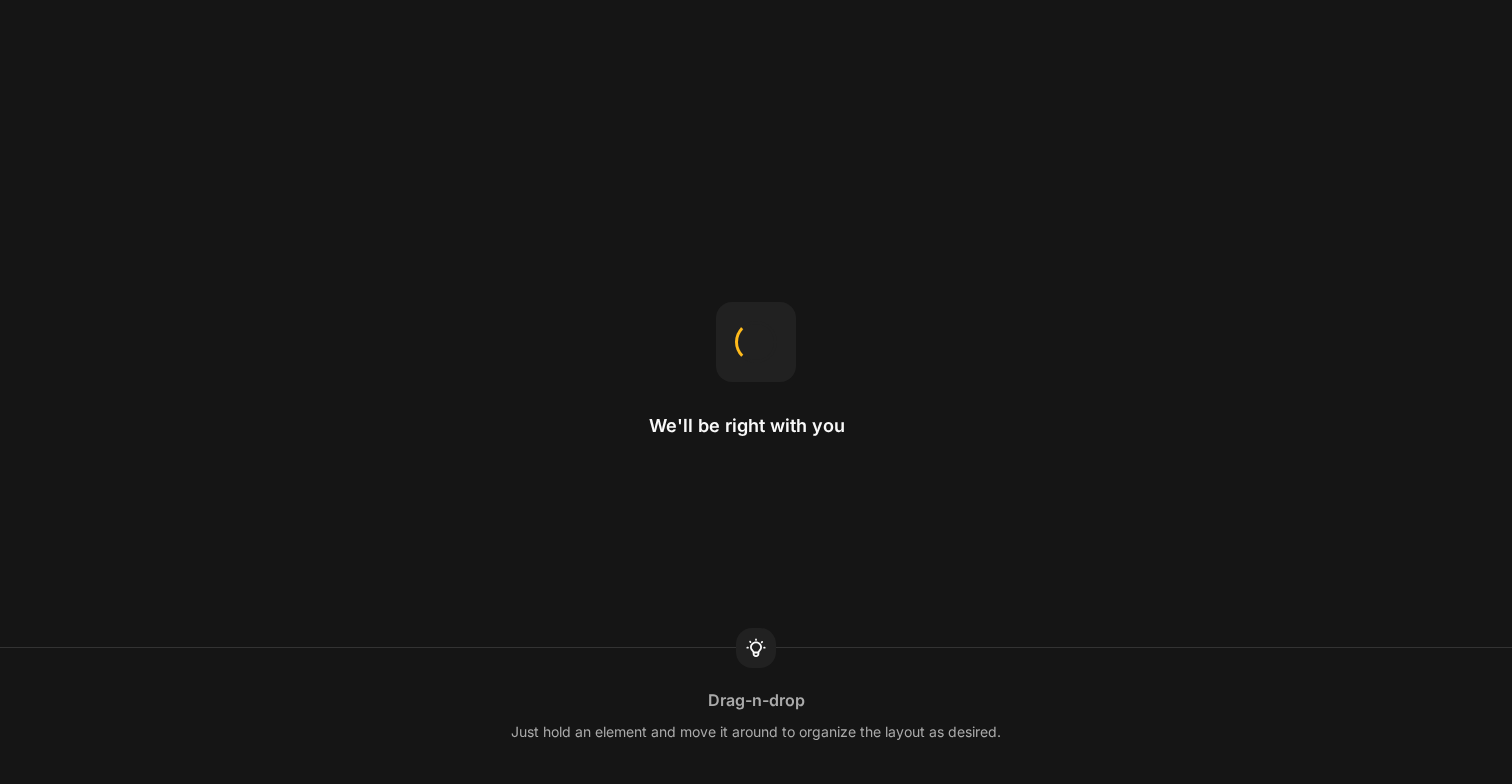 scroll, scrollTop: 0, scrollLeft: 0, axis: both 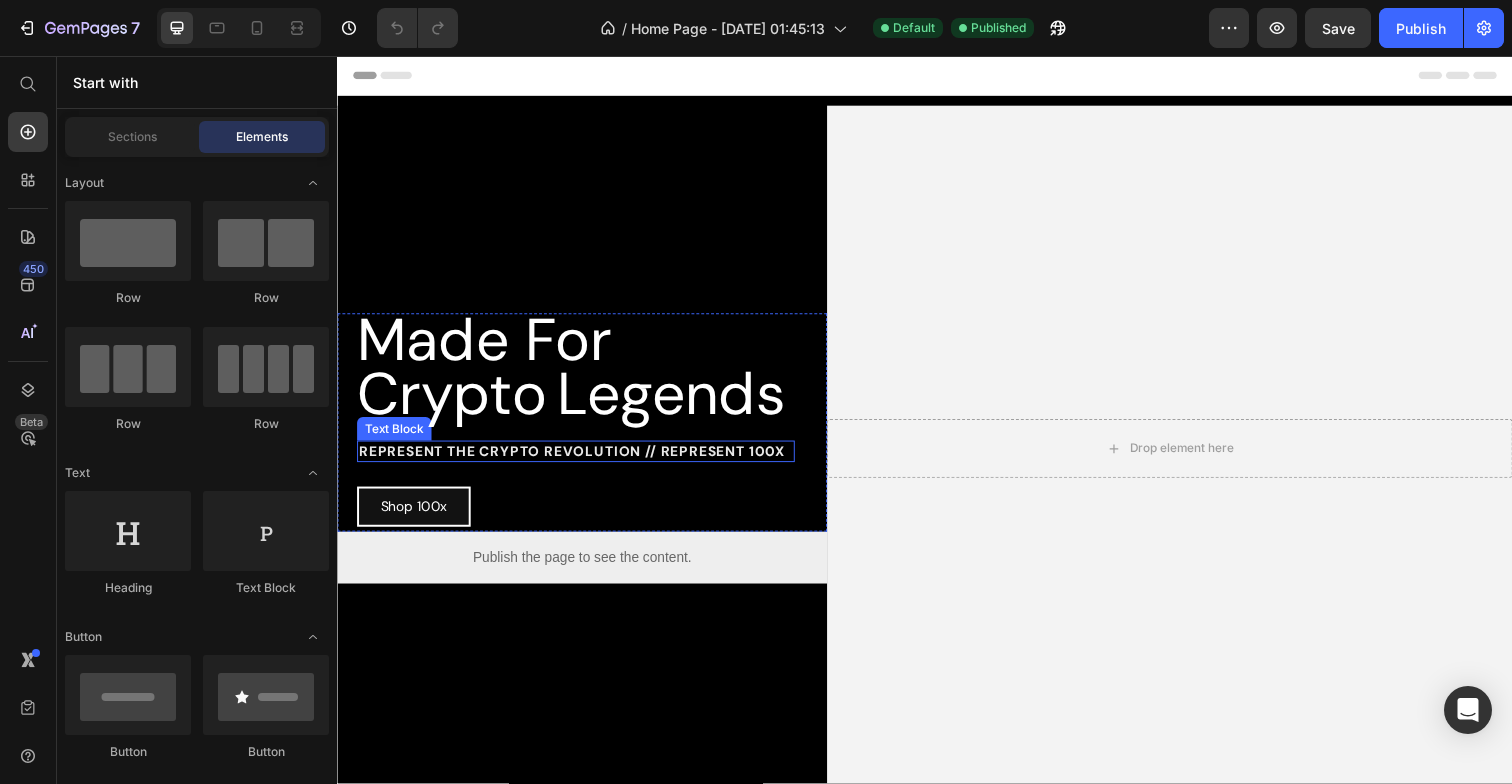 click on "Represent the Crypto revolution // Represent 100x" at bounding box center [580, 460] 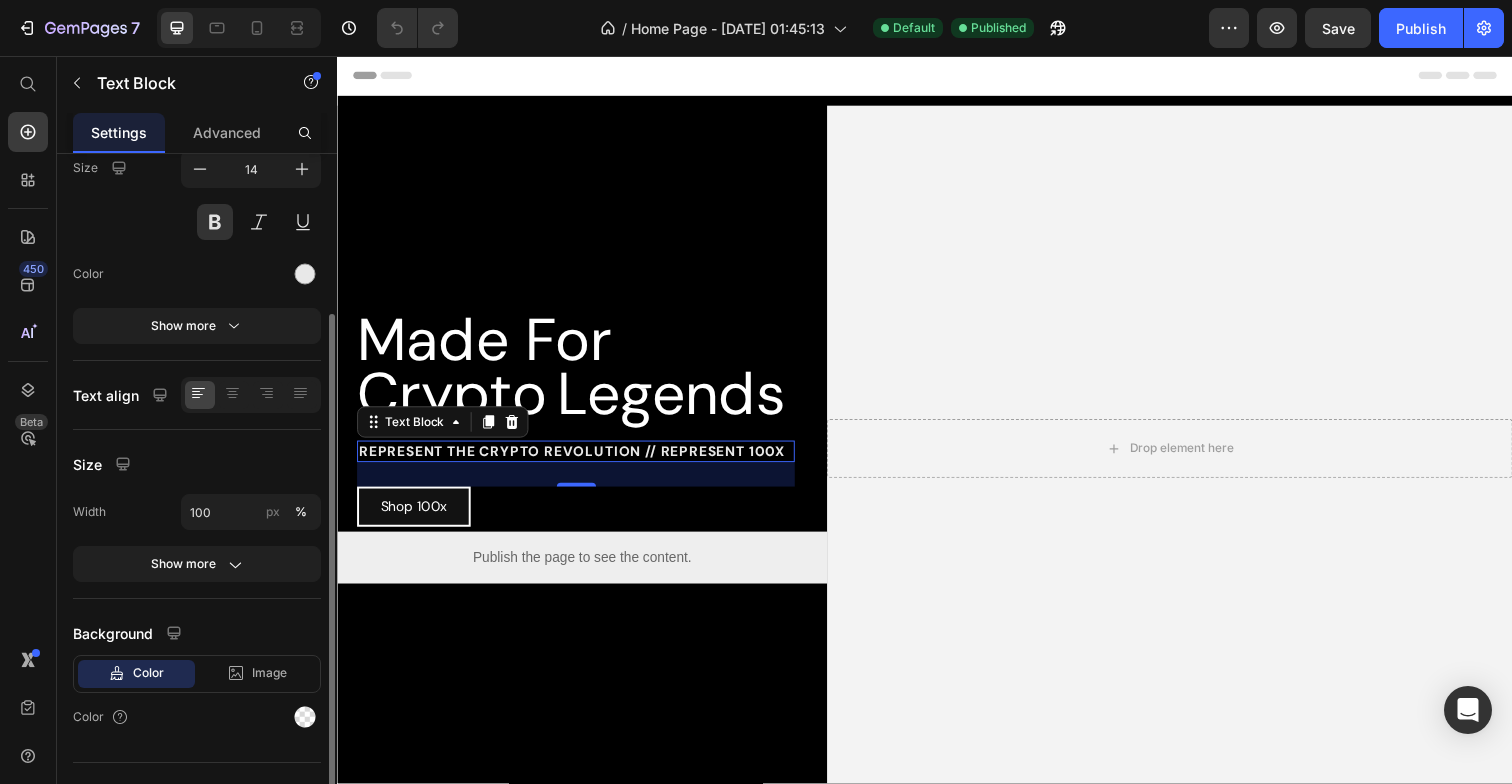 scroll, scrollTop: 208, scrollLeft: 0, axis: vertical 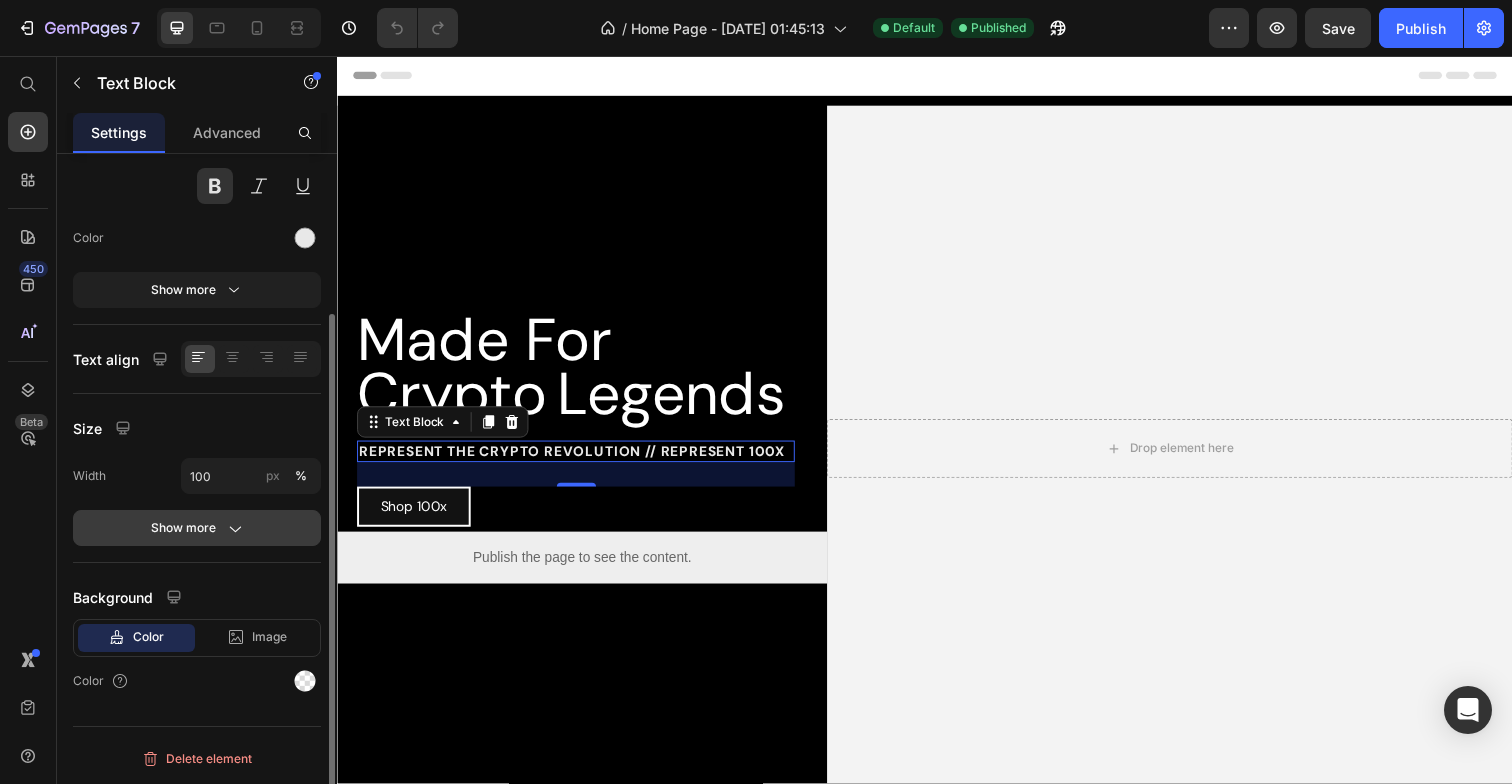 click on "Show more" at bounding box center [197, 528] 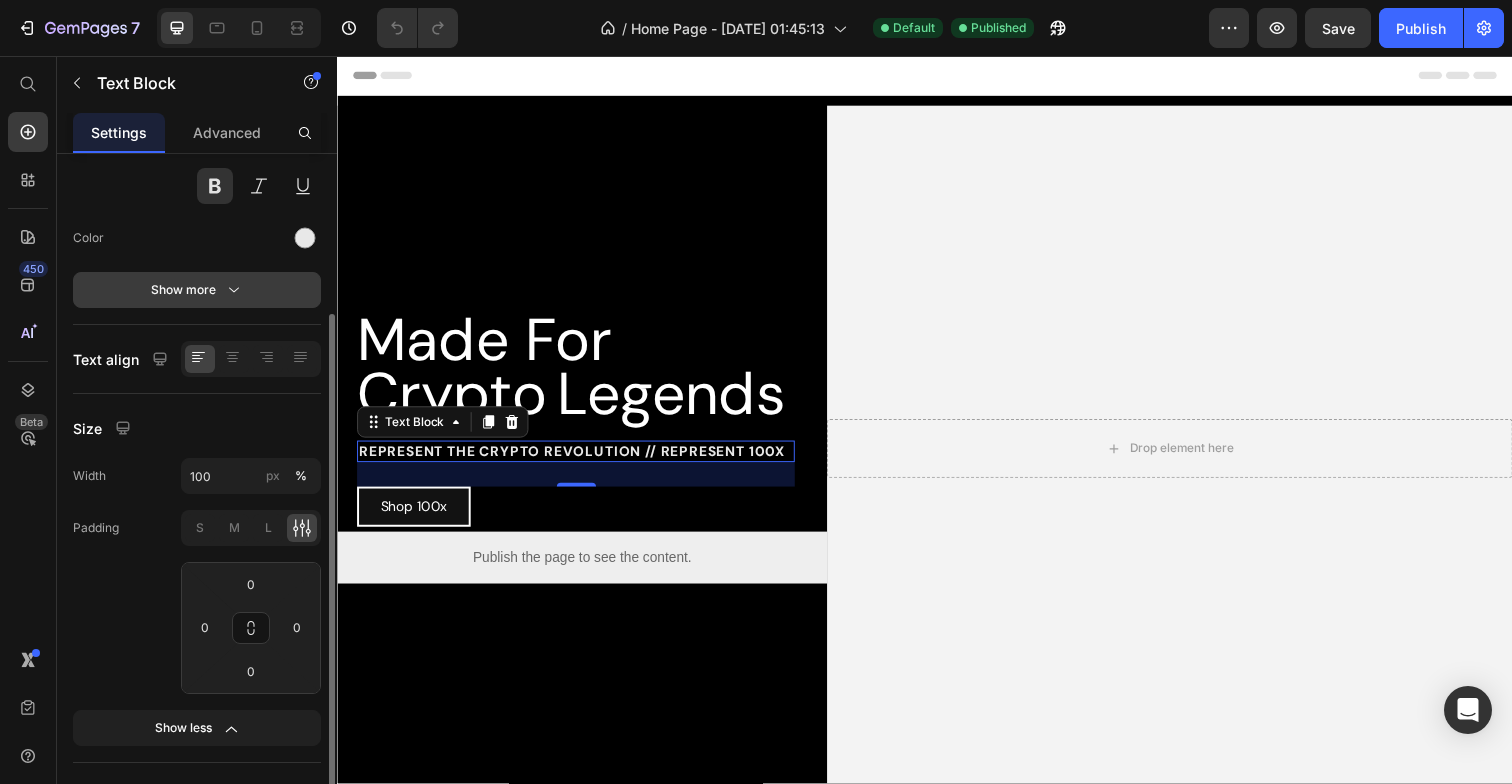 click on "Show more" at bounding box center [197, 290] 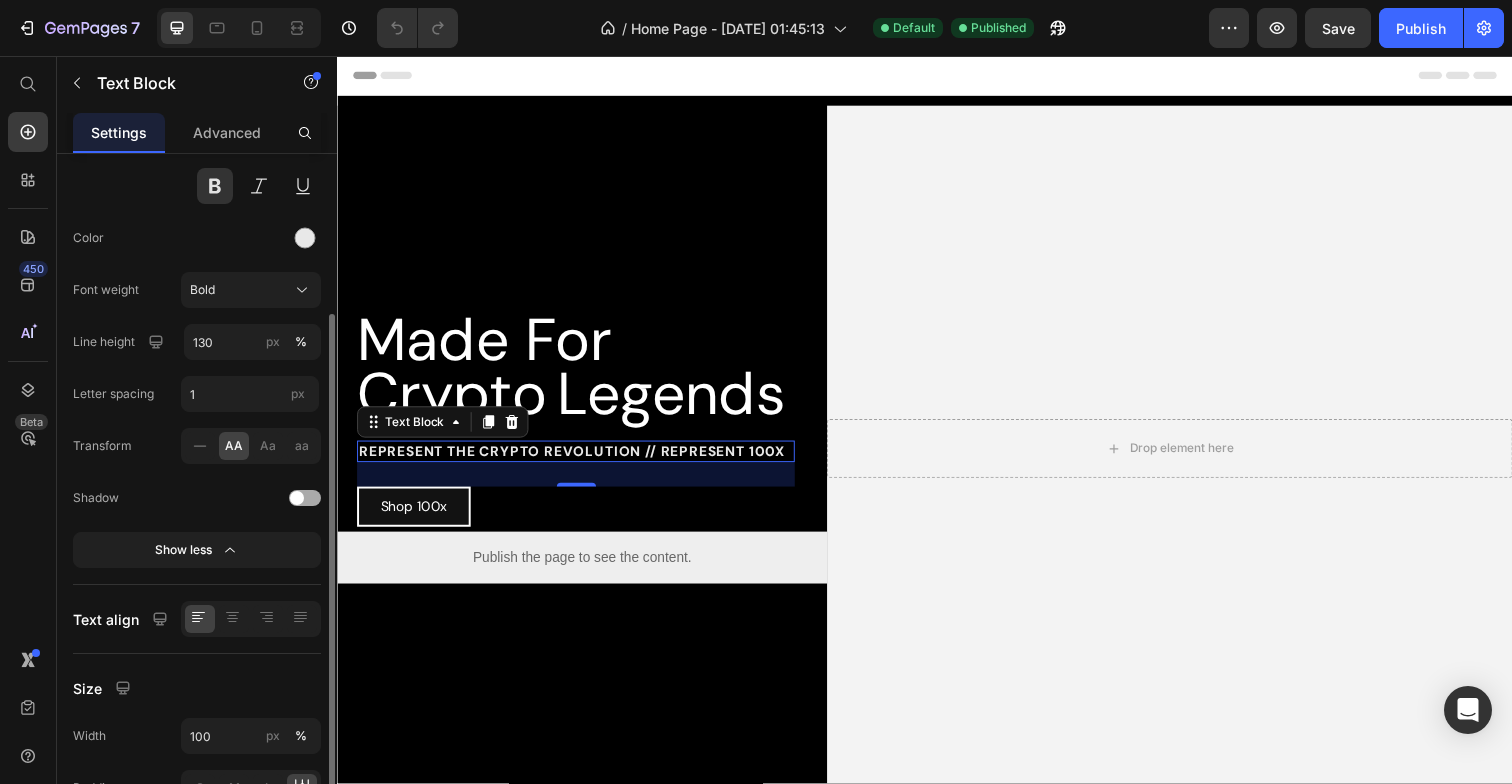 click on "AA" 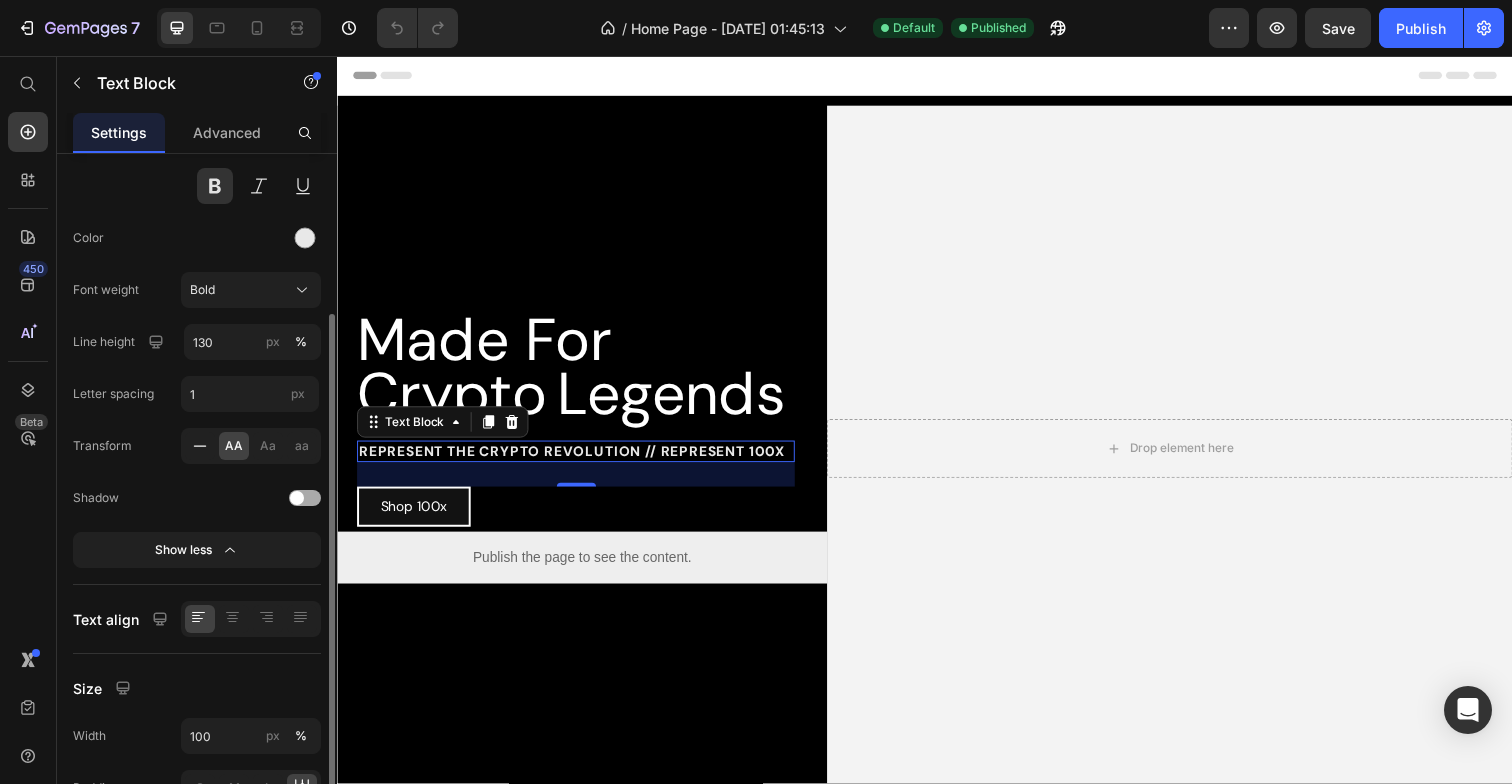 click 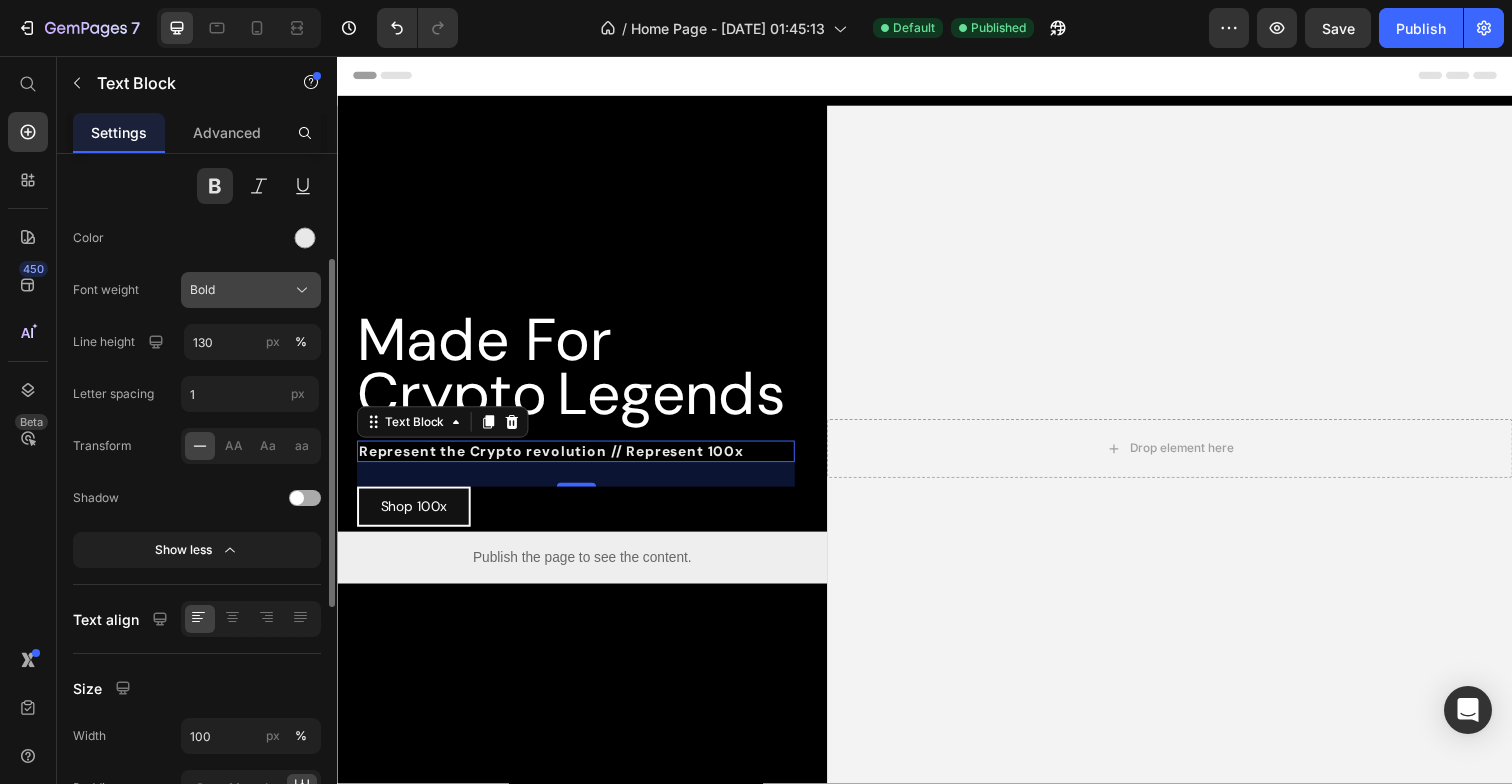 click on "Bold" at bounding box center [202, 290] 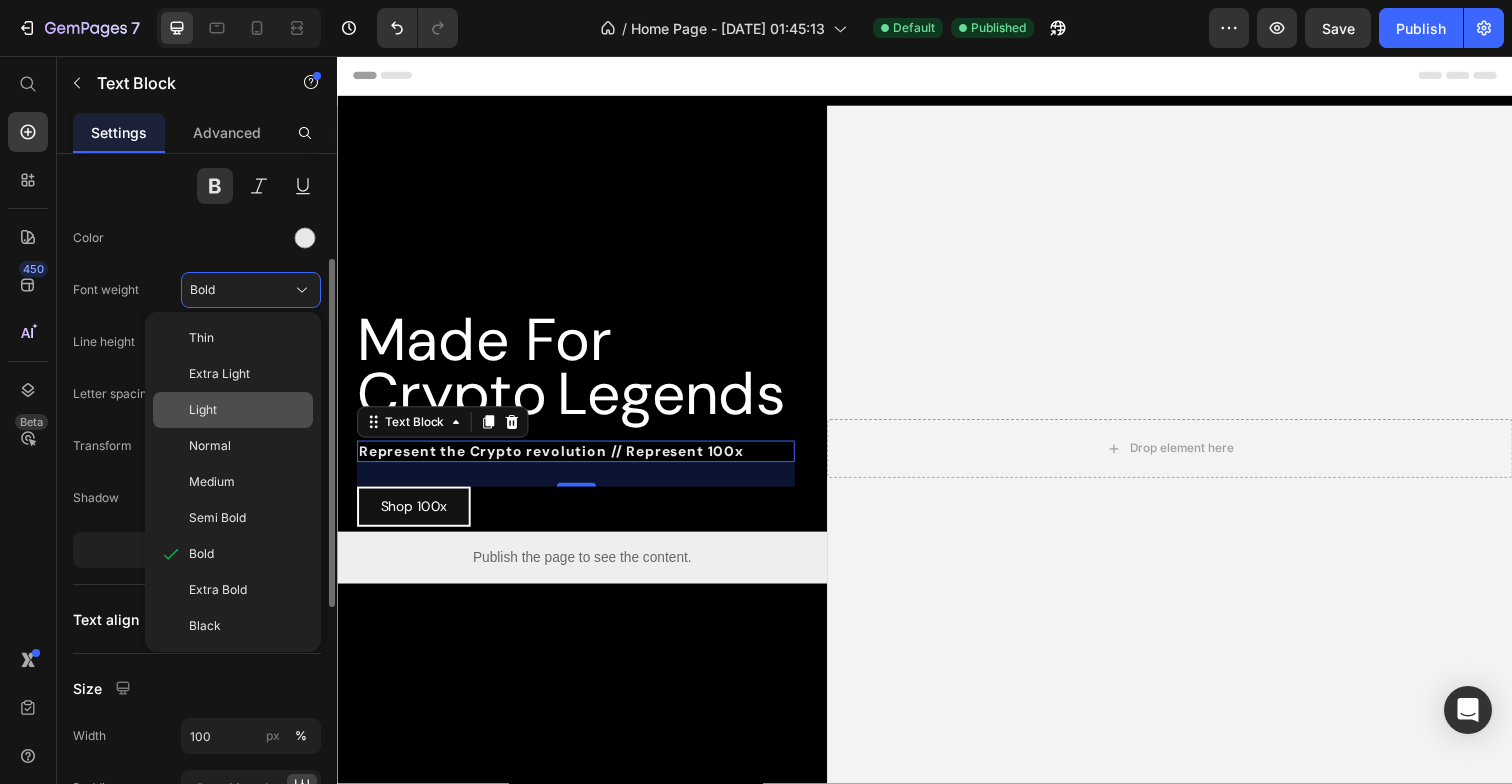 click on "Light" at bounding box center [247, 410] 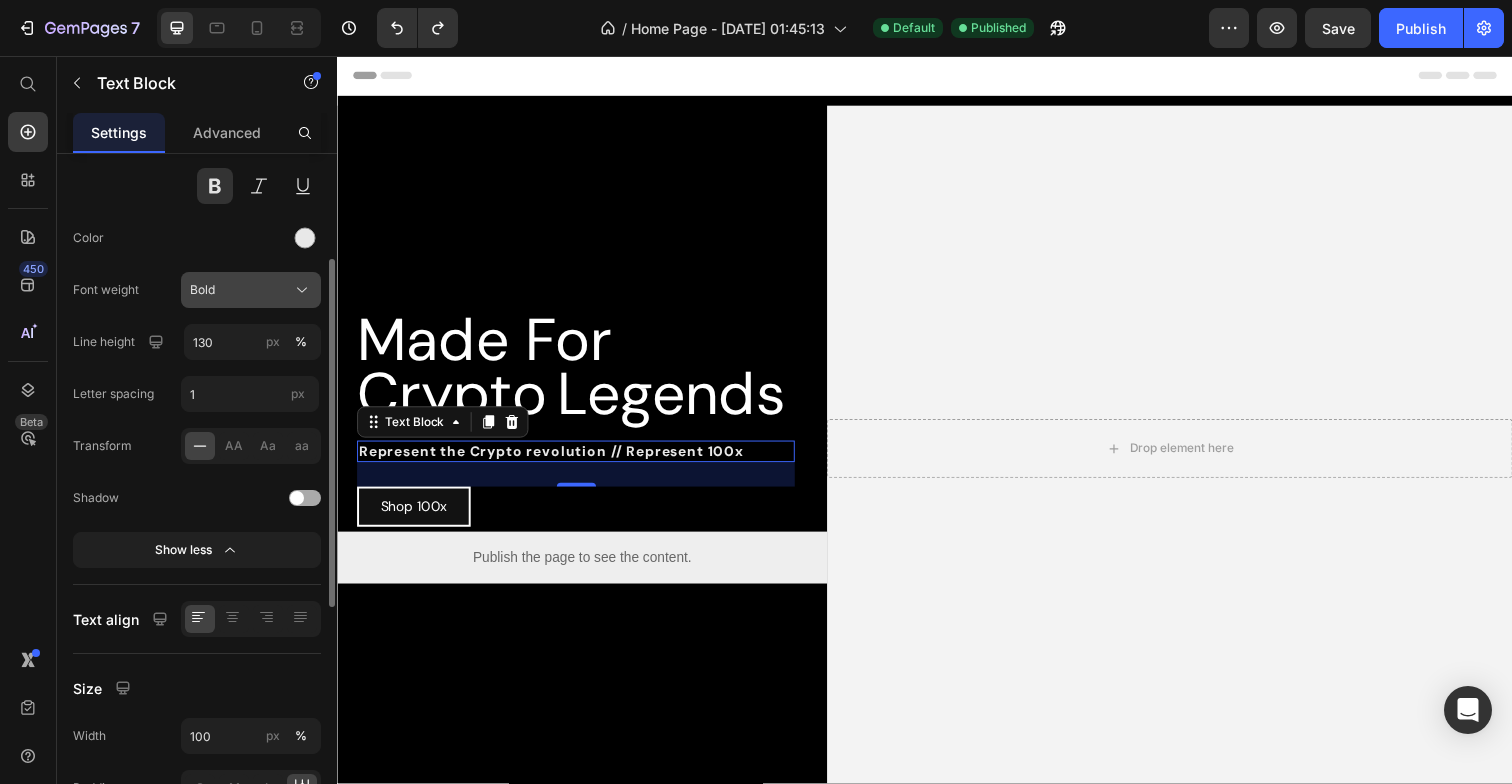 click on "Bold" at bounding box center (202, 290) 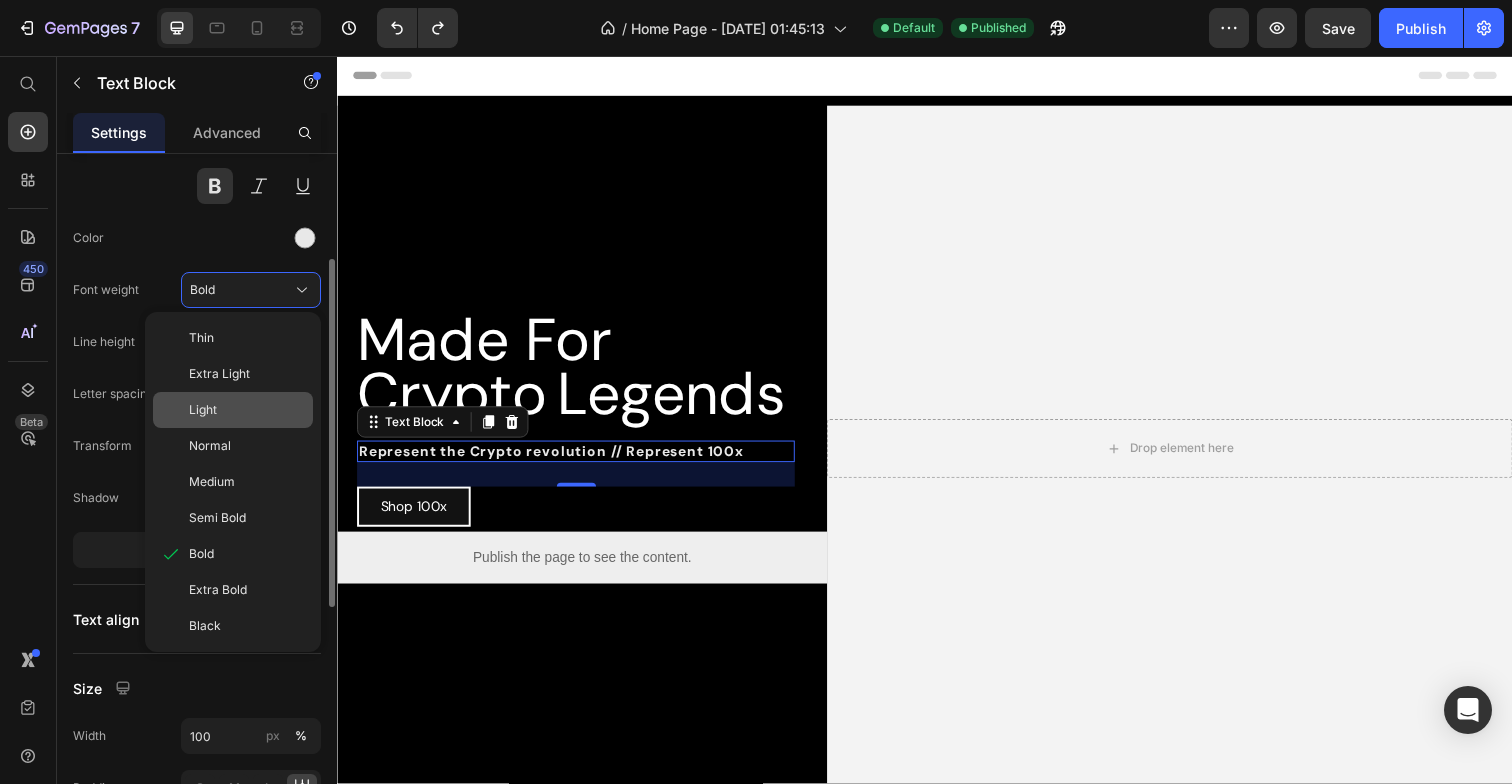 click on "Light" 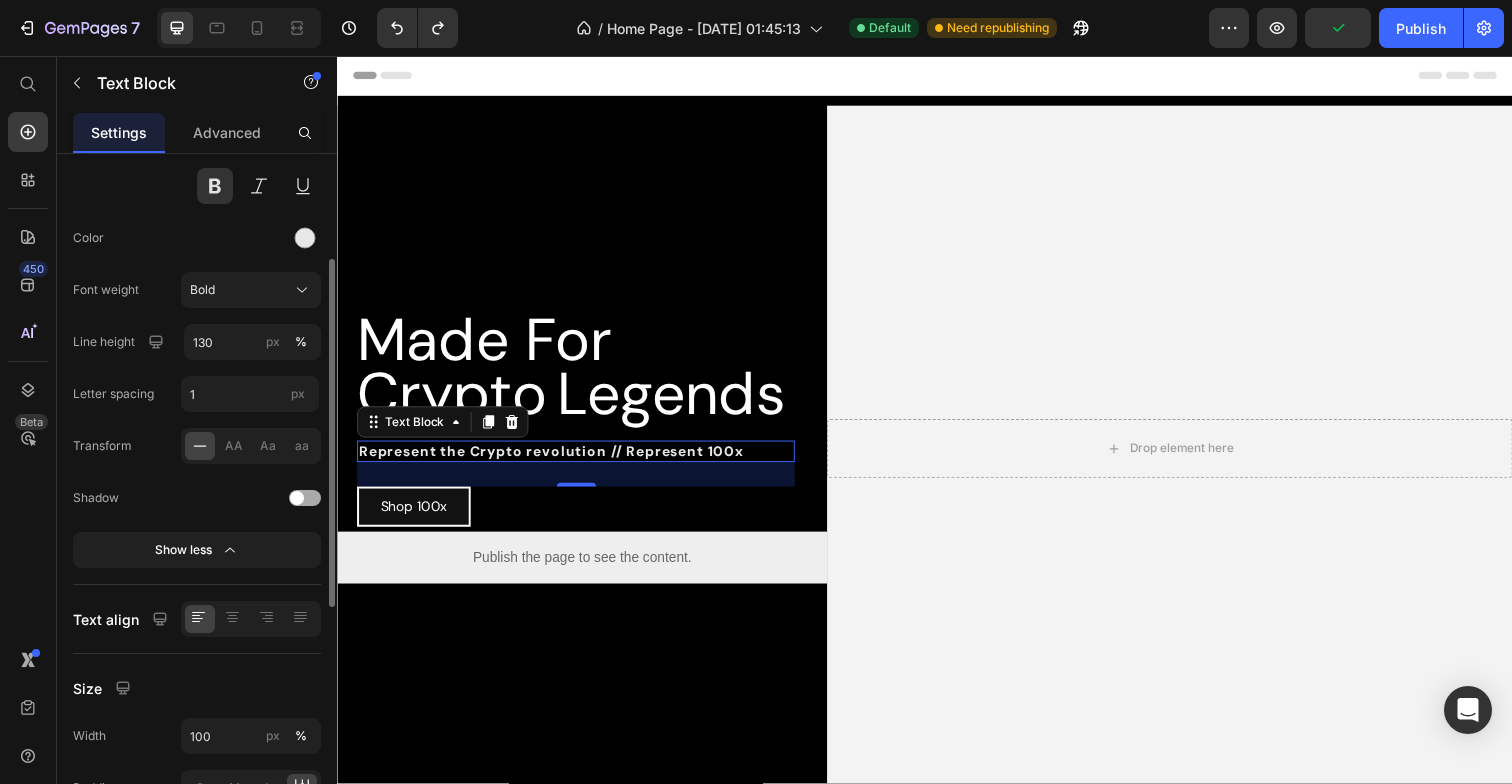 click on "Represent the Crypto revolution // Represent 100x" at bounding box center (580, 460) 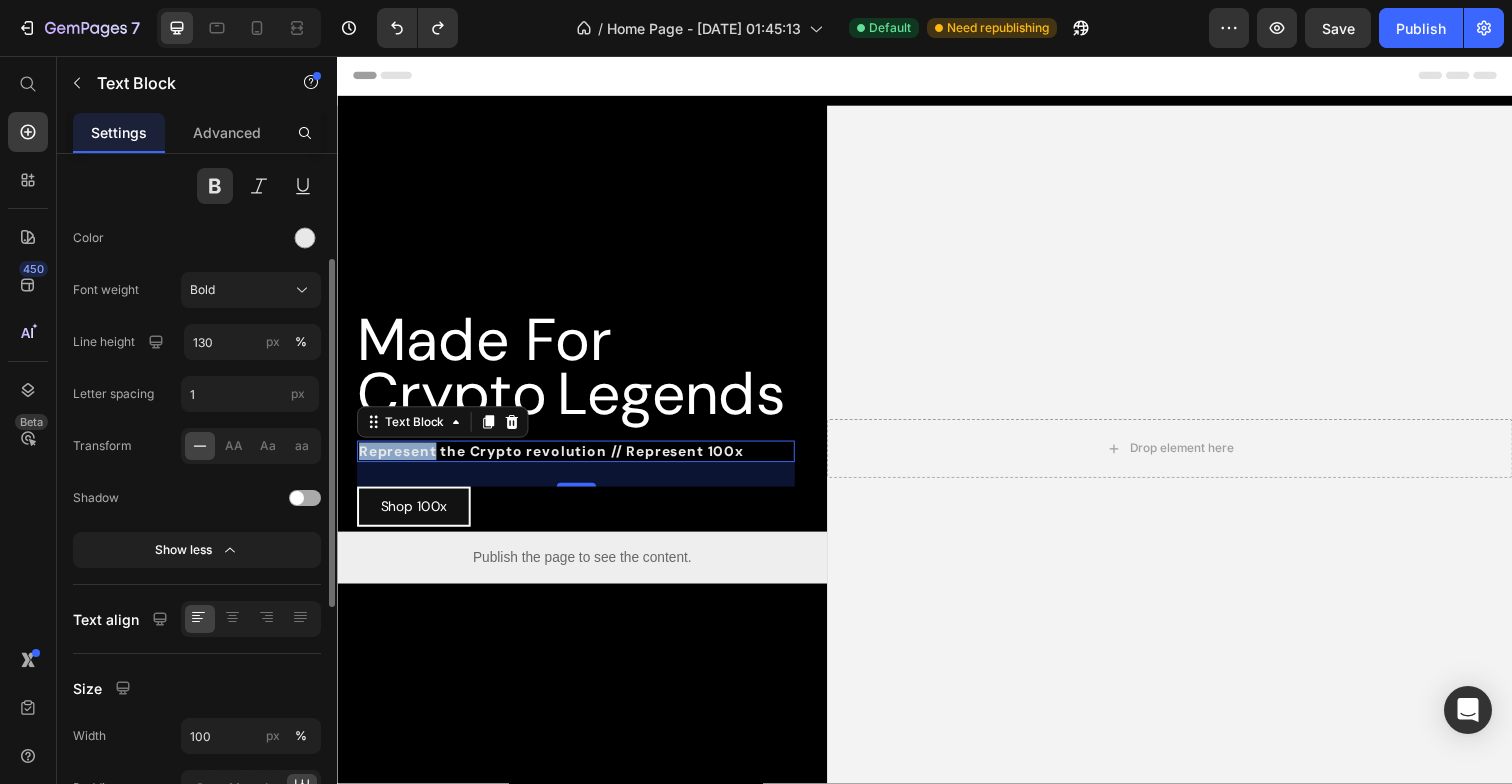 click on "Represent the Crypto revolution // Represent 100x" at bounding box center [580, 460] 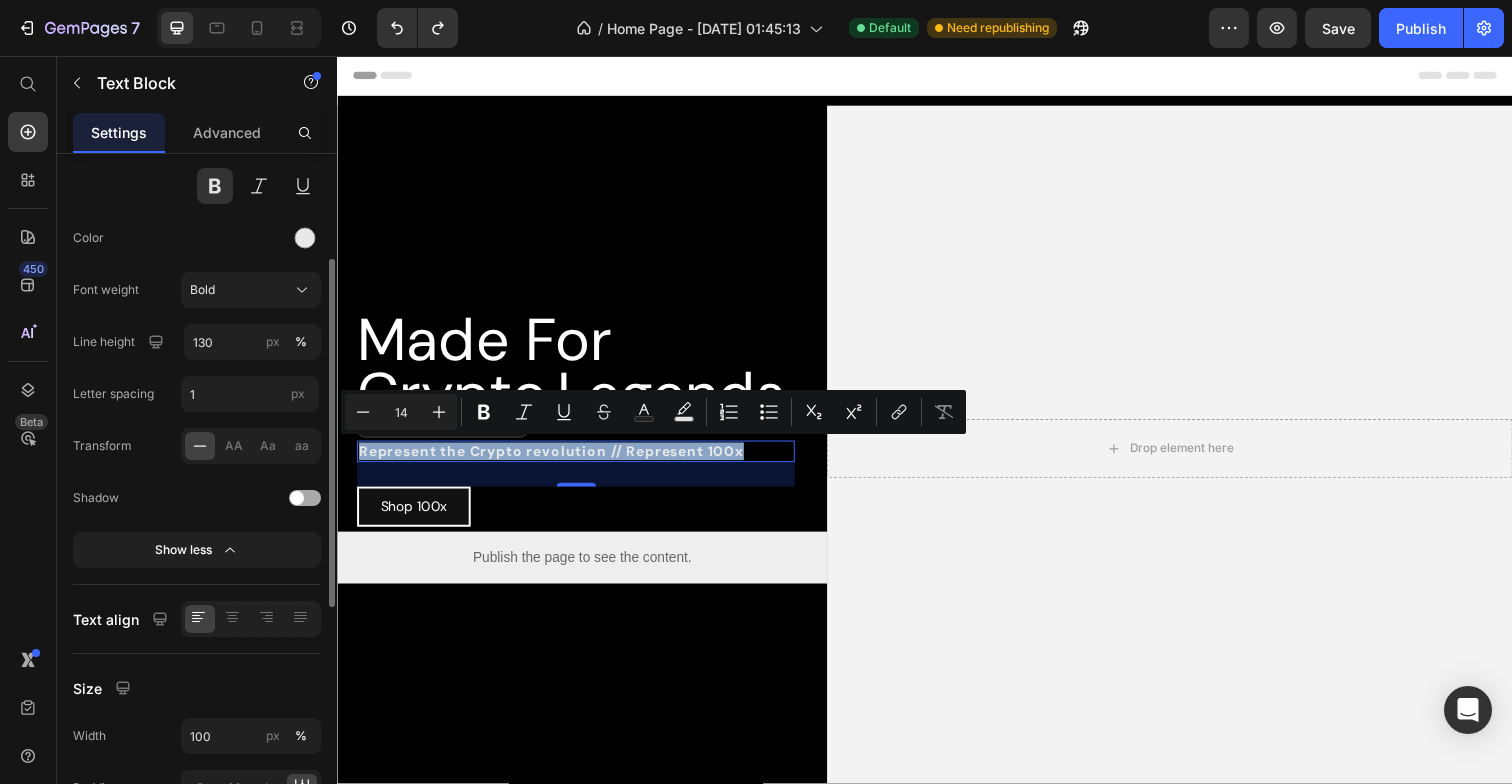 click on "Represent the Crypto revolution // Represent 100x" at bounding box center [580, 460] 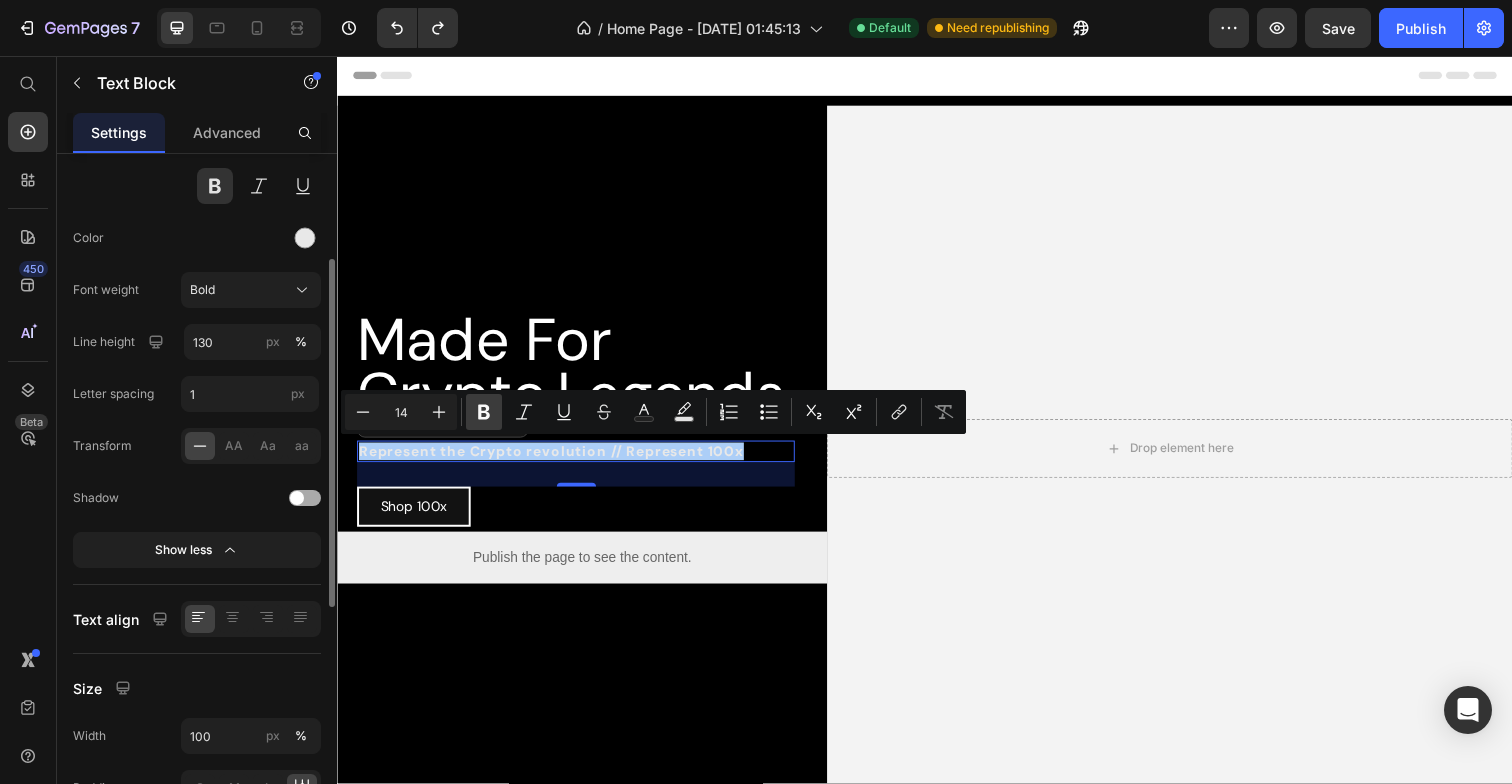 click on "Bold" at bounding box center [484, 412] 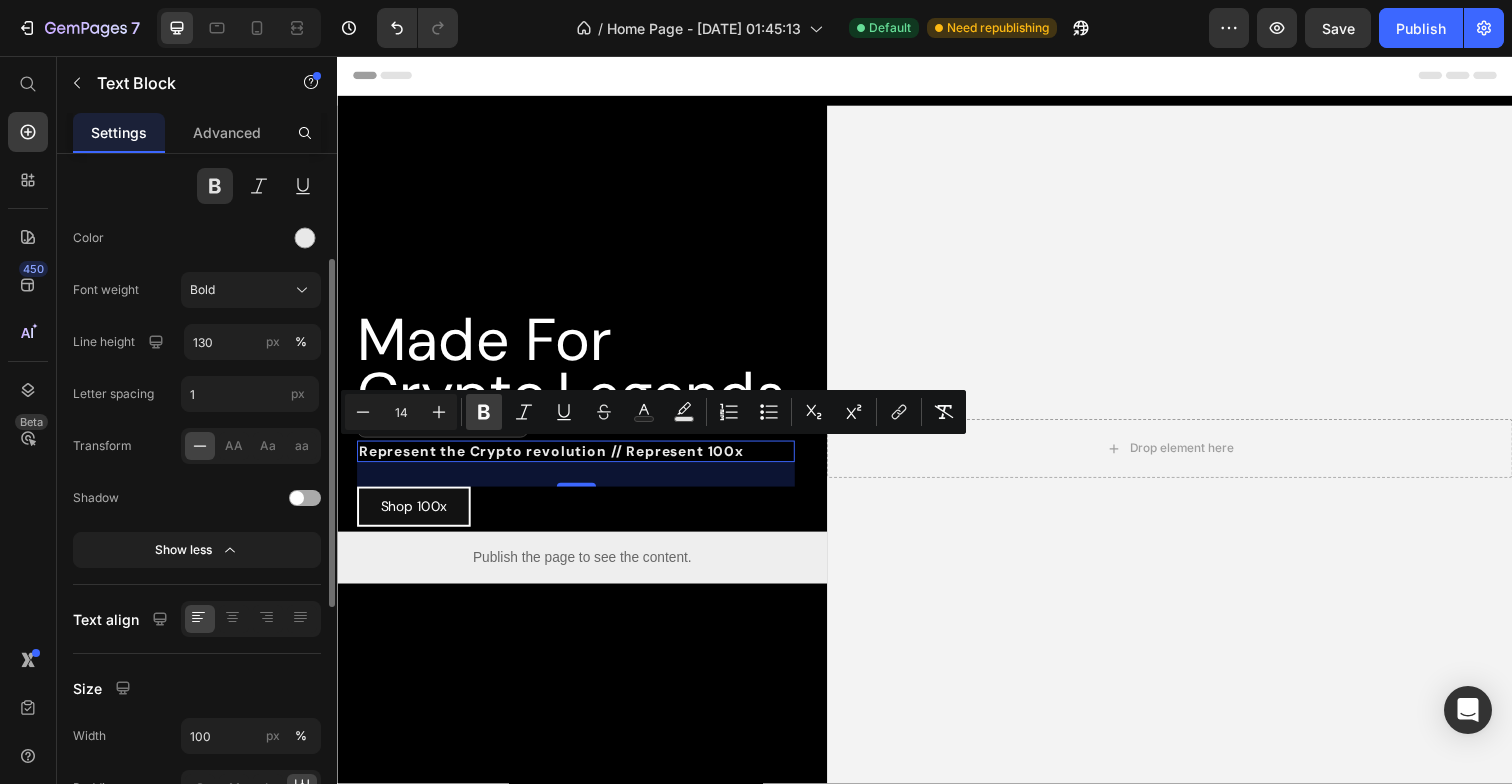 click on "Bold" at bounding box center (484, 412) 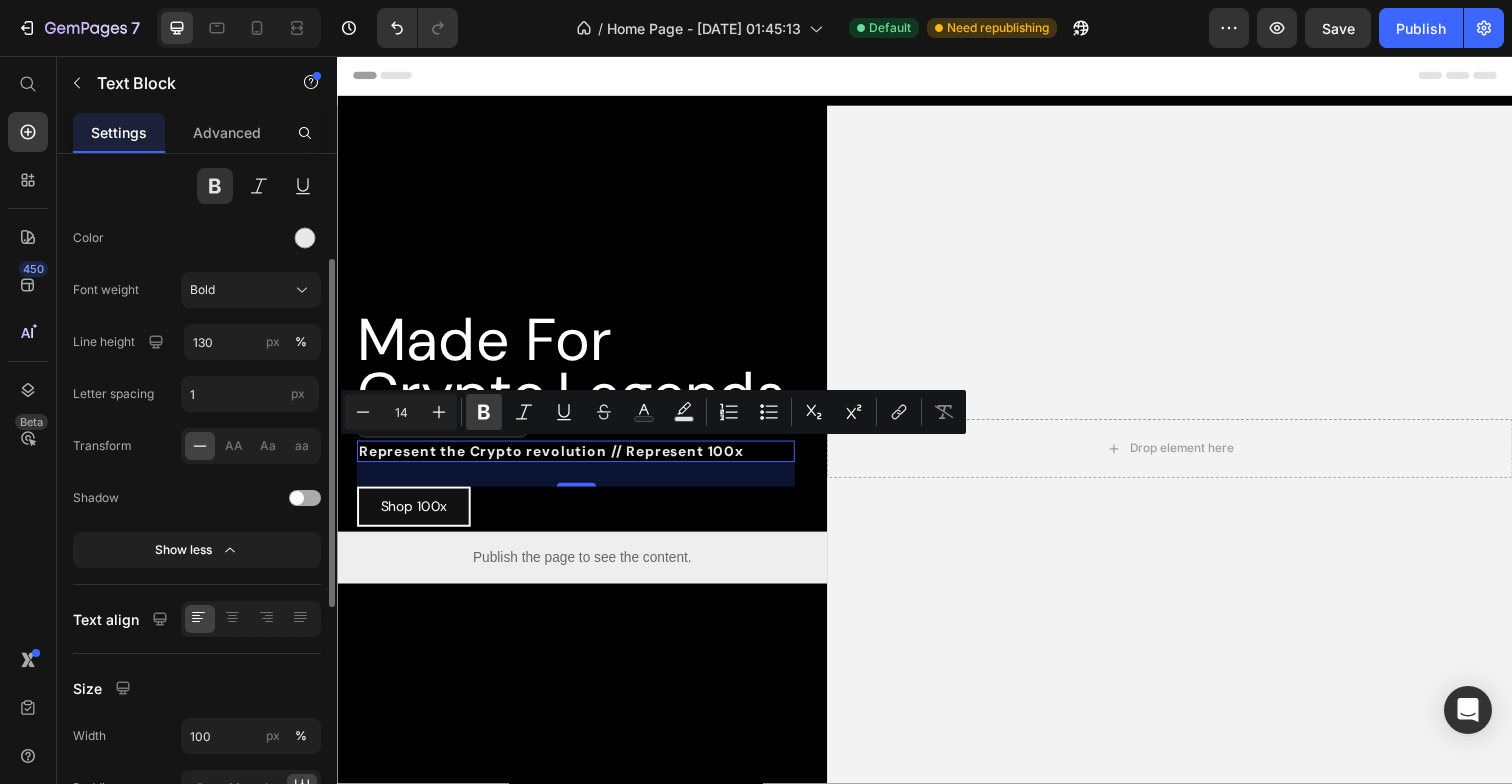 click on "Bold" at bounding box center [484, 412] 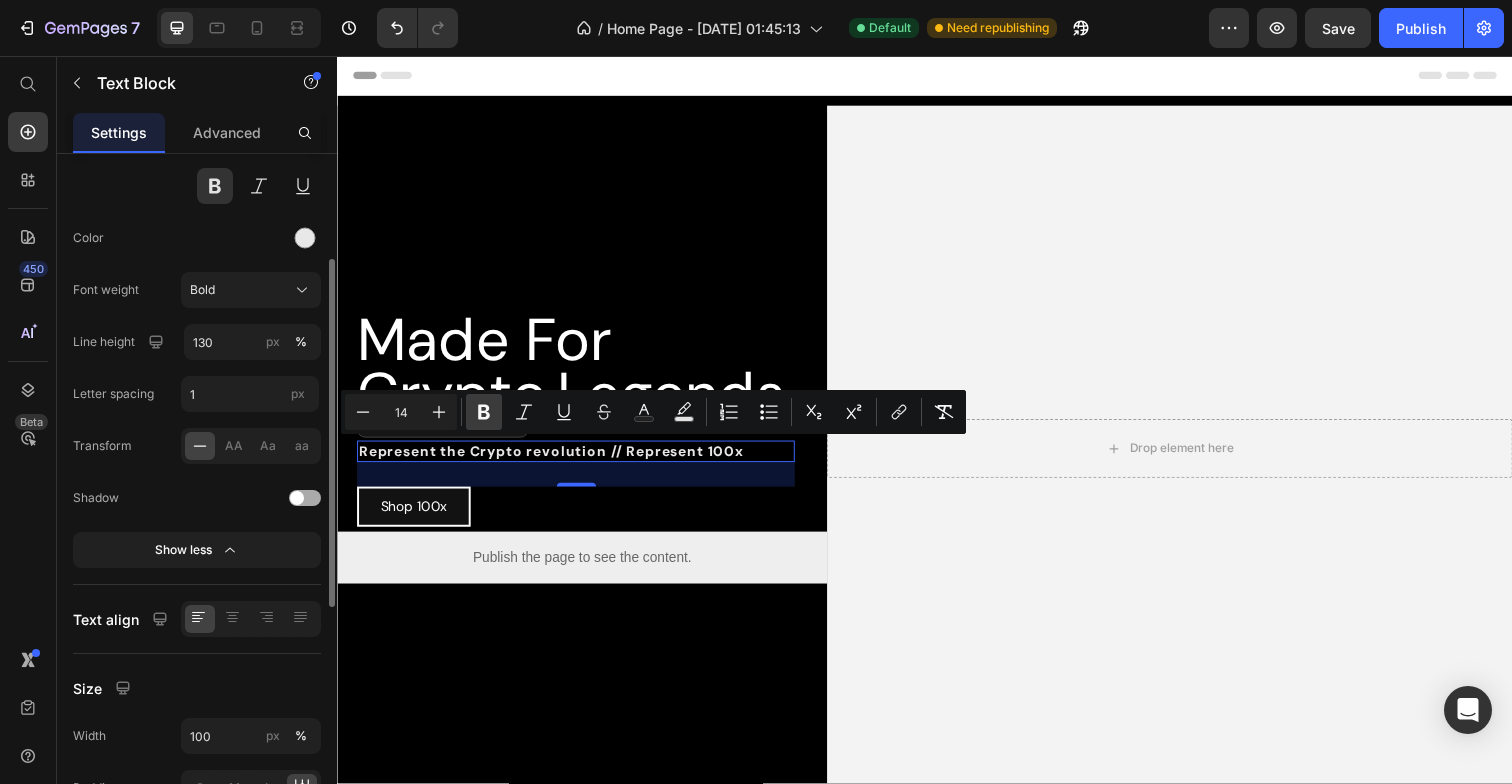 click 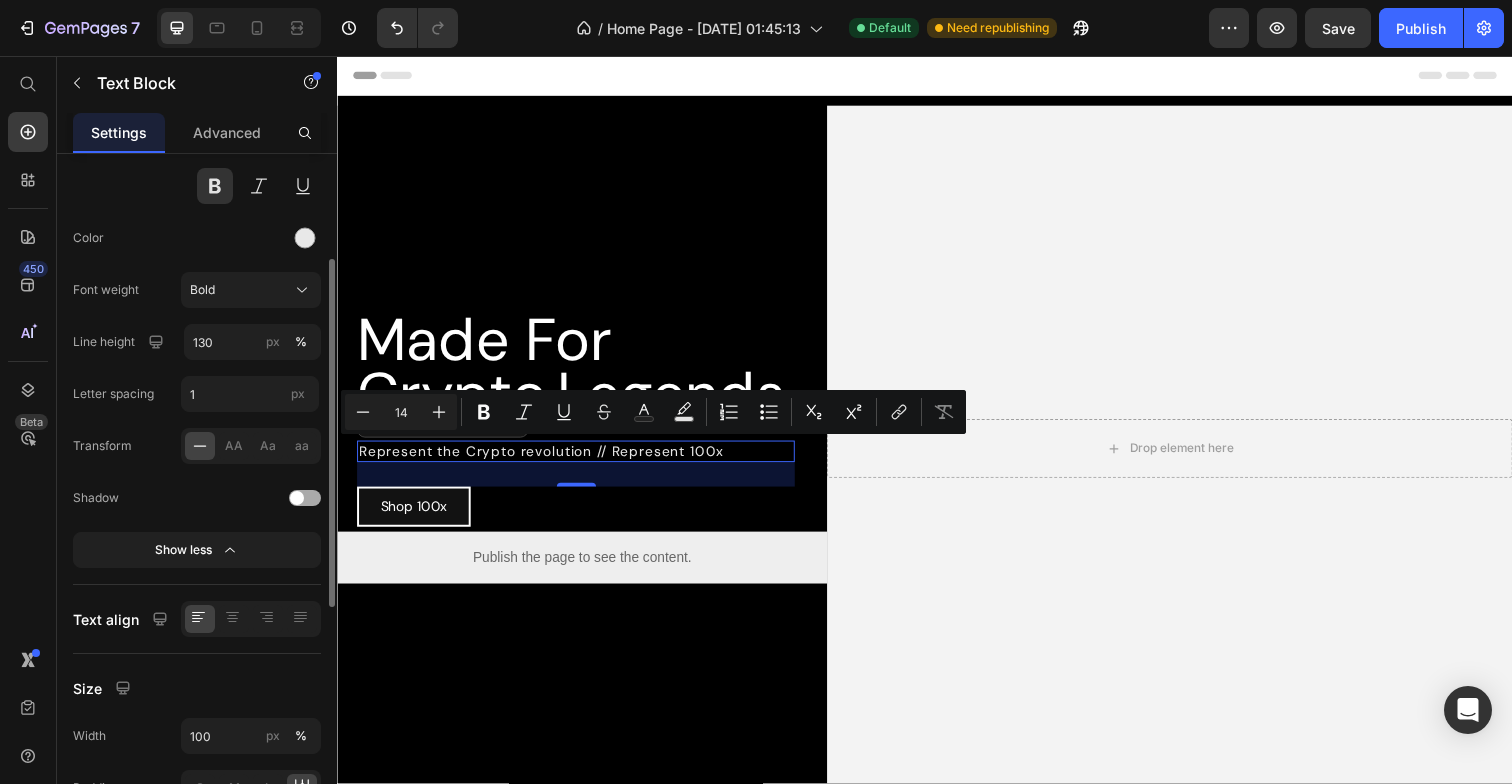 click on "25" at bounding box center [580, 483] 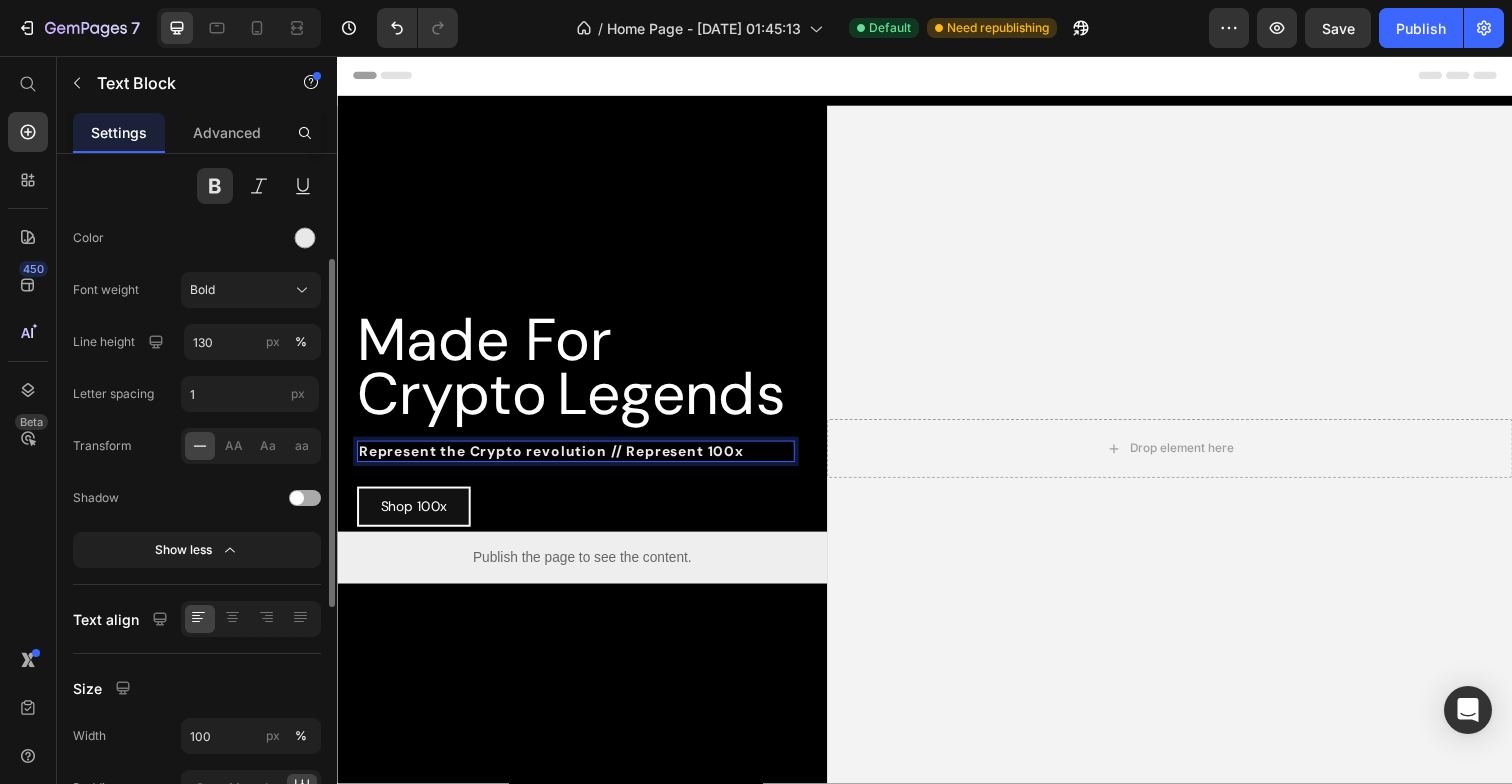 click on "Represent the Crypto revolution // Represent 100x" at bounding box center (580, 460) 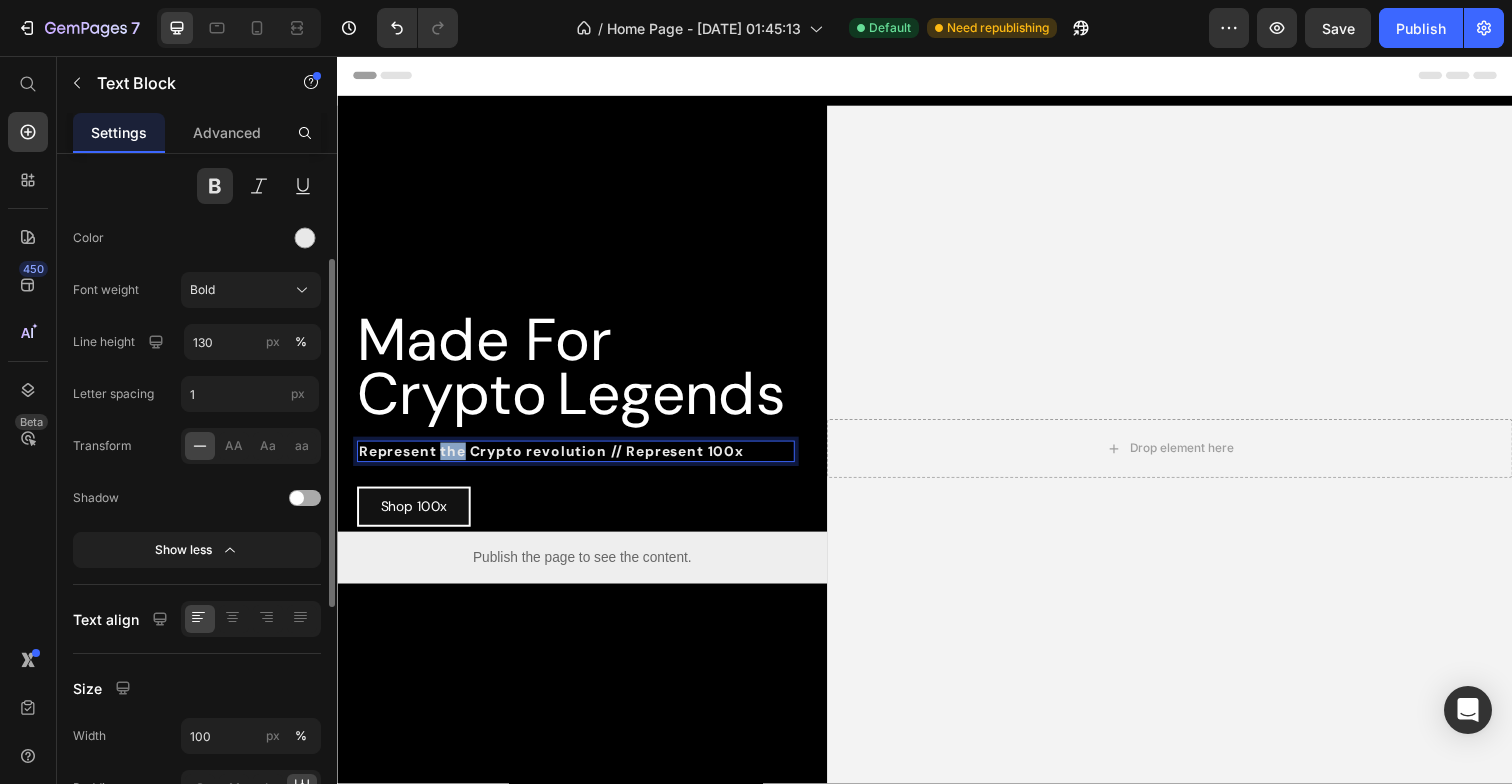 click on "Represent the Crypto revolution // Represent 100x" at bounding box center [580, 460] 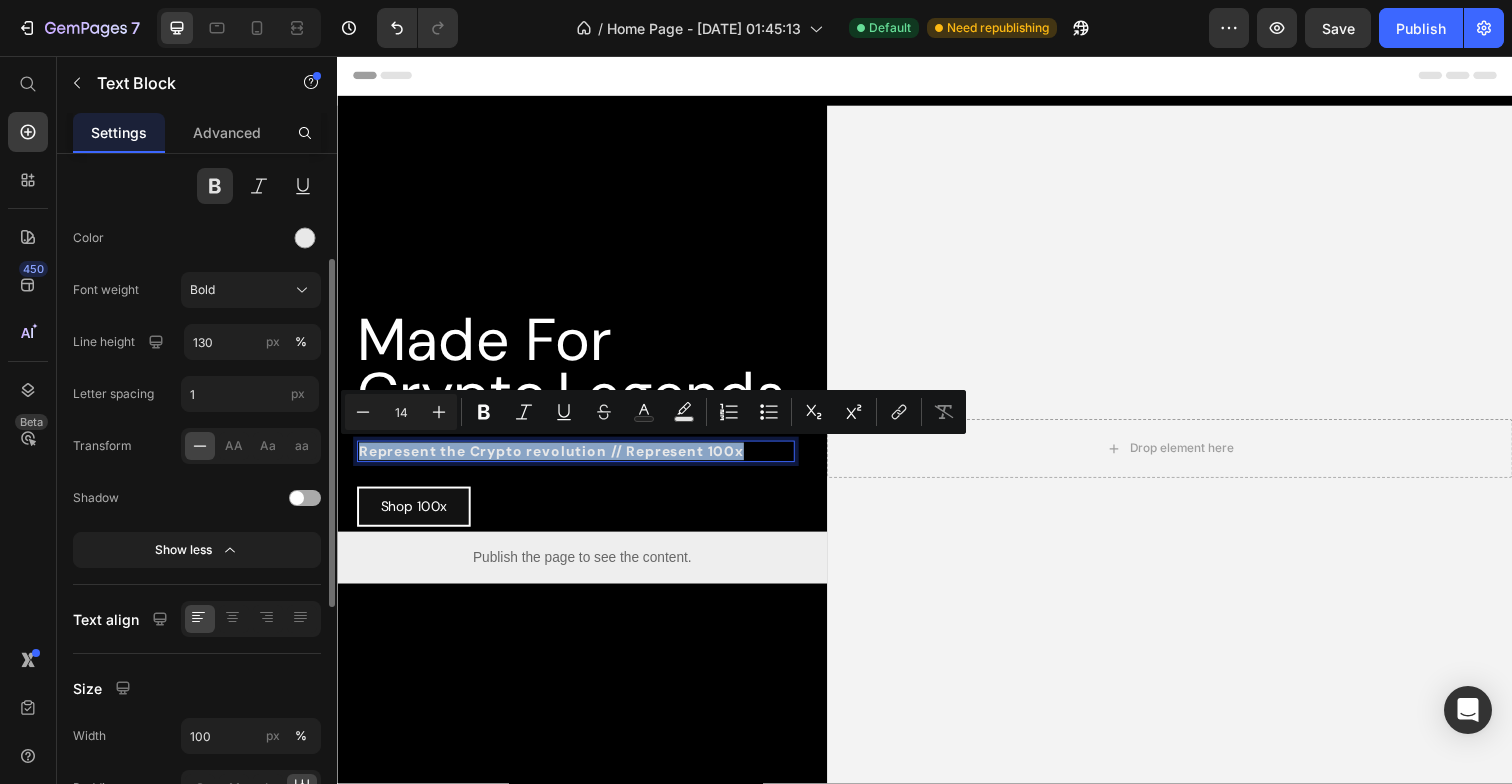 click on "Represent the Crypto revolution // Represent 100x" at bounding box center (580, 460) 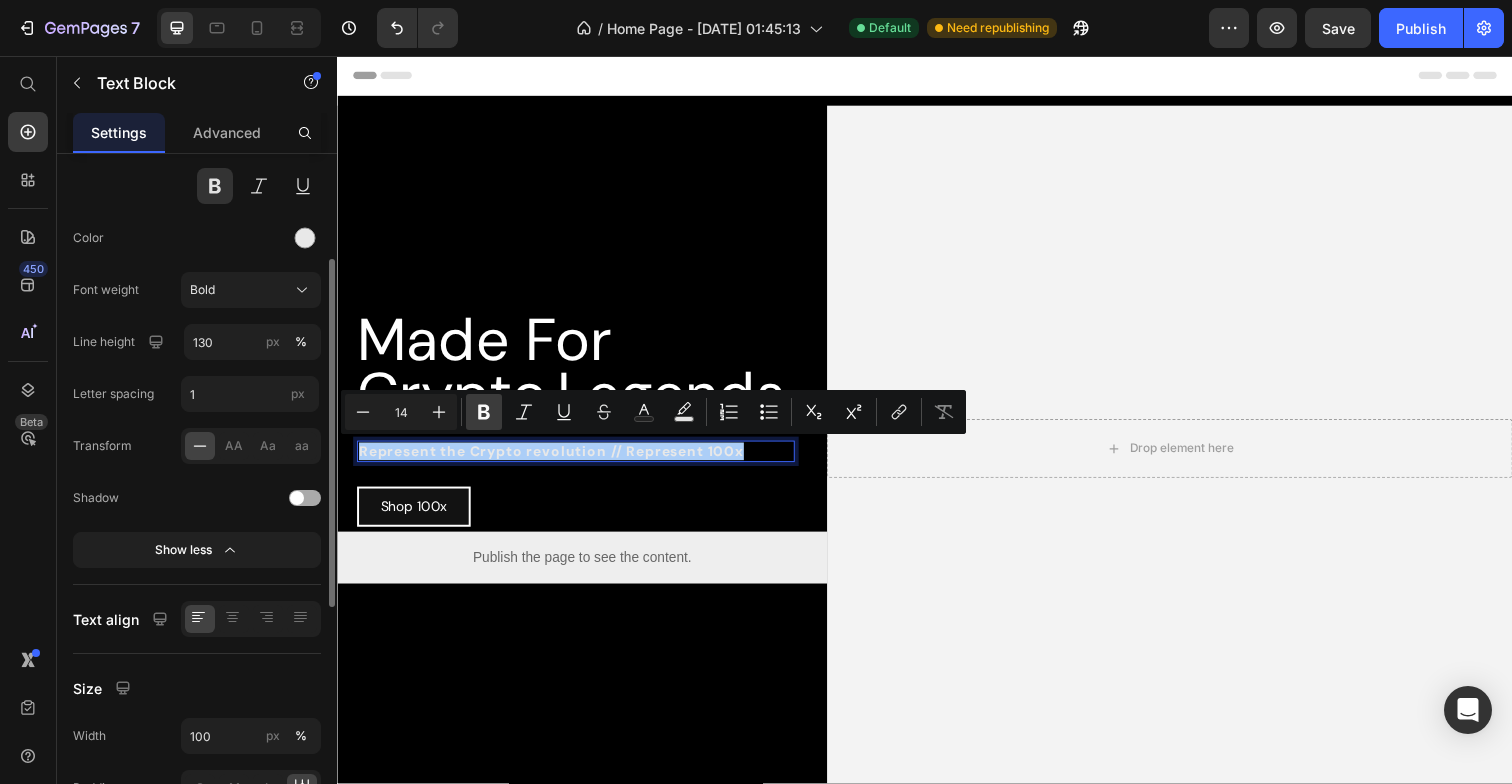 click 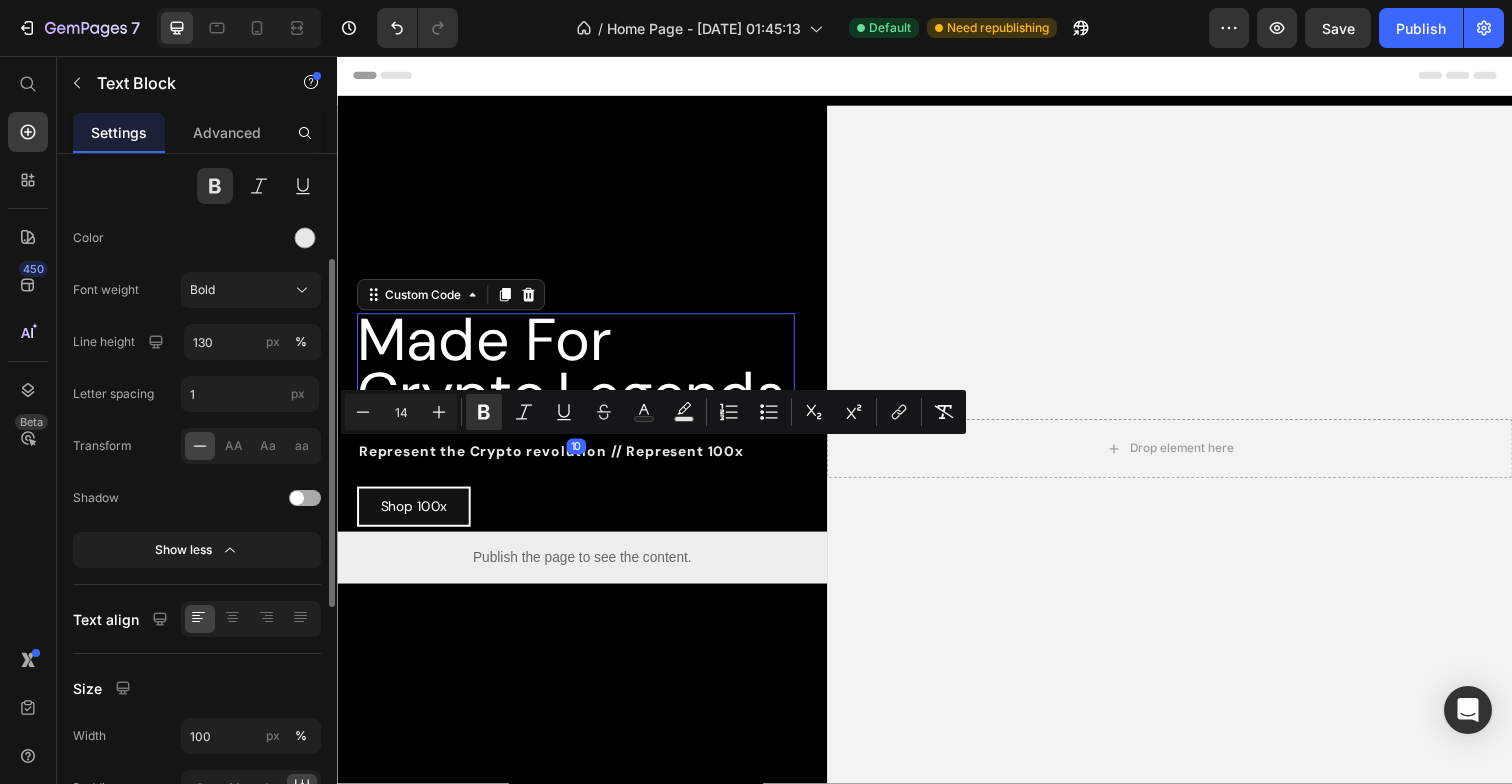 click on "Custom Code" at bounding box center (453, 300) 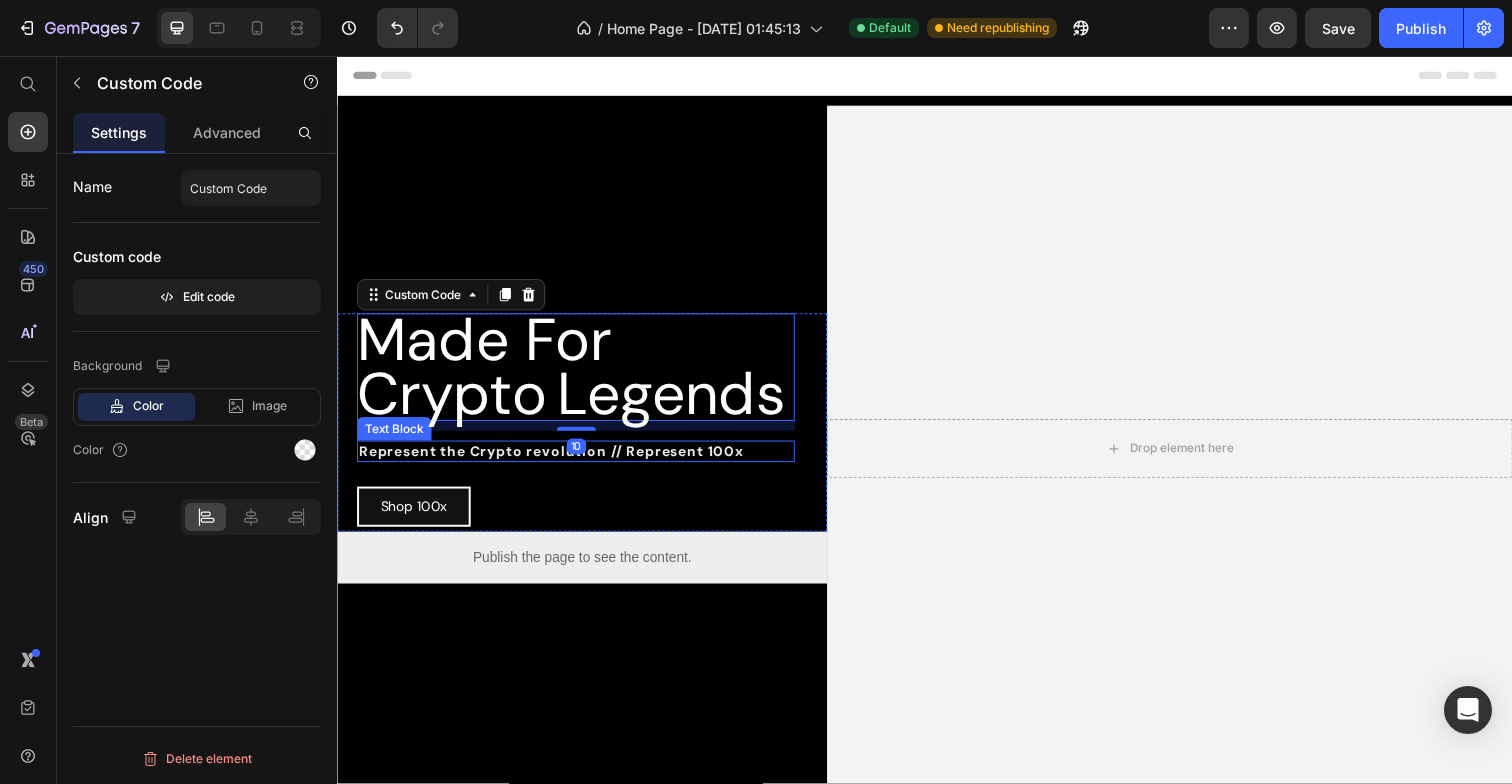 click on "Represent the Crypto revolution // Represent 100x" at bounding box center (580, 460) 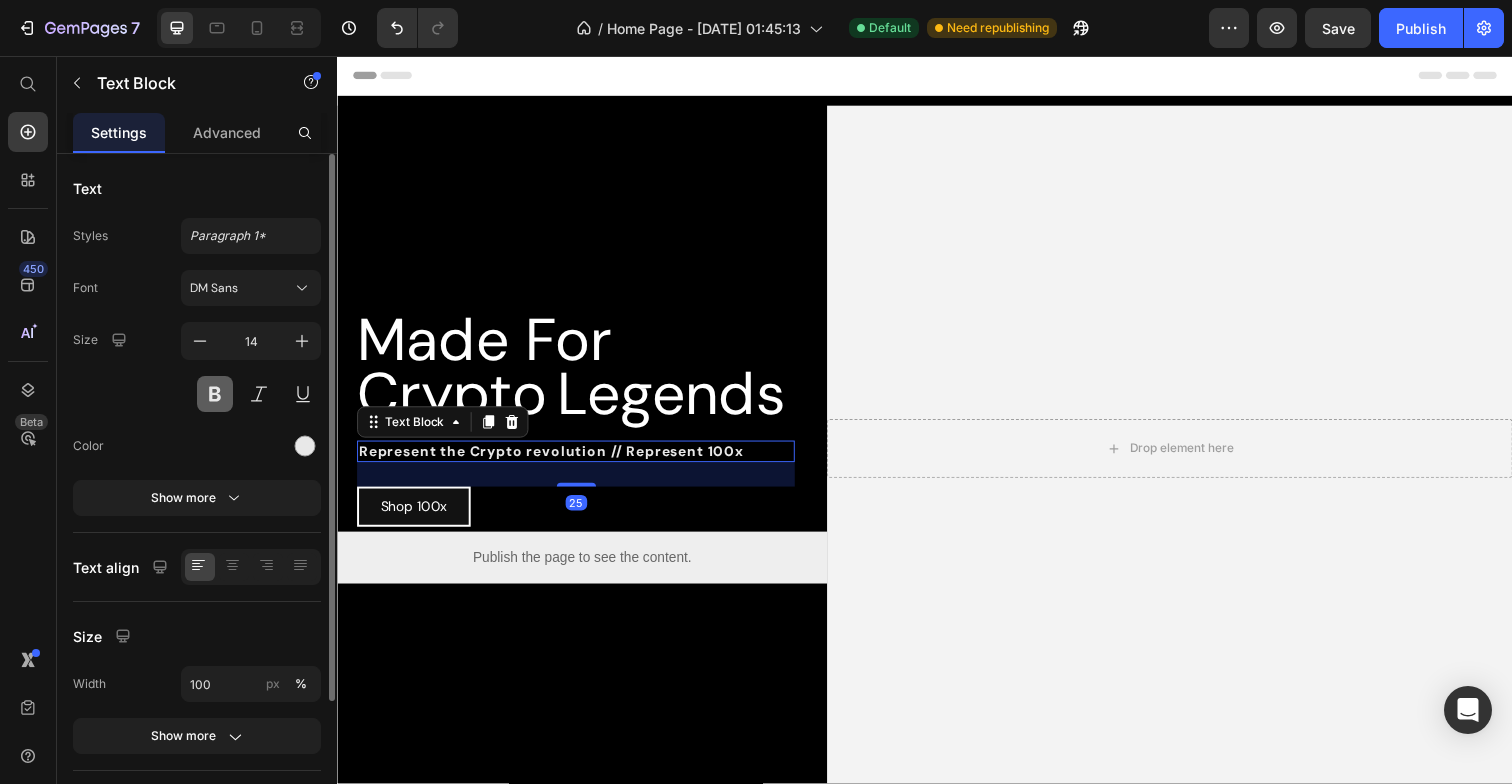 click at bounding box center (215, 394) 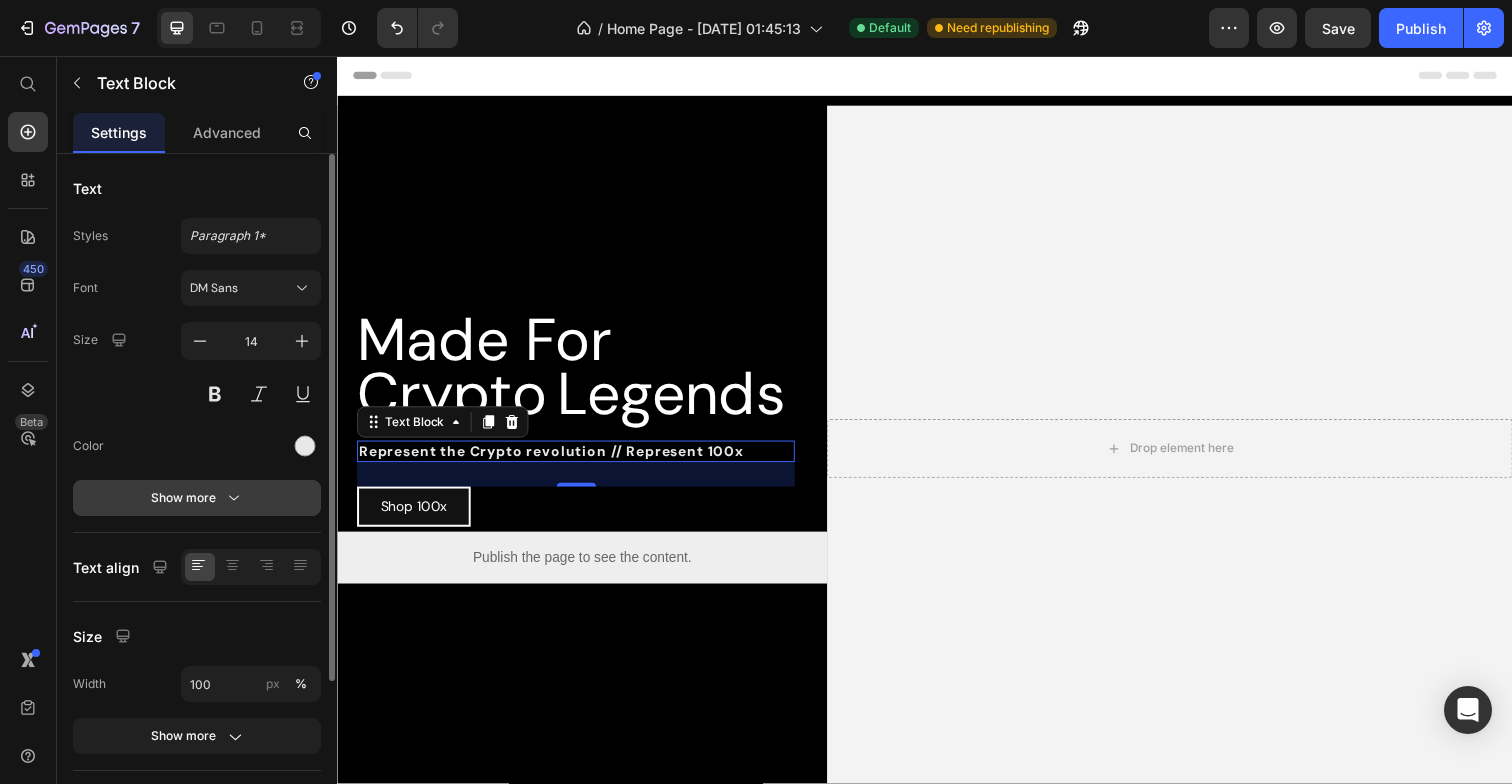 click on "Show more" at bounding box center (197, 498) 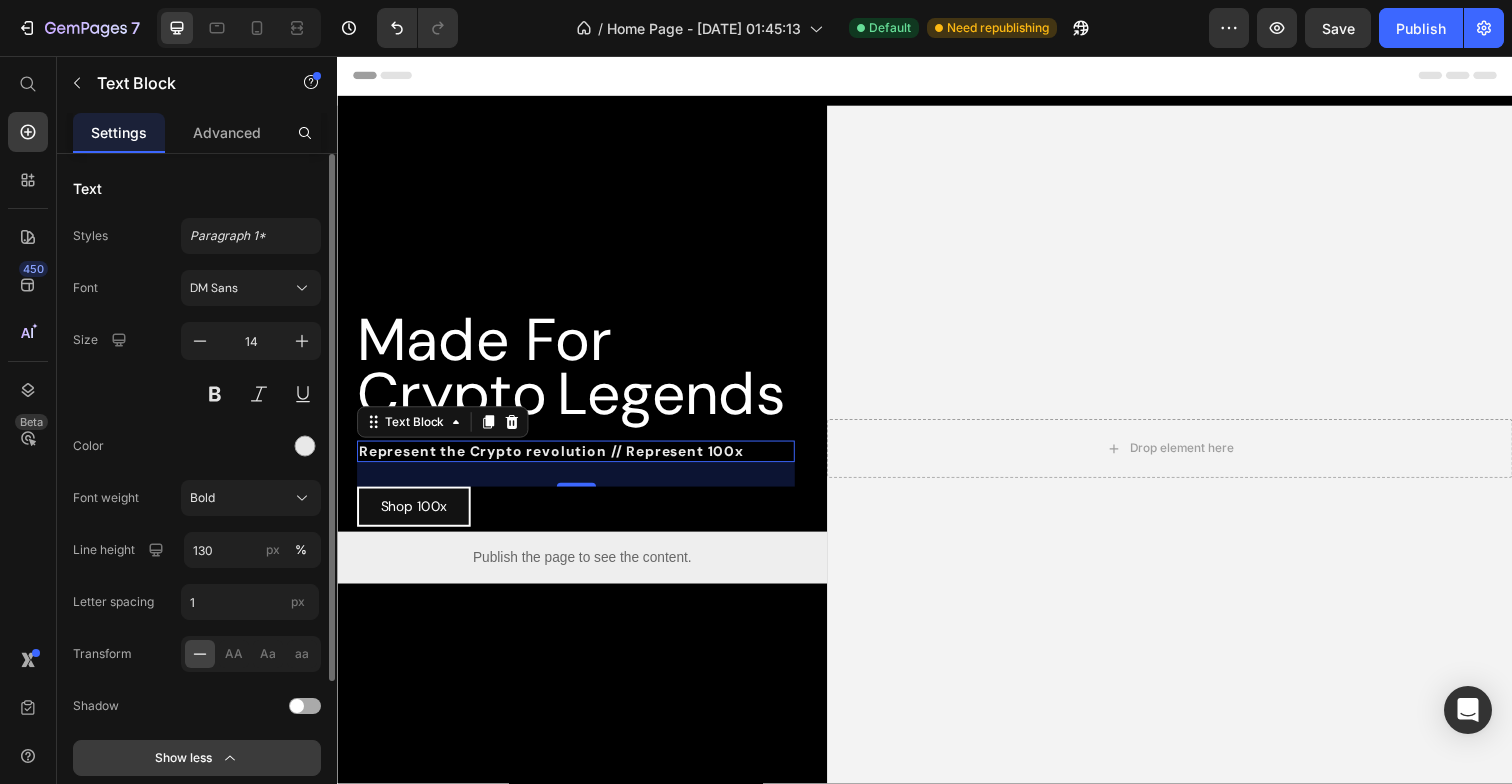 click on "Bold" at bounding box center (202, 498) 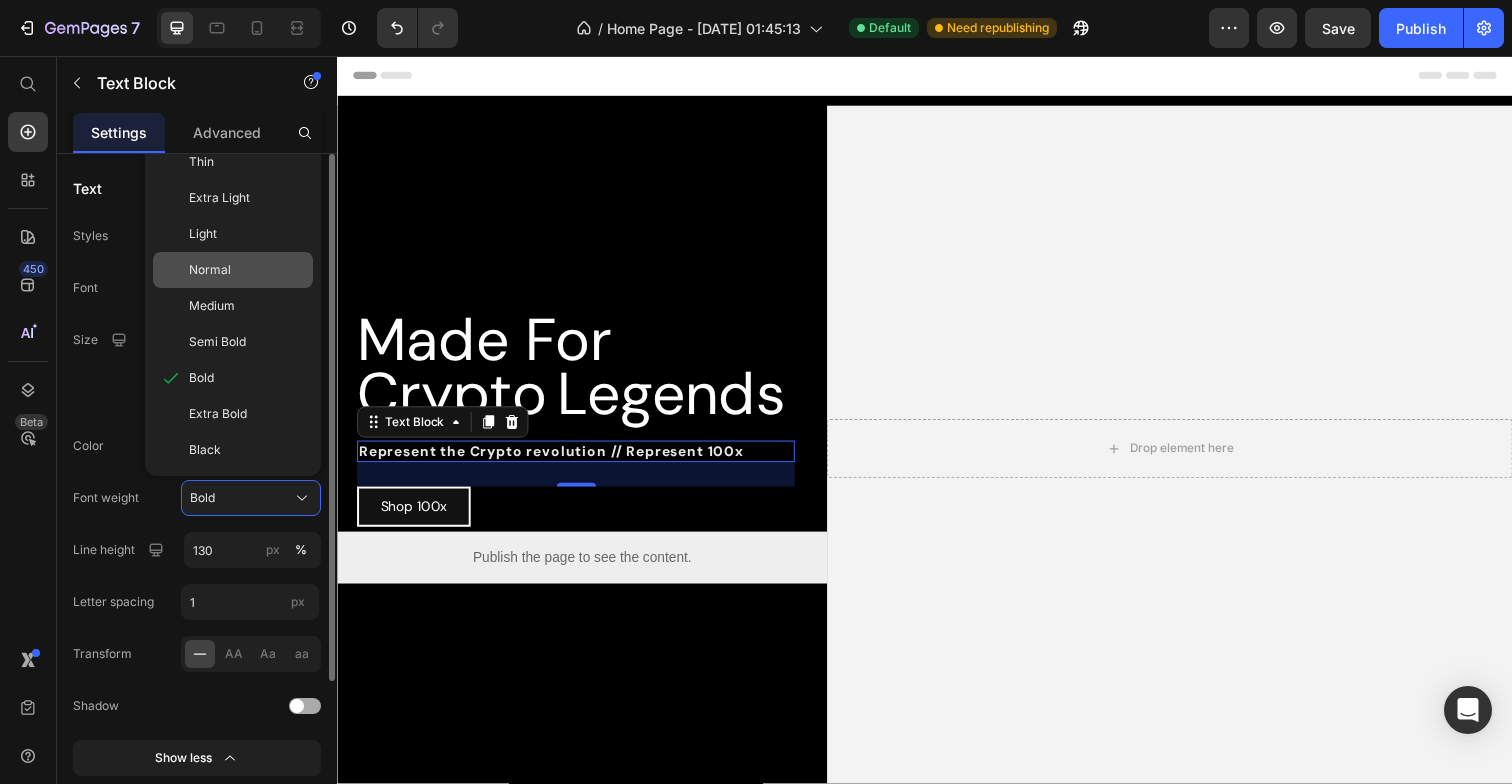 click on "Normal" 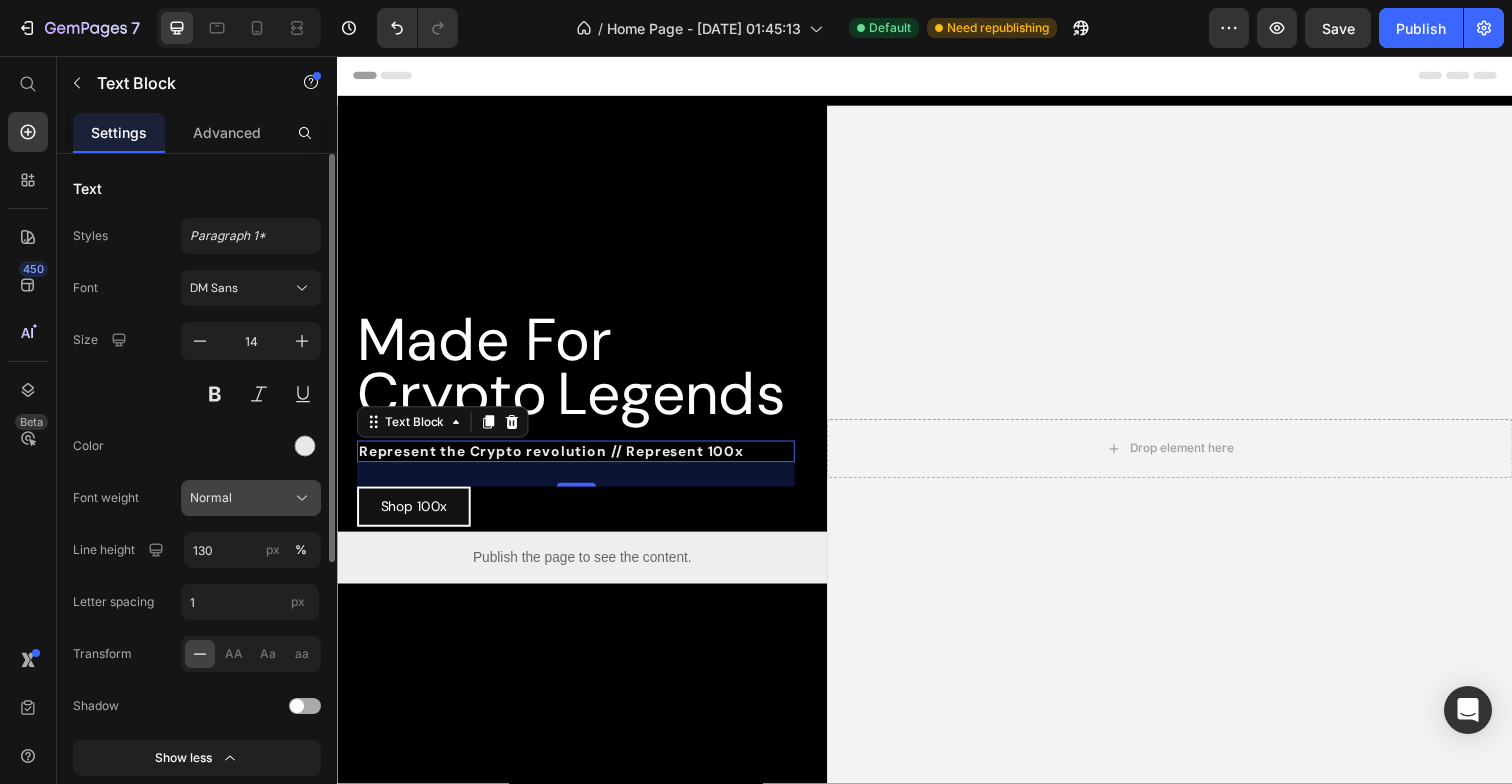 click on "Normal" at bounding box center (251, 498) 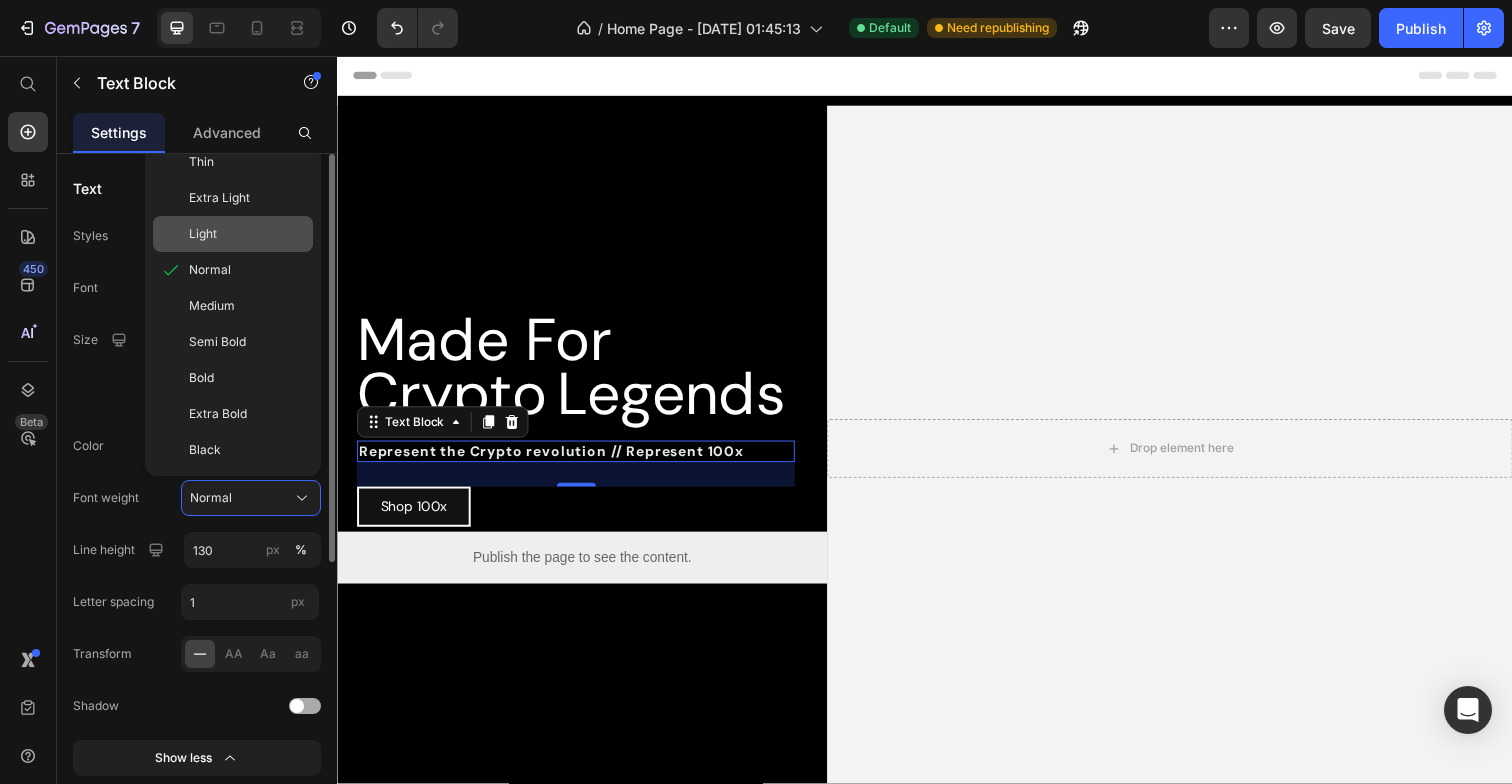 click on "Light" at bounding box center (203, 234) 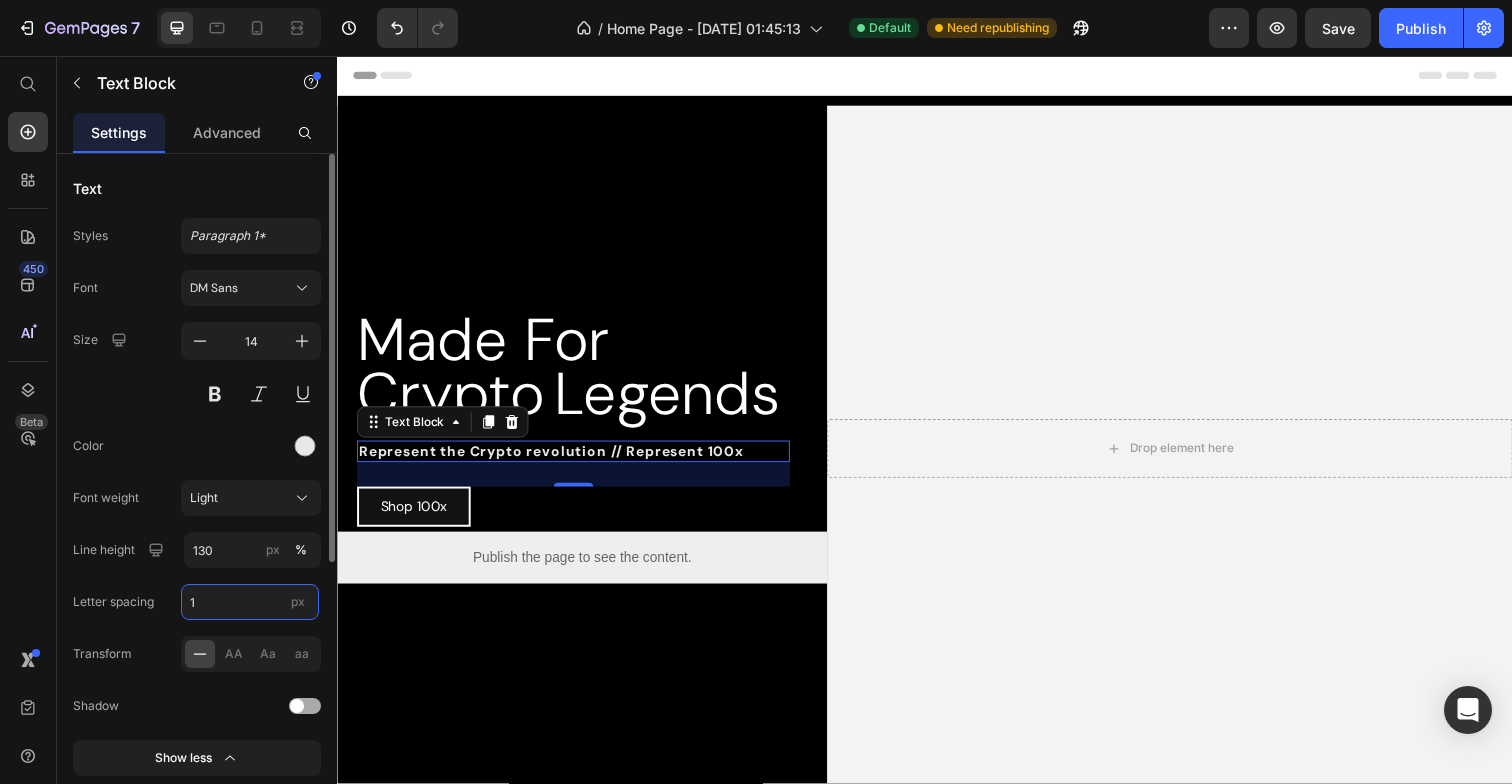 click on "1" at bounding box center (250, 602) 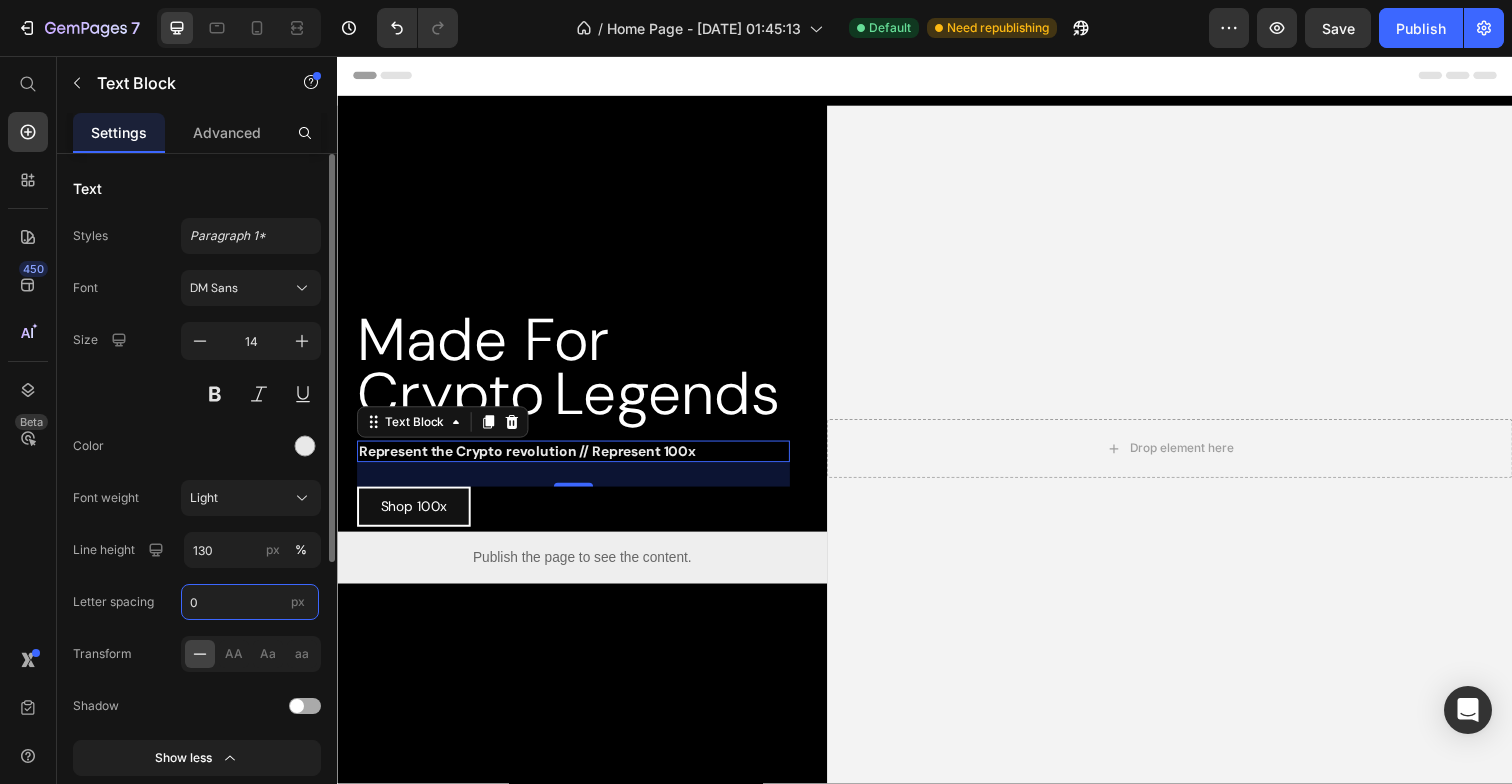 type on "0" 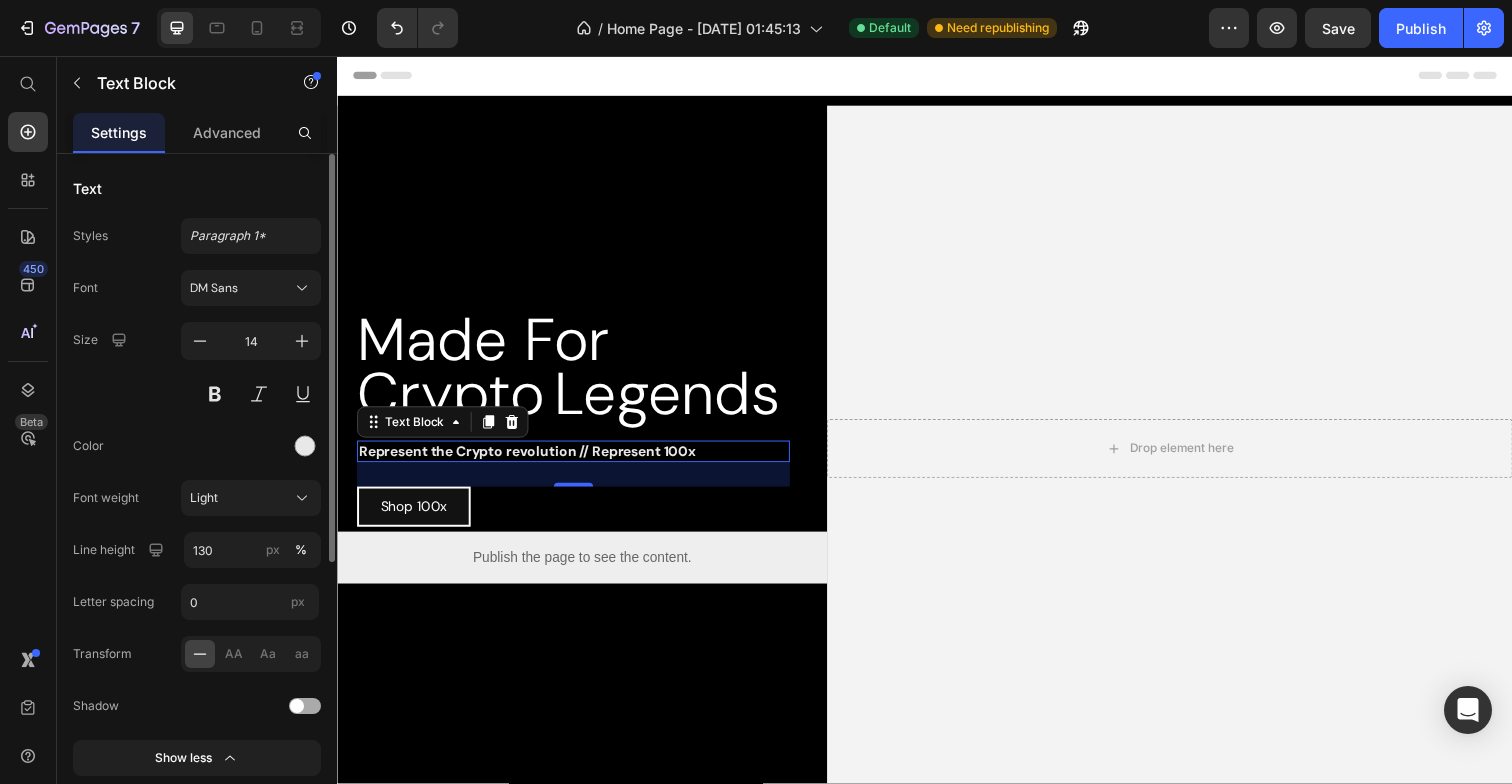 click on "Size 14" at bounding box center [197, 367] 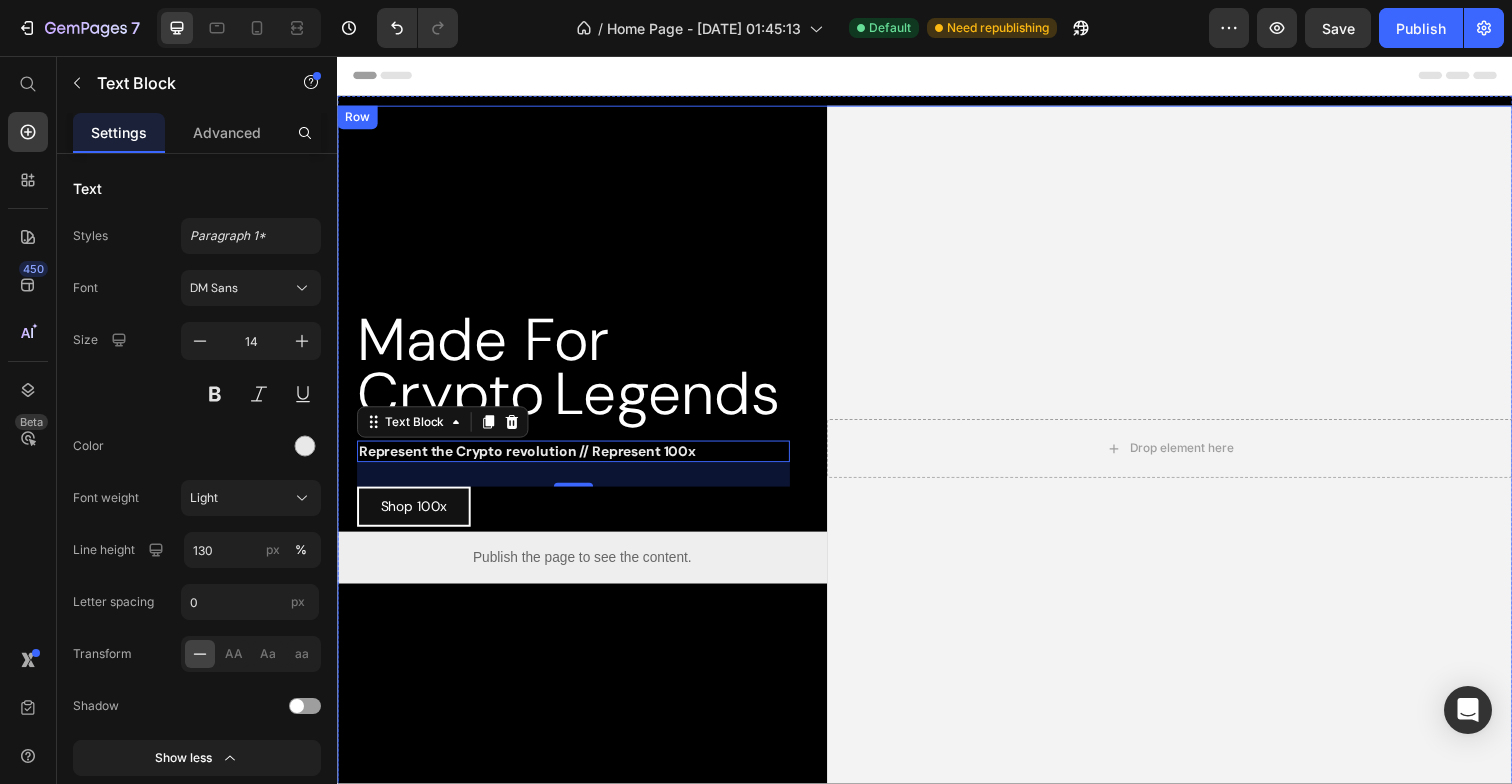click on "Made For
Crypto Legends Custom Code Represent the Crypto revolution // Represent 100x Text Block   25 Shop 100x Button Row
Publish the page to see the content.
Custom Code" at bounding box center (587, 457) 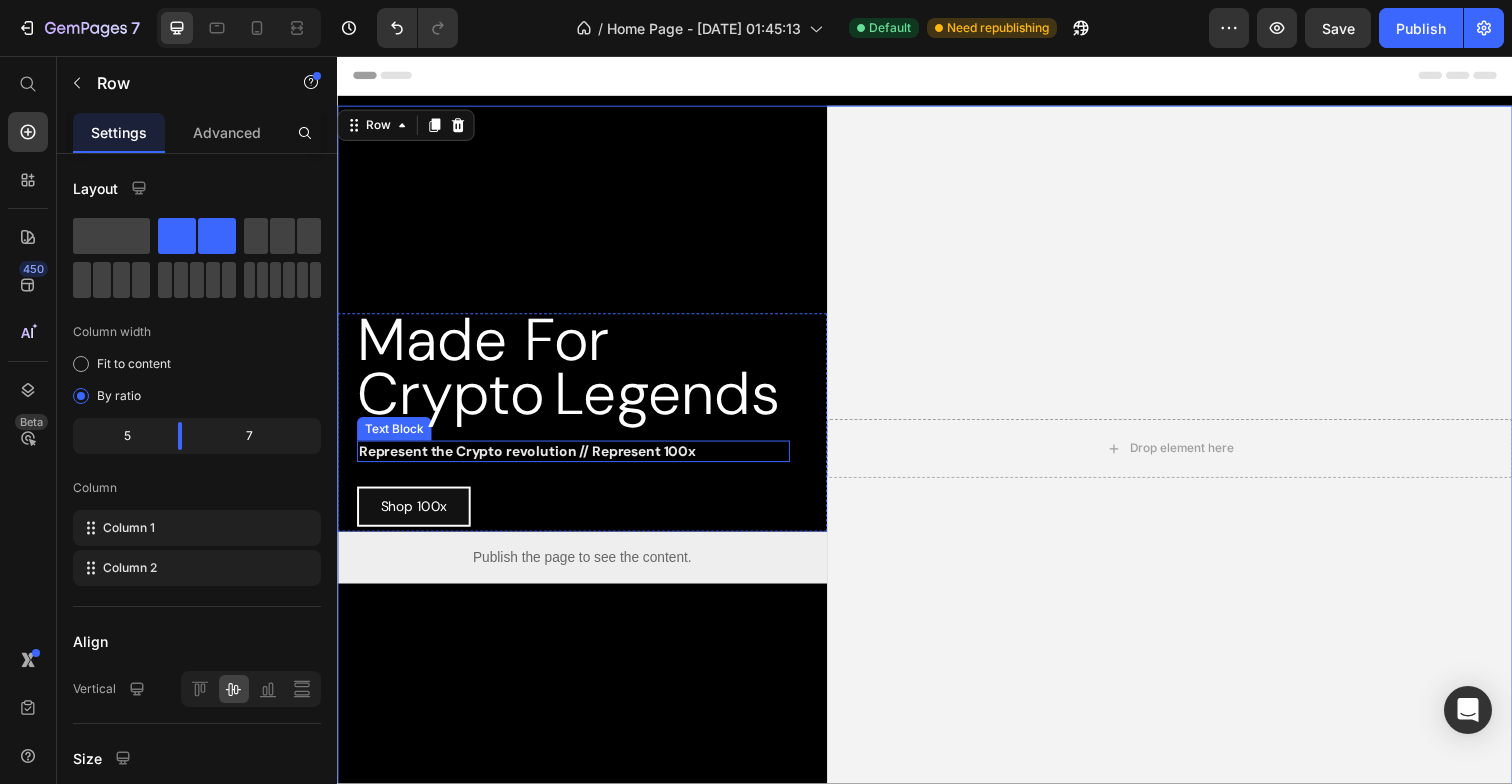 click on "Represent the Crypto revolution // Represent 100x" at bounding box center [531, 460] 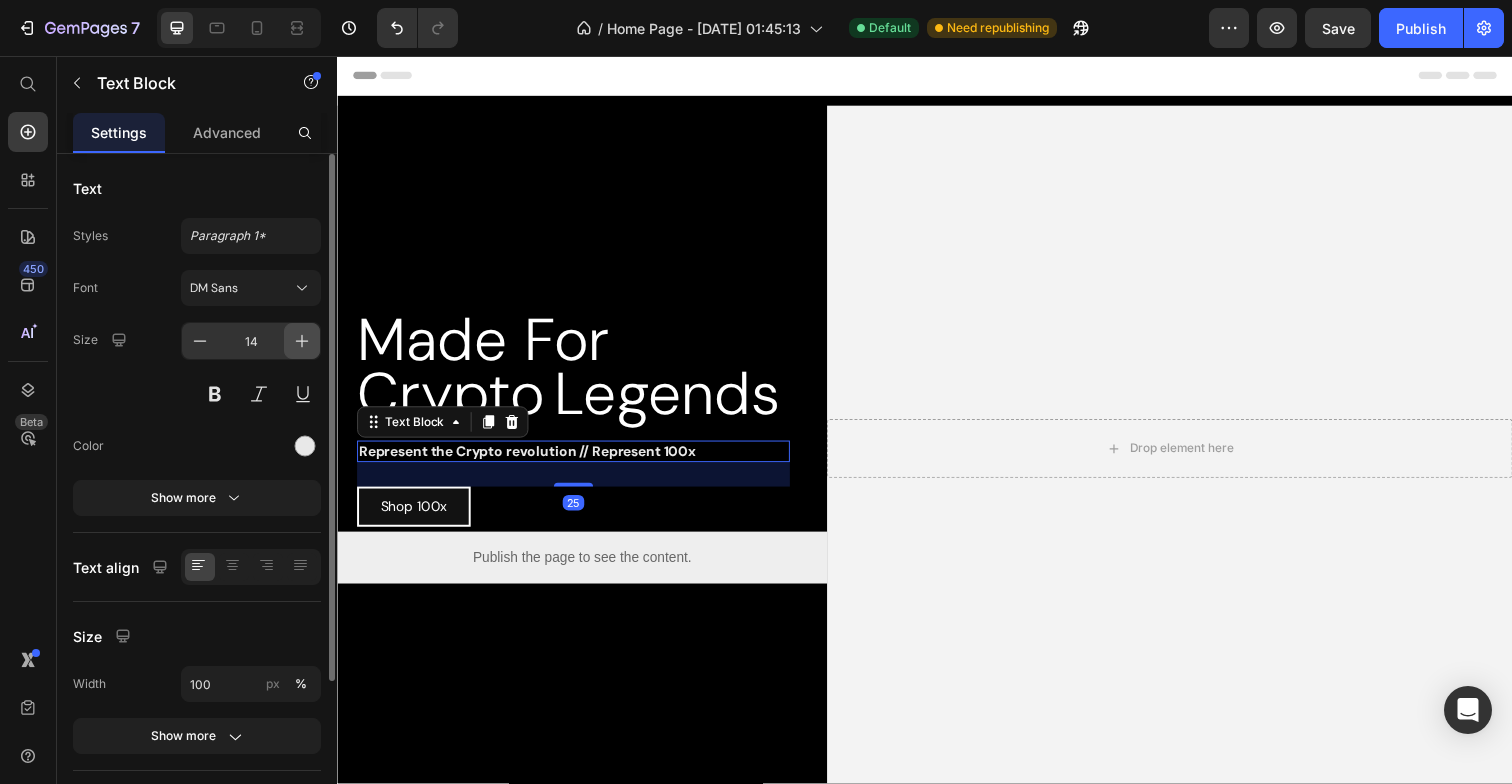click at bounding box center (302, 341) 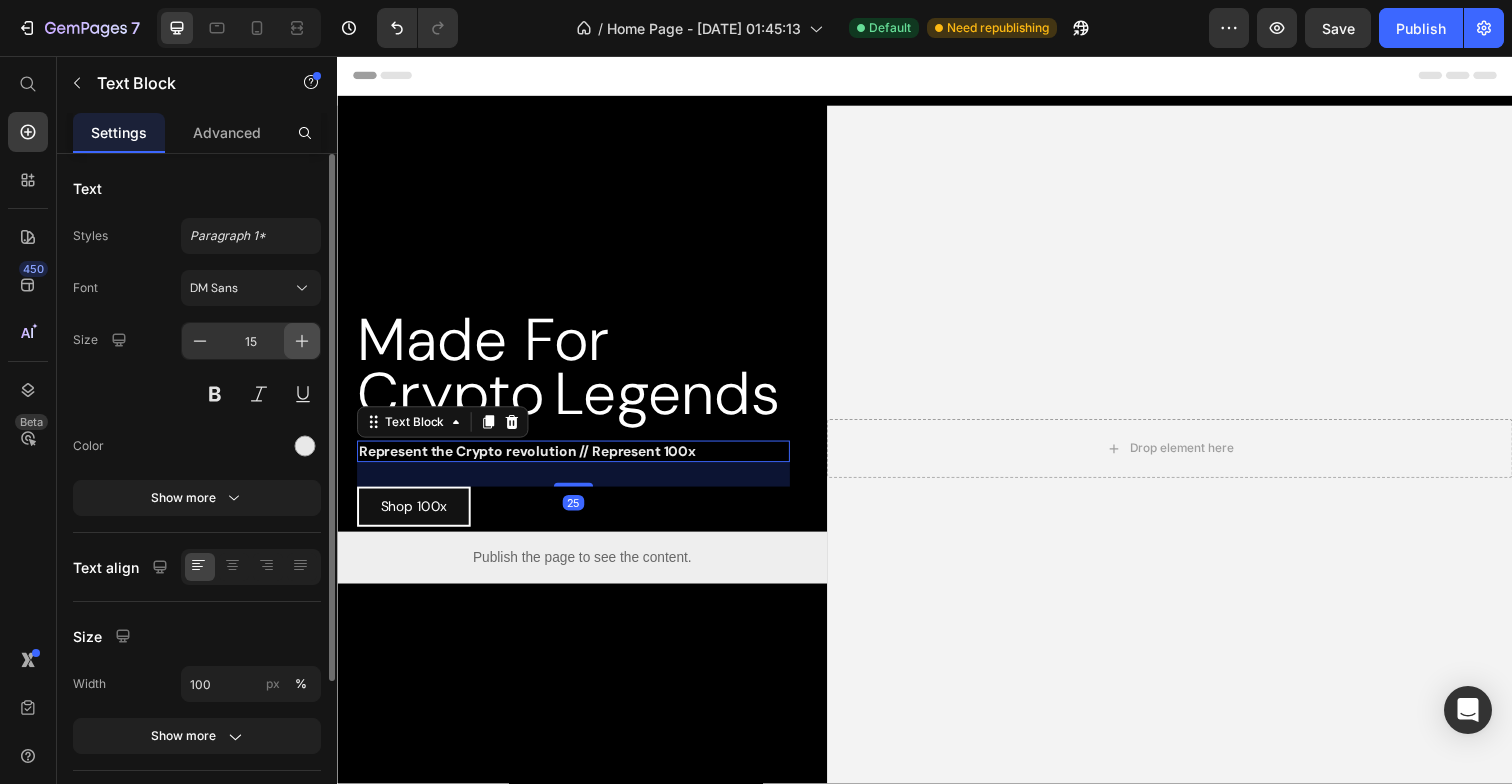 click at bounding box center (302, 341) 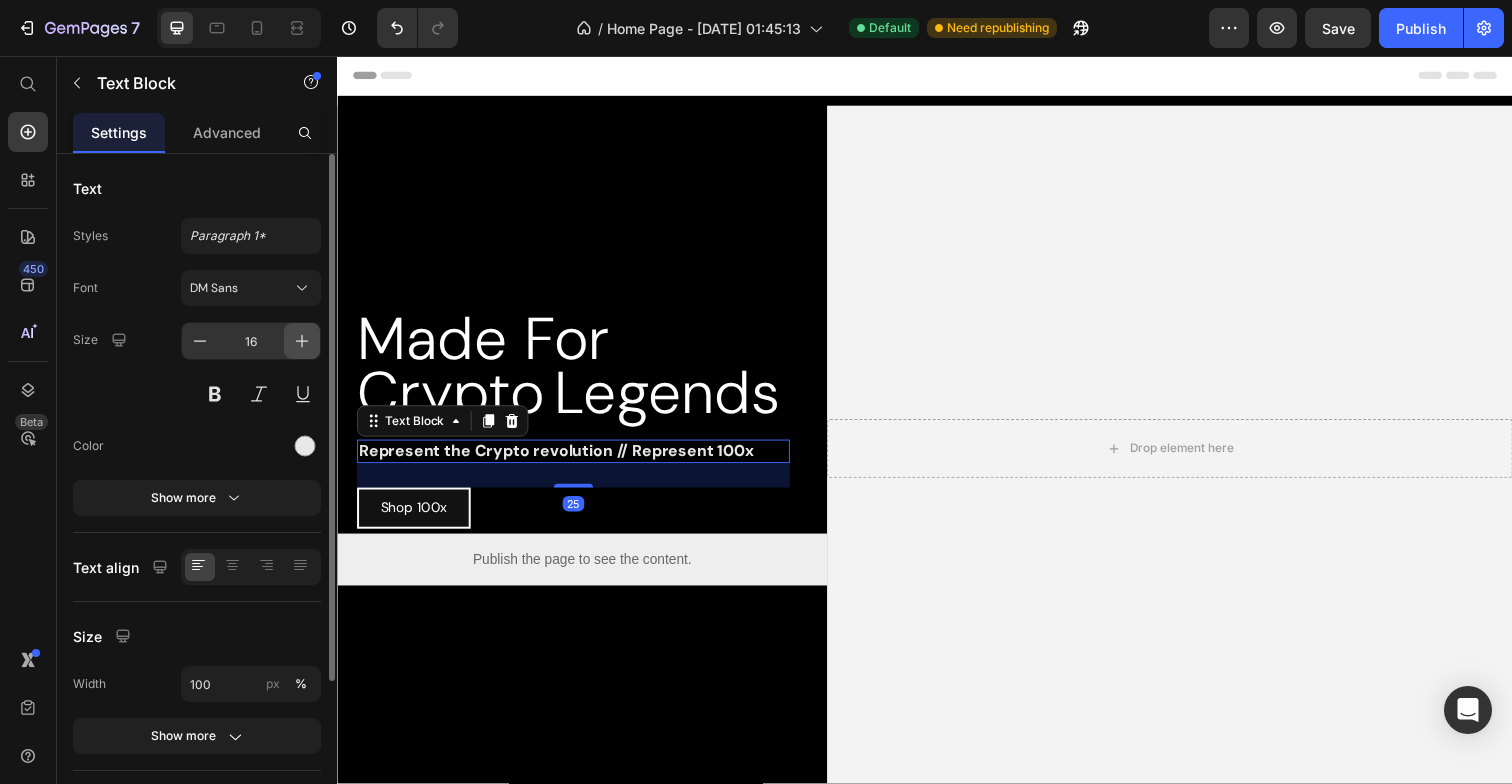 click at bounding box center (302, 341) 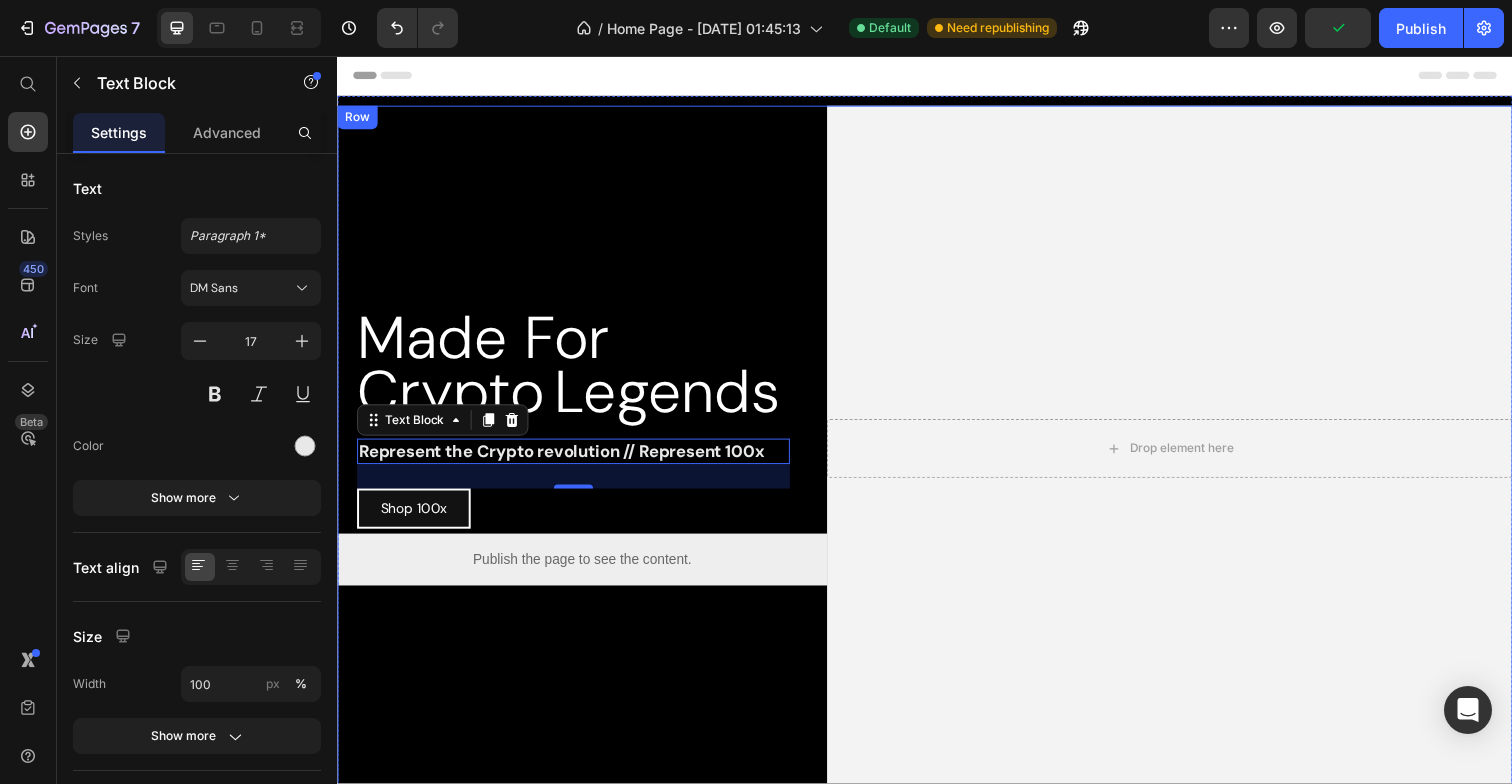 click on "Made For
Crypto Legends Custom Code Represent the Crypto revolution // Represent 100x Text Block   25 Shop 100x Button Row
Publish the page to see the content.
Custom Code" at bounding box center (587, 457) 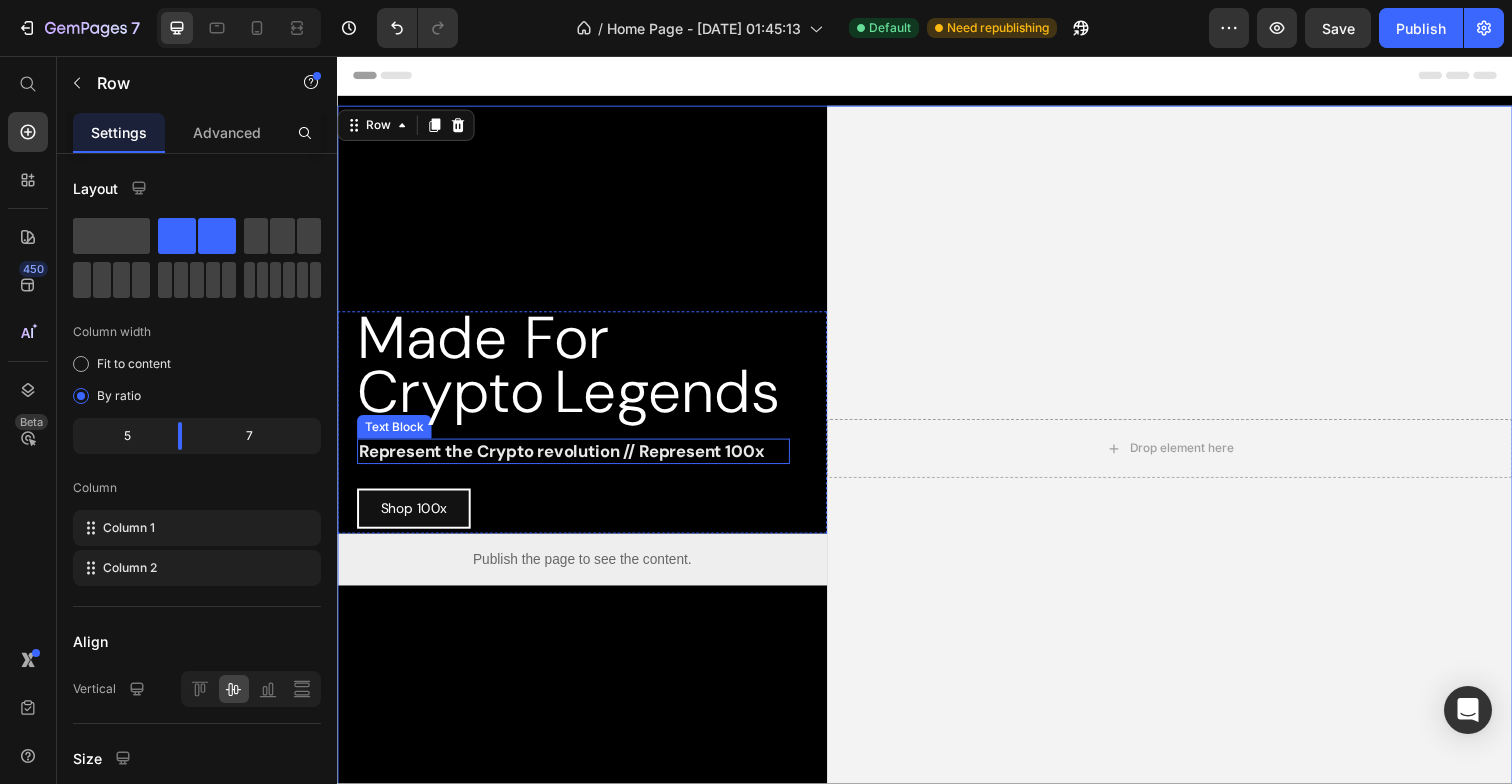 click on "Represent the Crypto revolution // Represent 100x" at bounding box center (566, 460) 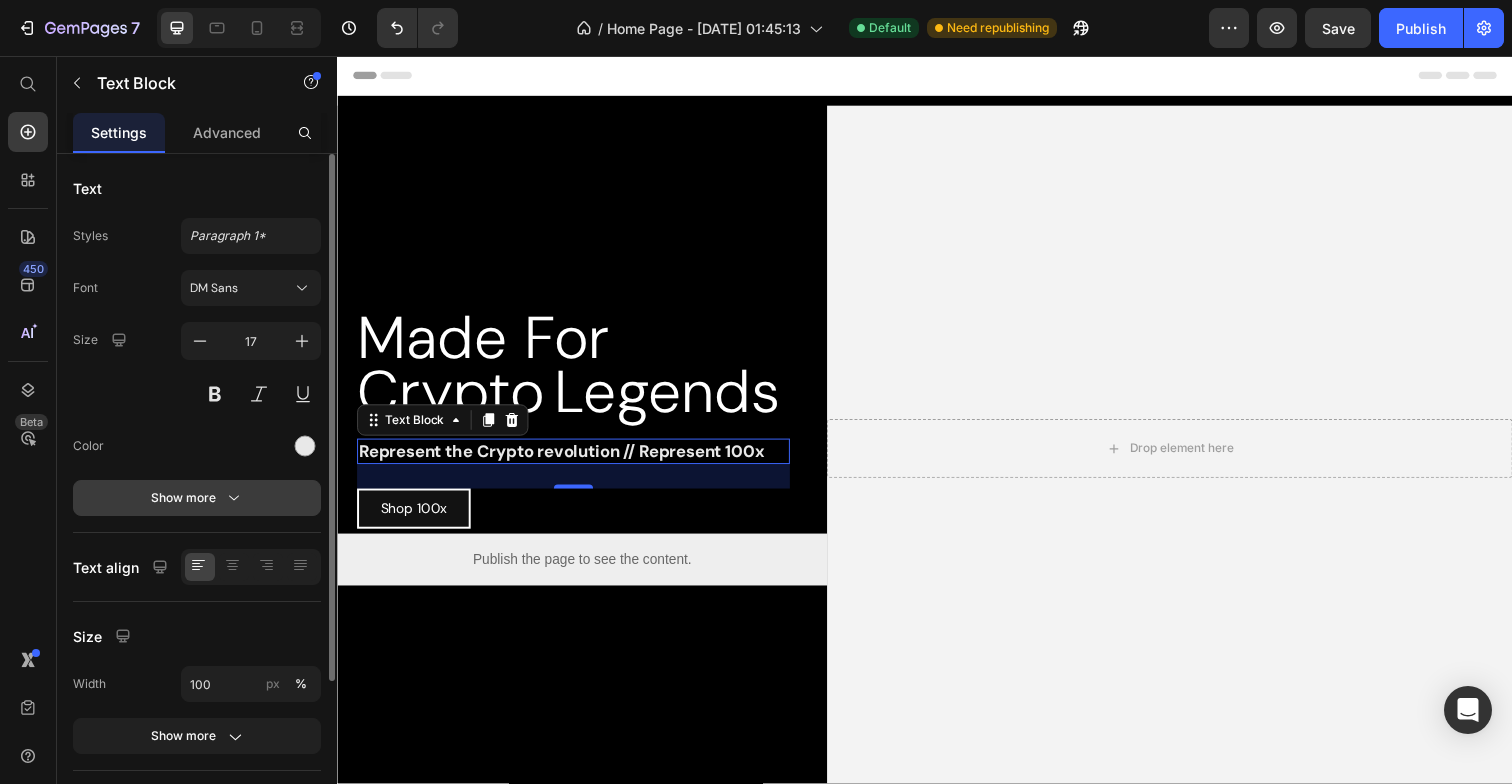 click on "Show more" at bounding box center [197, 498] 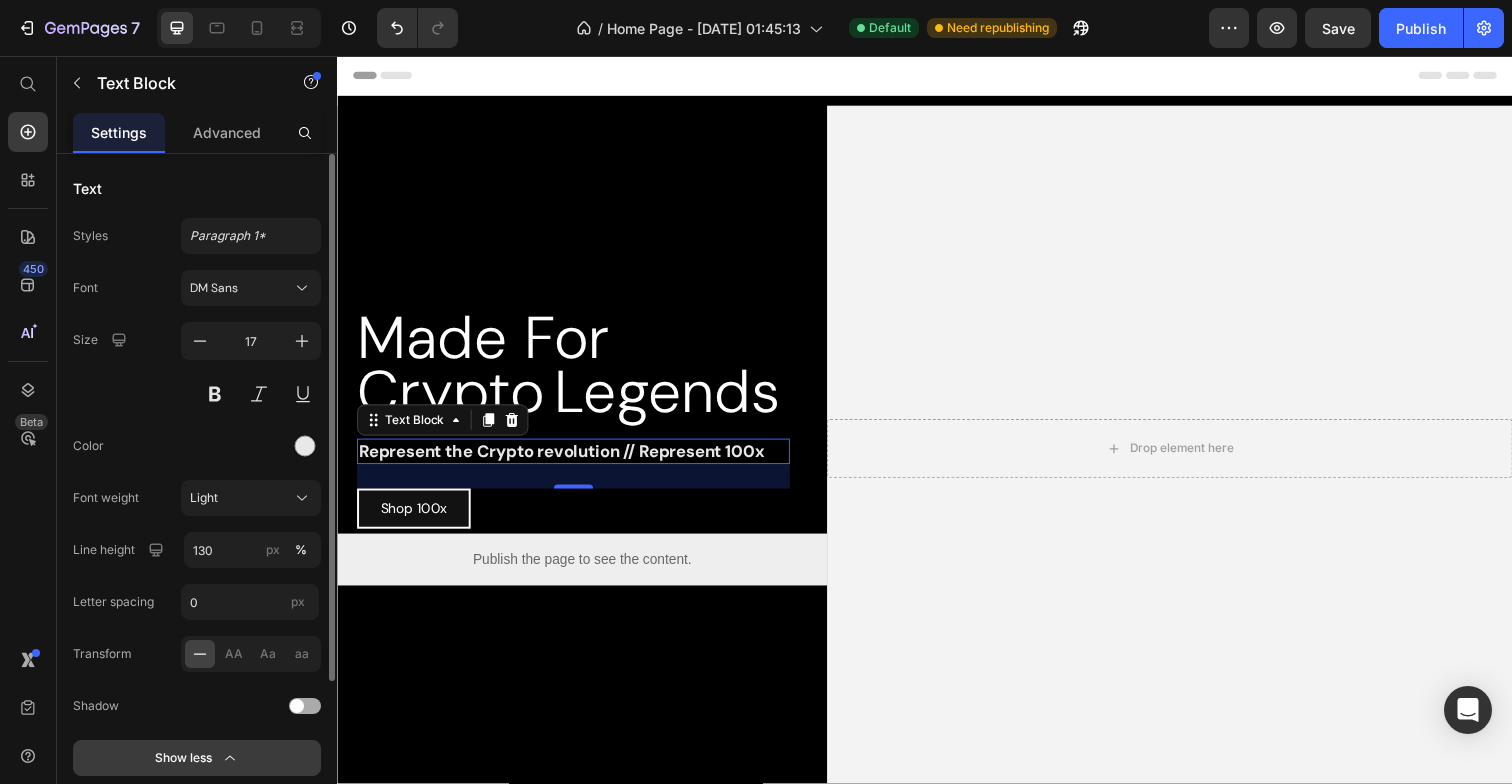 click on "Light" 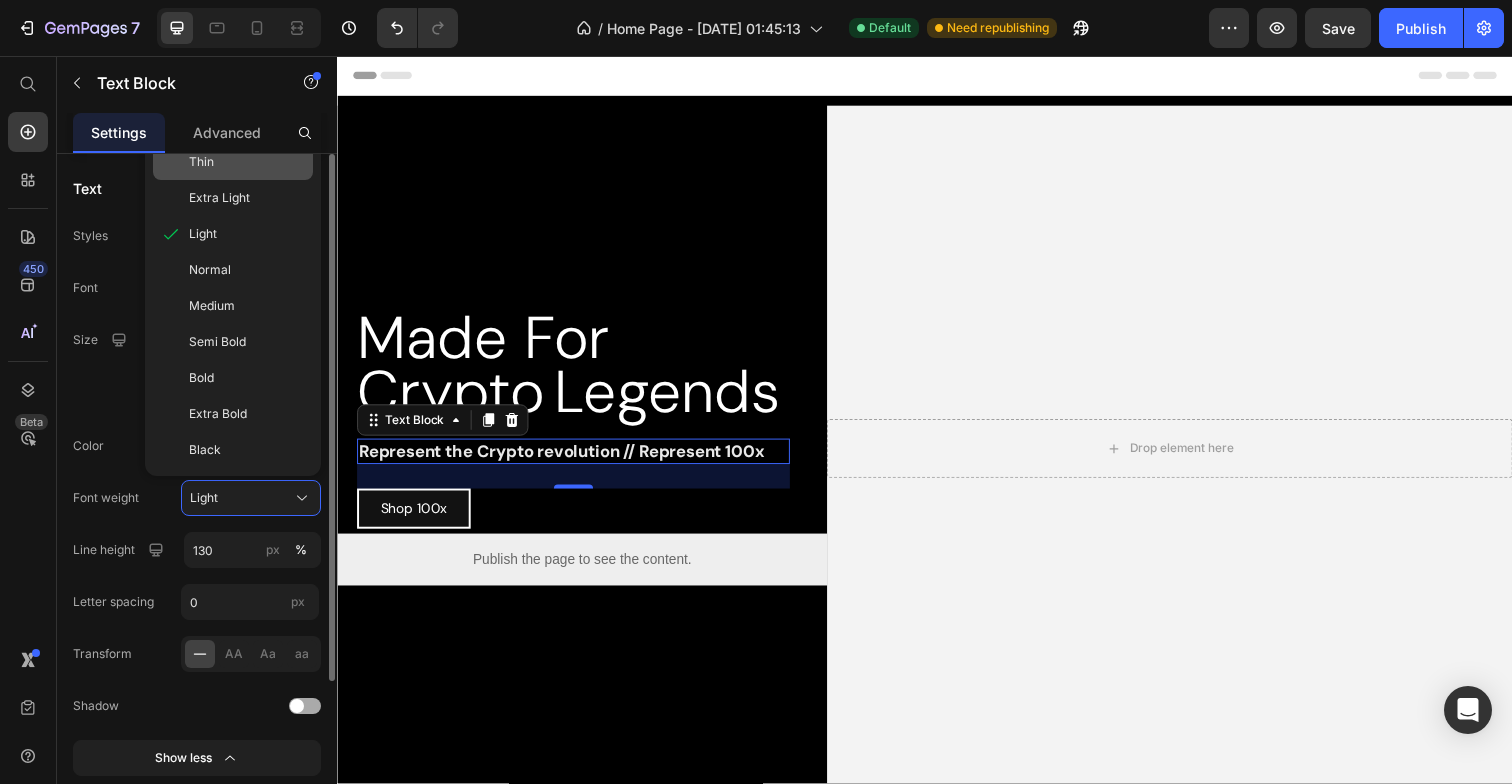 click on "Thin" at bounding box center (247, 162) 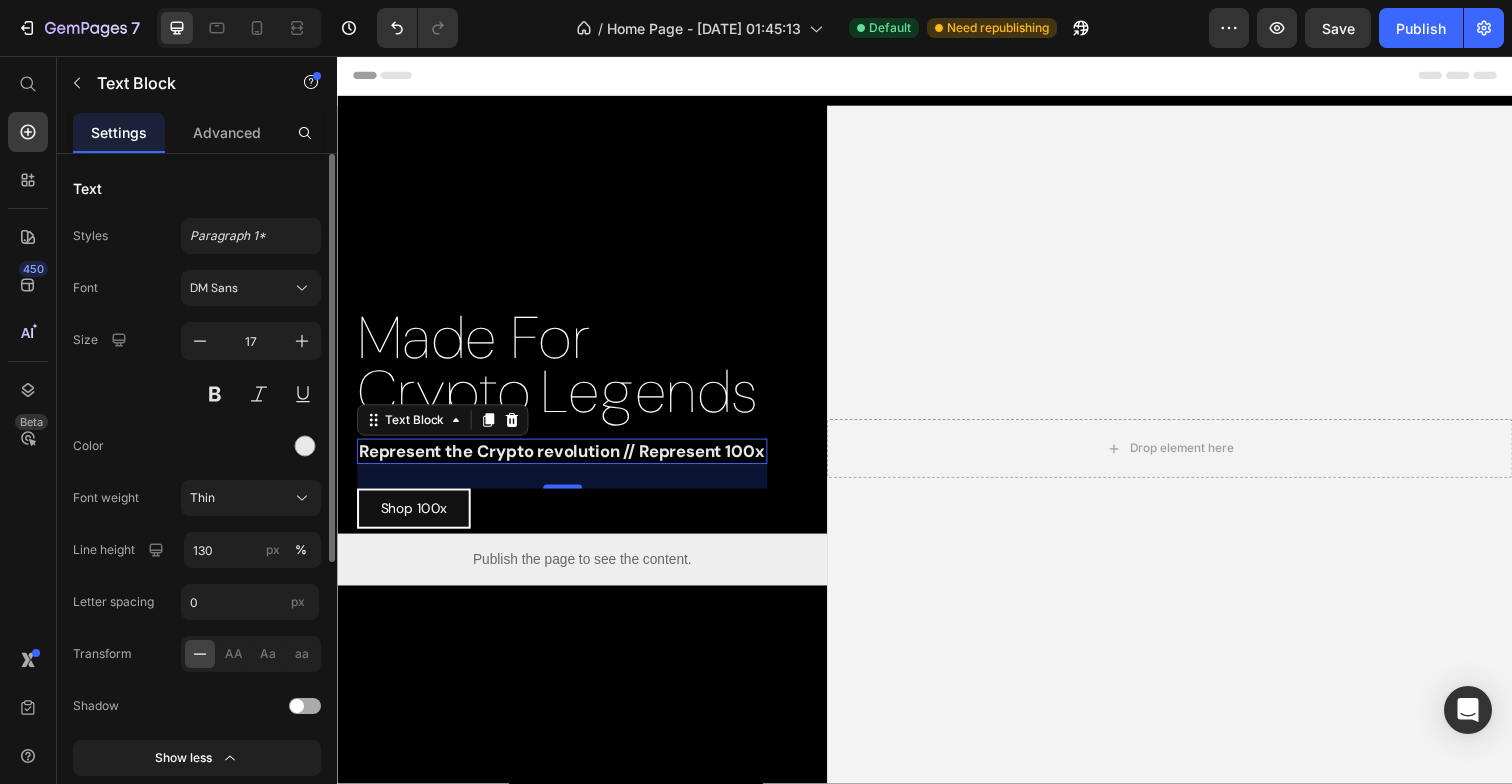 click on "Color" at bounding box center (197, 446) 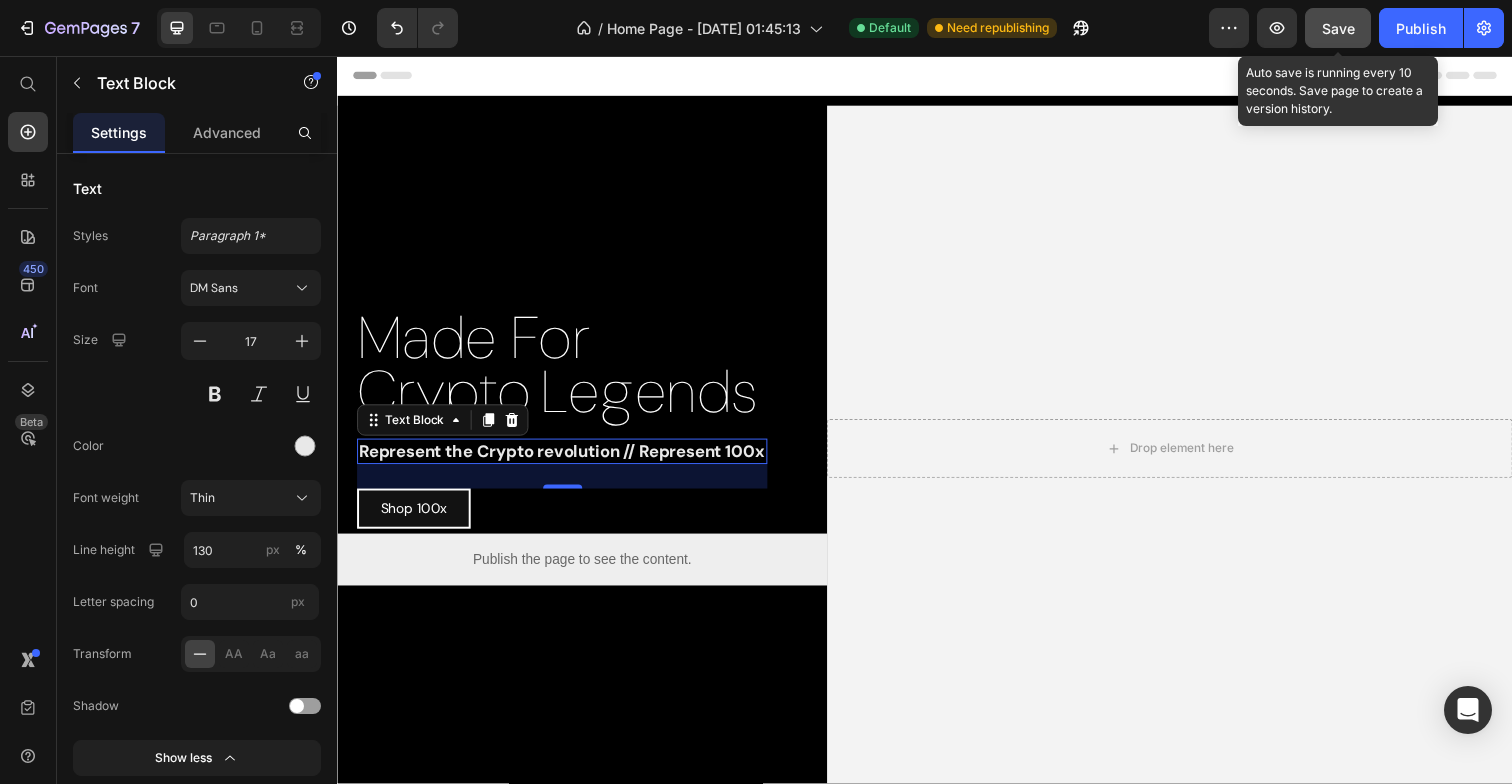 click on "Save" at bounding box center (1338, 28) 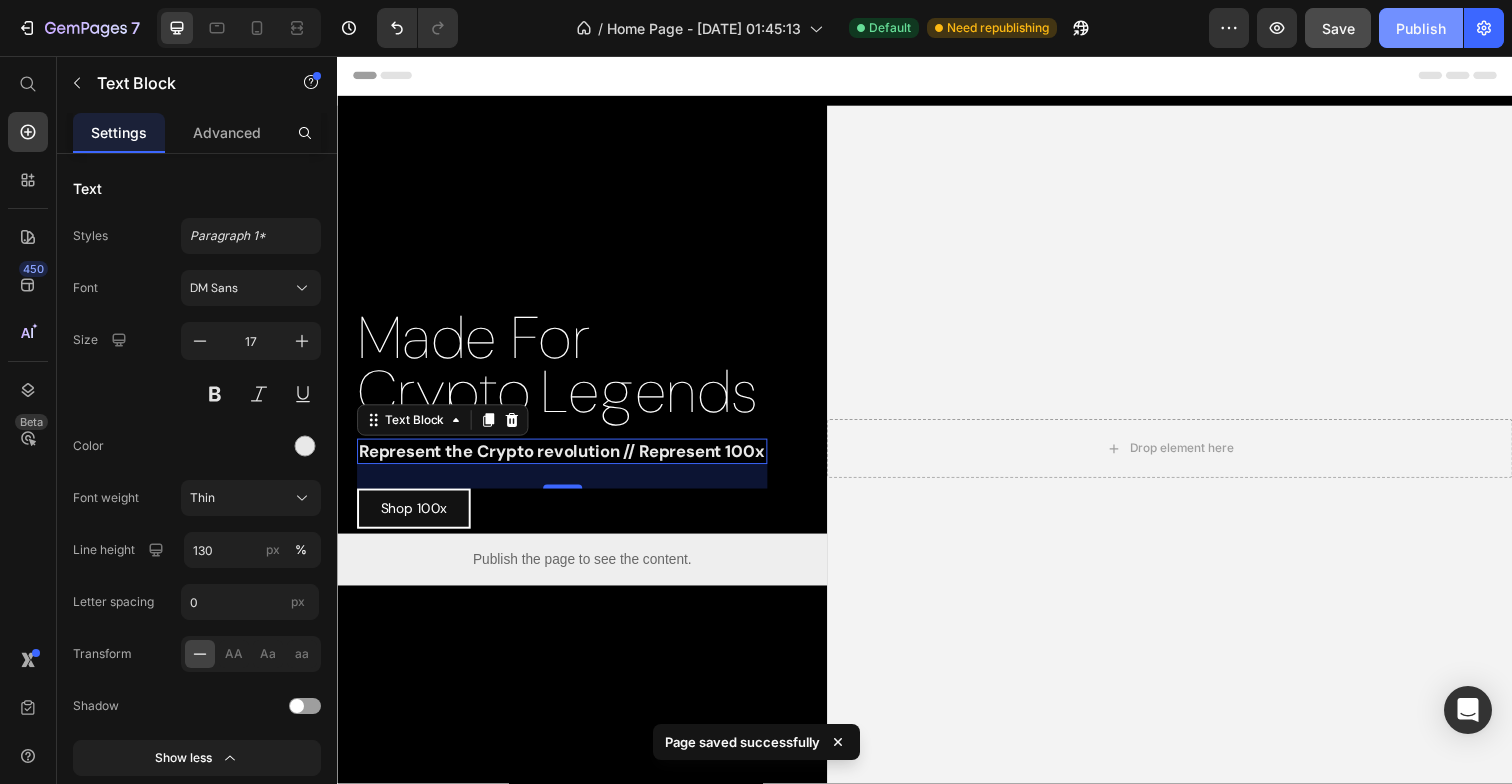 click on "Publish" at bounding box center [1421, 28] 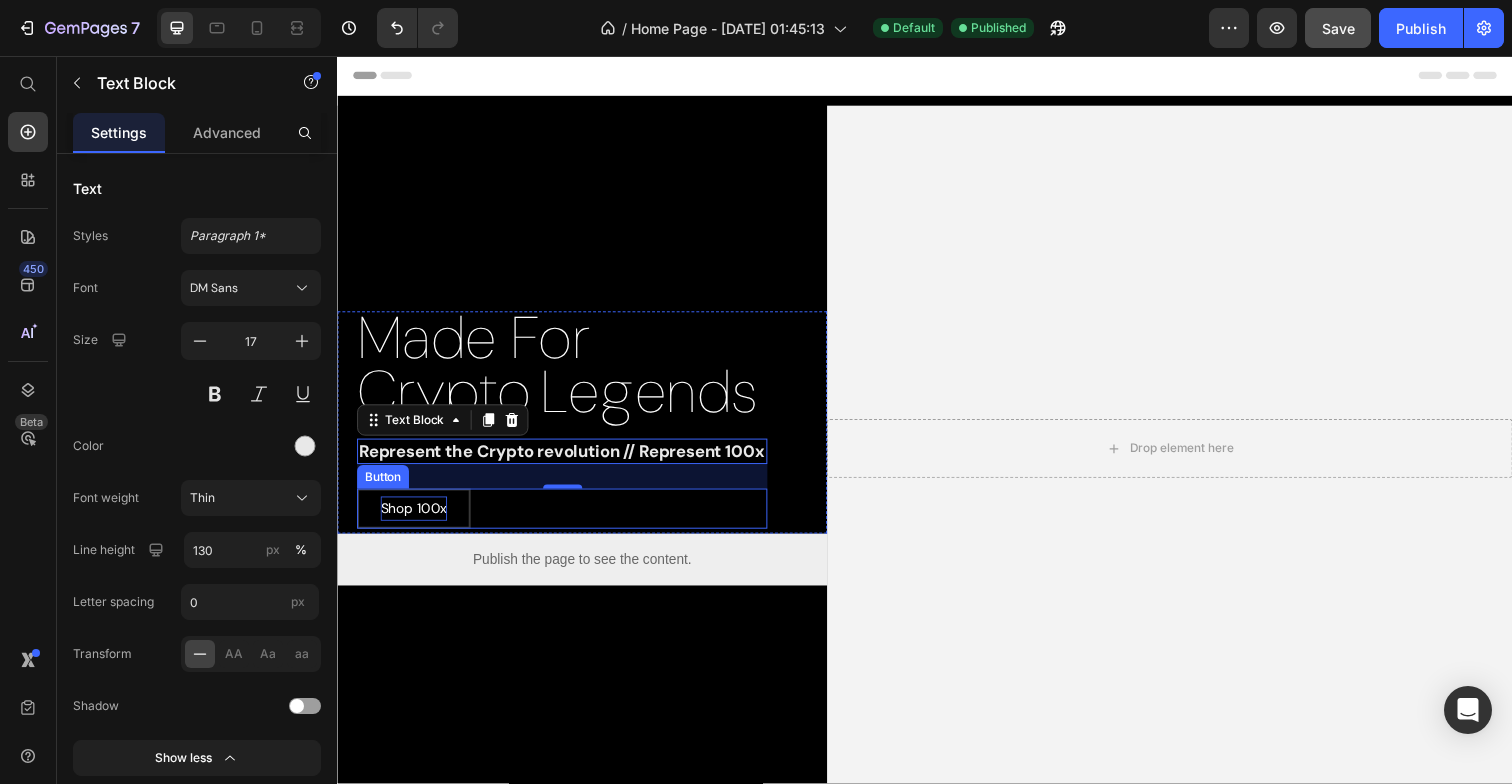 click on "Shop 100x" at bounding box center (415, 518) 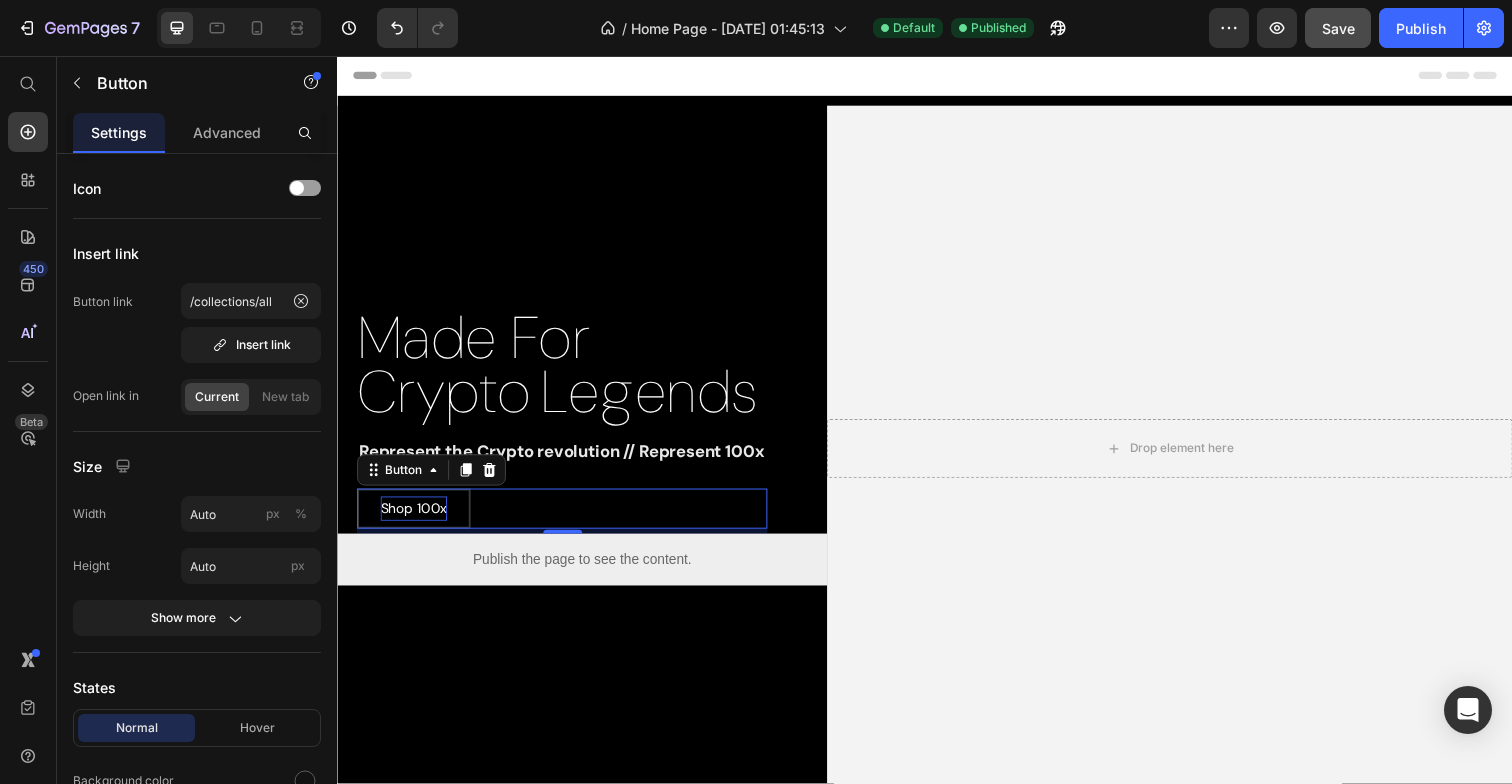 click on "Shop 100x" at bounding box center [415, 518] 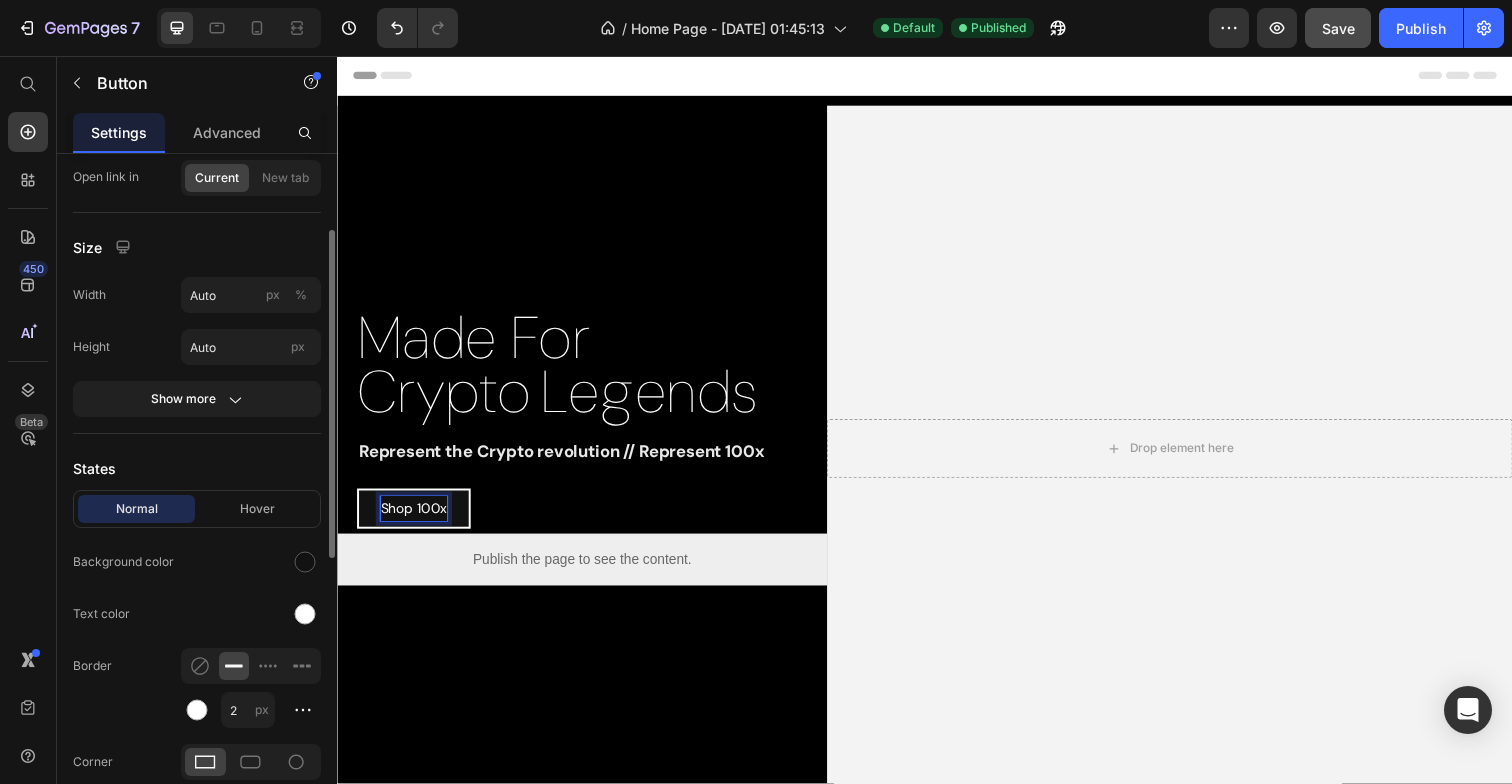 scroll, scrollTop: 248, scrollLeft: 0, axis: vertical 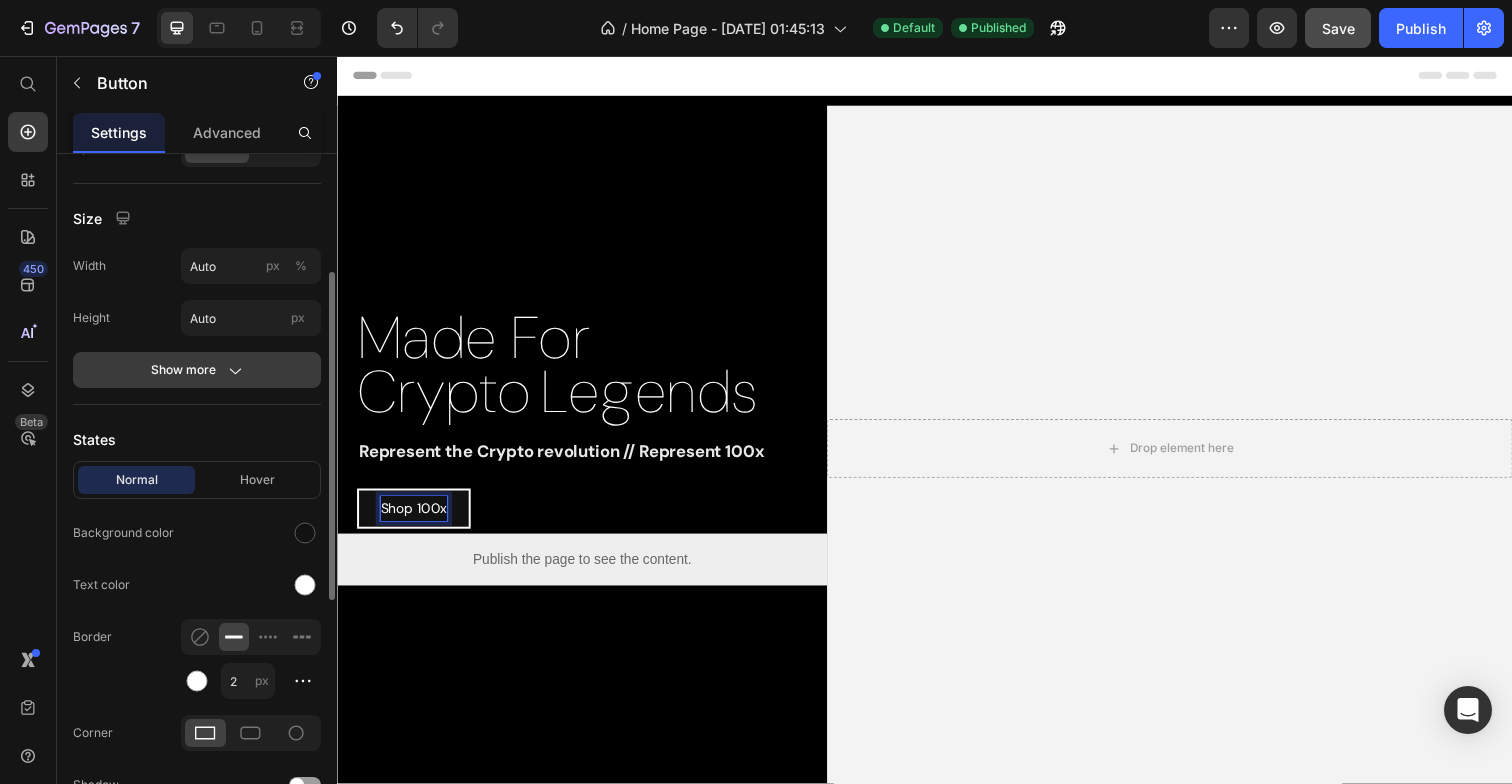 click on "Show more" at bounding box center (197, 370) 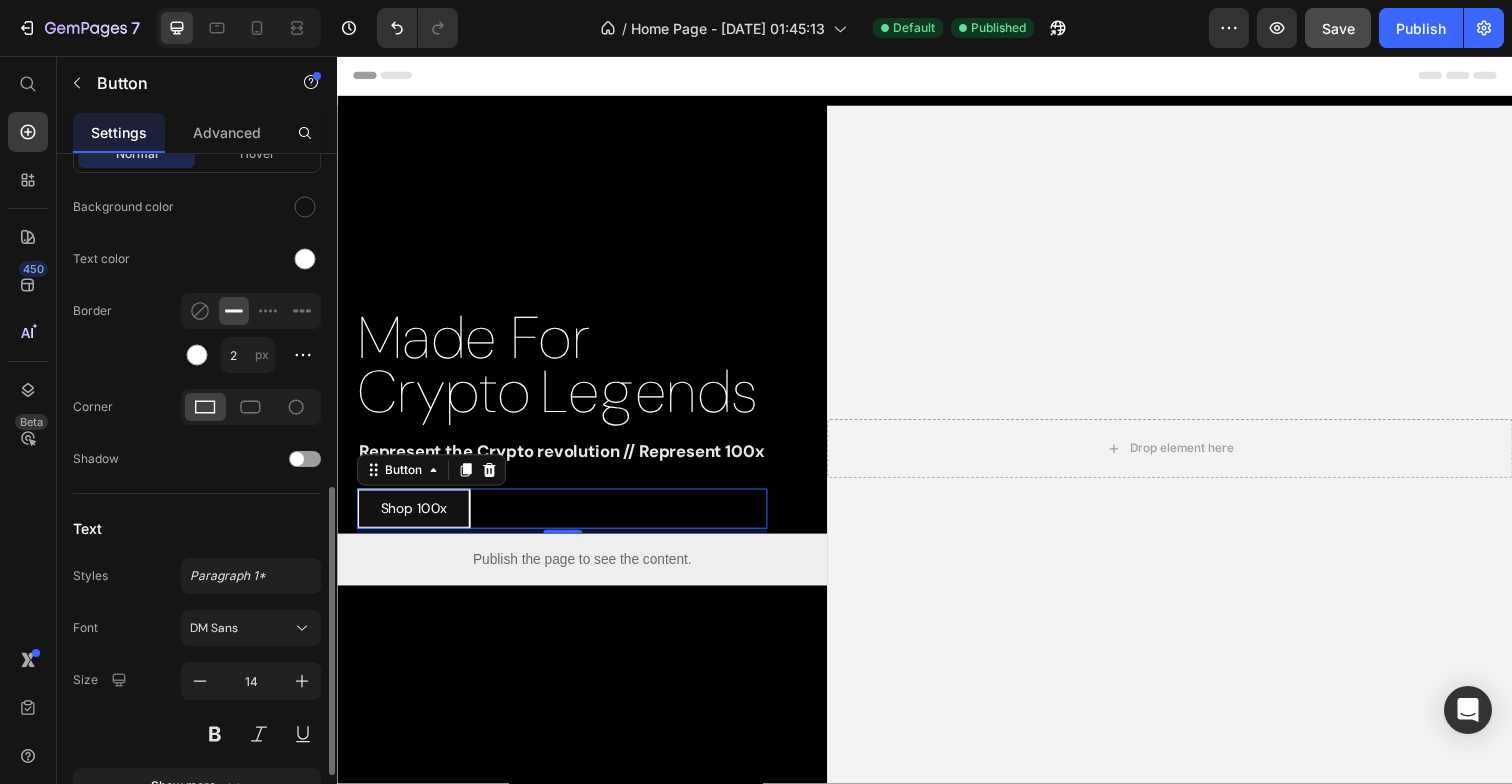 scroll, scrollTop: 792, scrollLeft: 0, axis: vertical 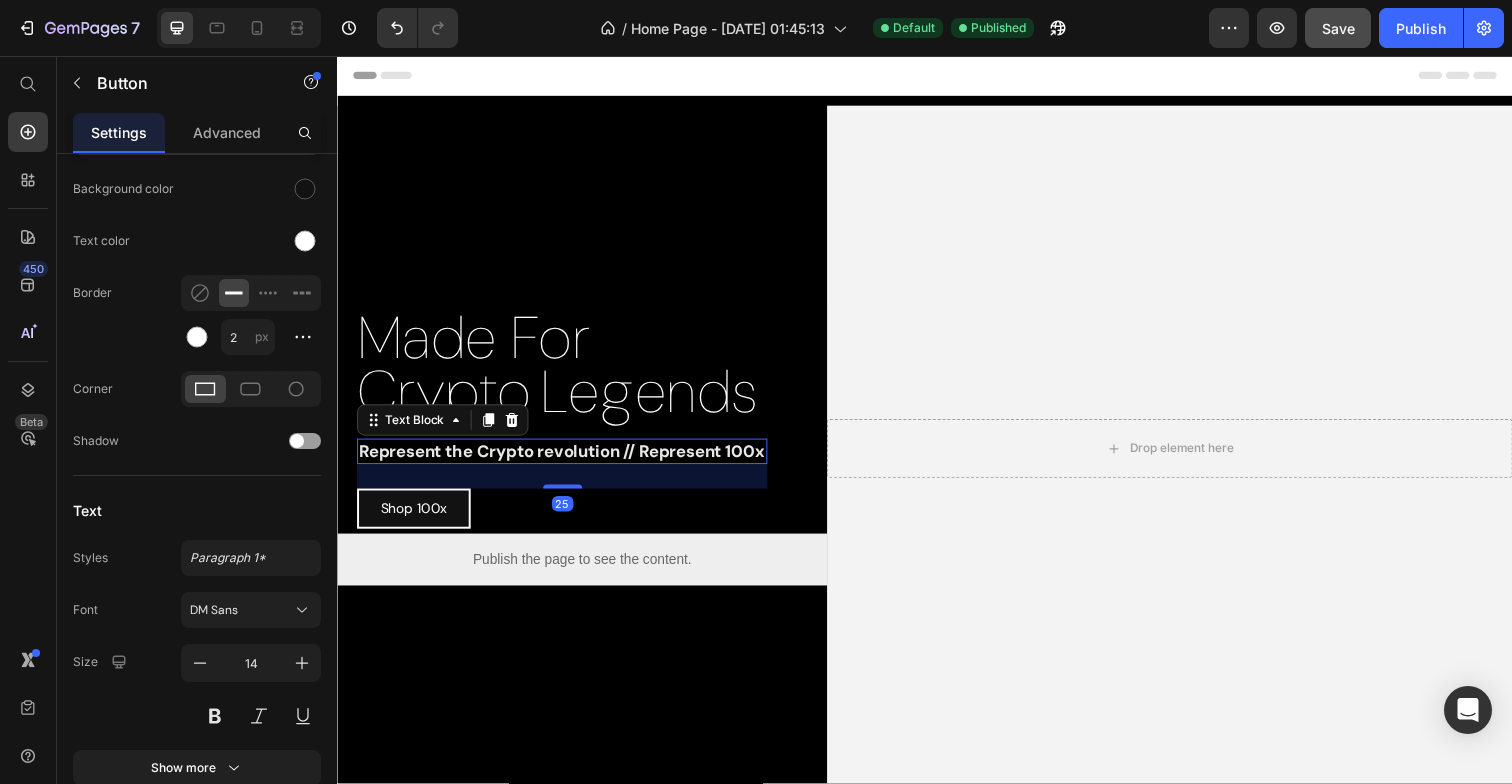click on "Represent the Crypto revolution // Represent 100x" at bounding box center [566, 460] 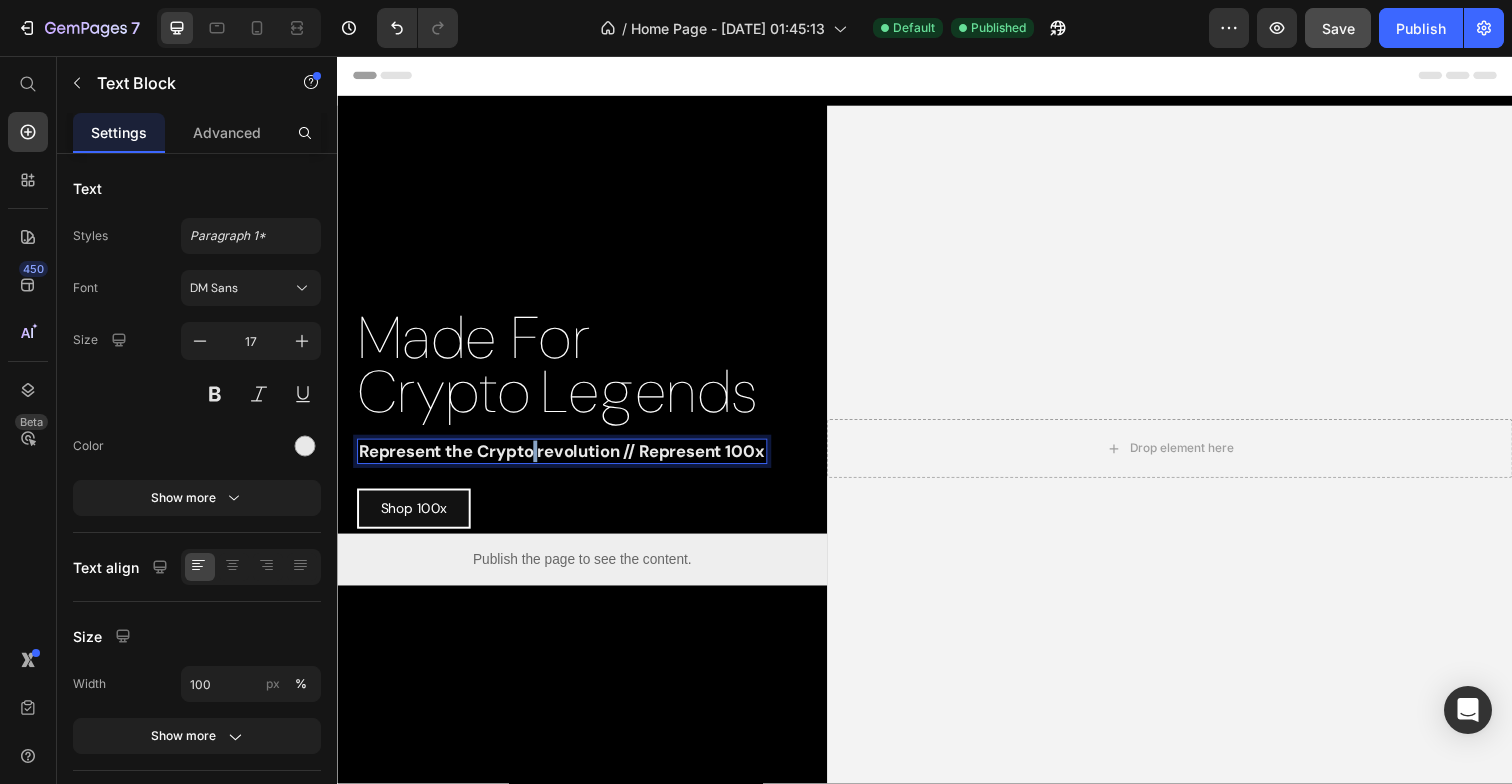 click on "Represent the Crypto revolution // Represent 100x" at bounding box center [566, 460] 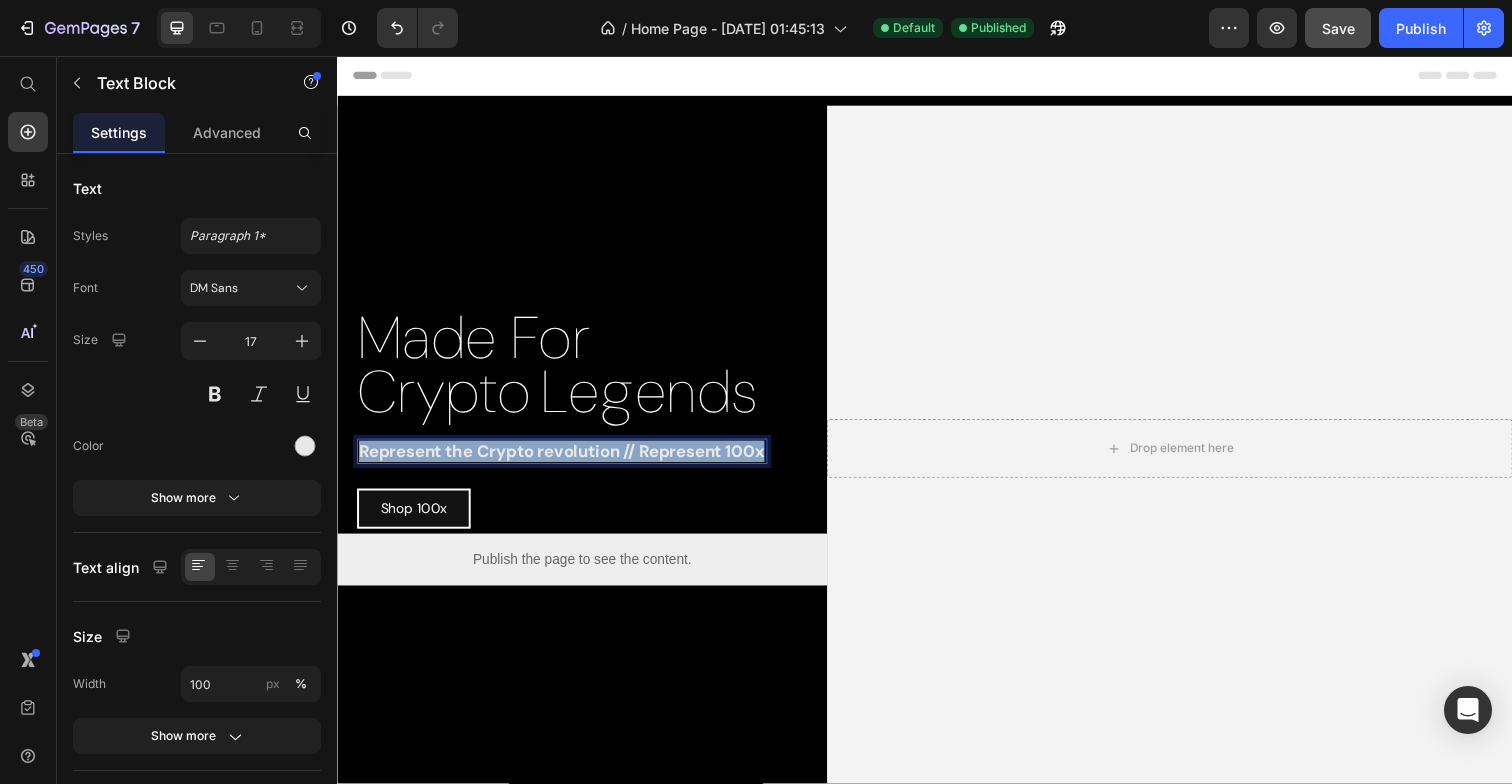 click on "Represent the Crypto revolution // Represent 100x" at bounding box center (566, 460) 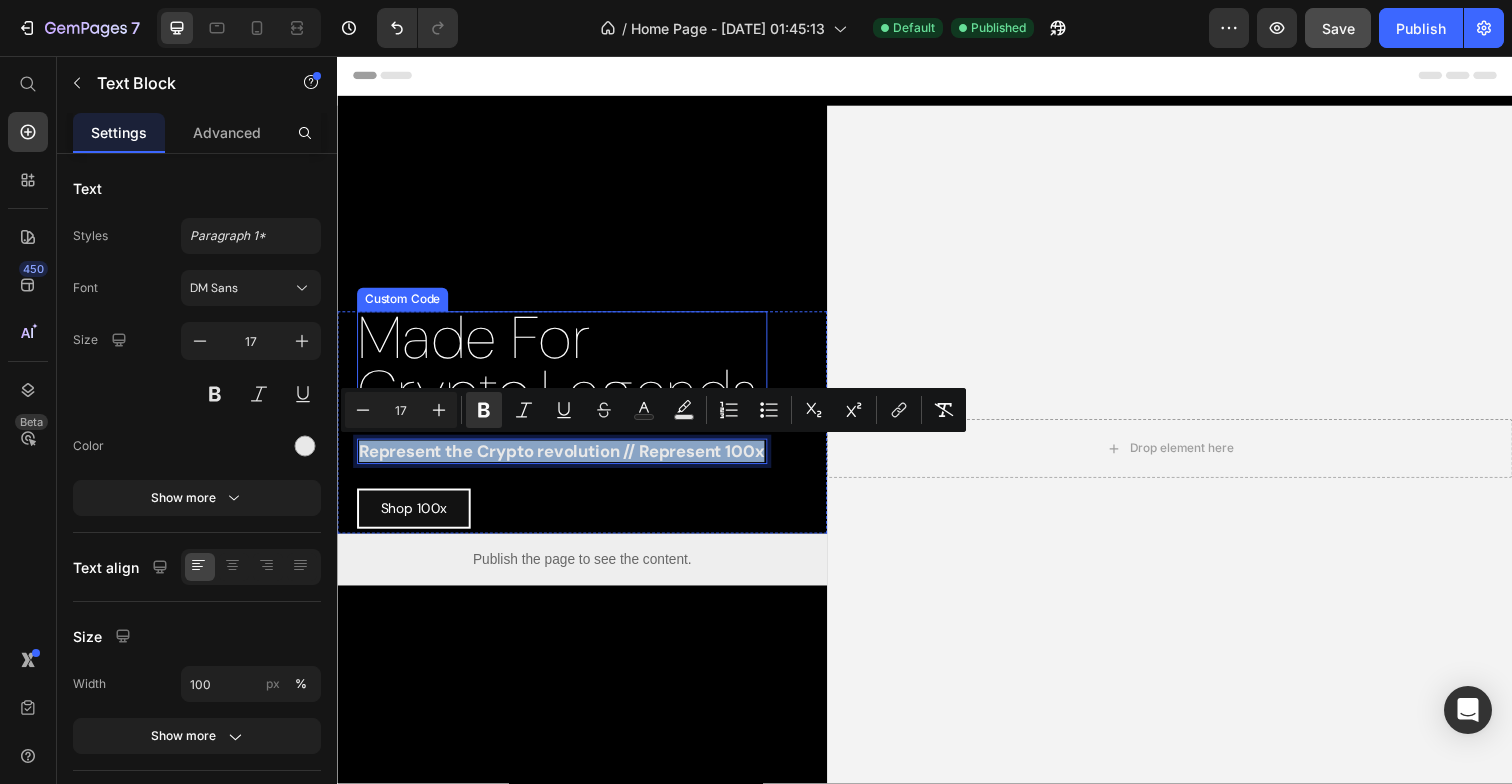click on "Made For
Crypto" at bounding box center (476, 372) 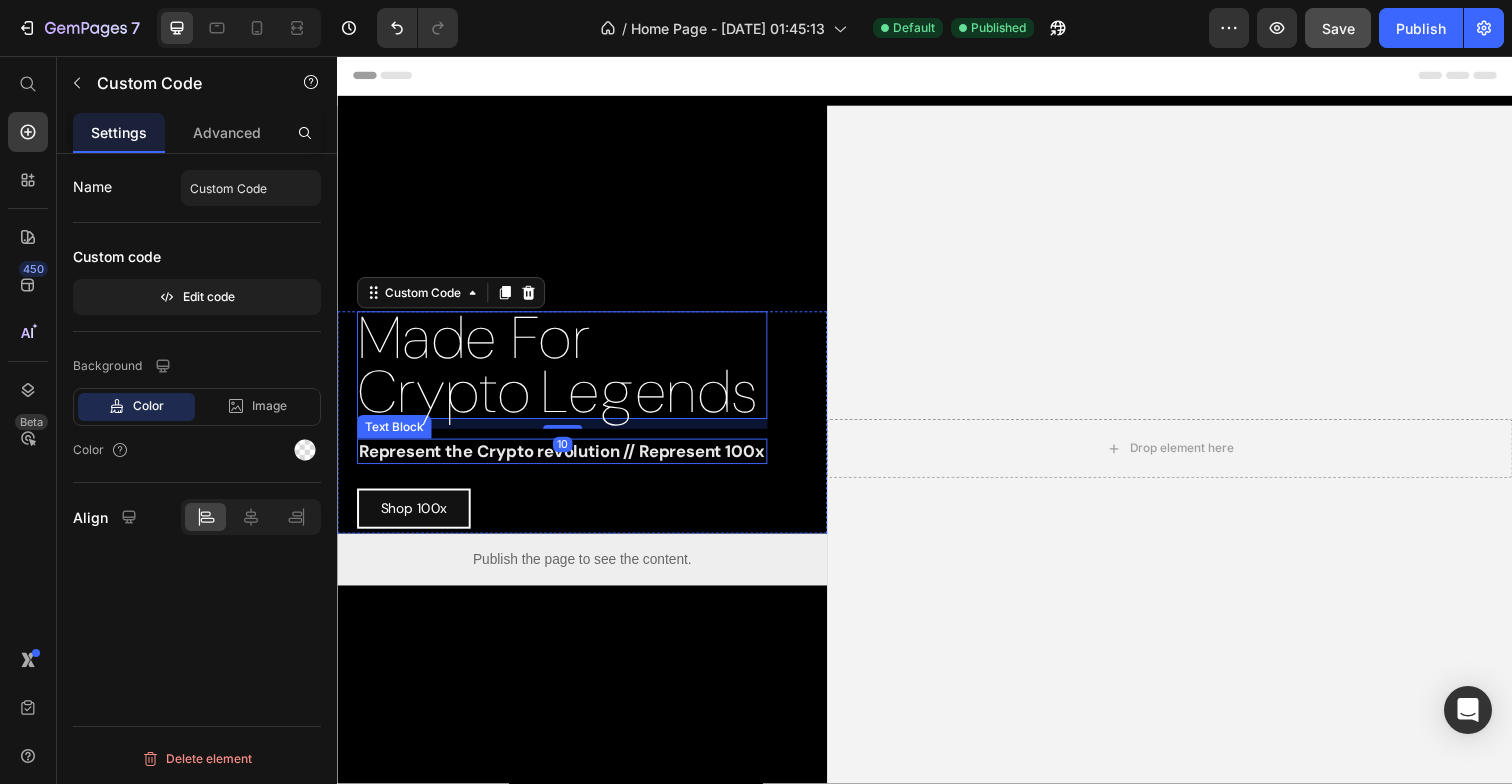 click on "Represent the Crypto revolution // Represent 100x" at bounding box center [566, 460] 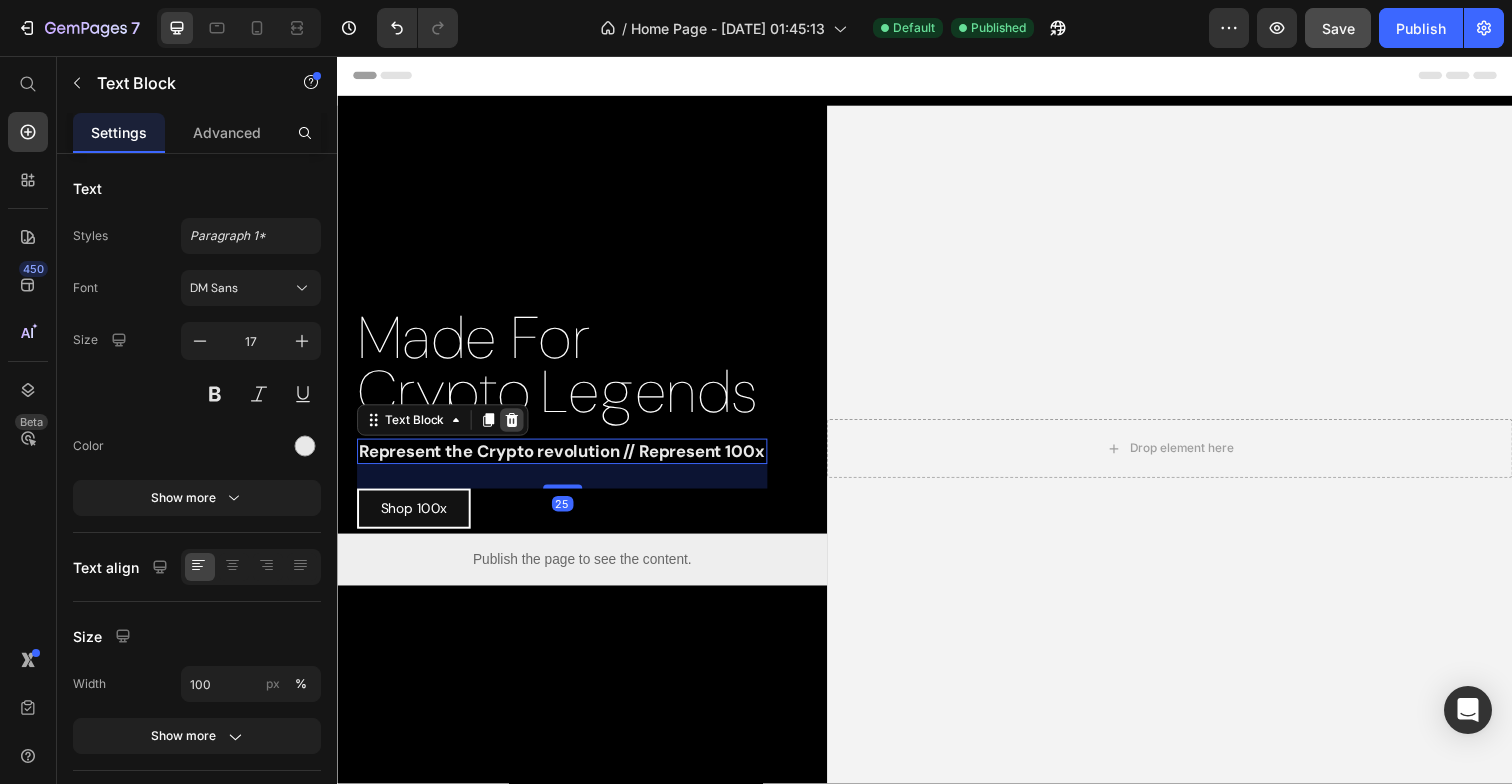 click 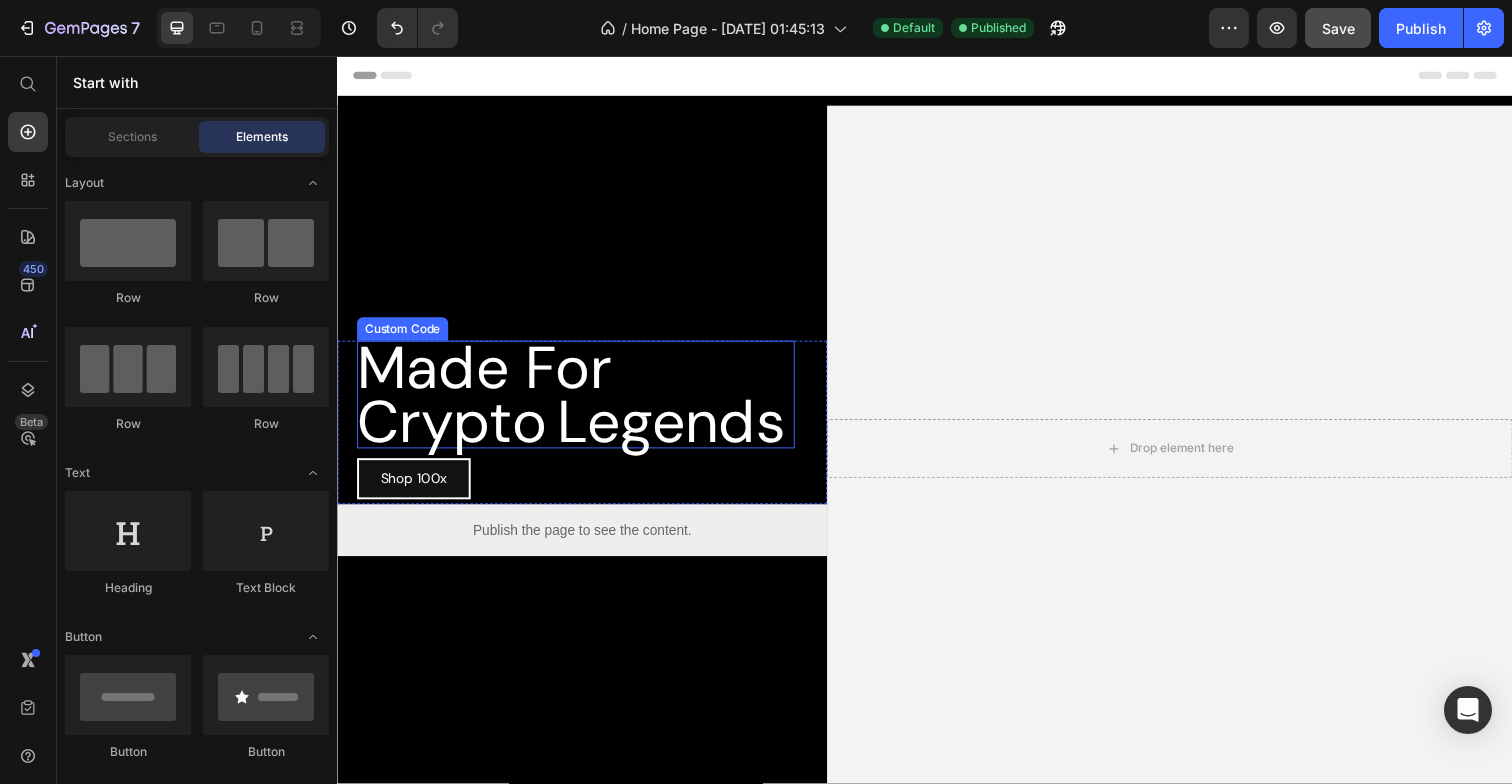 click on "Legends" at bounding box center [677, 429] 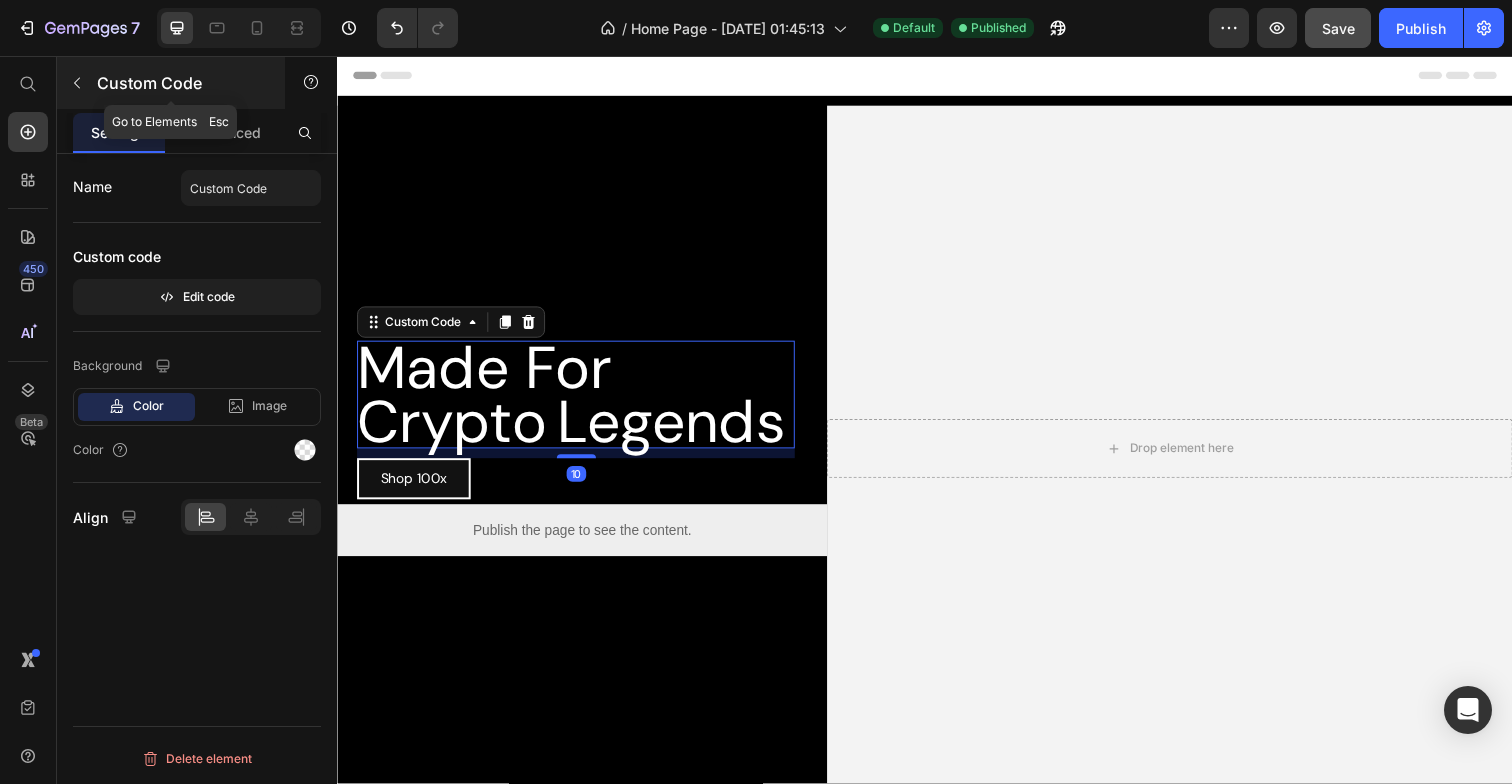 click at bounding box center (77, 83) 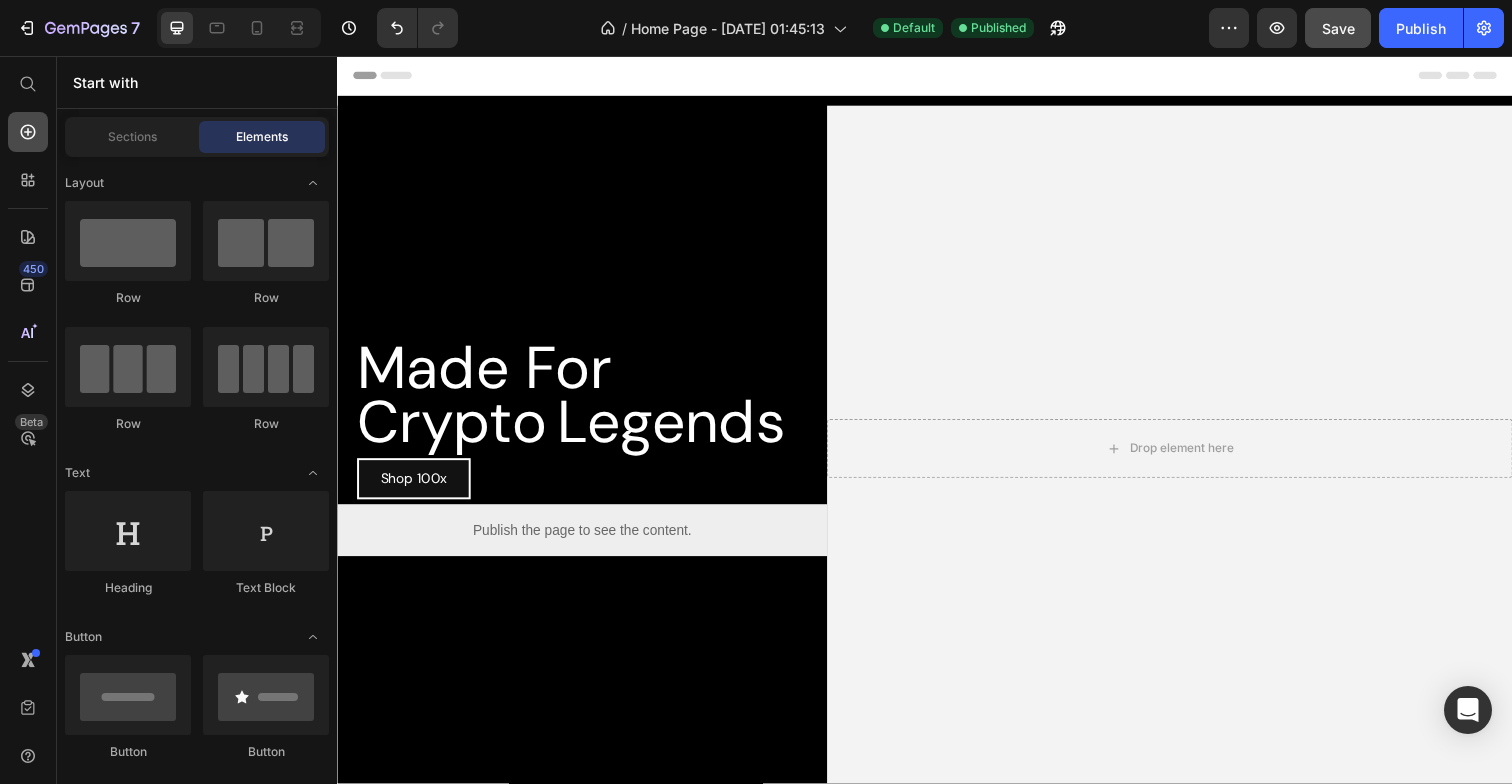 click 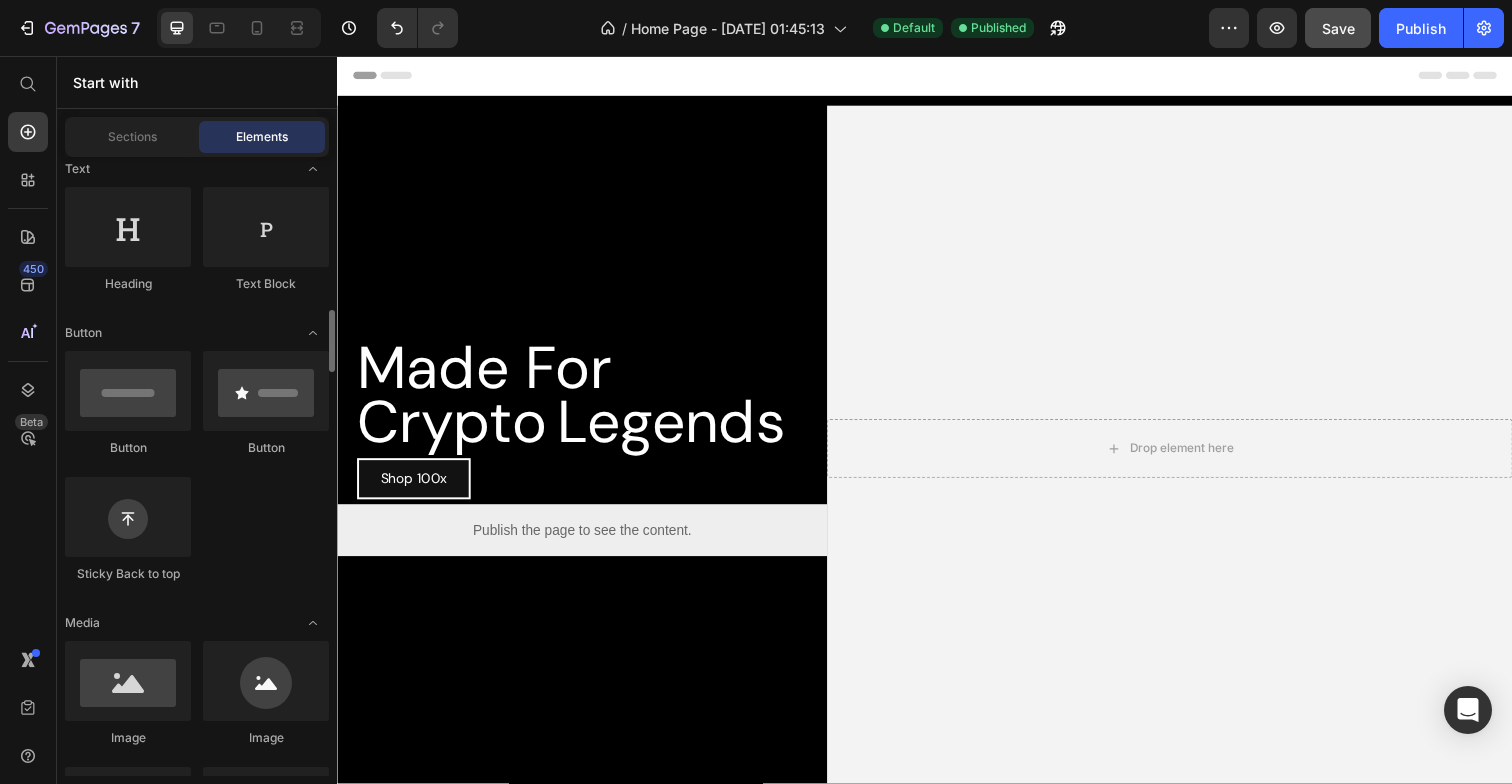 scroll, scrollTop: 300, scrollLeft: 0, axis: vertical 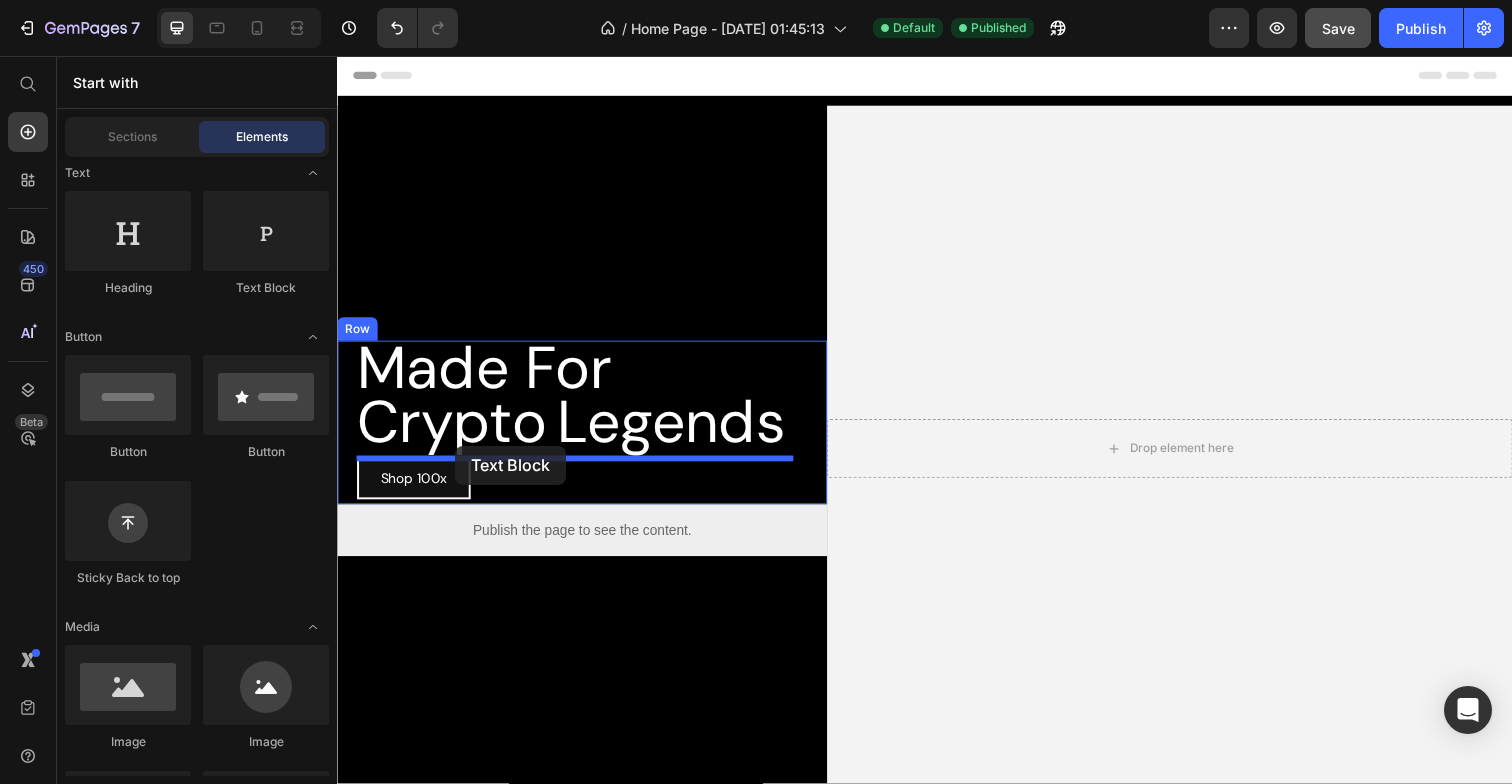 drag, startPoint x: 603, startPoint y: 296, endPoint x: 458, endPoint y: 454, distance: 214.45045 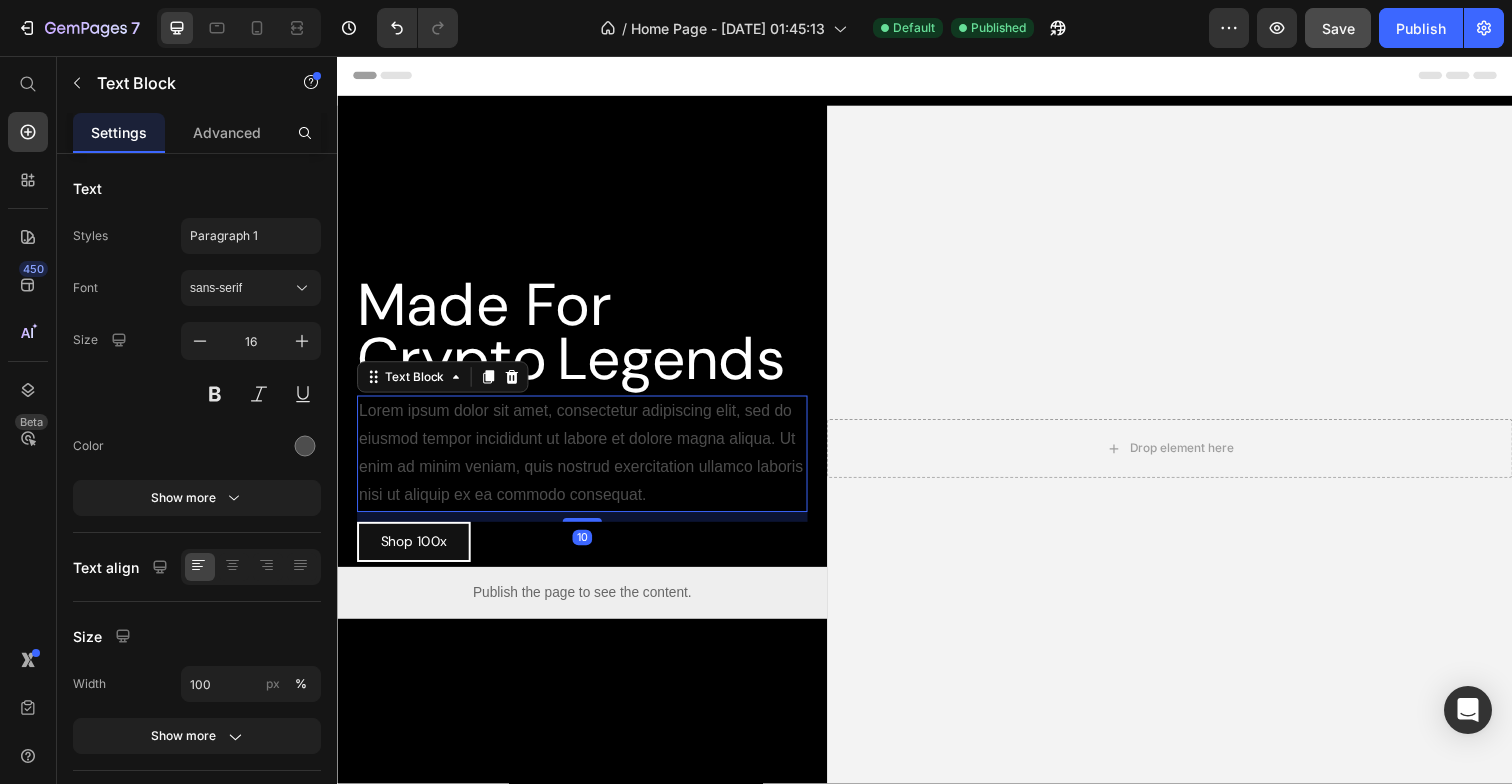 click on "Lorem ipsum dolor sit amet, consectetur adipiscing elit, sed do eiusmod tempor incididunt ut labore et dolore magna aliqua. Ut enim ad minim veniam, quis nostrud exercitation ullamco laboris nisi ut aliquip ex ea commodo consequat." at bounding box center [587, 462] 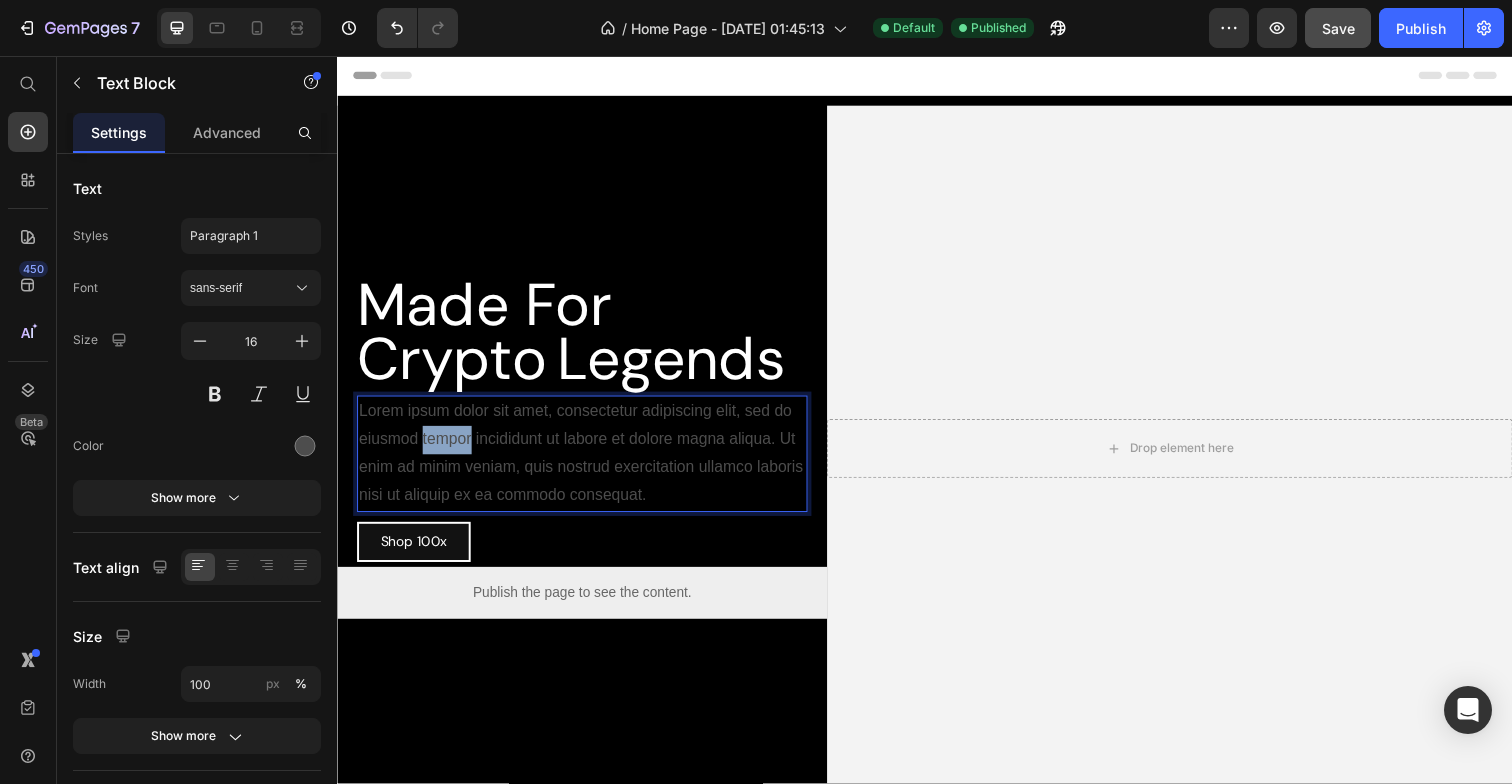 click on "Lorem ipsum dolor sit amet, consectetur adipiscing elit, sed do eiusmod tempor incididunt ut labore et dolore magna aliqua. Ut enim ad minim veniam, quis nostrud exercitation ullamco laboris nisi ut aliquip ex ea commodo consequat." at bounding box center (587, 462) 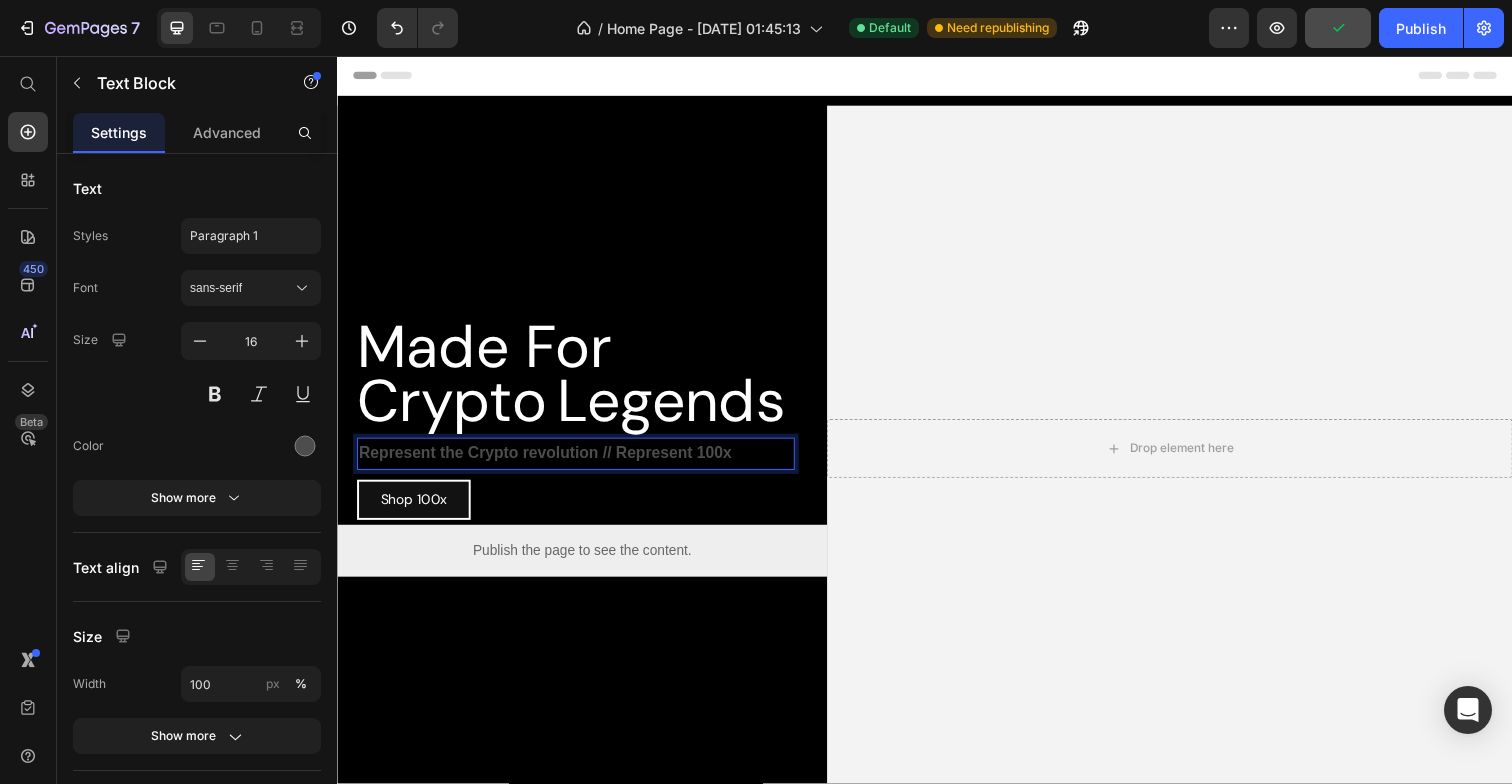 click on "Represent the Crypto revolution // Represent 100x" at bounding box center [549, 461] 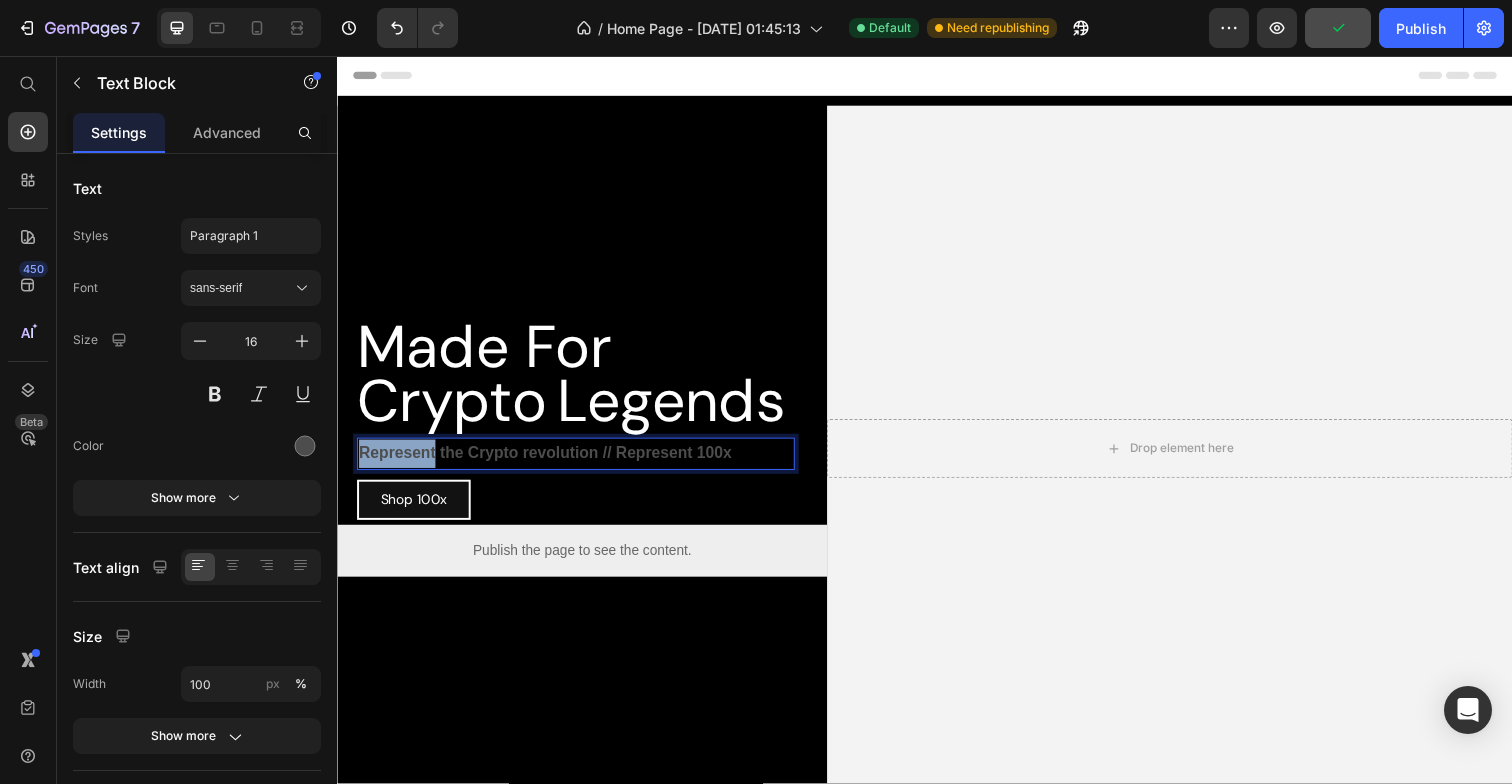 click on "Represent the Crypto revolution // Represent 100x" at bounding box center [549, 461] 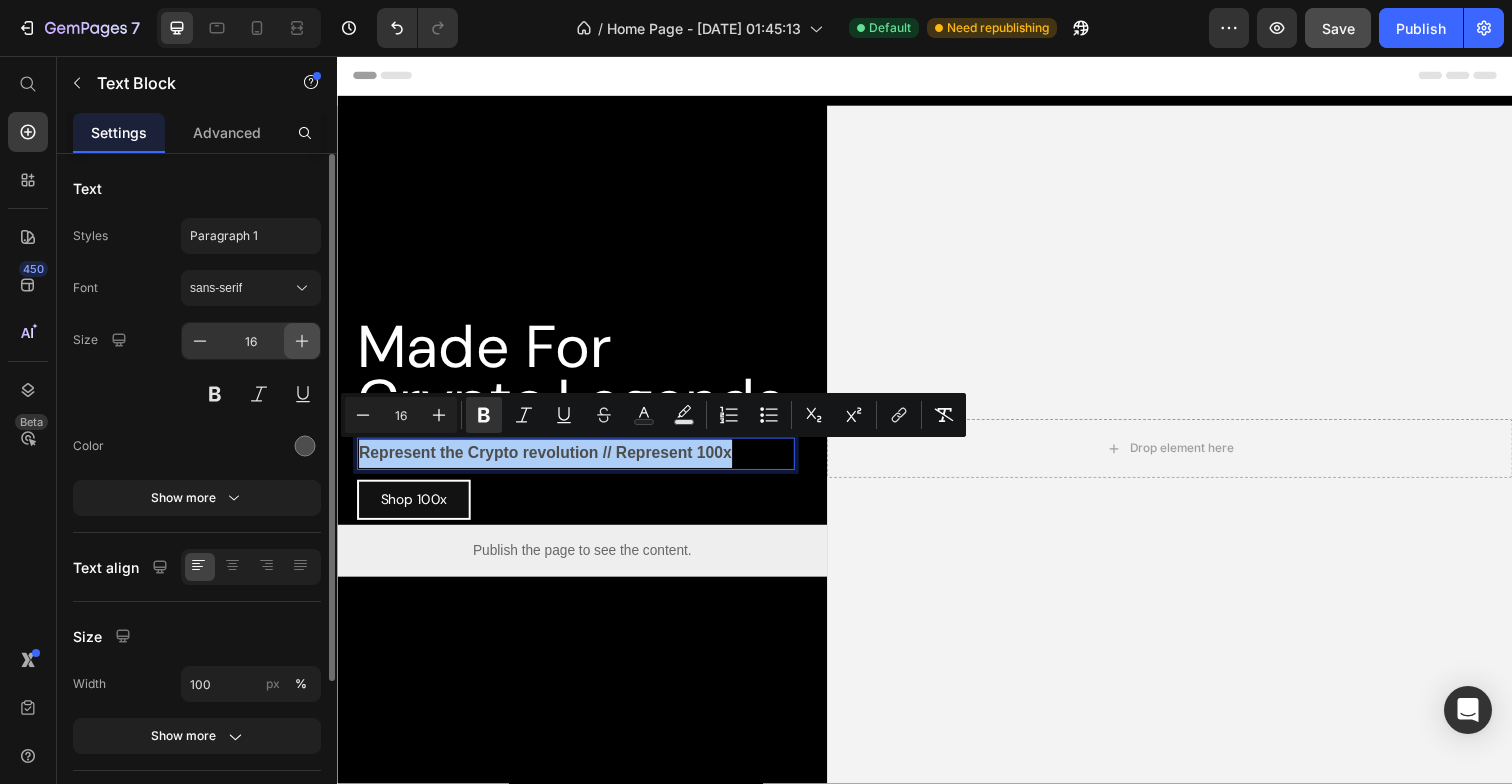 click 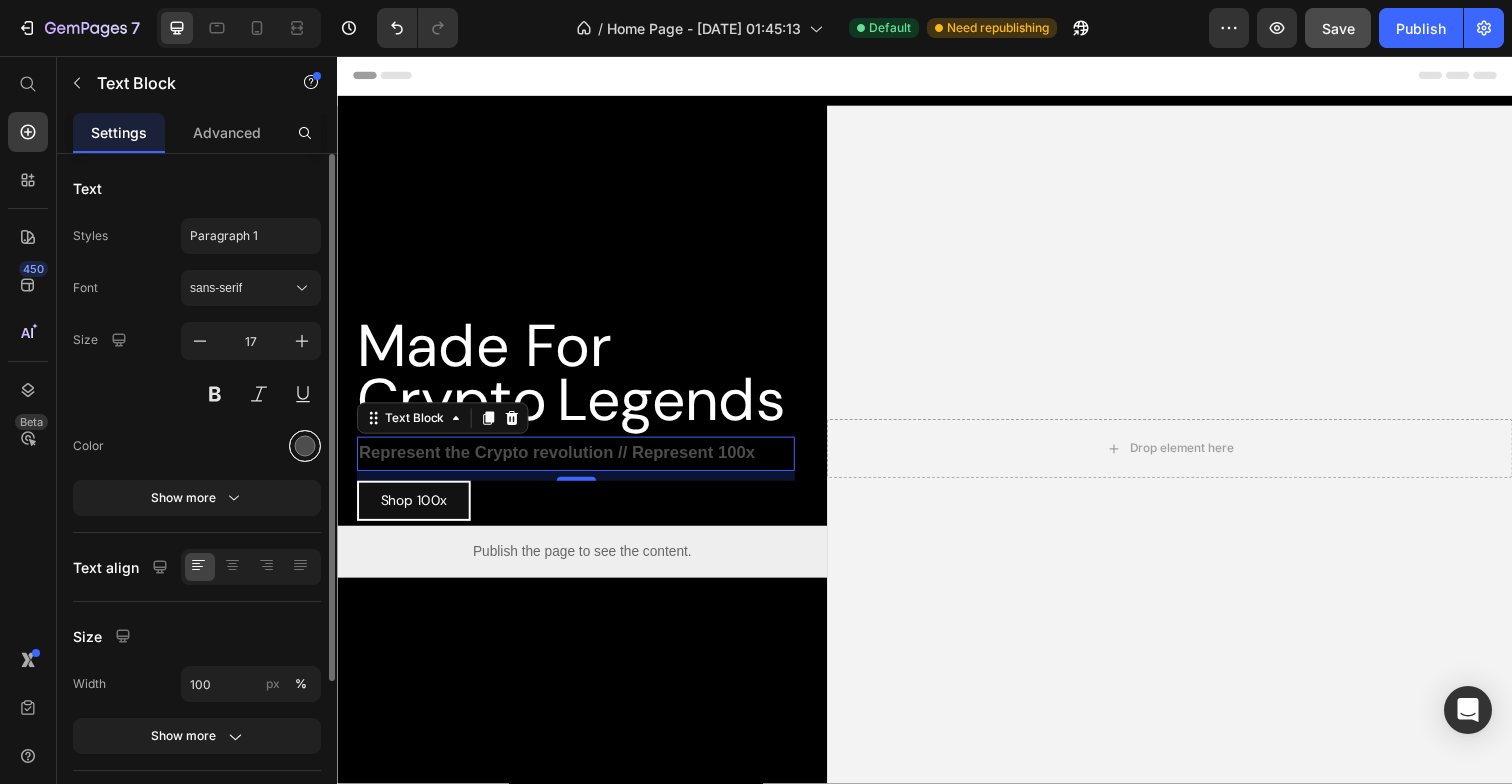 click at bounding box center [305, 446] 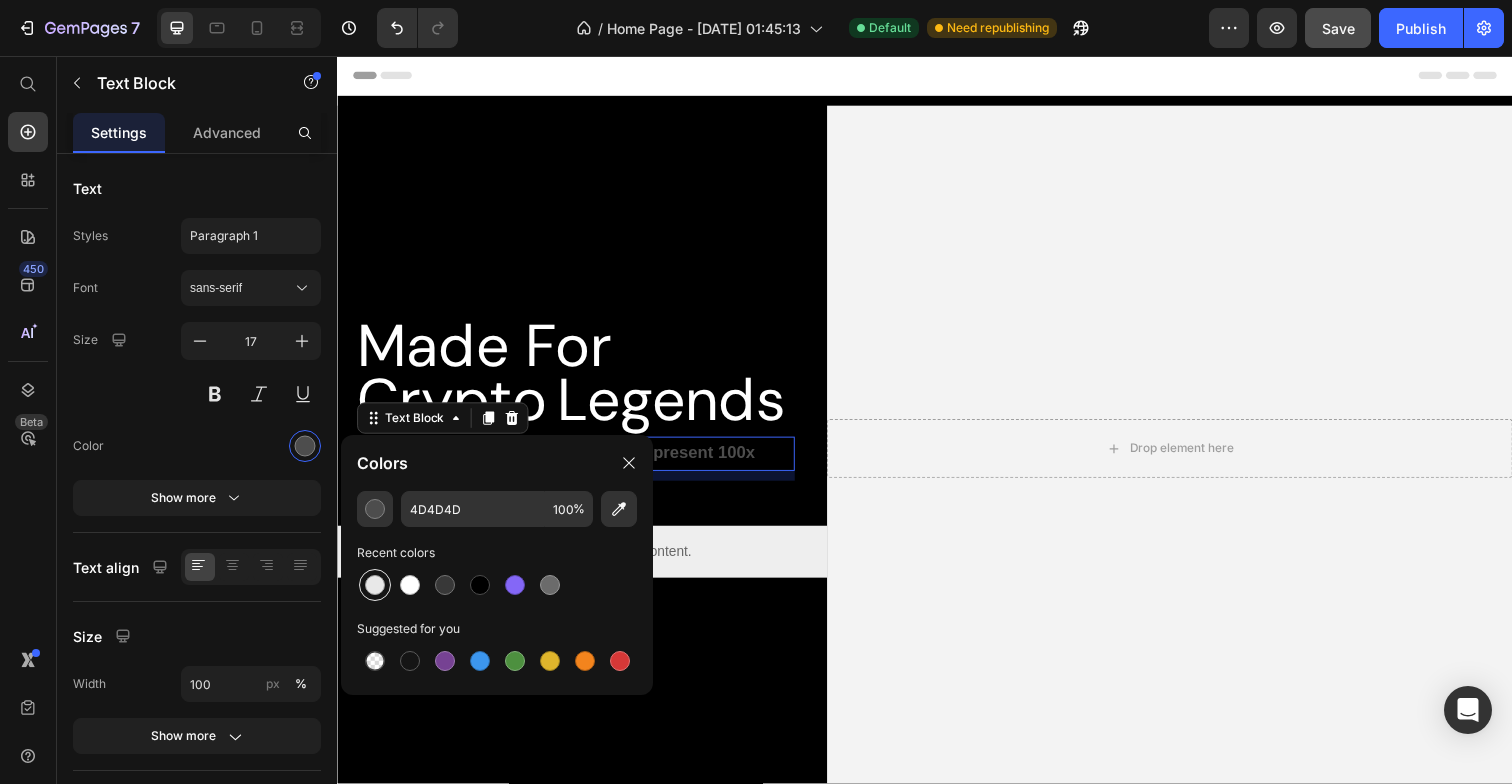click at bounding box center (375, 585) 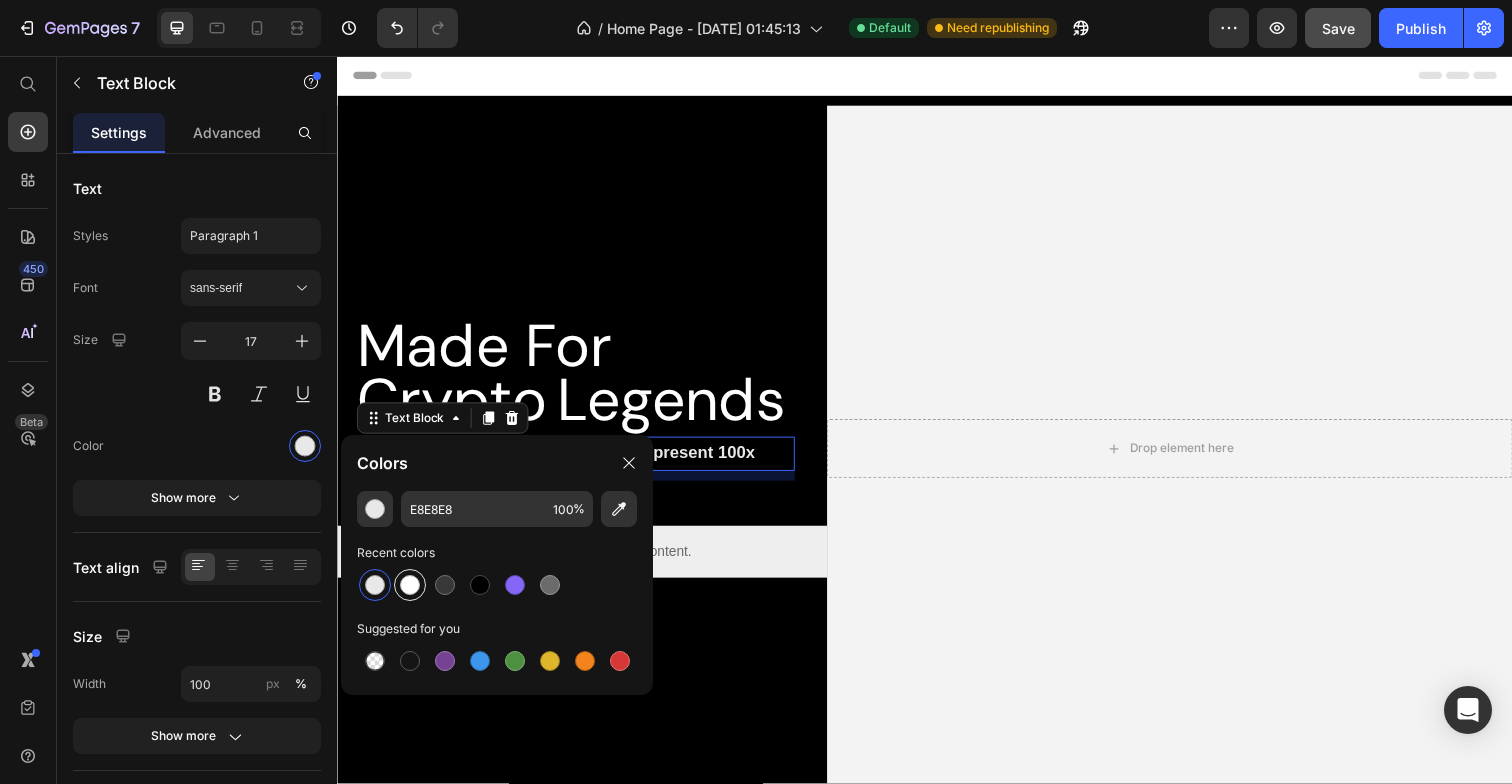 click at bounding box center (410, 585) 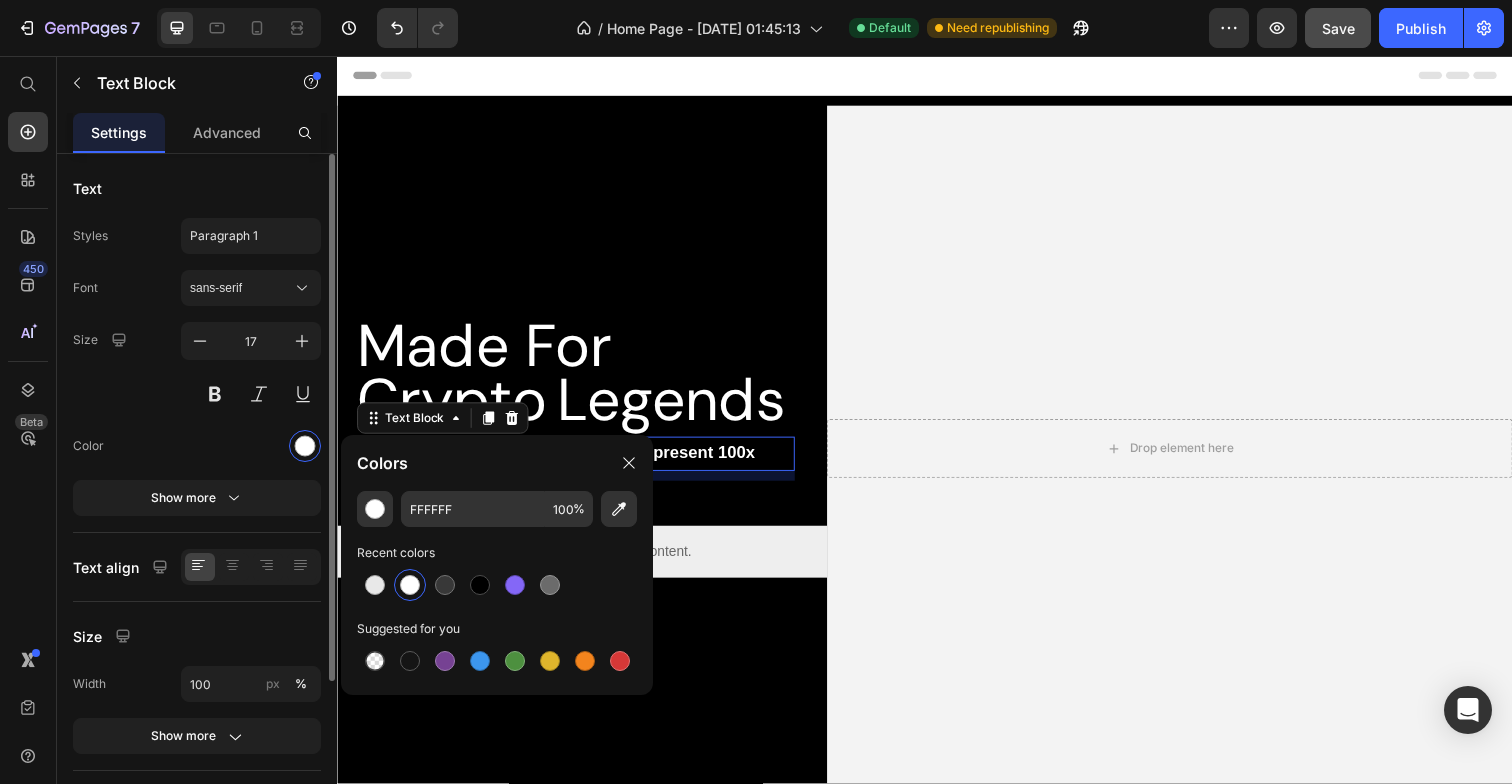 click on "Font sans-serif Size 17 Color Show more" at bounding box center (197, 393) 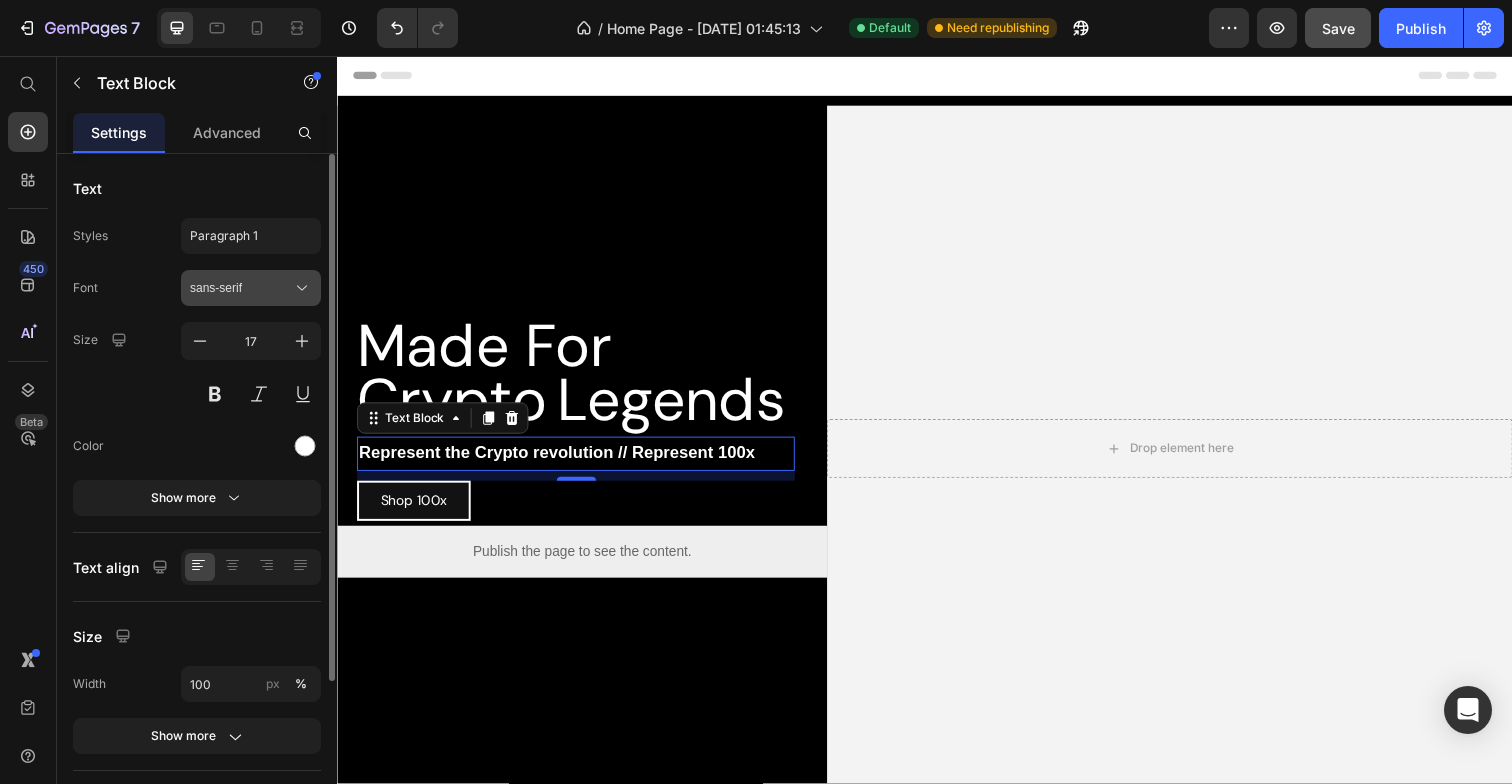 click on "sans-serif" at bounding box center [251, 288] 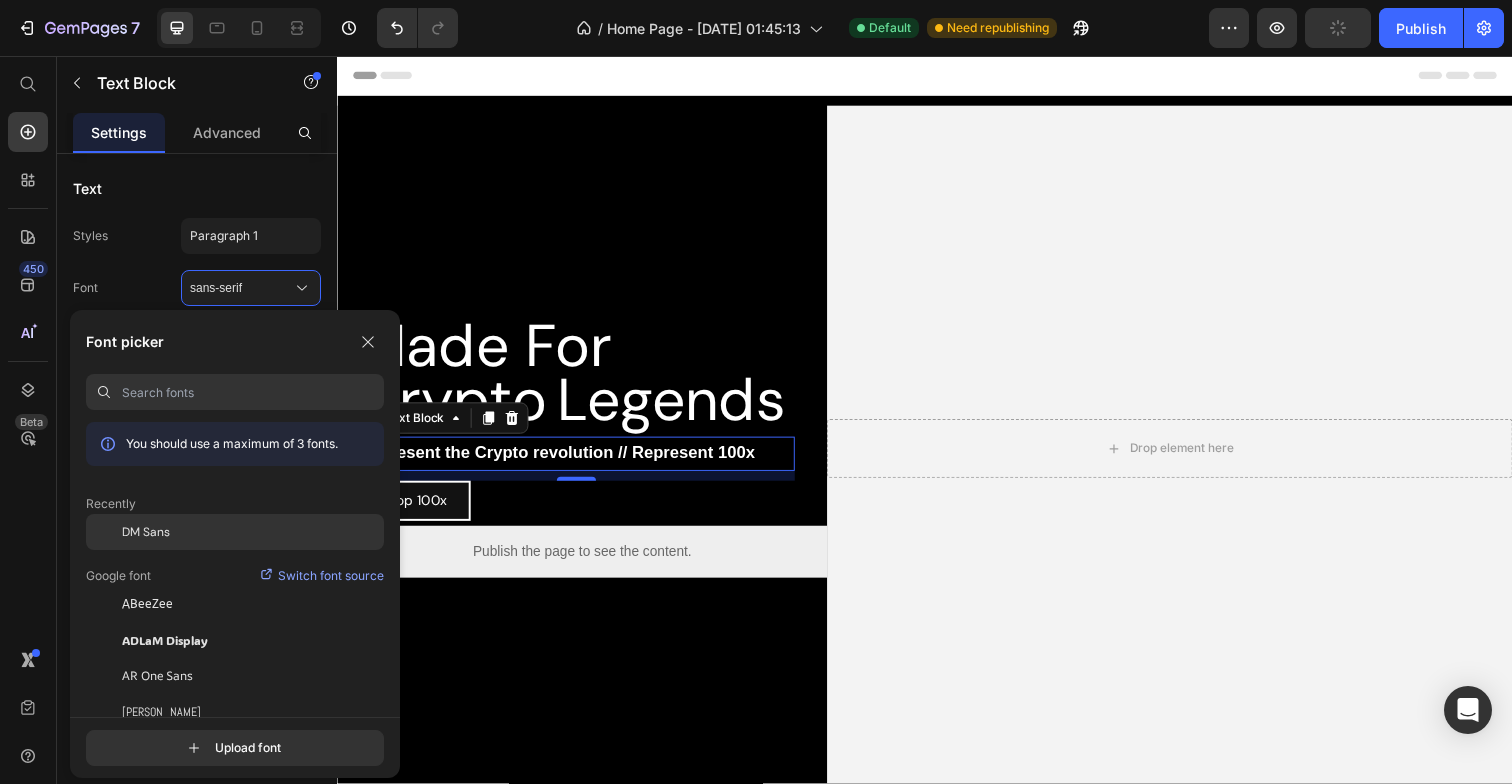 click on "DM Sans" 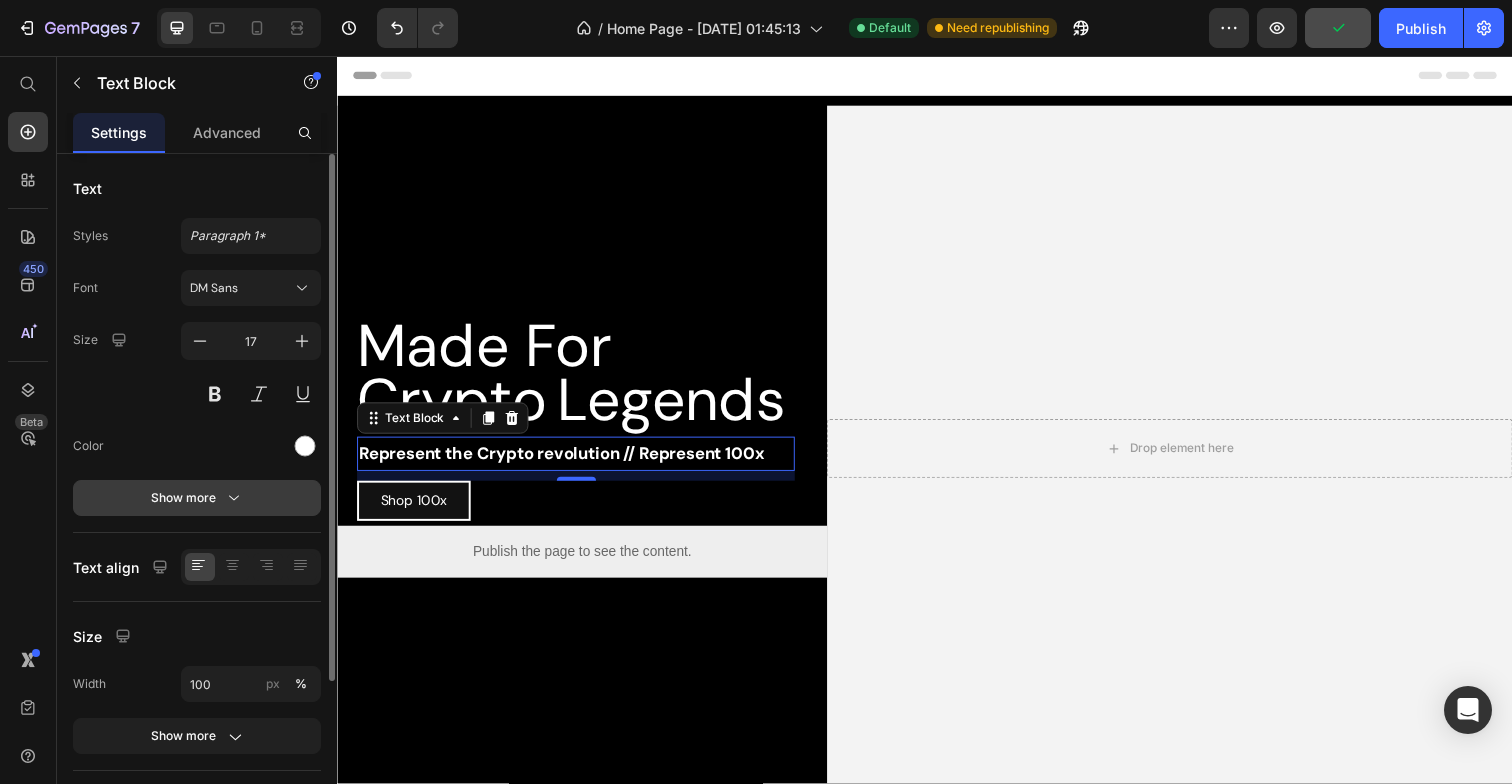 click on "Show more" at bounding box center (197, 498) 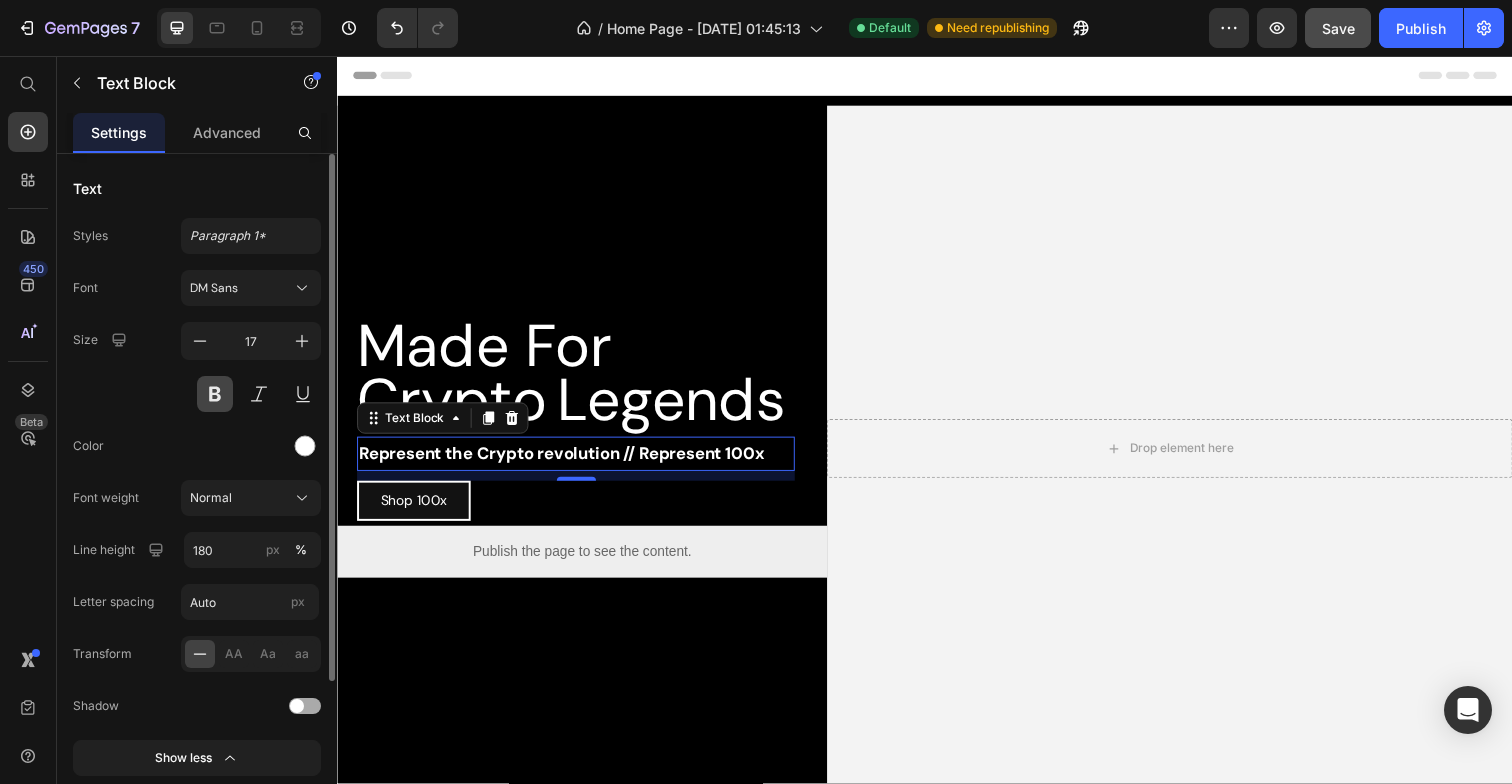 click at bounding box center [215, 394] 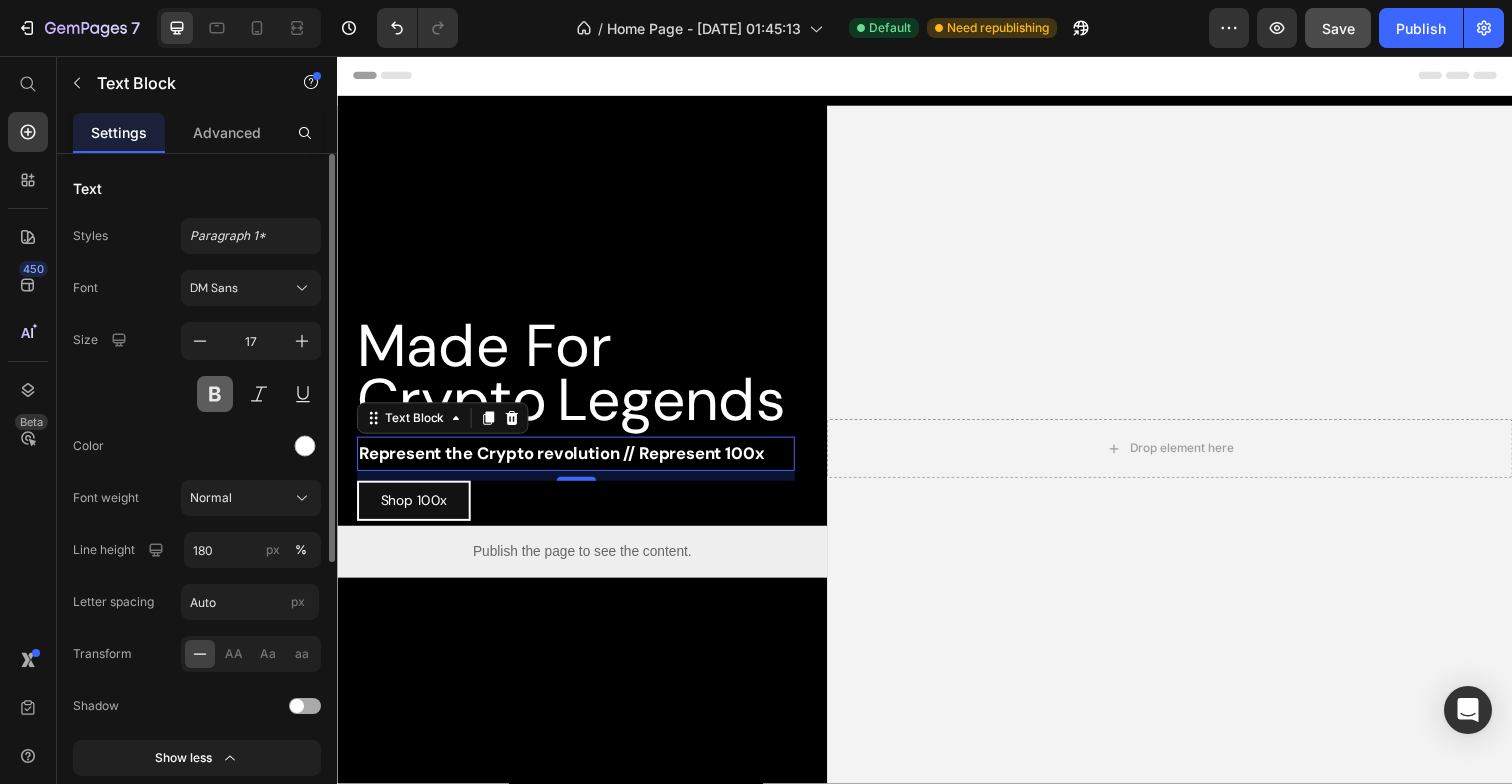 click at bounding box center (215, 394) 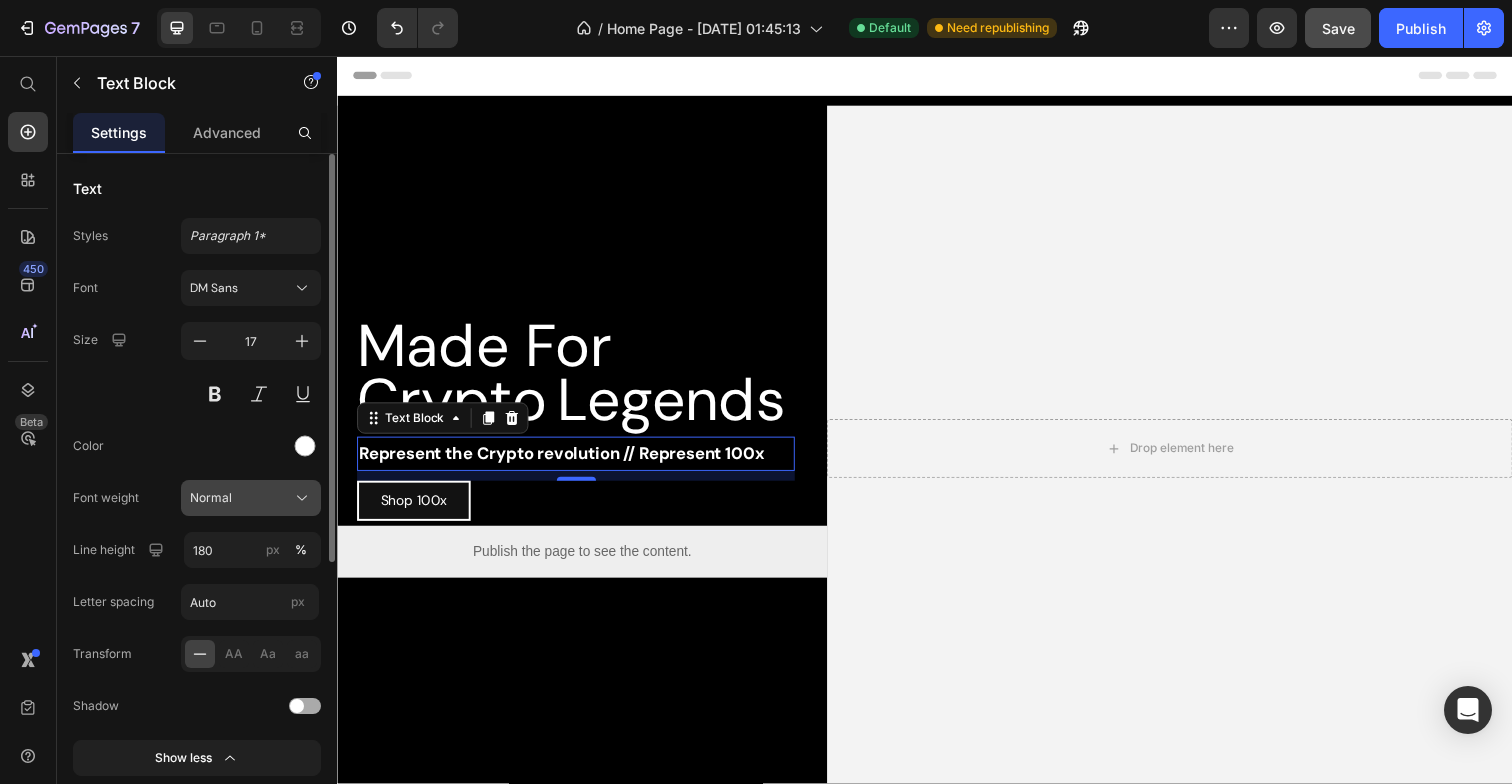 click on "Normal" at bounding box center [251, 498] 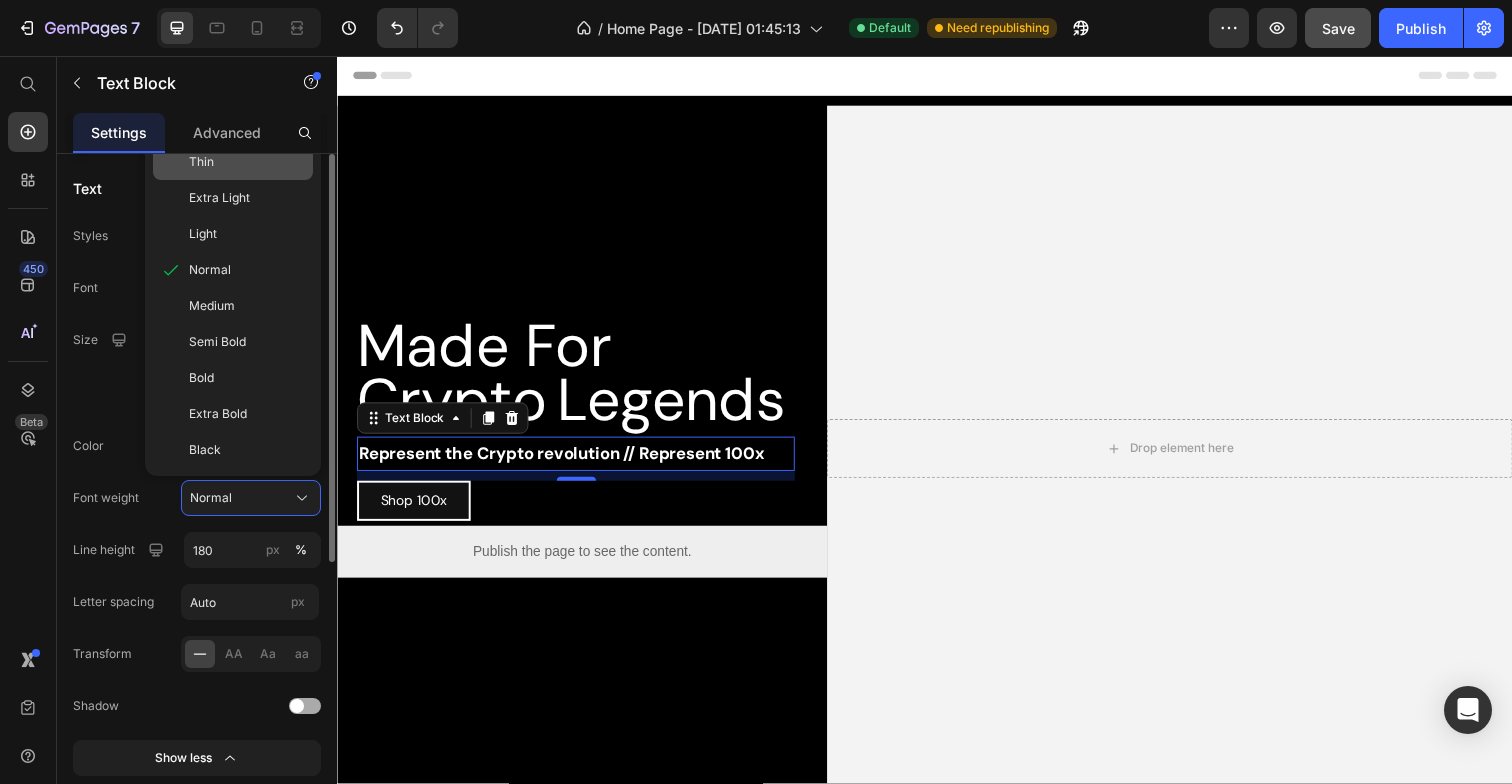 click on "Thin" 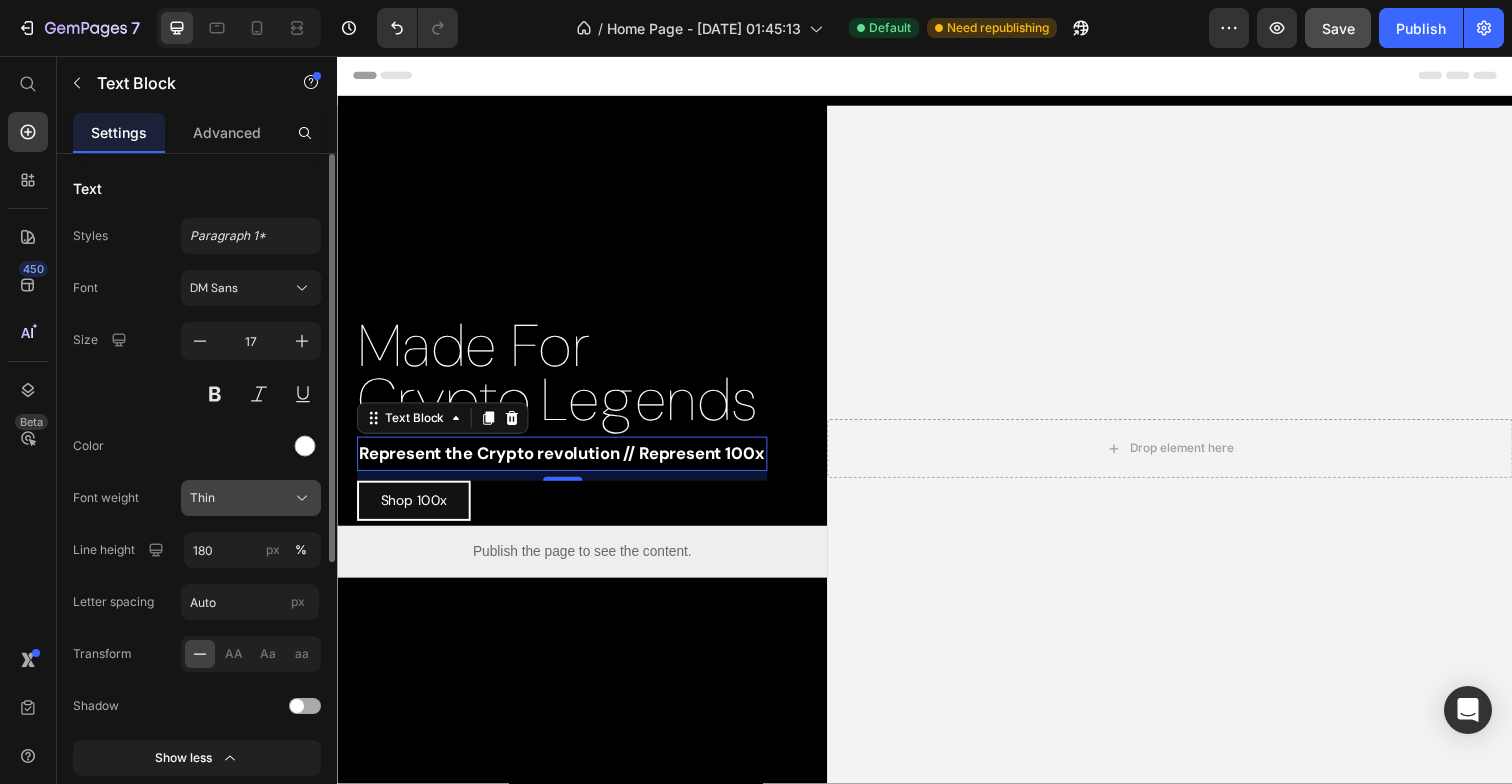 click on "Thin" 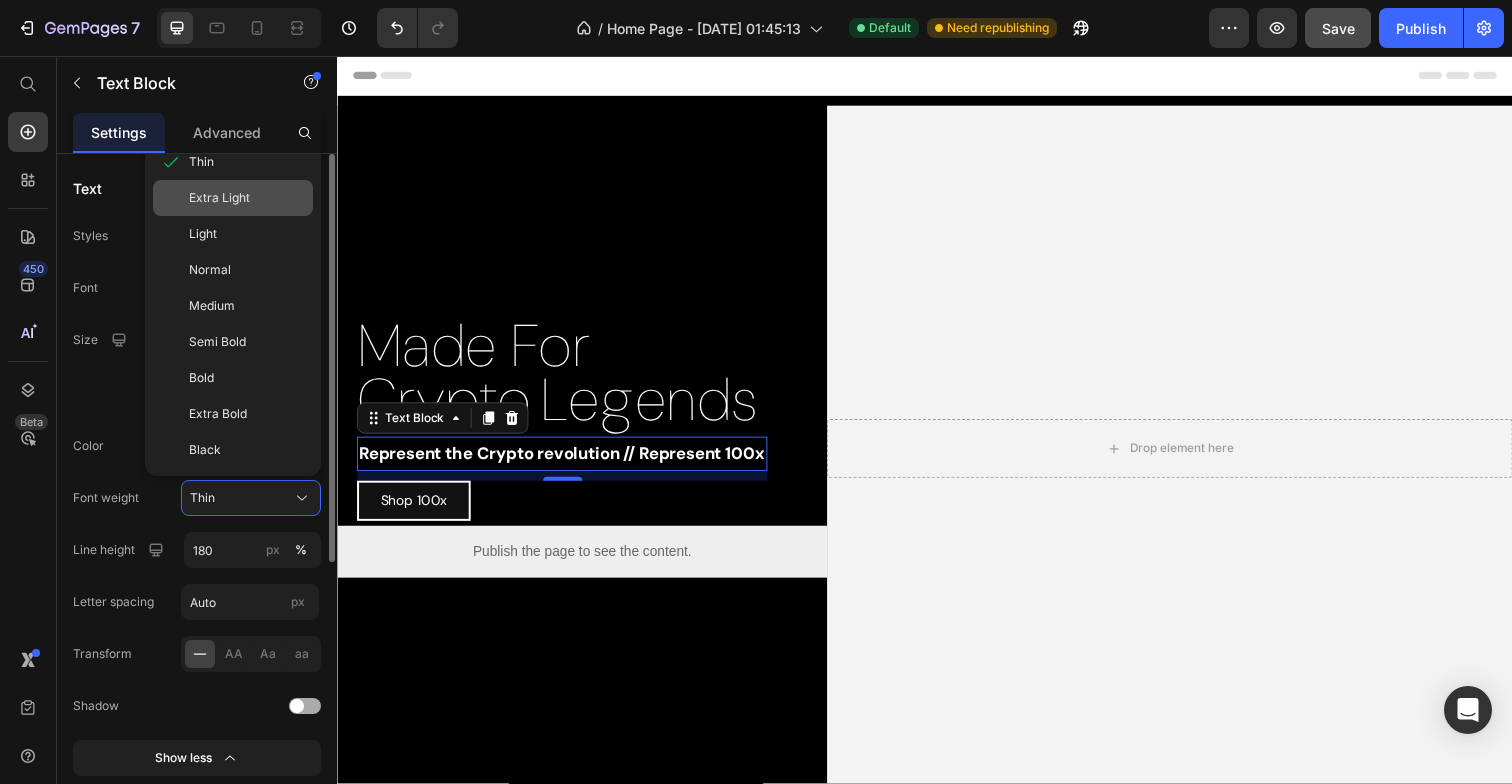 click on "Extra Light" at bounding box center [219, 198] 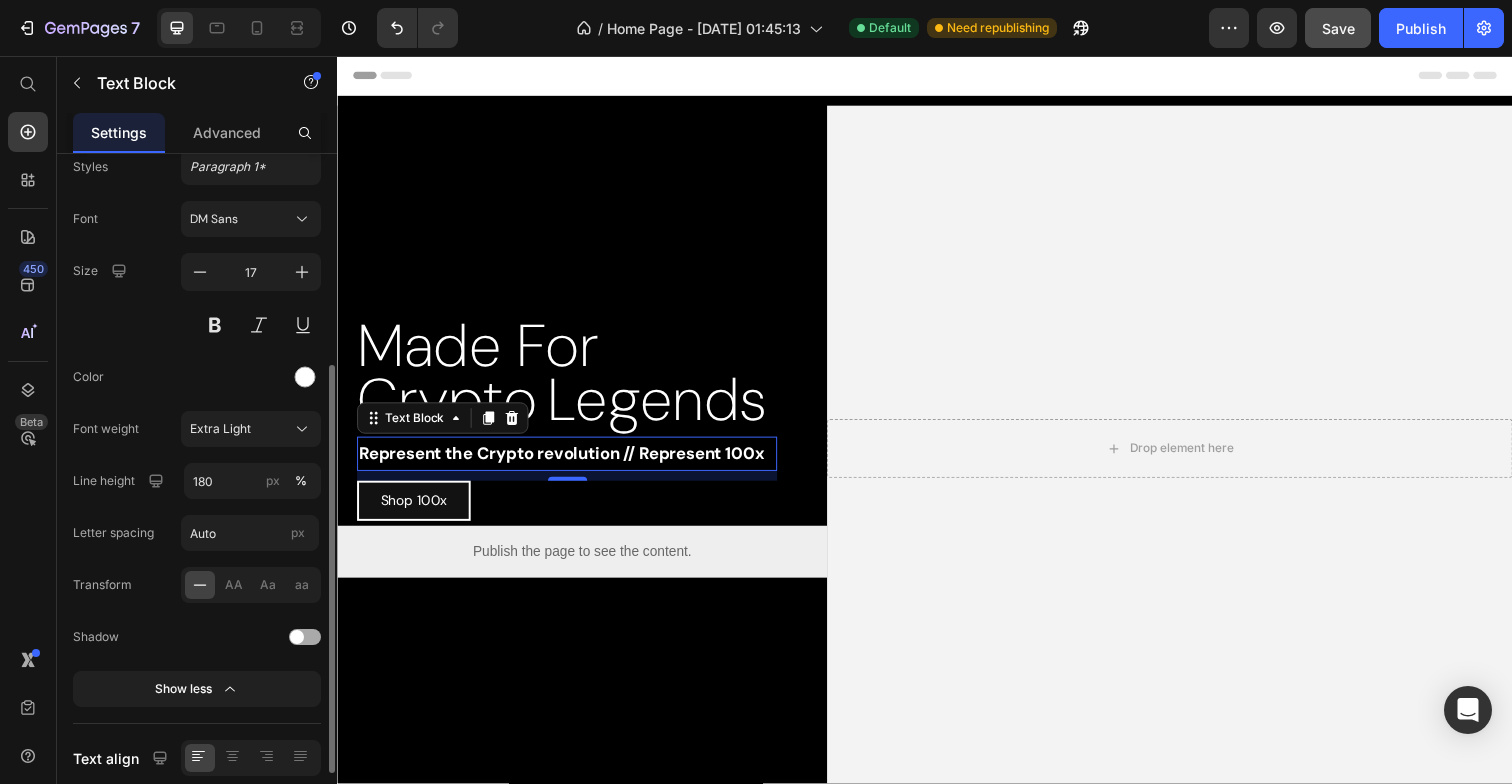 scroll, scrollTop: 62, scrollLeft: 0, axis: vertical 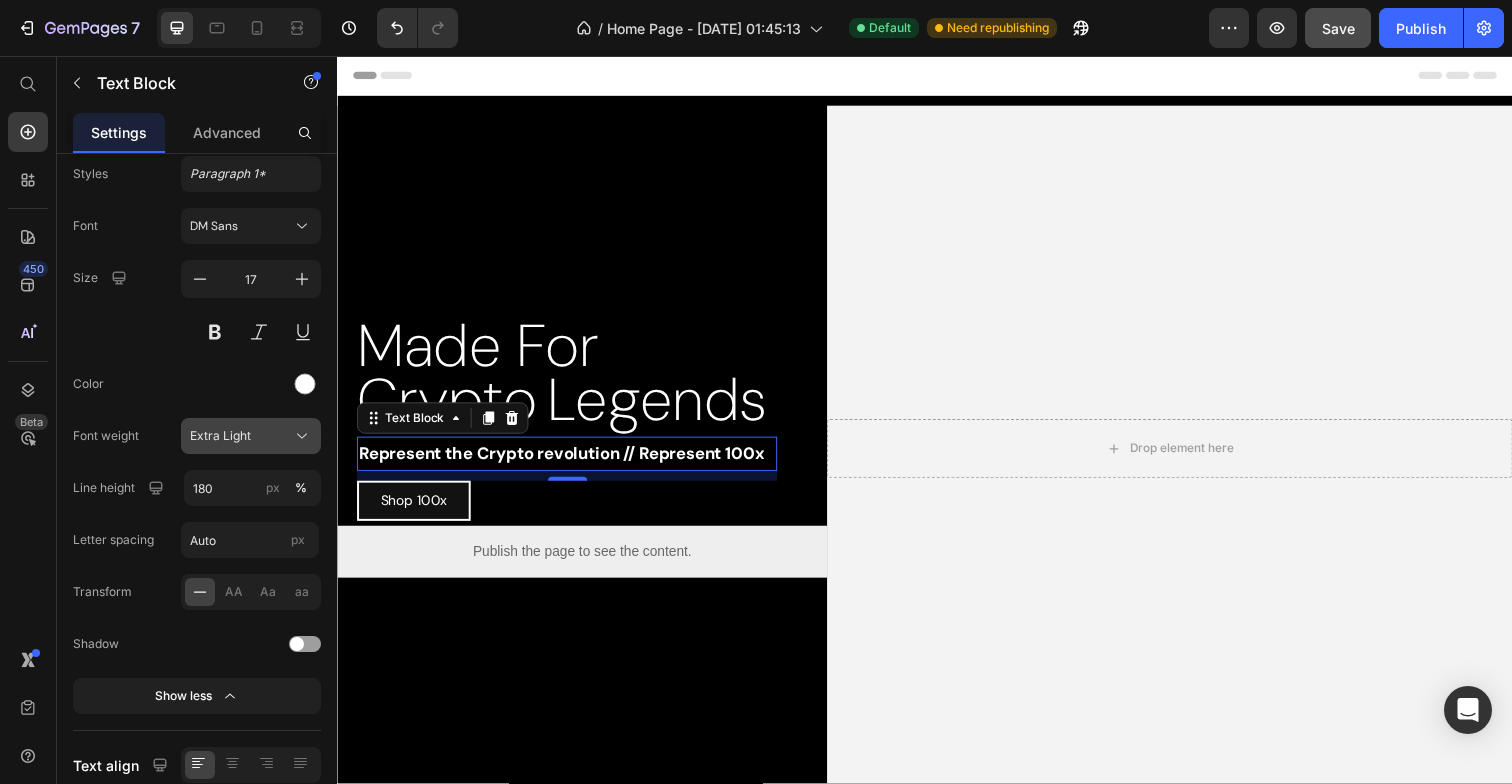 click on "Extra Light" at bounding box center (251, 436) 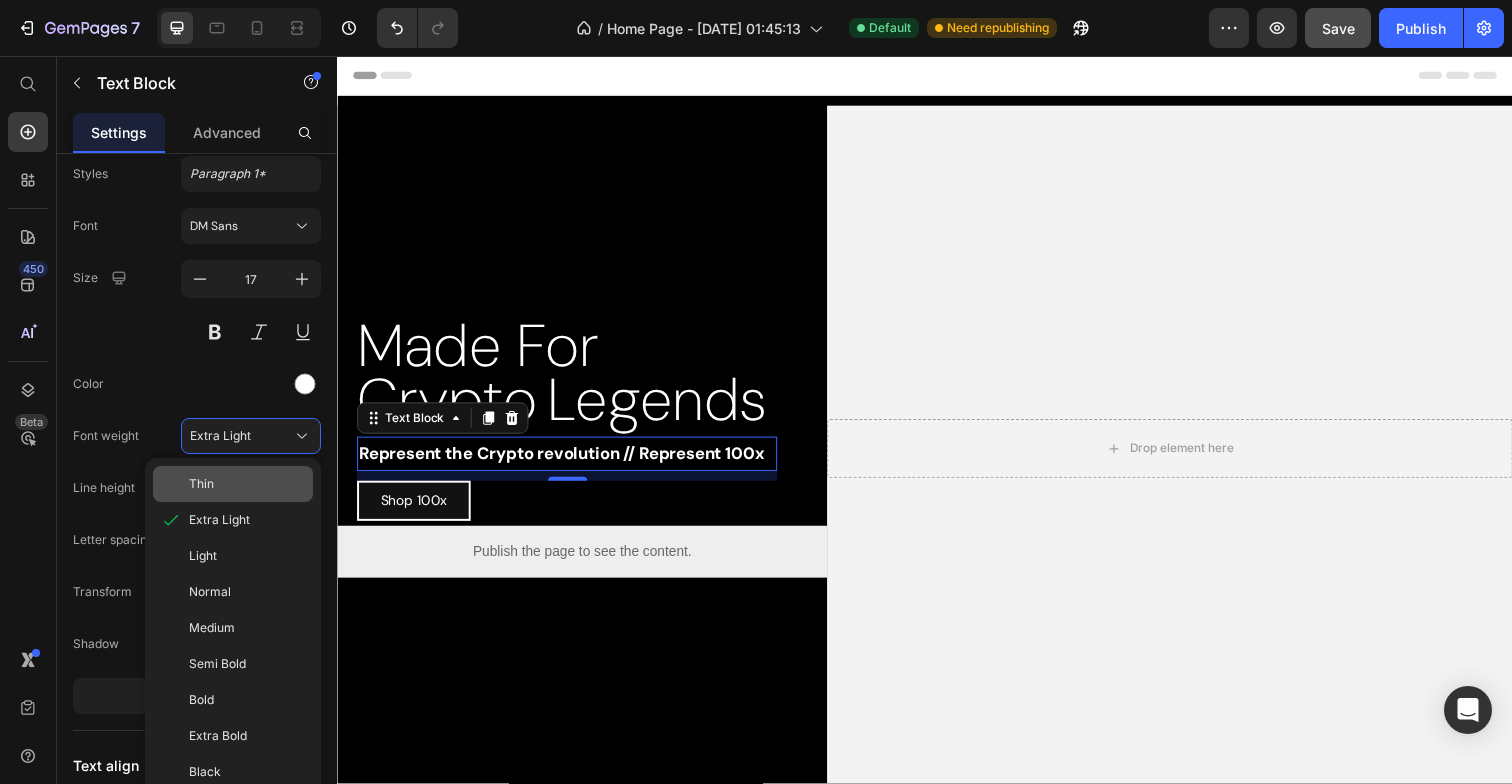 click on "Thin" at bounding box center [247, 484] 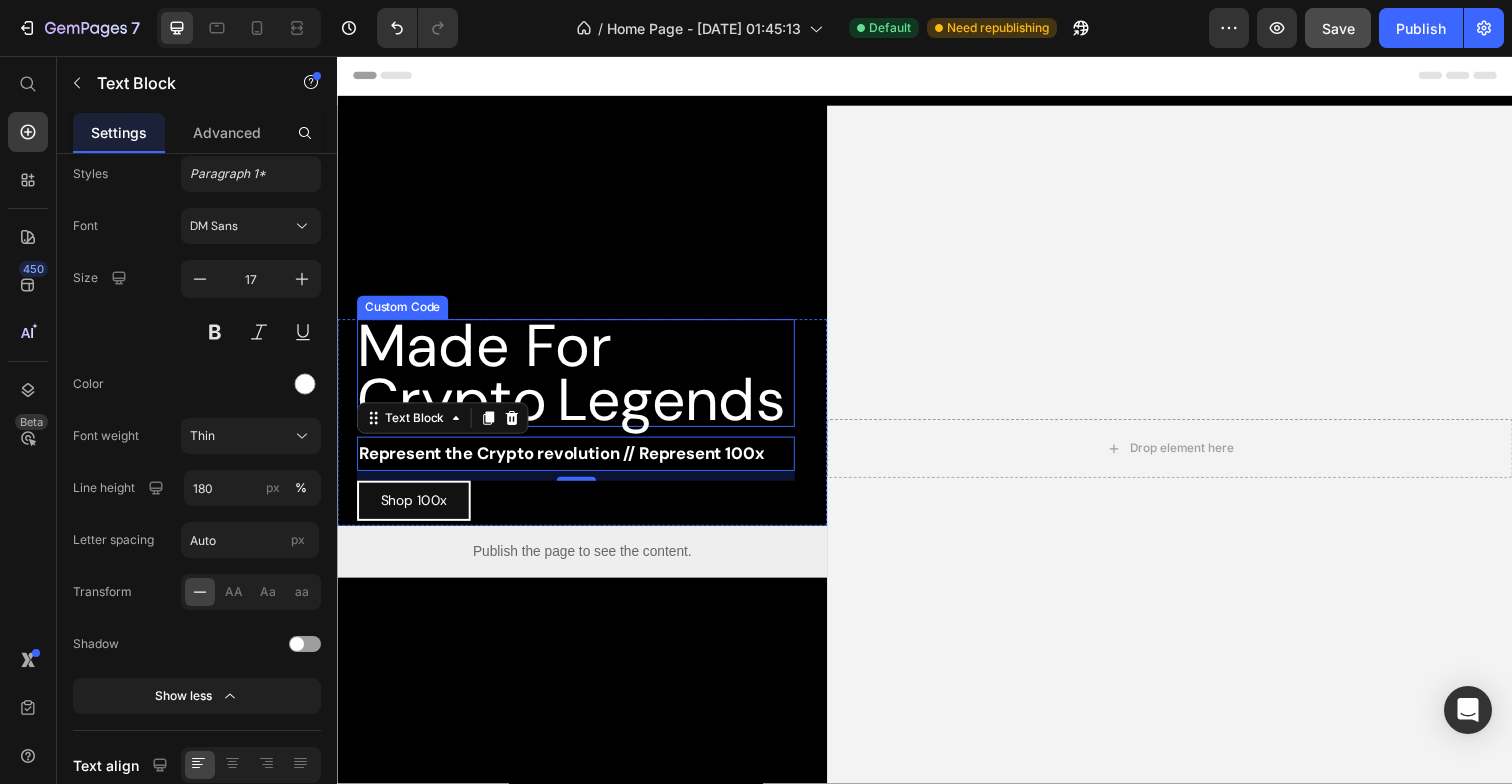 click on "Legends" at bounding box center (677, 407) 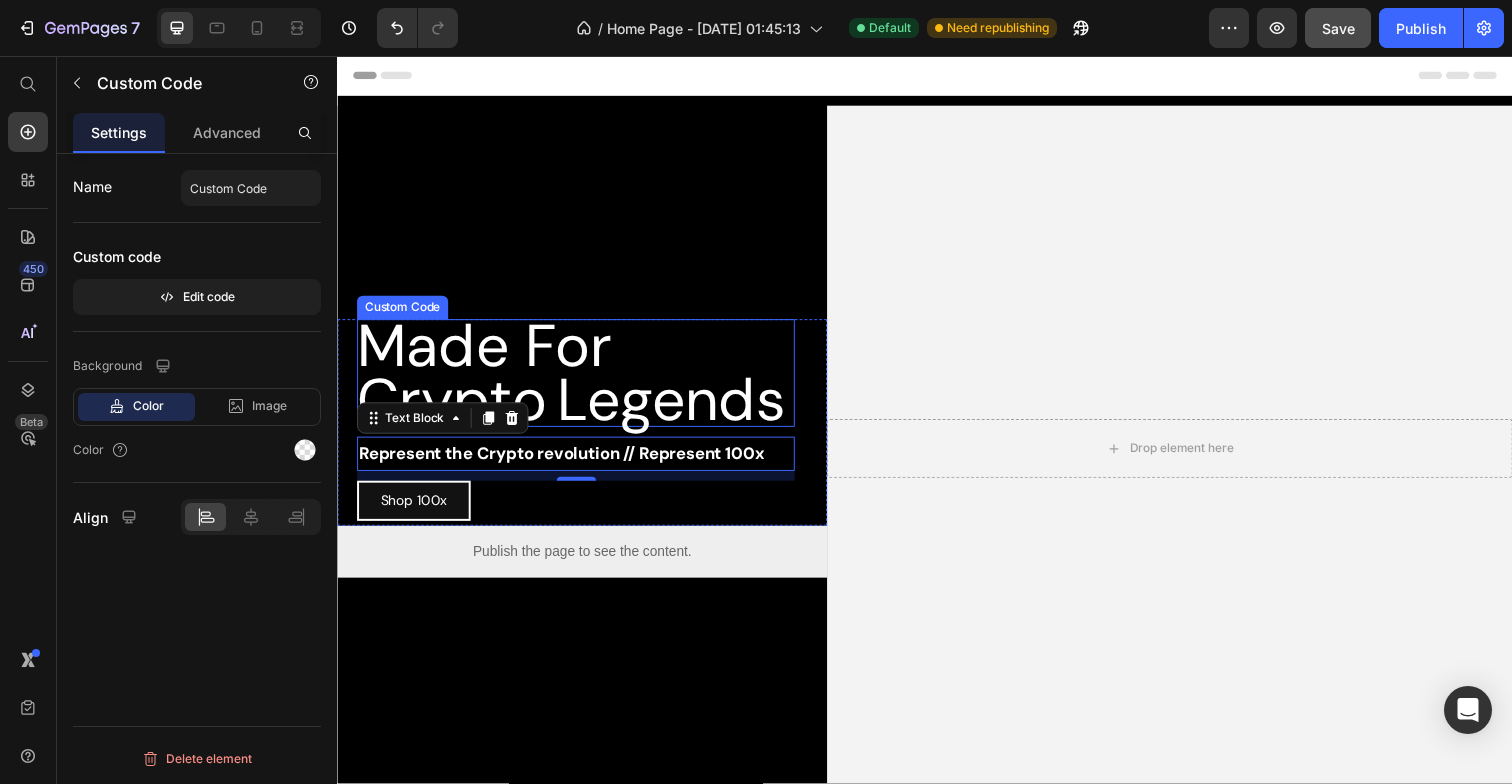 scroll, scrollTop: 0, scrollLeft: 0, axis: both 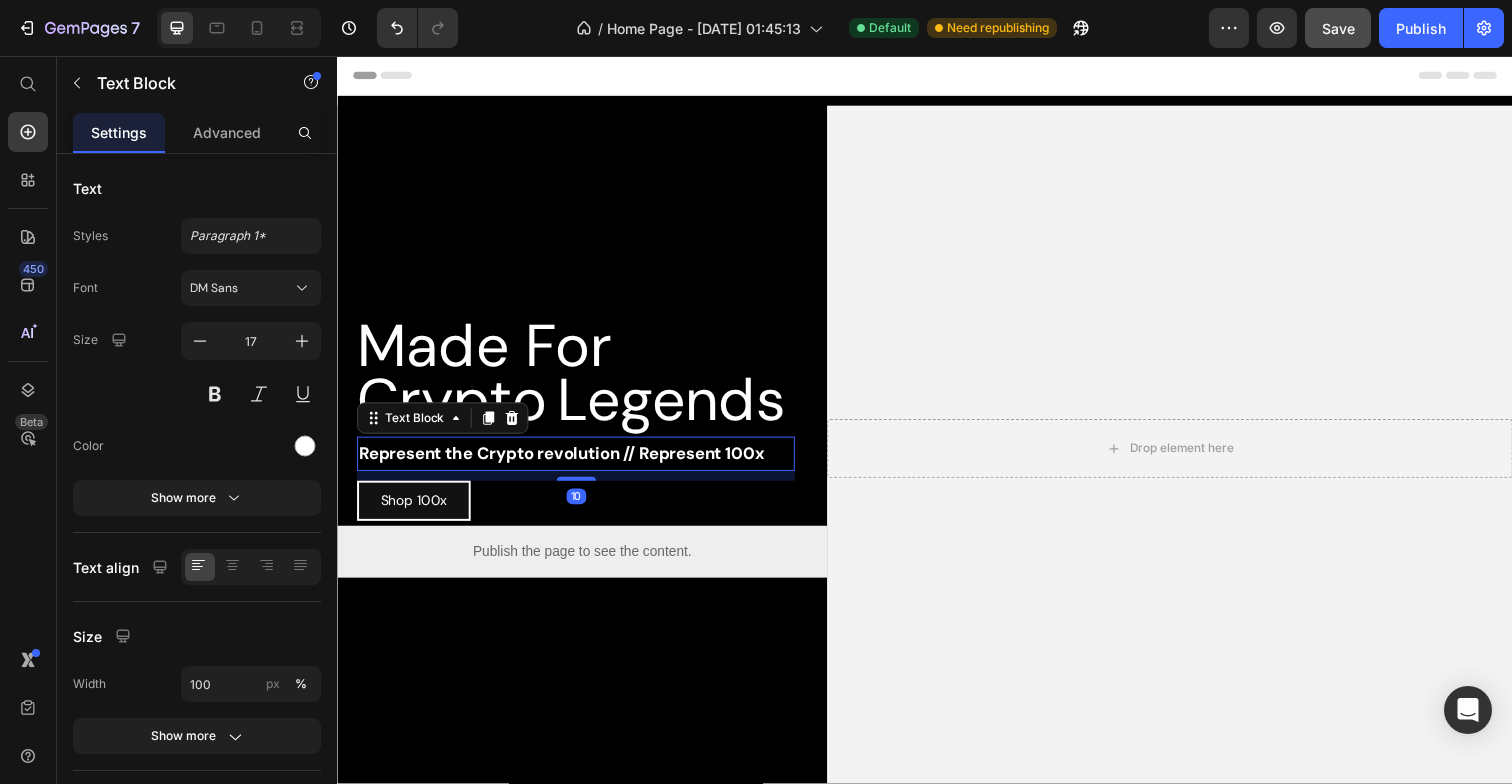 click on "Represent the Crypto revolution // Represent 100x" at bounding box center (566, 462) 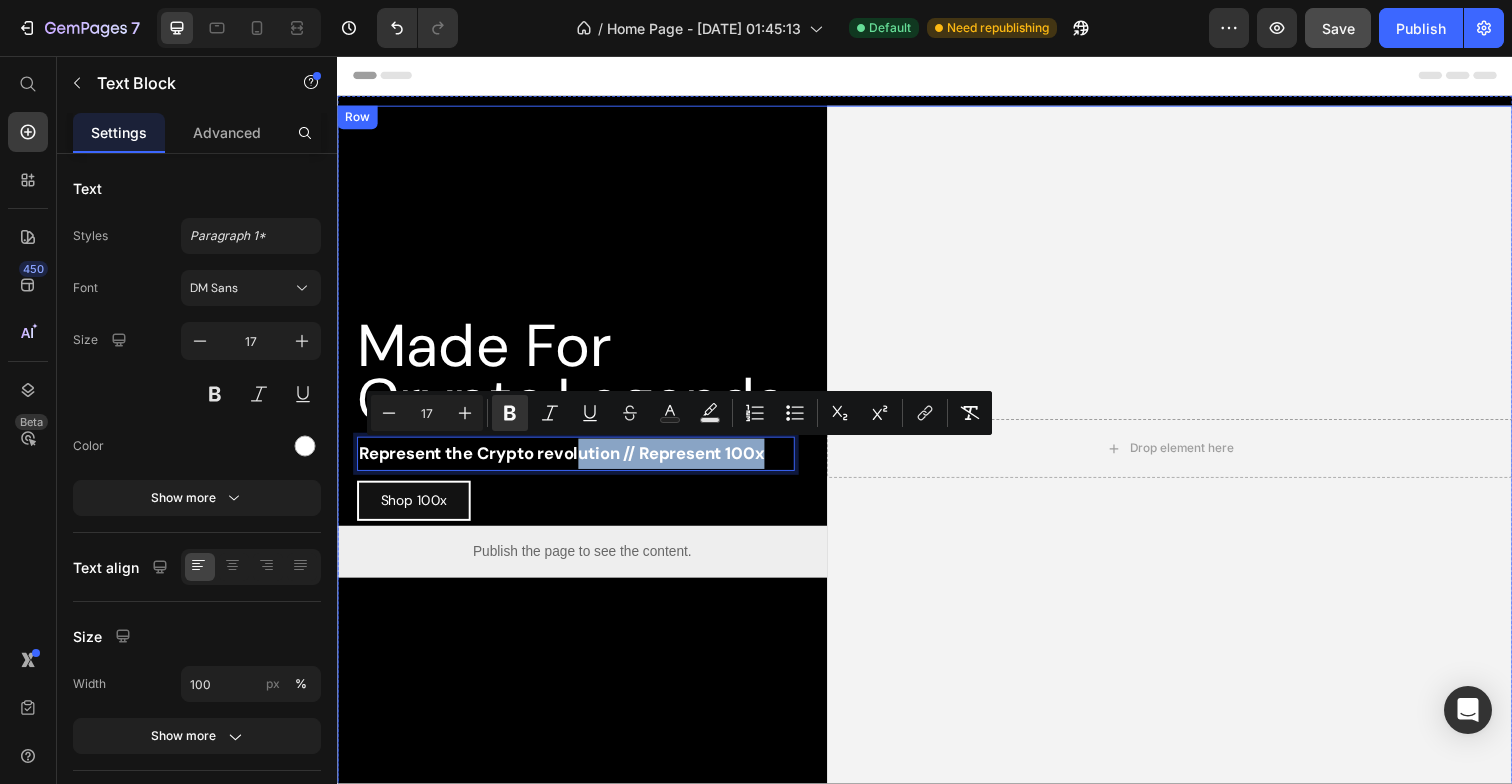 drag, startPoint x: 585, startPoint y: 475, endPoint x: 611, endPoint y: 630, distance: 157.16551 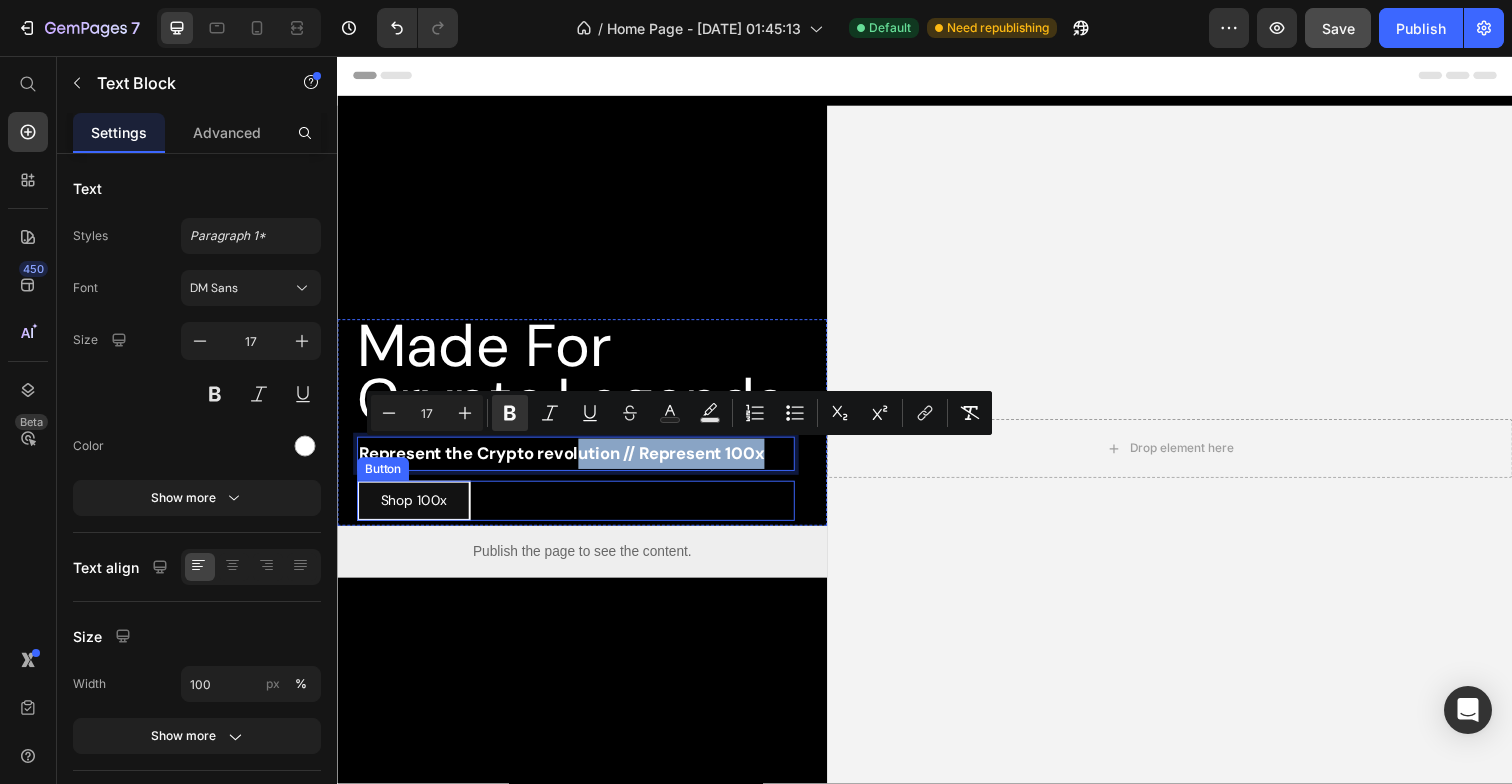click on "Shop 100x Button" at bounding box center [580, 510] 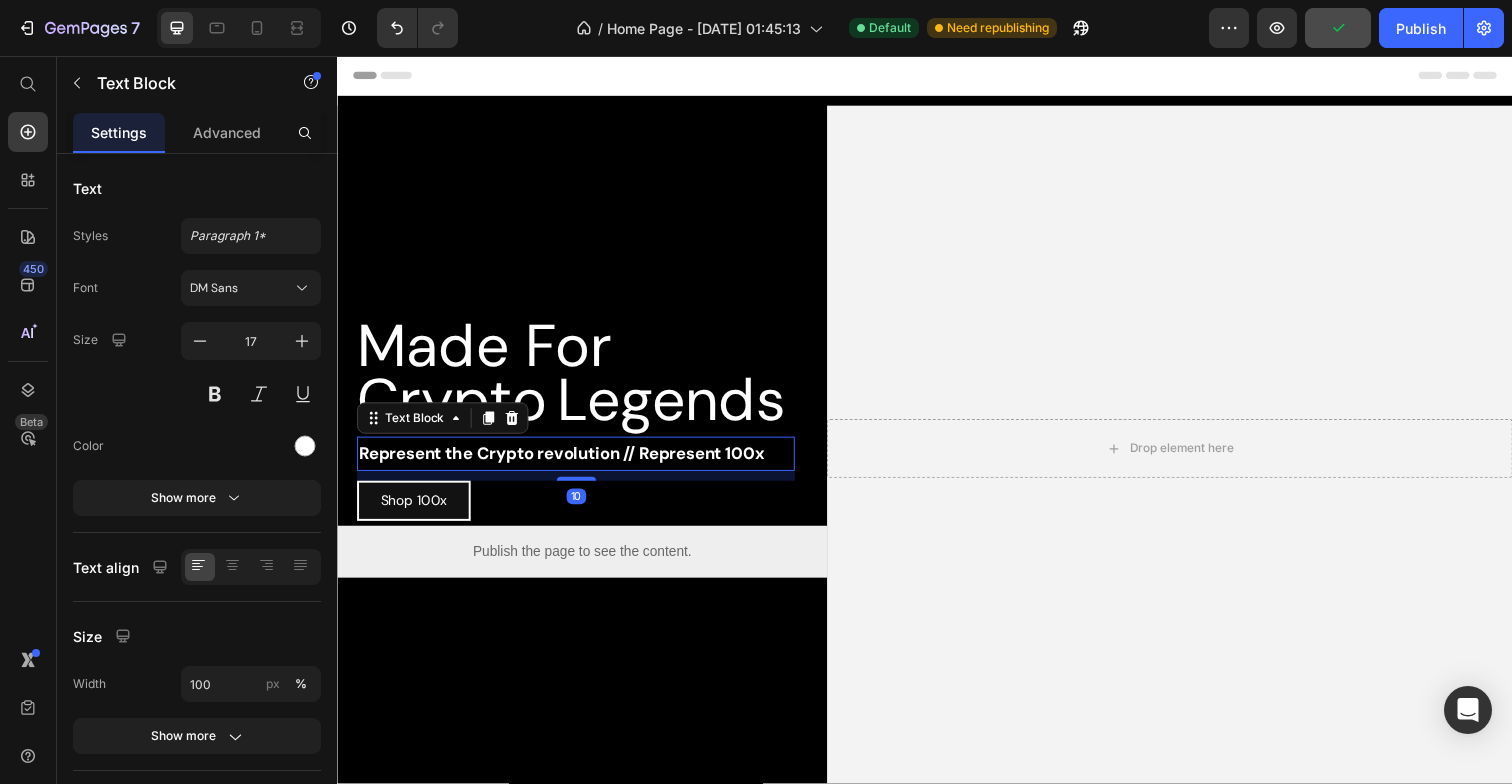 click on "Represent the Crypto revolution // Represent 100x" at bounding box center (566, 462) 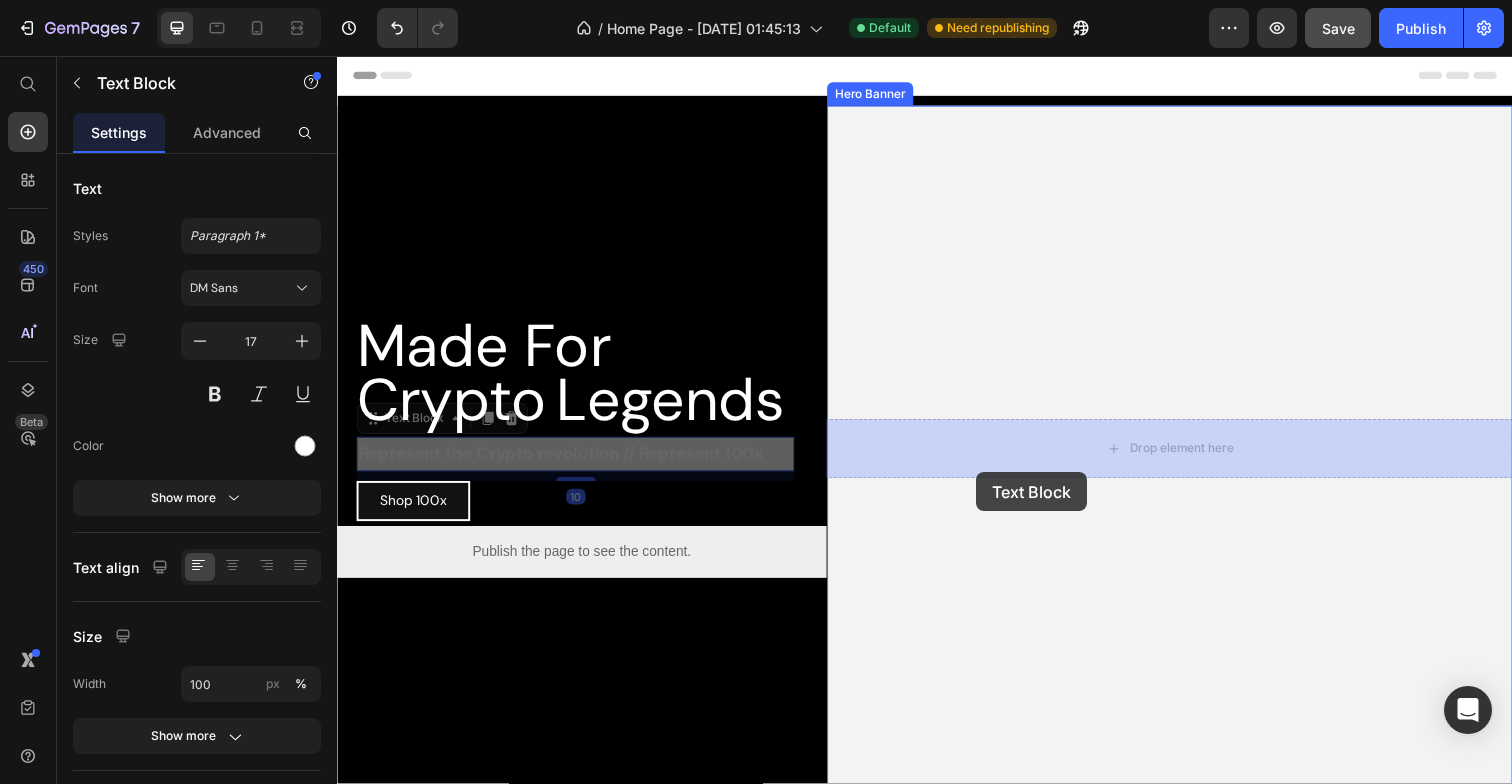 drag, startPoint x: 383, startPoint y: 424, endPoint x: 991, endPoint y: 481, distance: 610.666 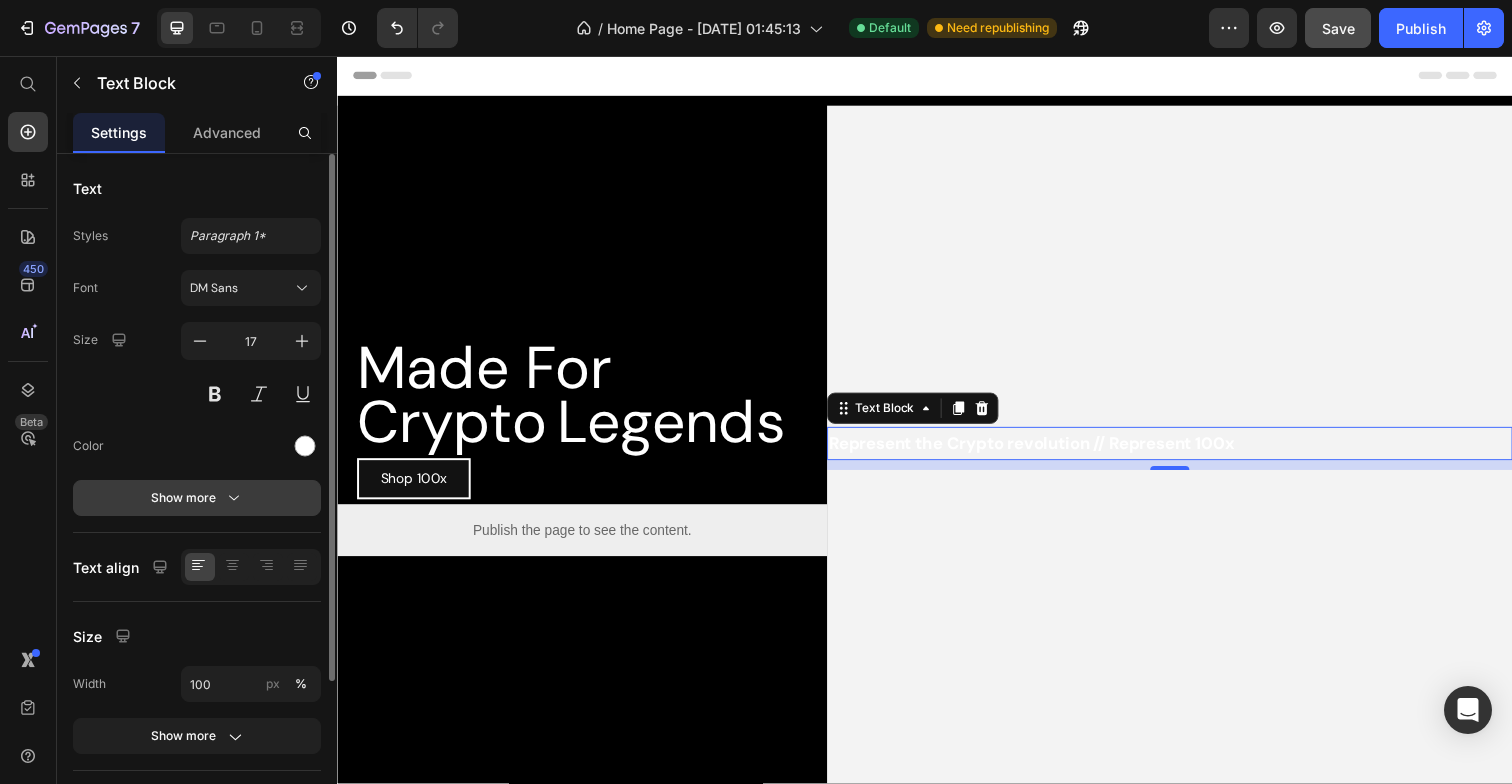 click on "Show more" at bounding box center [197, 498] 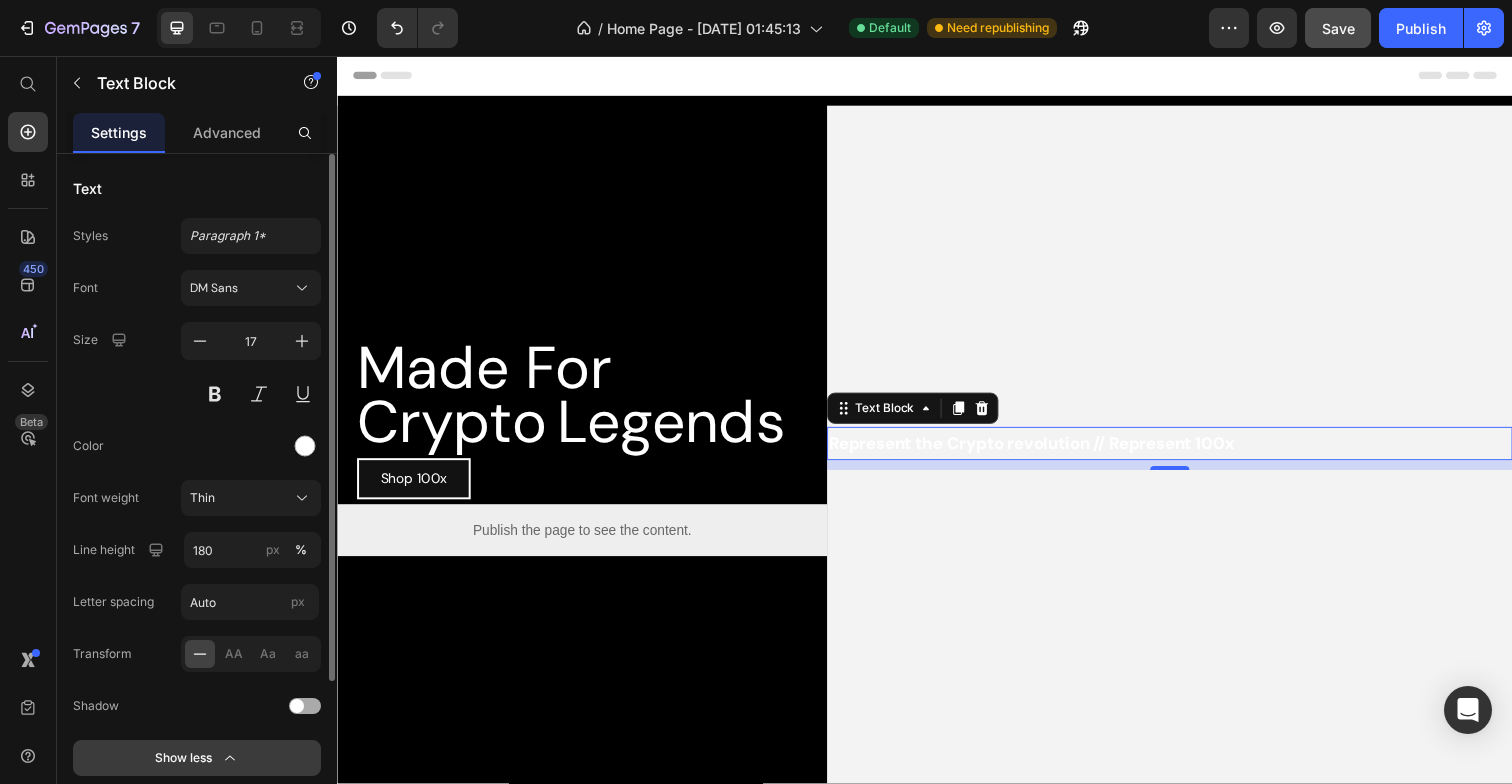 click on "Thin" at bounding box center (202, 498) 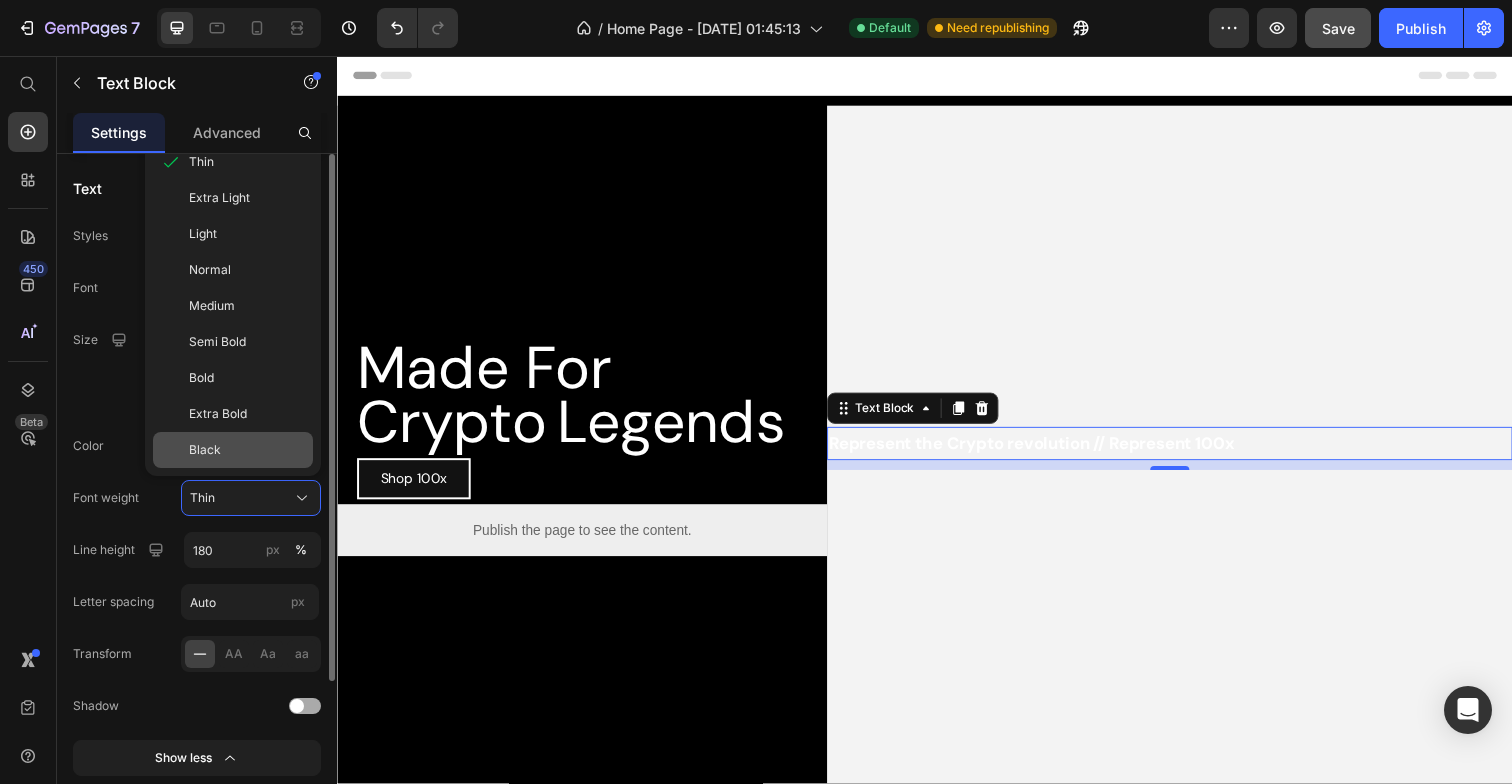 click on "Black" at bounding box center [205, 450] 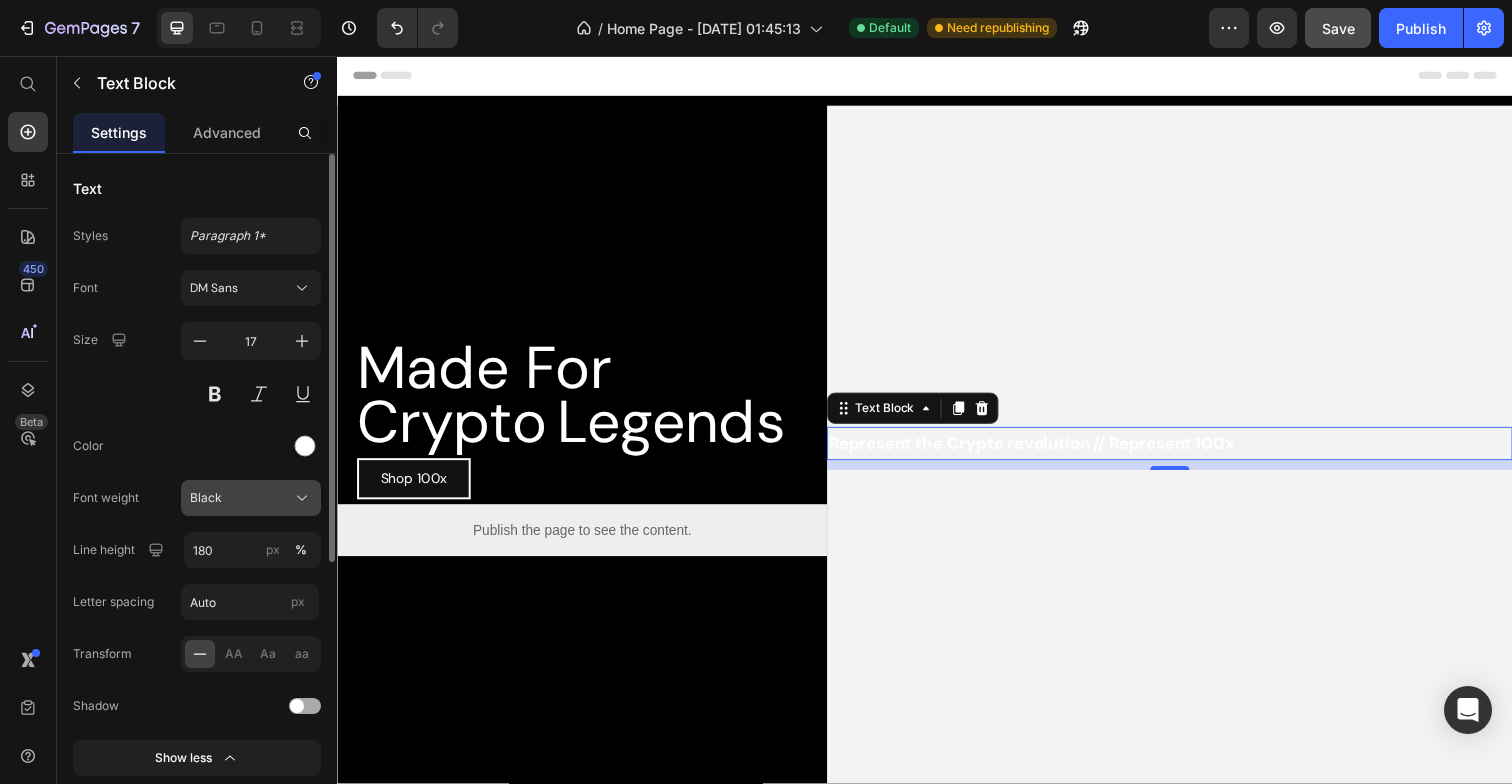 click on "Black" at bounding box center [251, 498] 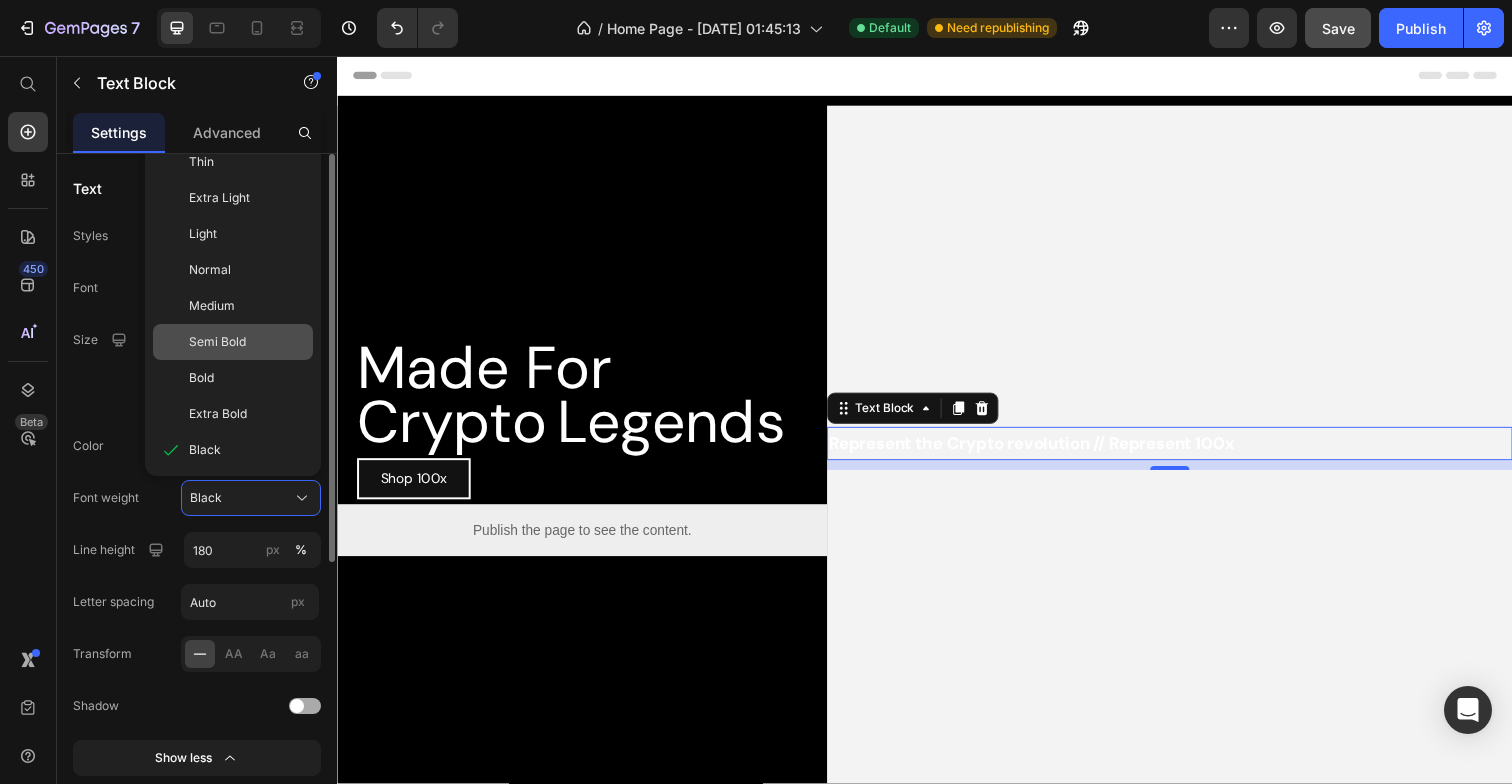 click on "Semi Bold" 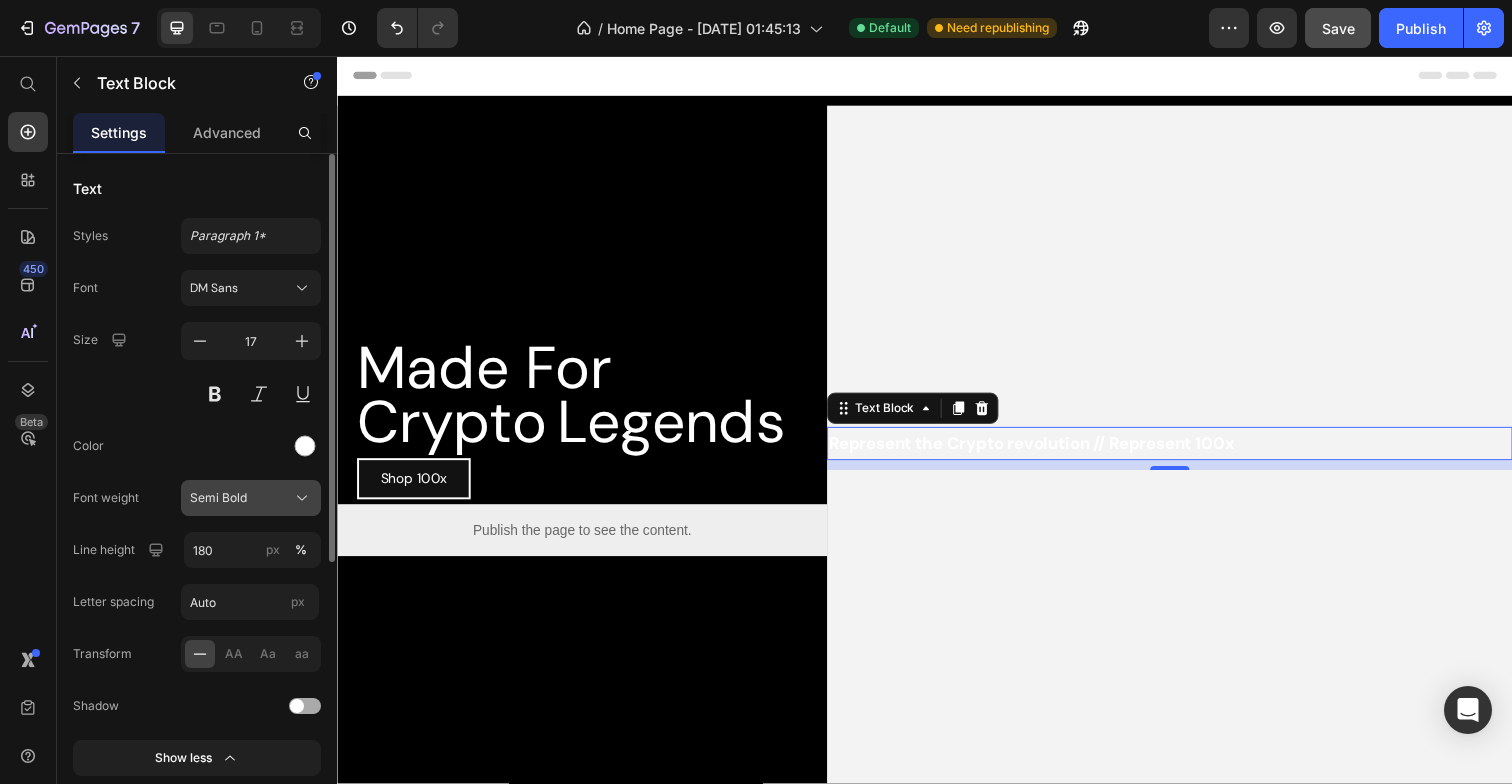 click on "Semi Bold" at bounding box center (218, 498) 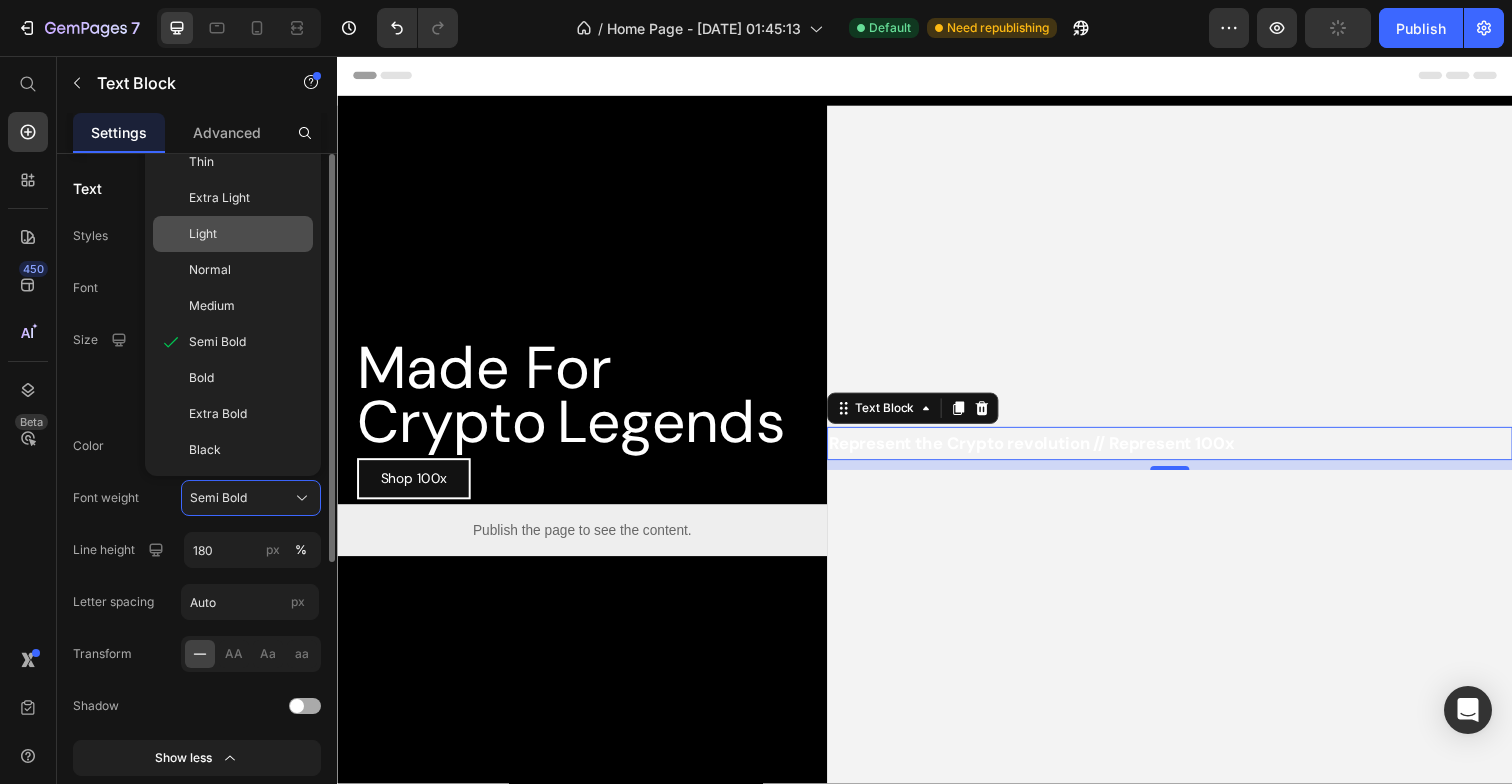 click on "Light" at bounding box center (203, 234) 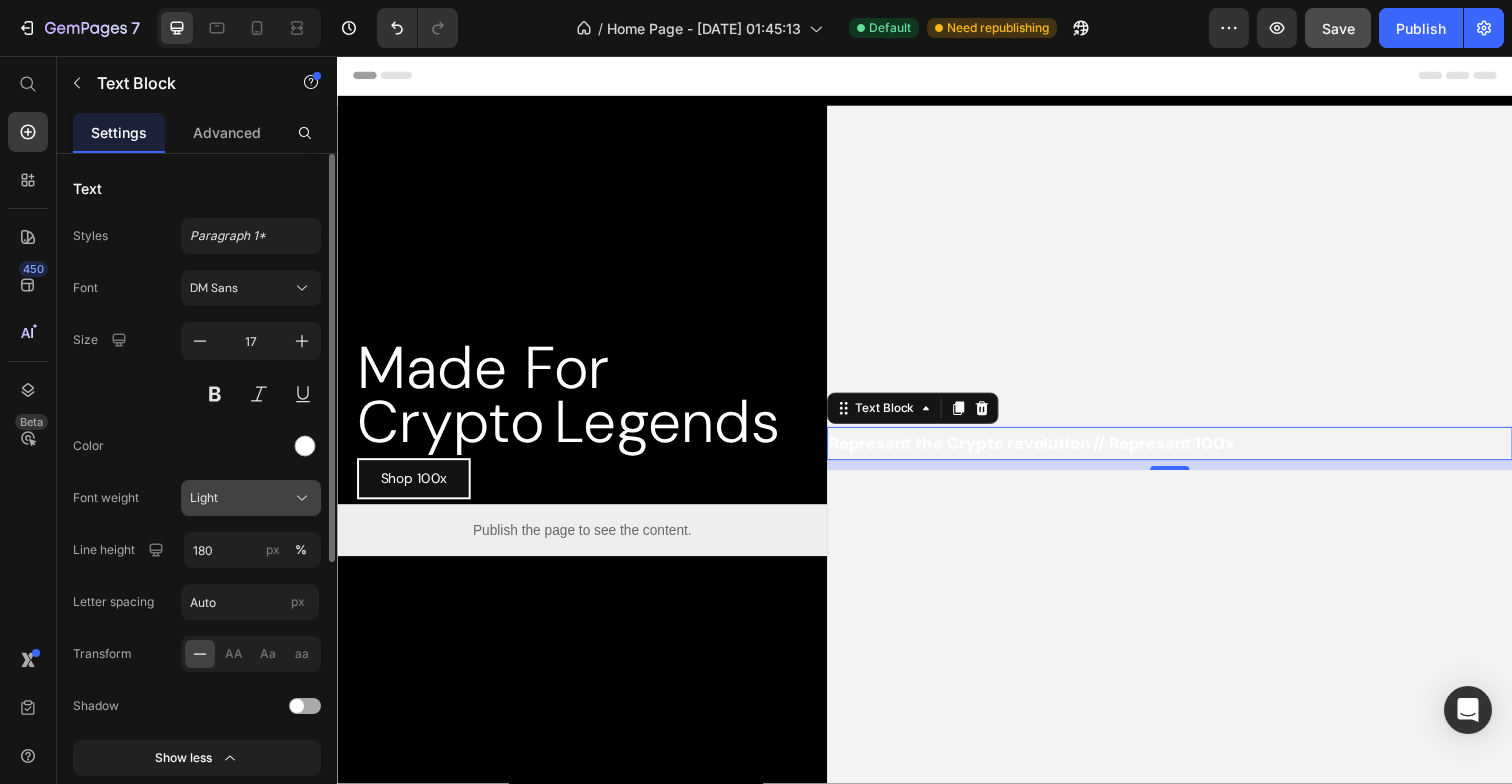 click on "Light" 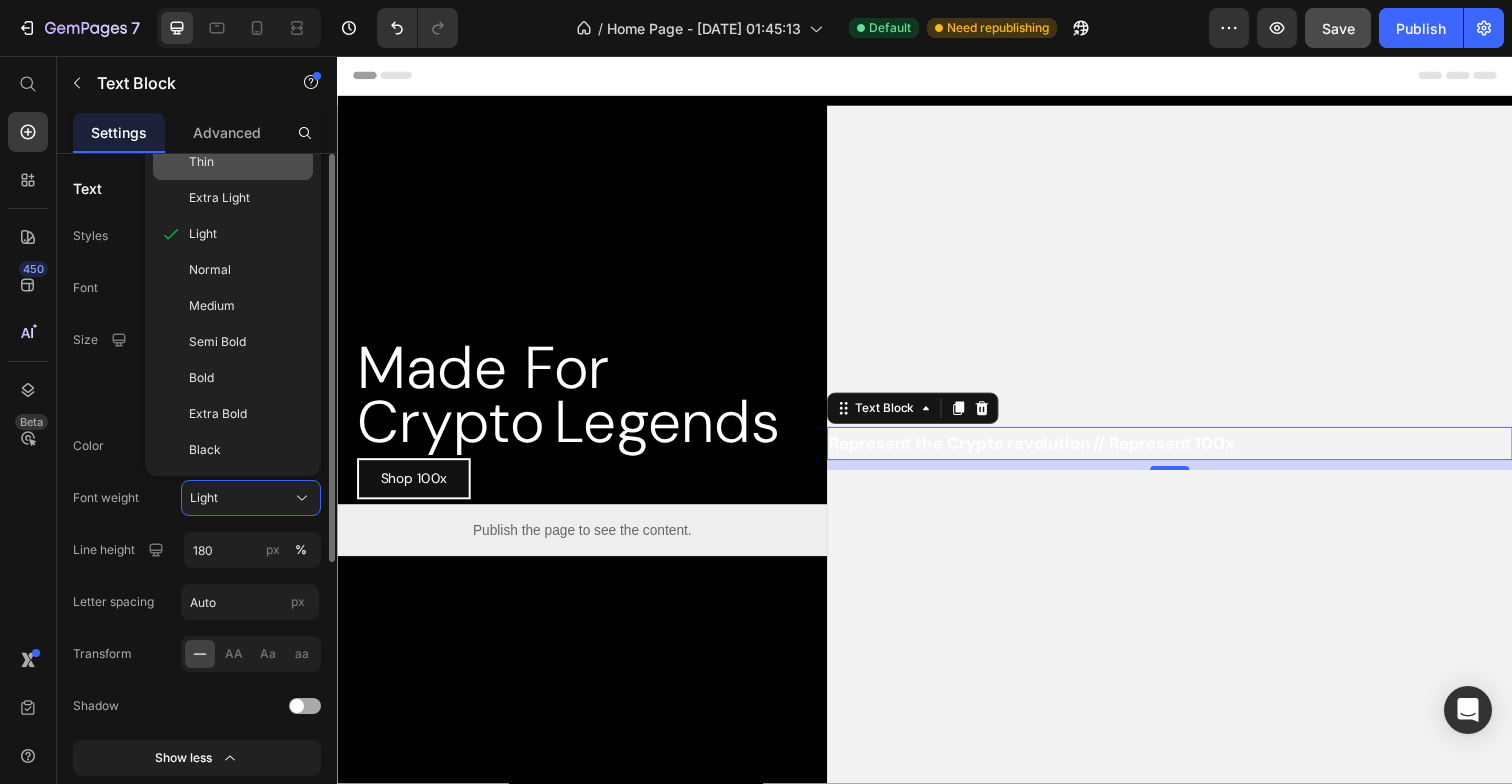 click on "Thin" 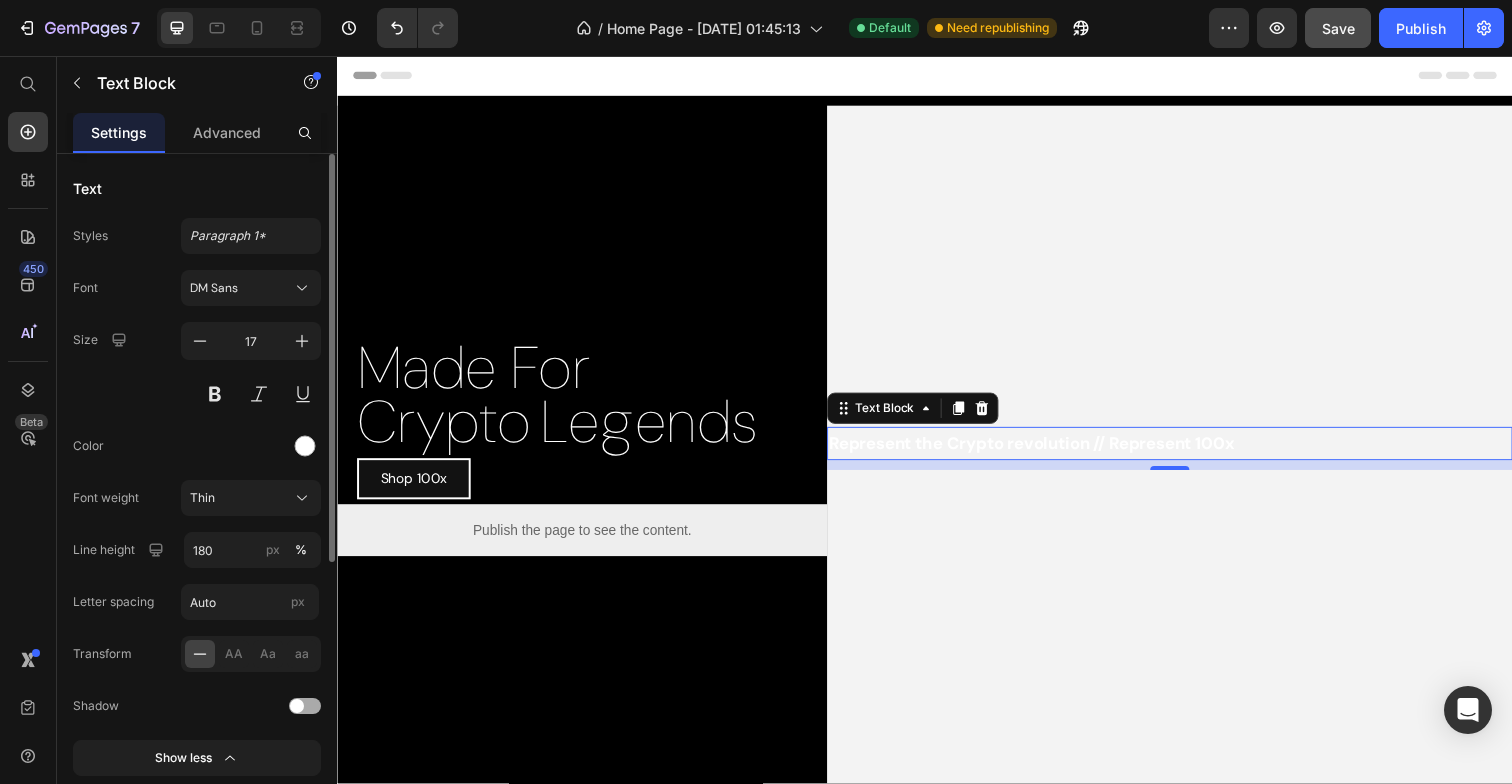 click on "Represent the Crypto revolution // Represent 100x" at bounding box center [1046, 452] 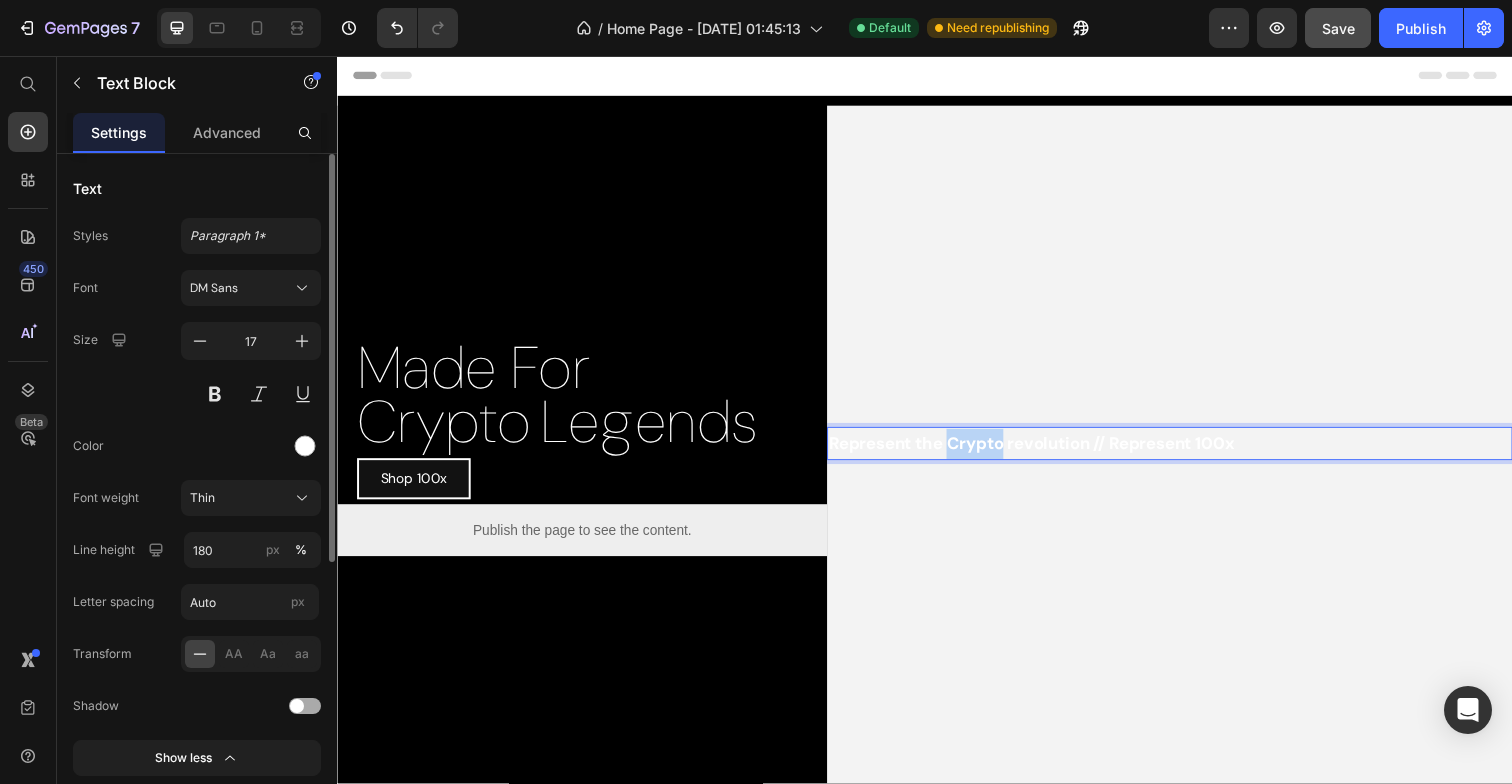 click on "Represent the Crypto revolution // Represent 100x" at bounding box center [1046, 452] 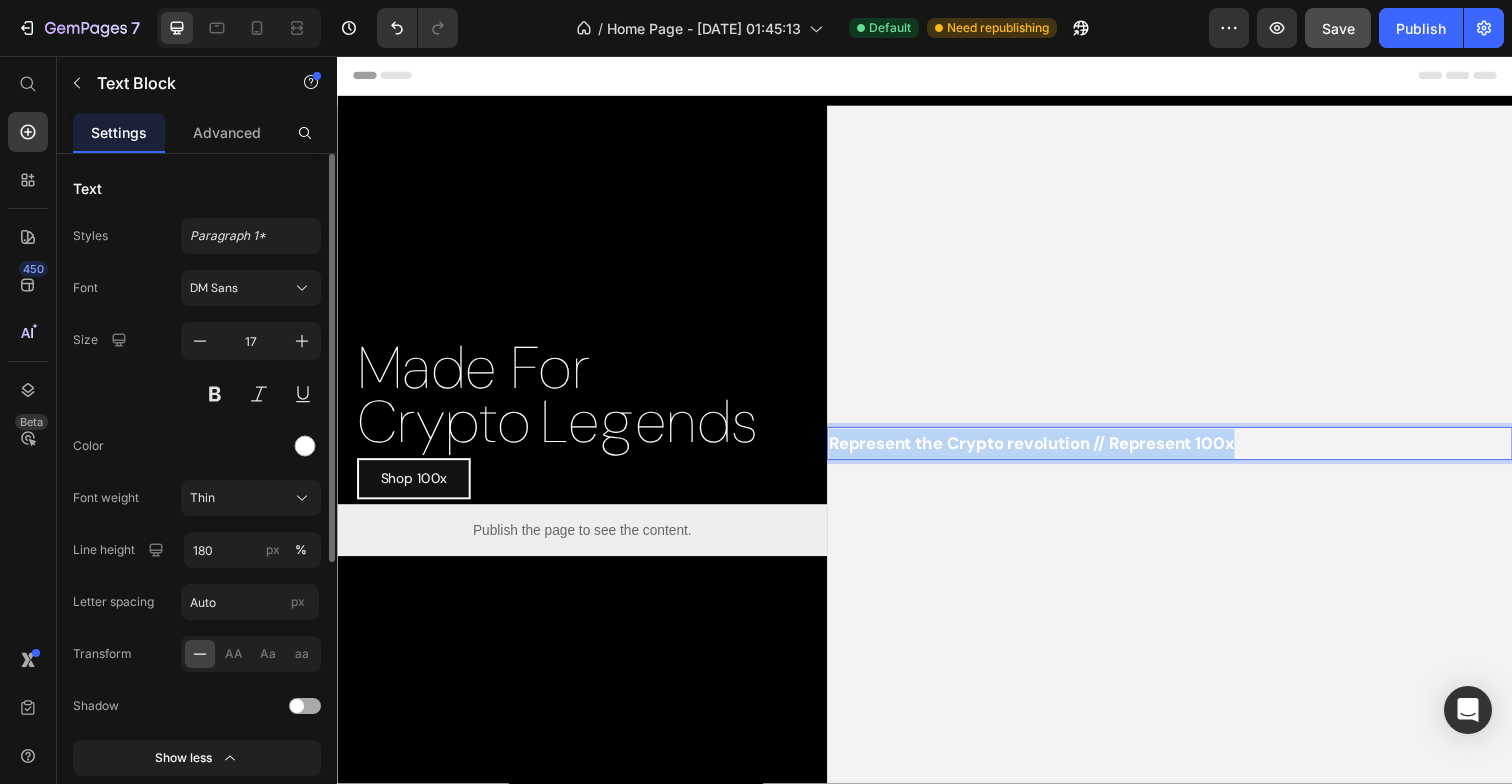 click on "Represent the Crypto revolution // Represent 100x" at bounding box center [1046, 452] 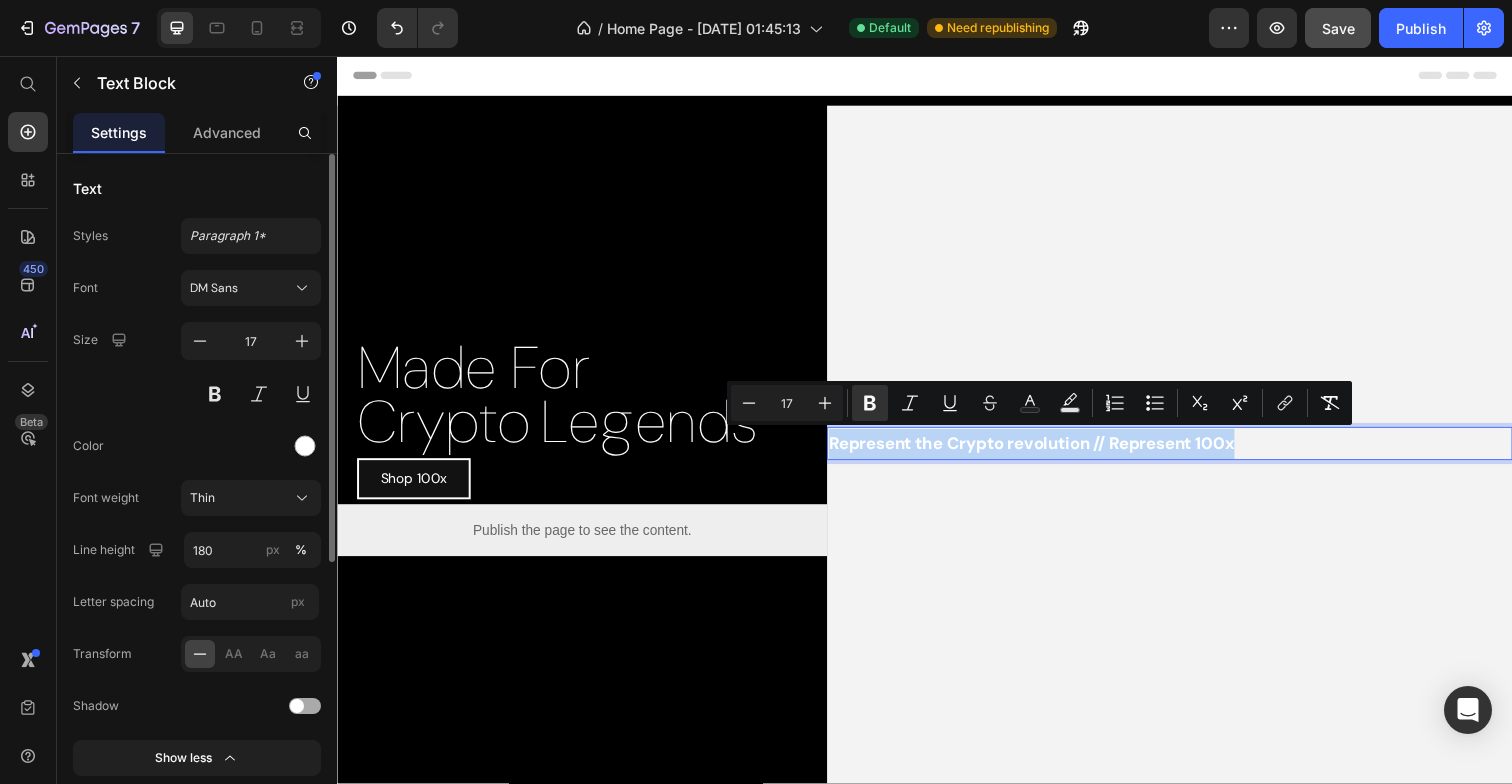 copy on "Represent the Crypto revolution // Represent 100x" 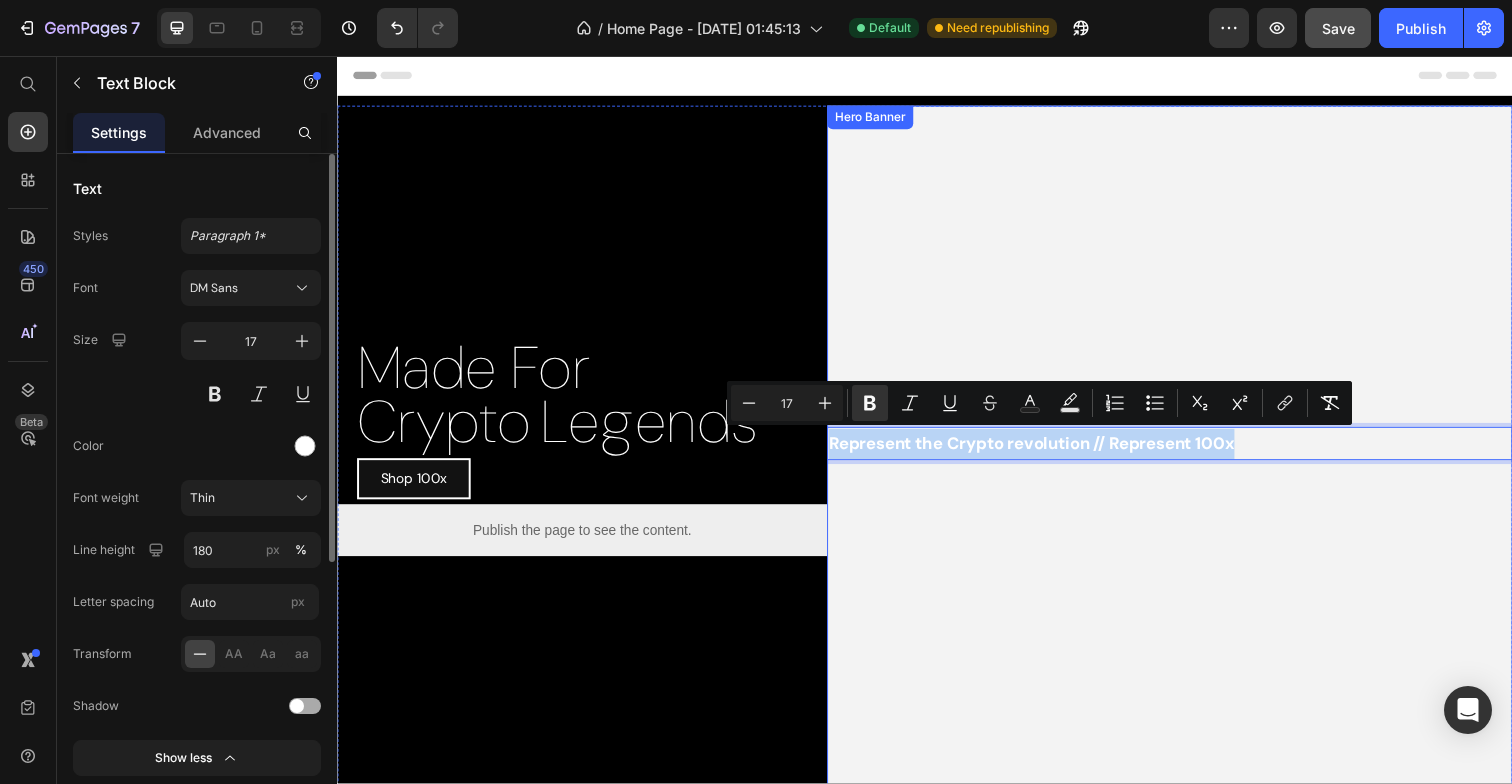 click at bounding box center (1187, 457) 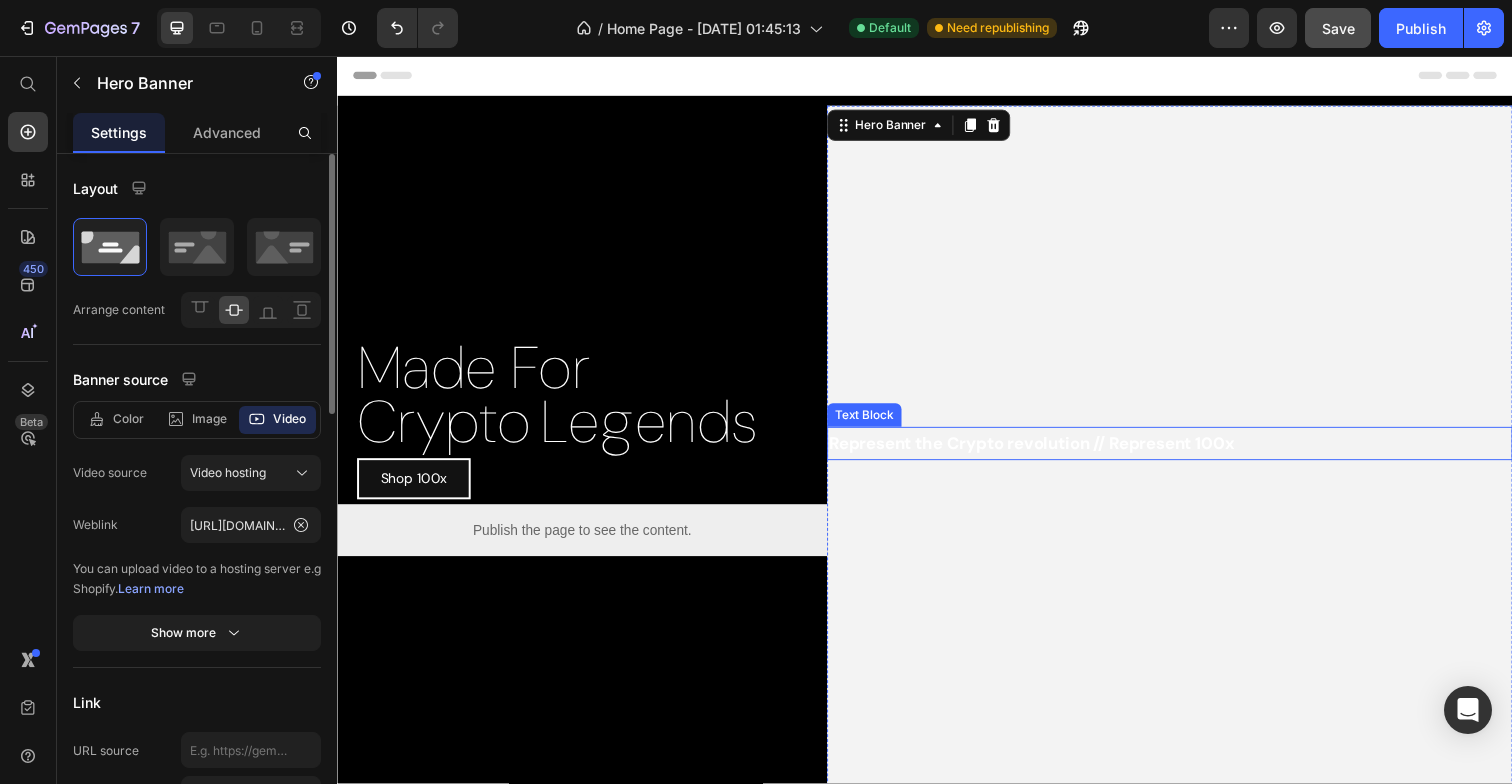 click on "Represent the Crypto revolution // Represent 100x" at bounding box center (1046, 452) 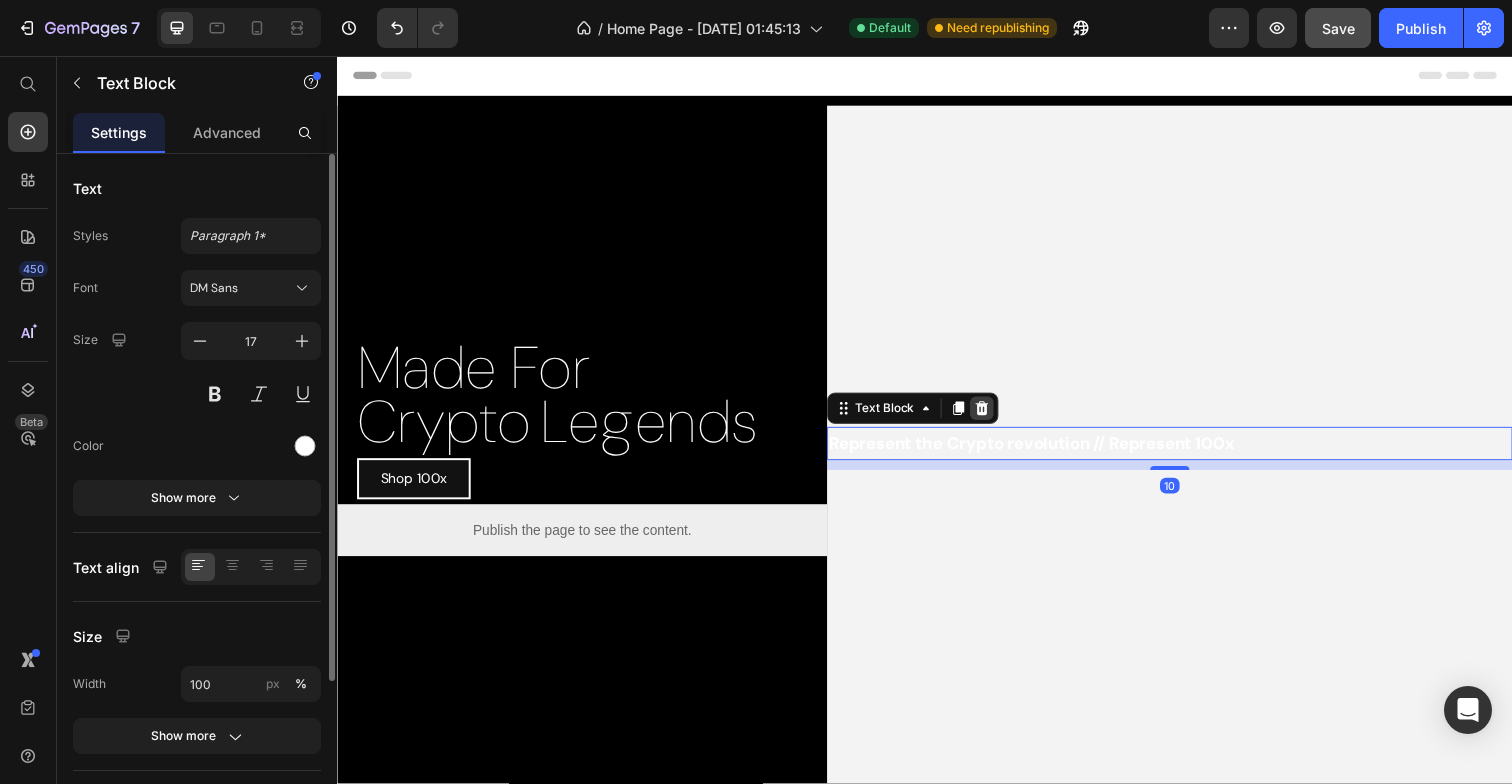 click 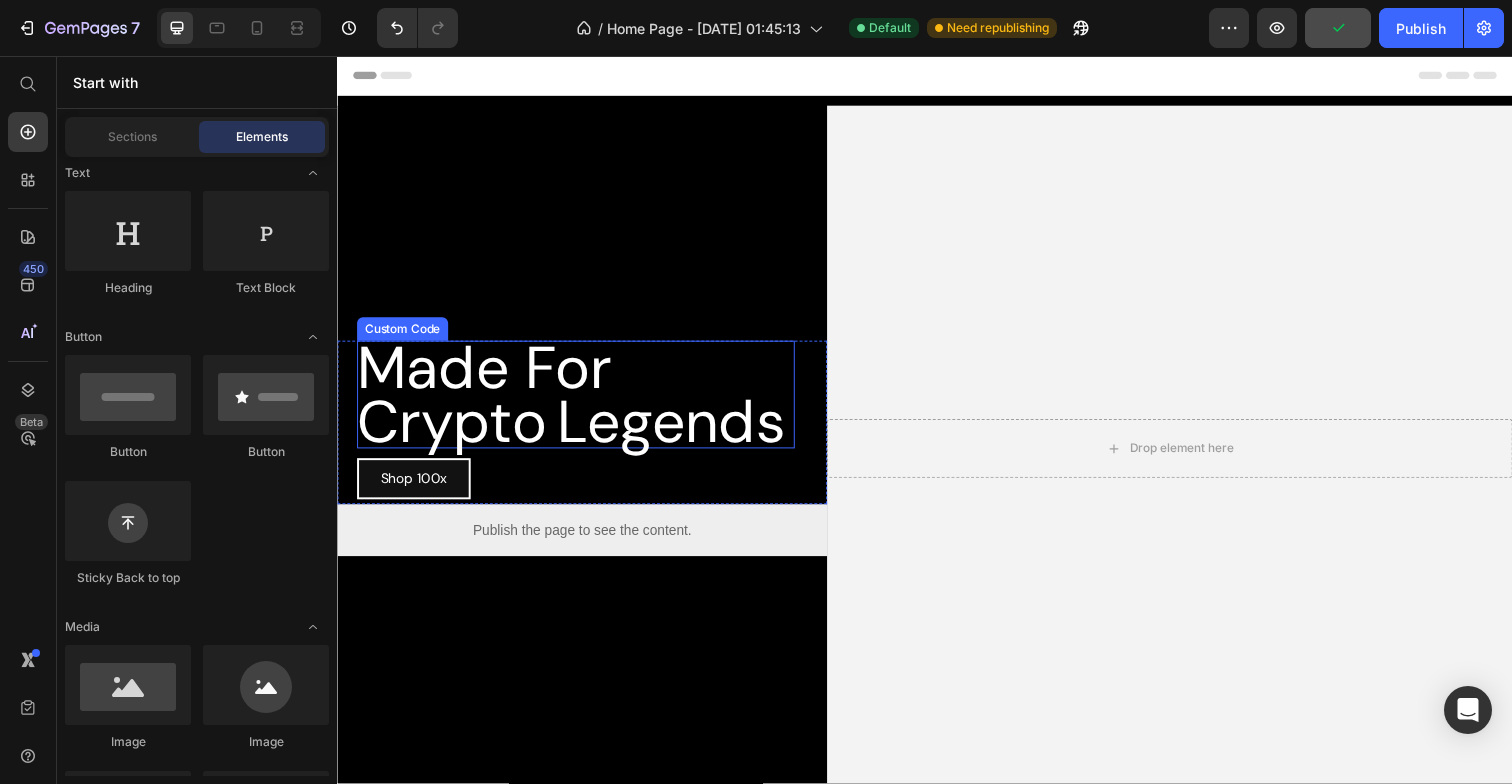 click on "Made For
Crypto" at bounding box center [487, 402] 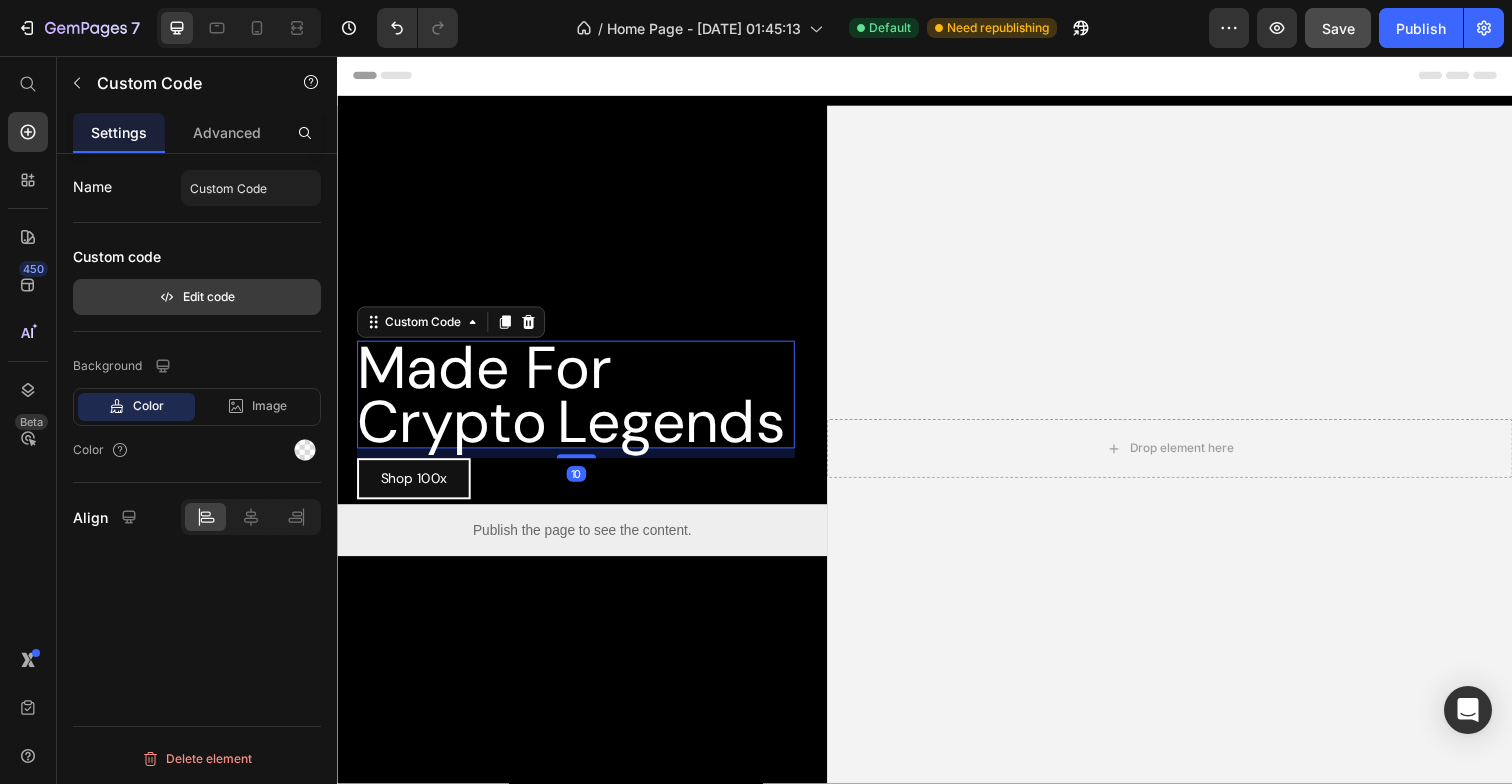 click on "Edit code" at bounding box center (197, 297) 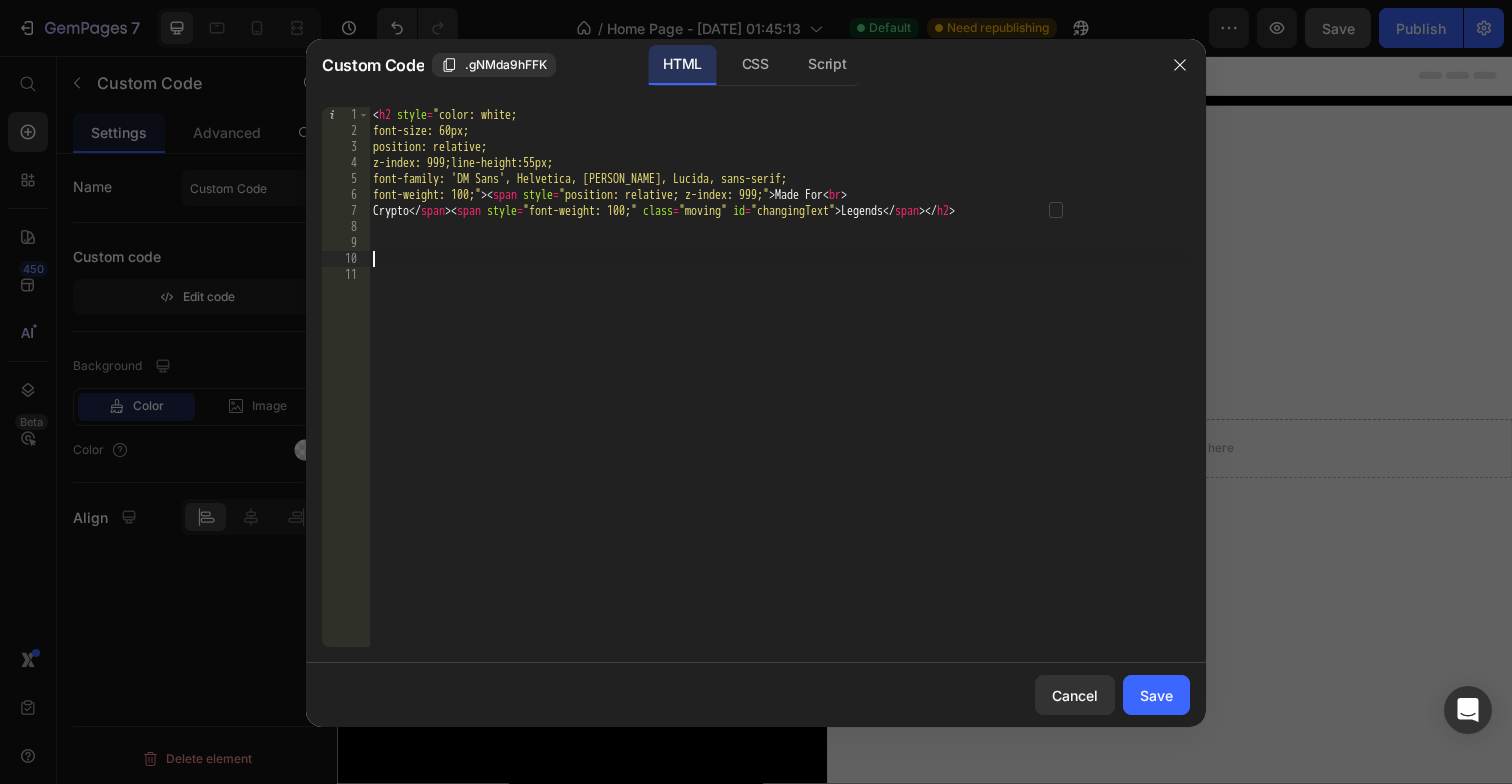 click on "< h2   style = "color: white;     font-size: 60px;     position: relative;     z-index: 999;line-height:55px;     font-family: 'DM Sans', Helvetica, Arial, Lucida, sans-serif;     font-weight: 100;" > < span   style = "position: relative; z-index: 999;" > Made For < br > Crypto </ span > < span   style = "font-weight: 100;"   class = "moving"   id = "changingText" > Legends </ span > </ h2 >" at bounding box center [779, 393] 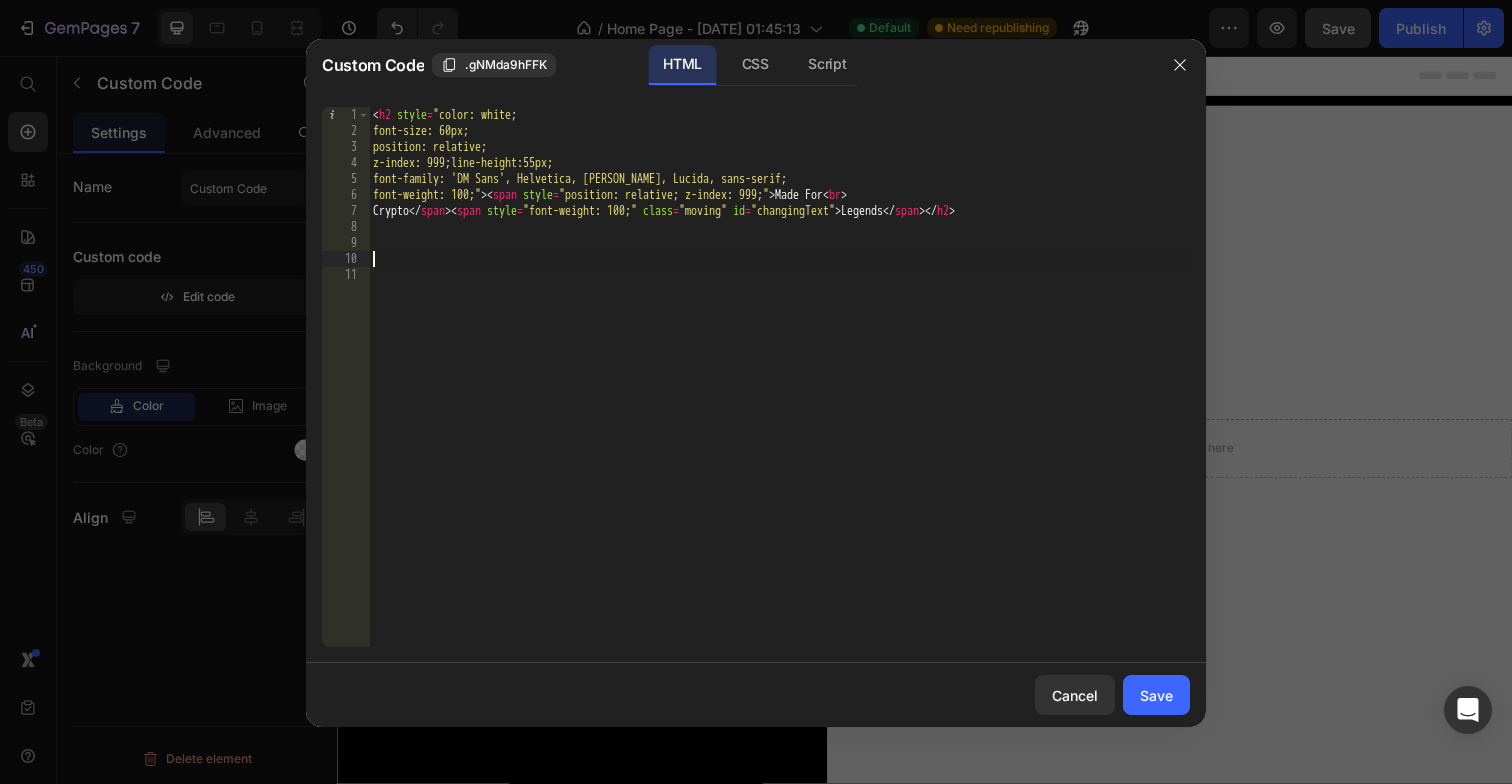 paste on "Represent the Crypto revolution // Represent 100x" 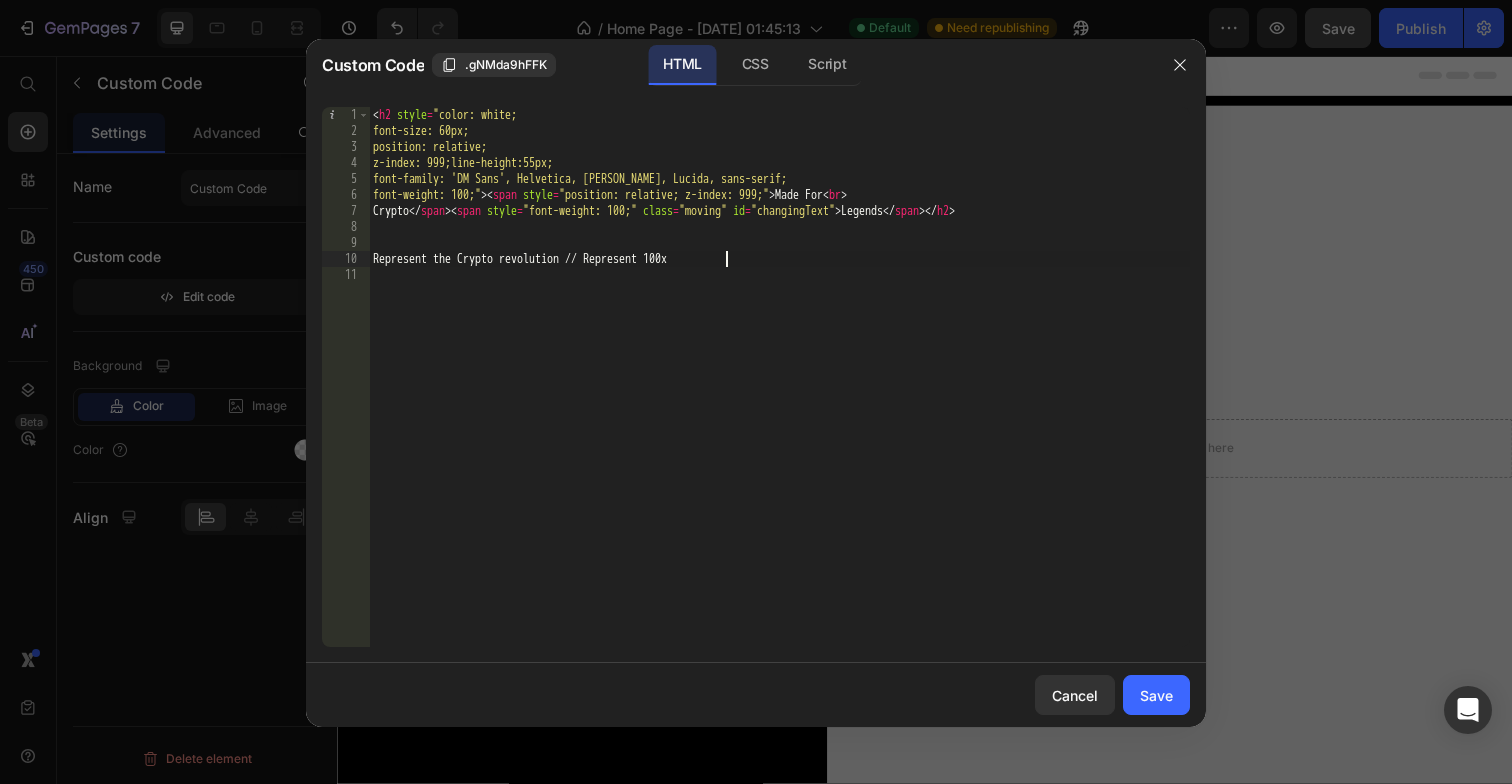 click on "< h2   style = "color: white;     font-size: 60px;     position: relative;     z-index: 999;line-height:55px;     font-family: 'DM Sans', Helvetica, Arial, Lucida, sans-serif;     font-weight: 100;" > < span   style = "position: relative; z-index: 999;" > Made For < br > Crypto </ span > < span   style = "font-weight: 100;"   class = "moving"   id = "changingText" > Legends </ span > </ h2 > Represent the Crypto revolution // Represent 100x" at bounding box center [779, 393] 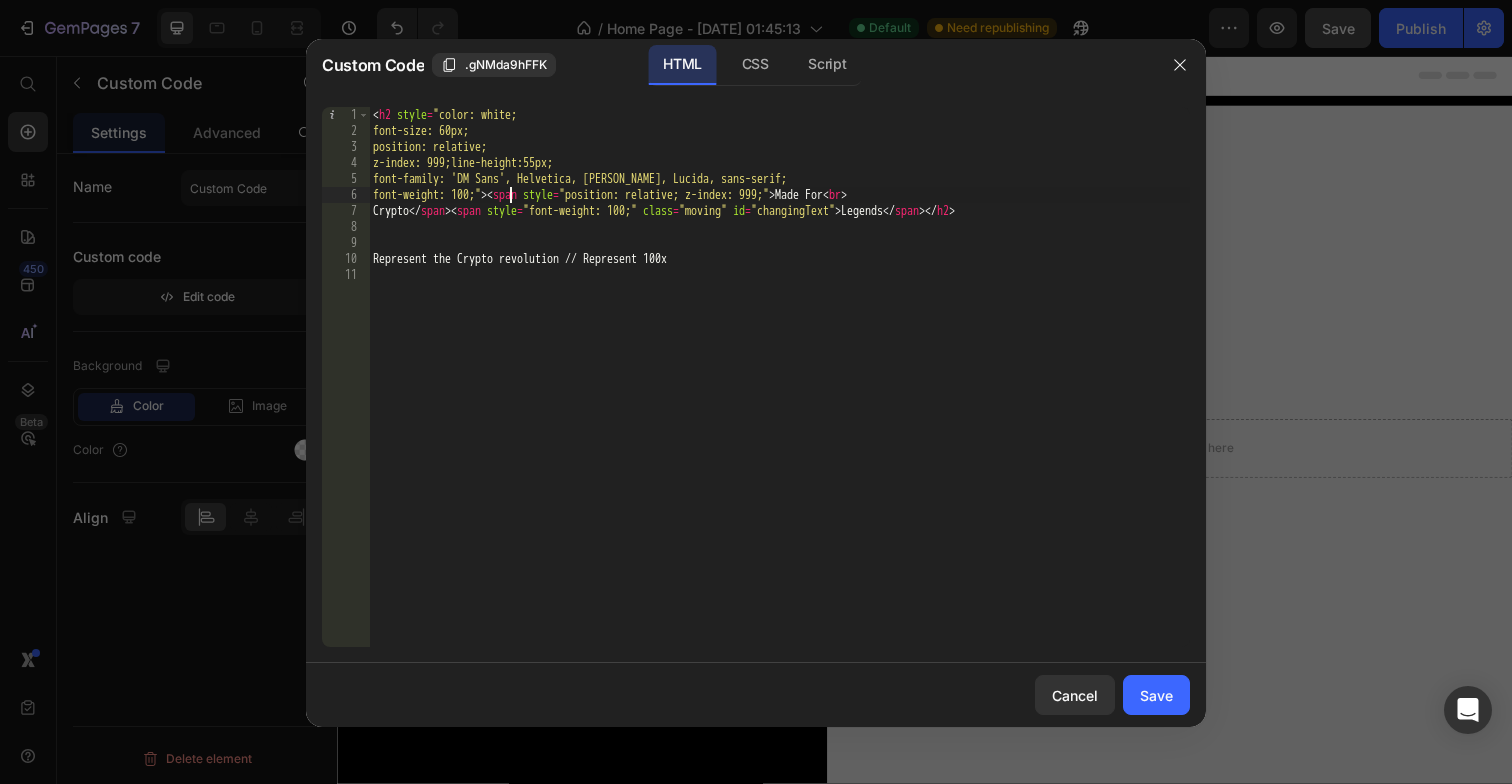 click on "< h2   style = "color: white;     font-size: 60px;     position: relative;     z-index: 999;line-height:55px;     font-family: 'DM Sans', Helvetica, Arial, Lucida, sans-serif;     font-weight: 100;" > < span   style = "position: relative; z-index: 999;" > Made For < br > Crypto </ span > < span   style = "font-weight: 100;"   class = "moving"   id = "changingText" > Legends </ span > </ h2 > Represent the Crypto revolution // Represent 100x" at bounding box center (779, 393) 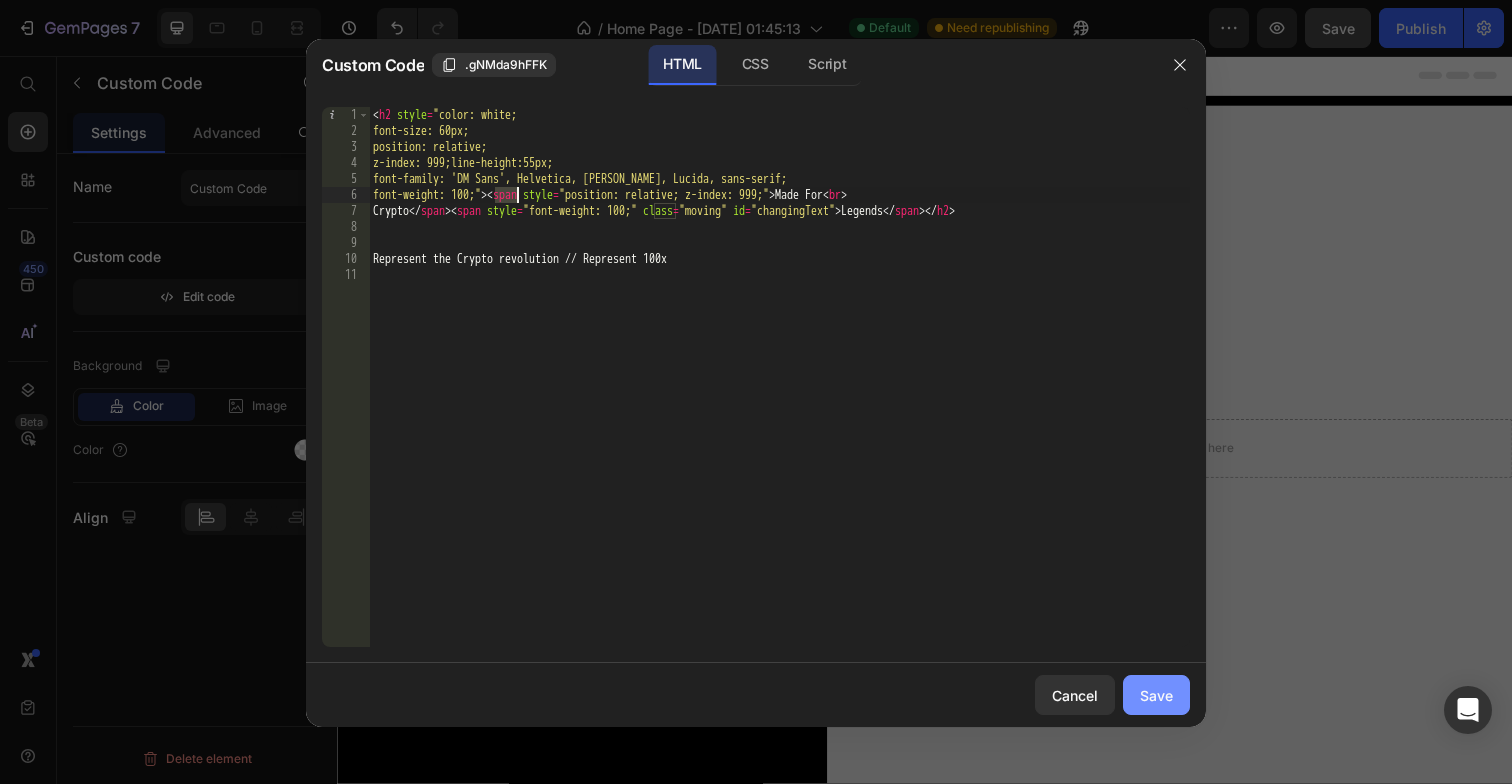 click on "Save" at bounding box center (1156, 695) 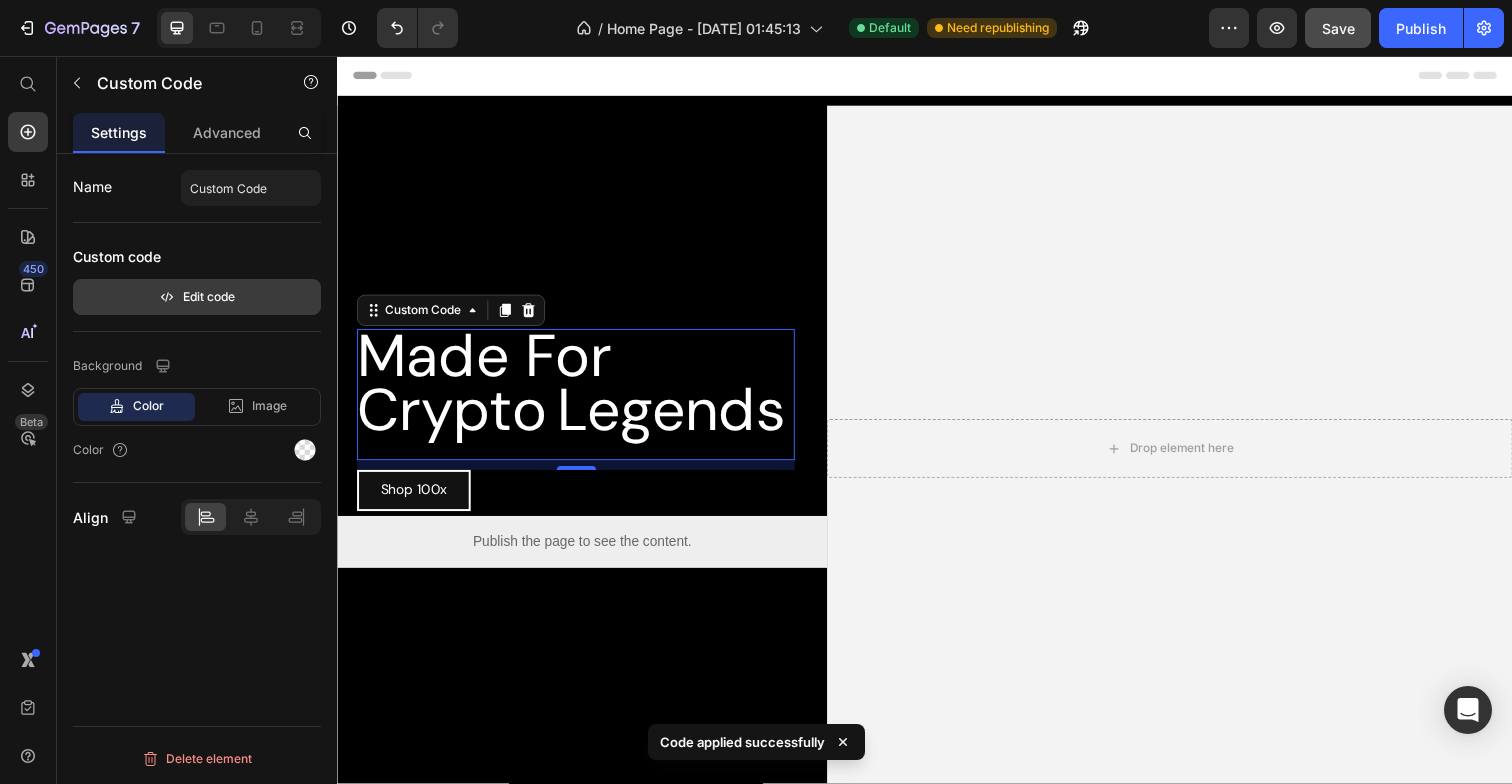 click on "Edit code" at bounding box center [197, 297] 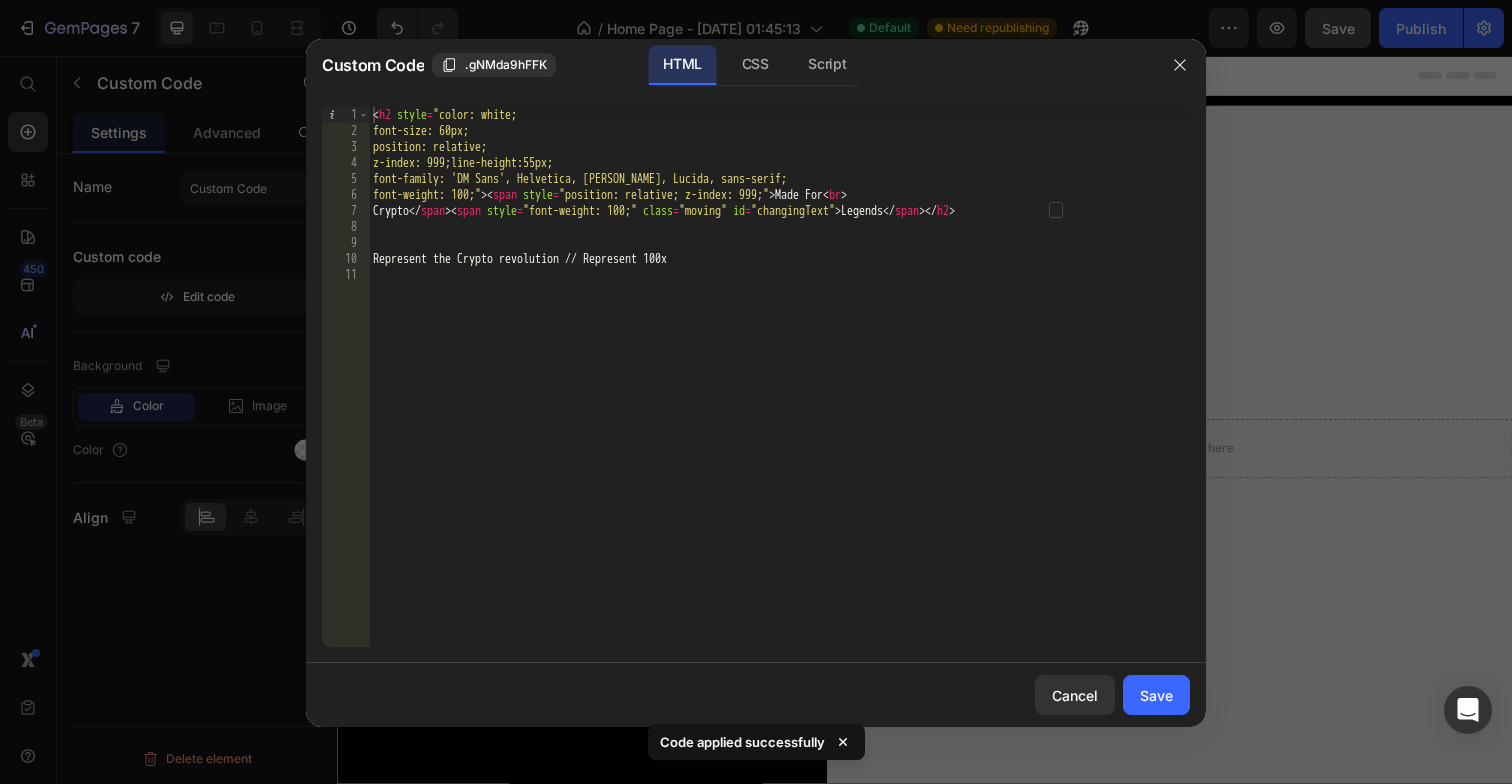 click on "< h2   style = "color: white;     font-size: 60px;     position: relative;     z-index: 999;line-height:55px;     font-family: 'DM Sans', Helvetica, Arial, Lucida, sans-serif;     font-weight: 100;" > < span   style = "position: relative; z-index: 999;" > Made For < br > Crypto </ span > < span   style = "font-weight: 100;"   class = "moving"   id = "changingText" > Legends </ span > </ h2 > Represent the Crypto revolution // Represent 100x" at bounding box center (779, 393) 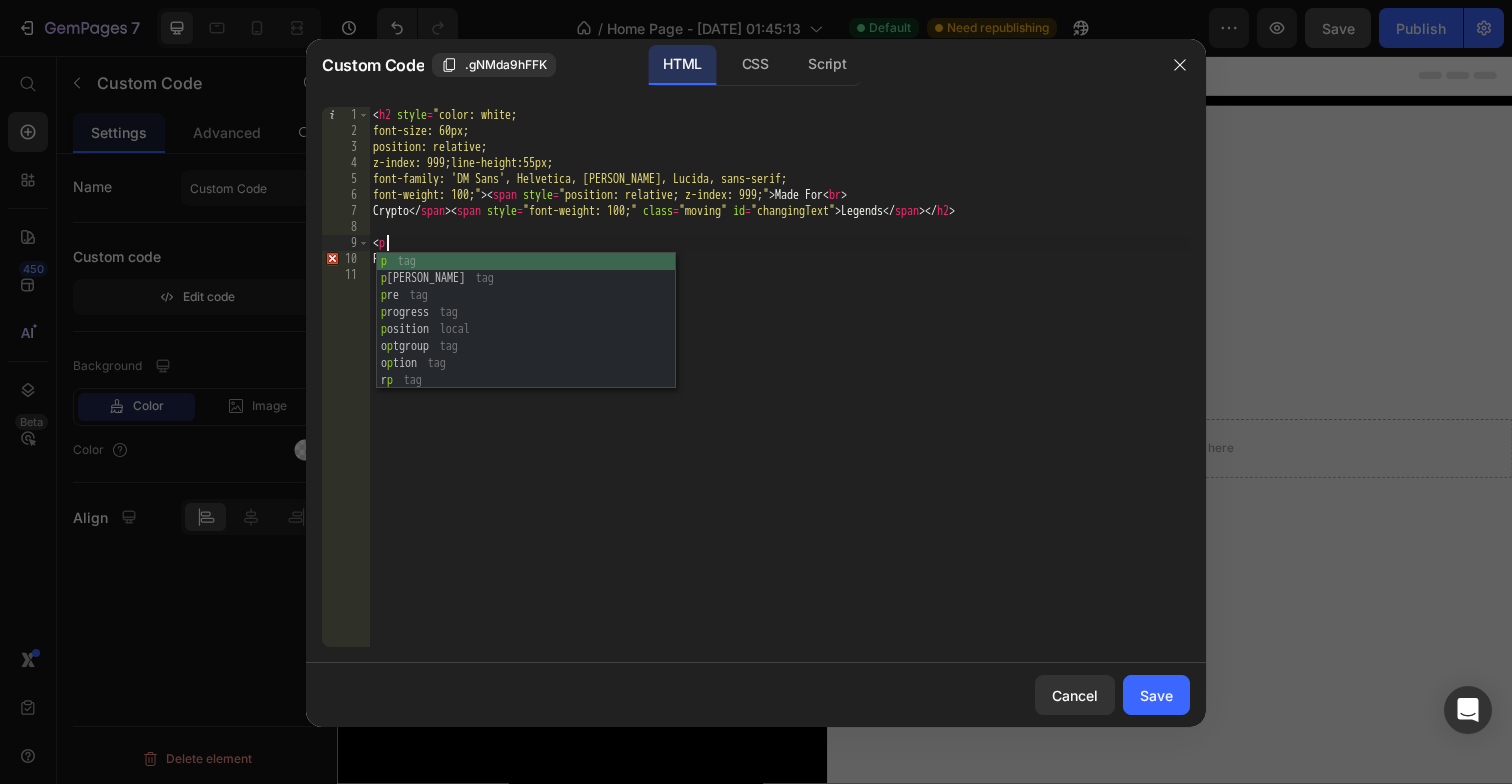 scroll, scrollTop: 0, scrollLeft: 0, axis: both 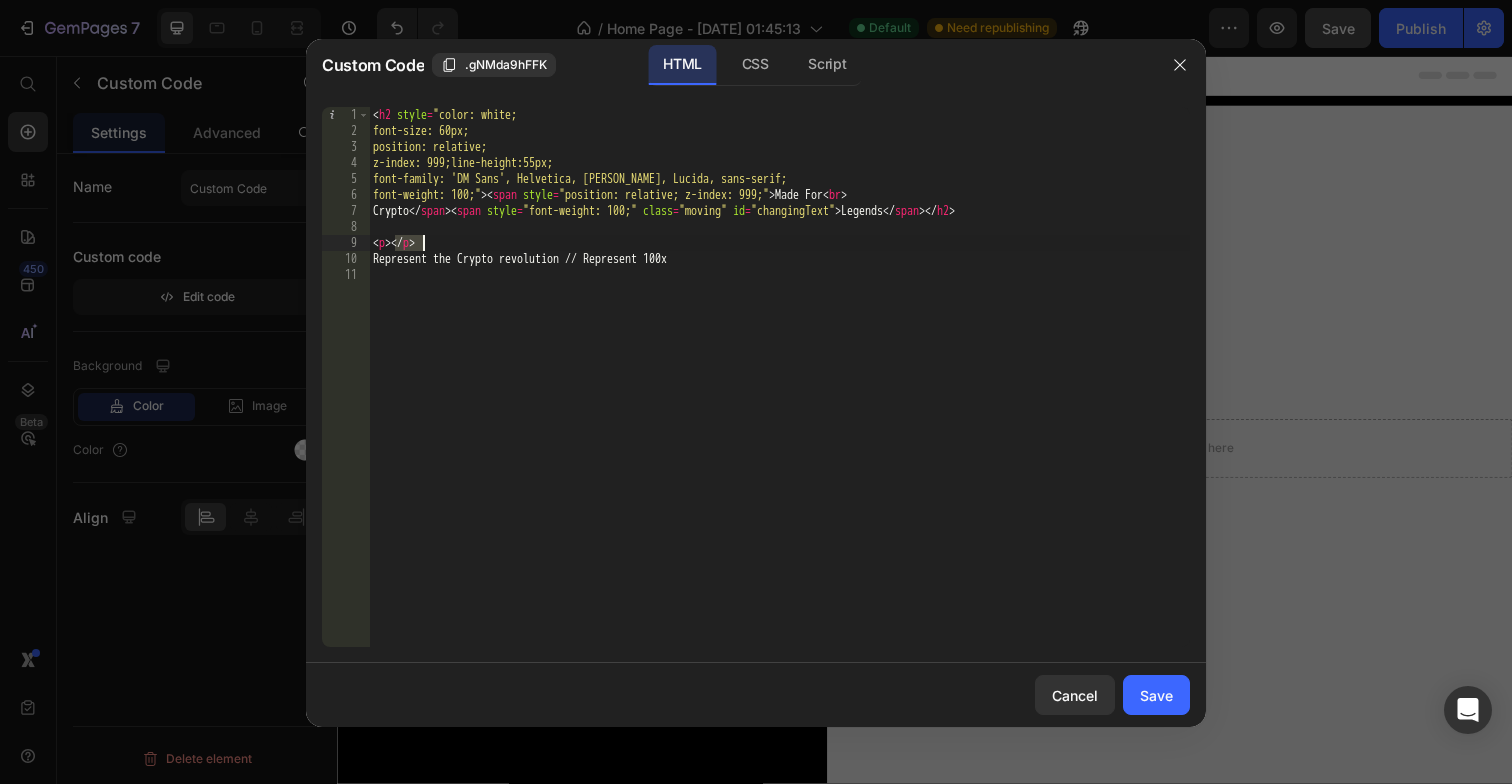 drag, startPoint x: 396, startPoint y: 245, endPoint x: 459, endPoint y: 241, distance: 63.126858 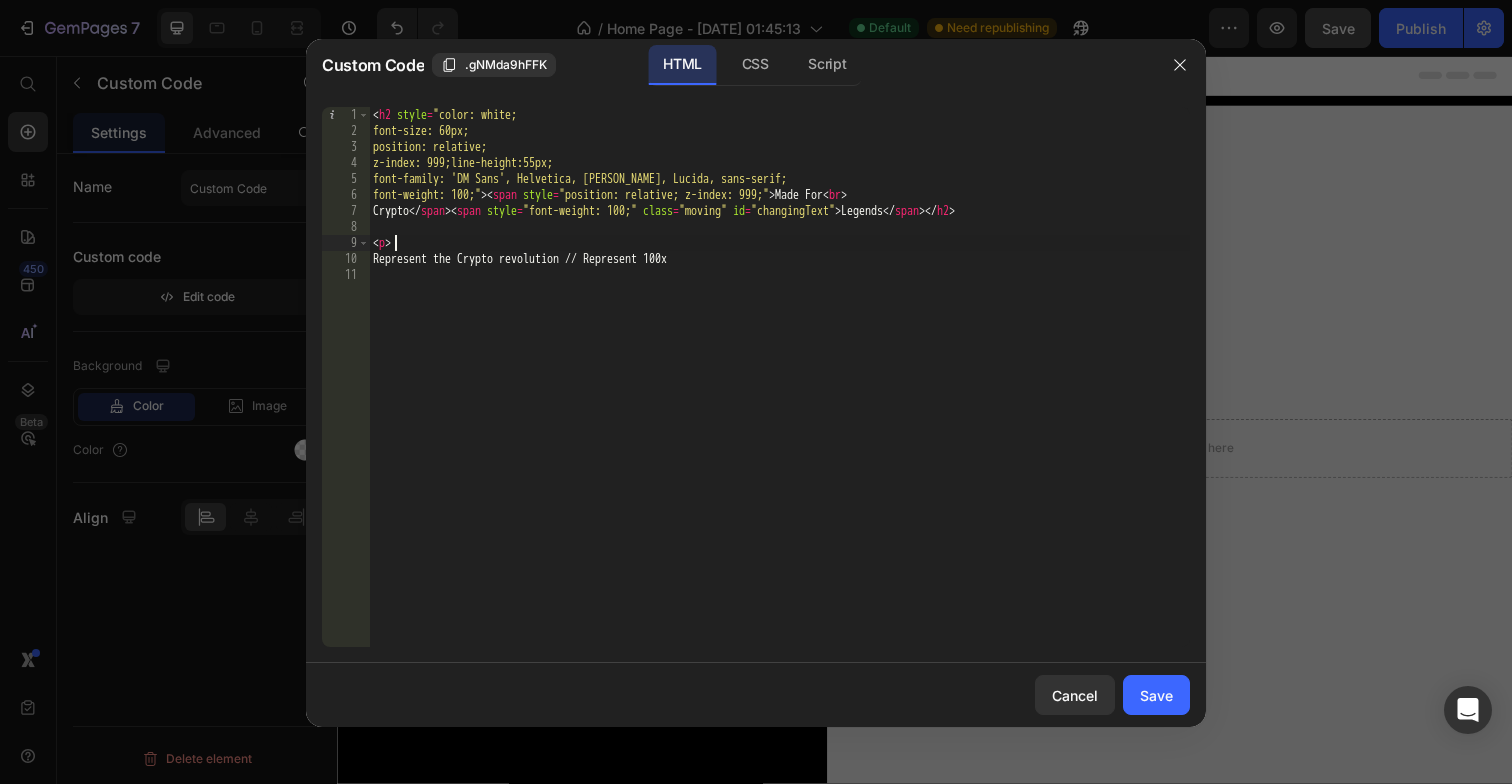 click on "< h2   style = "color: white;     font-size: 60px;     position: relative;     z-index: 999;line-height:55px;     font-family: 'DM Sans', Helvetica, Arial, Lucida, sans-serif;     font-weight: 100;" > < span   style = "position: relative; z-index: 999;" > Made For < br > Crypto </ span > < span   style = "font-weight: 100;"   class = "moving"   id = "changingText" > Legends </ span > </ h2 > < p > Represent the Crypto revolution // Represent 100x" at bounding box center (779, 393) 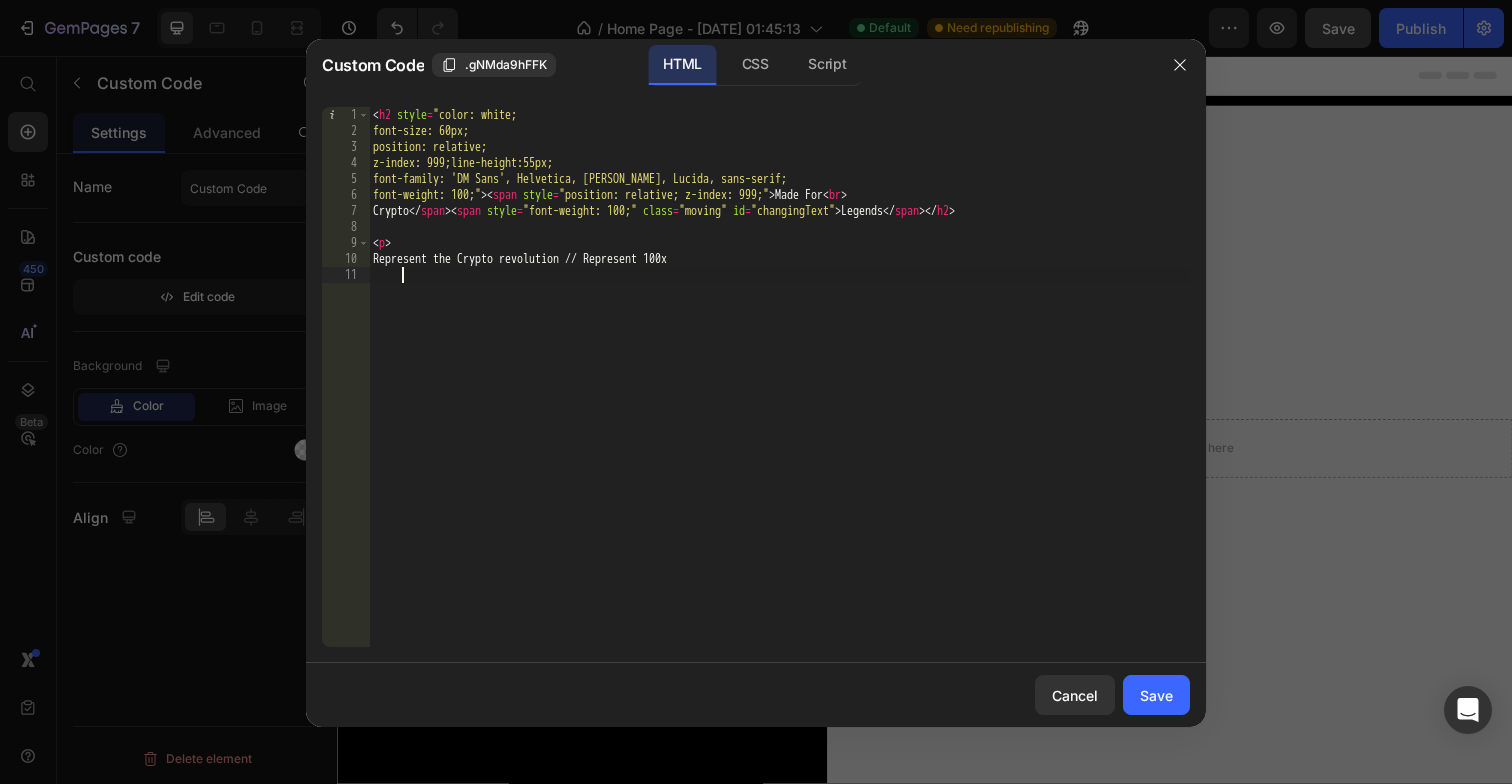 click on "< h2   style = "color: white;     font-size: 60px;     position: relative;     z-index: 999;line-height:55px;     font-family: 'DM Sans', Helvetica, Arial, Lucida, sans-serif;     font-weight: 100;" > < span   style = "position: relative; z-index: 999;" > Made For < br > Crypto </ span > < span   style = "font-weight: 100;"   class = "moving"   id = "changingText" > Legends </ span > </ h2 > < p > Represent the Crypto revolution // Represent 100x" at bounding box center (779, 393) 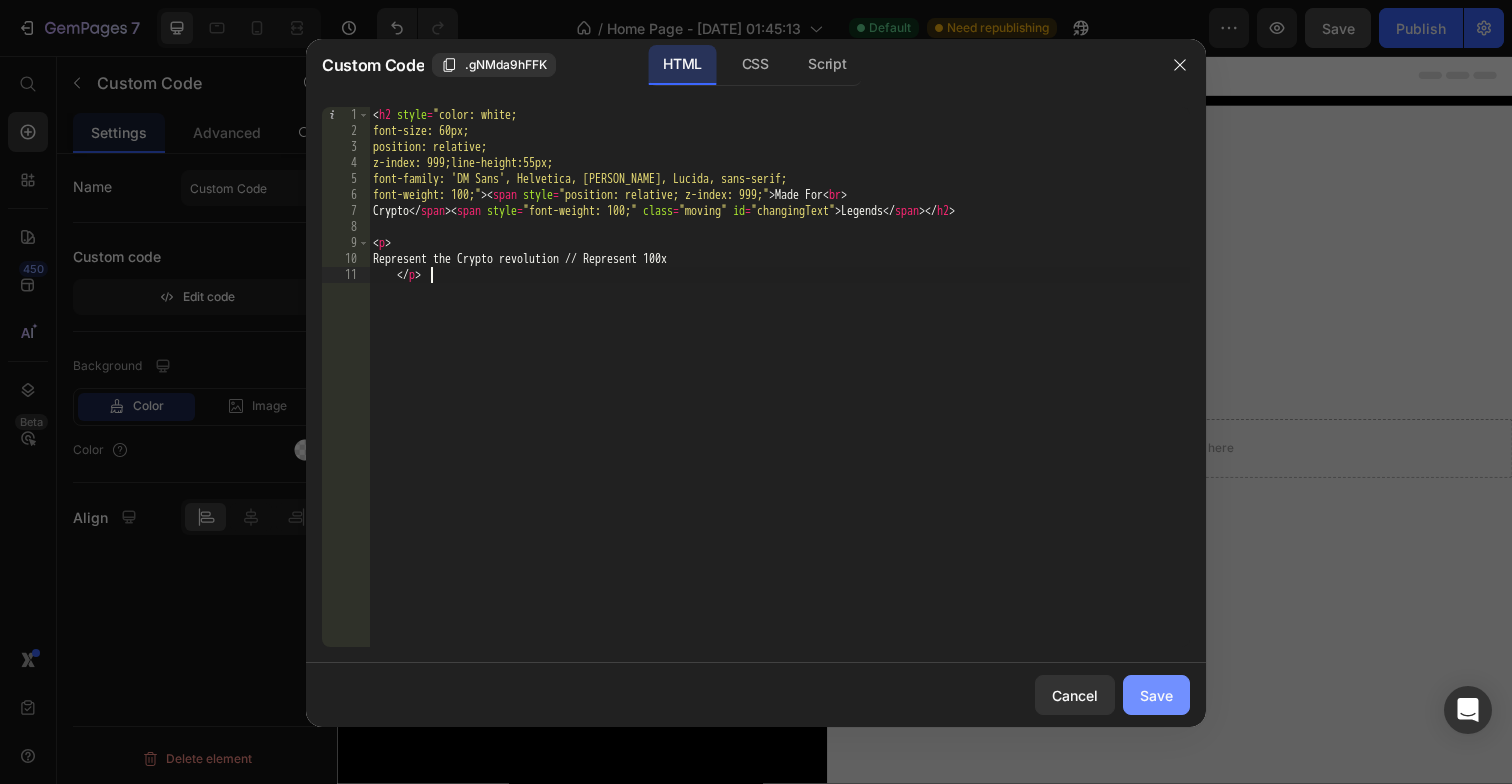 scroll, scrollTop: 0, scrollLeft: 4, axis: horizontal 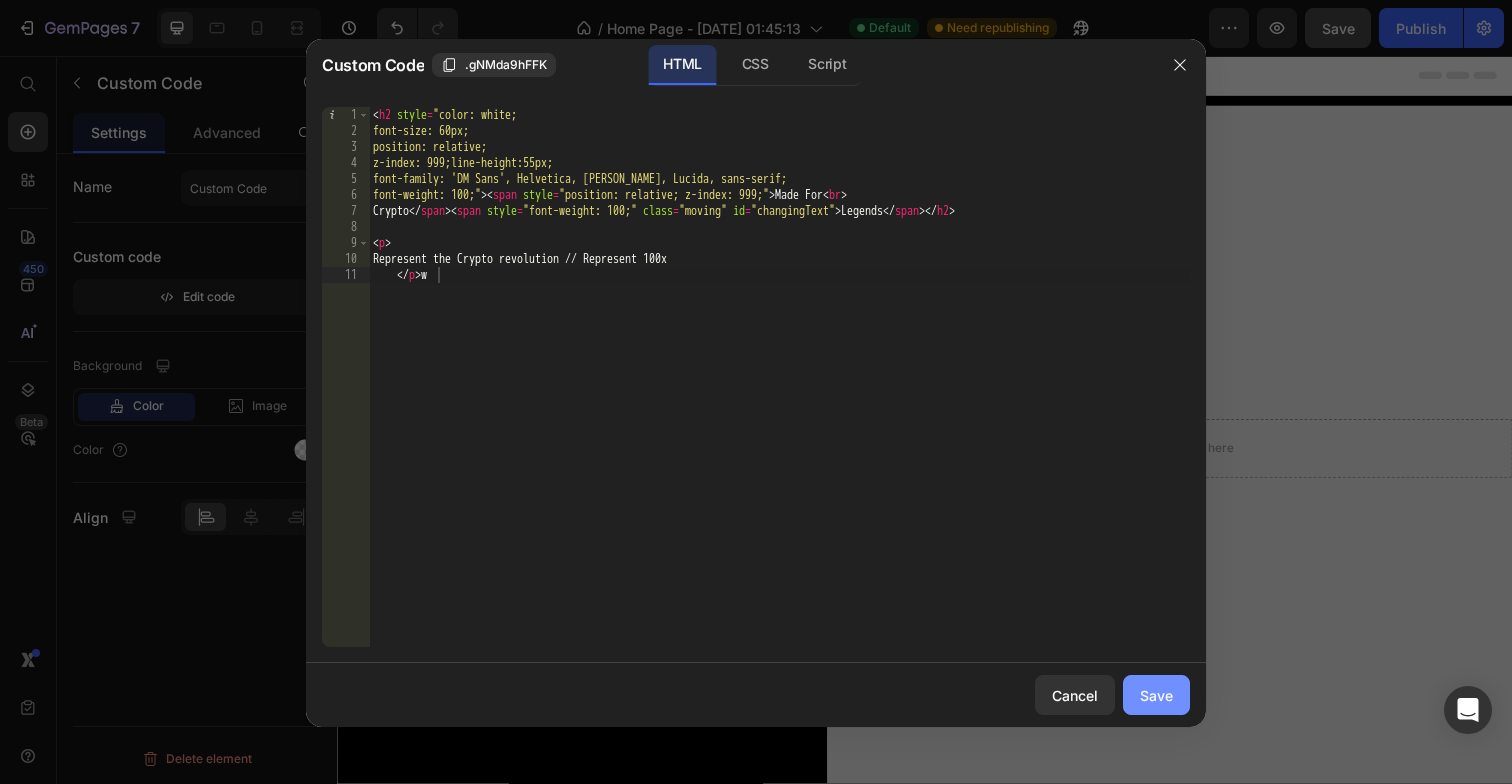 click on "Save" at bounding box center [1156, 695] 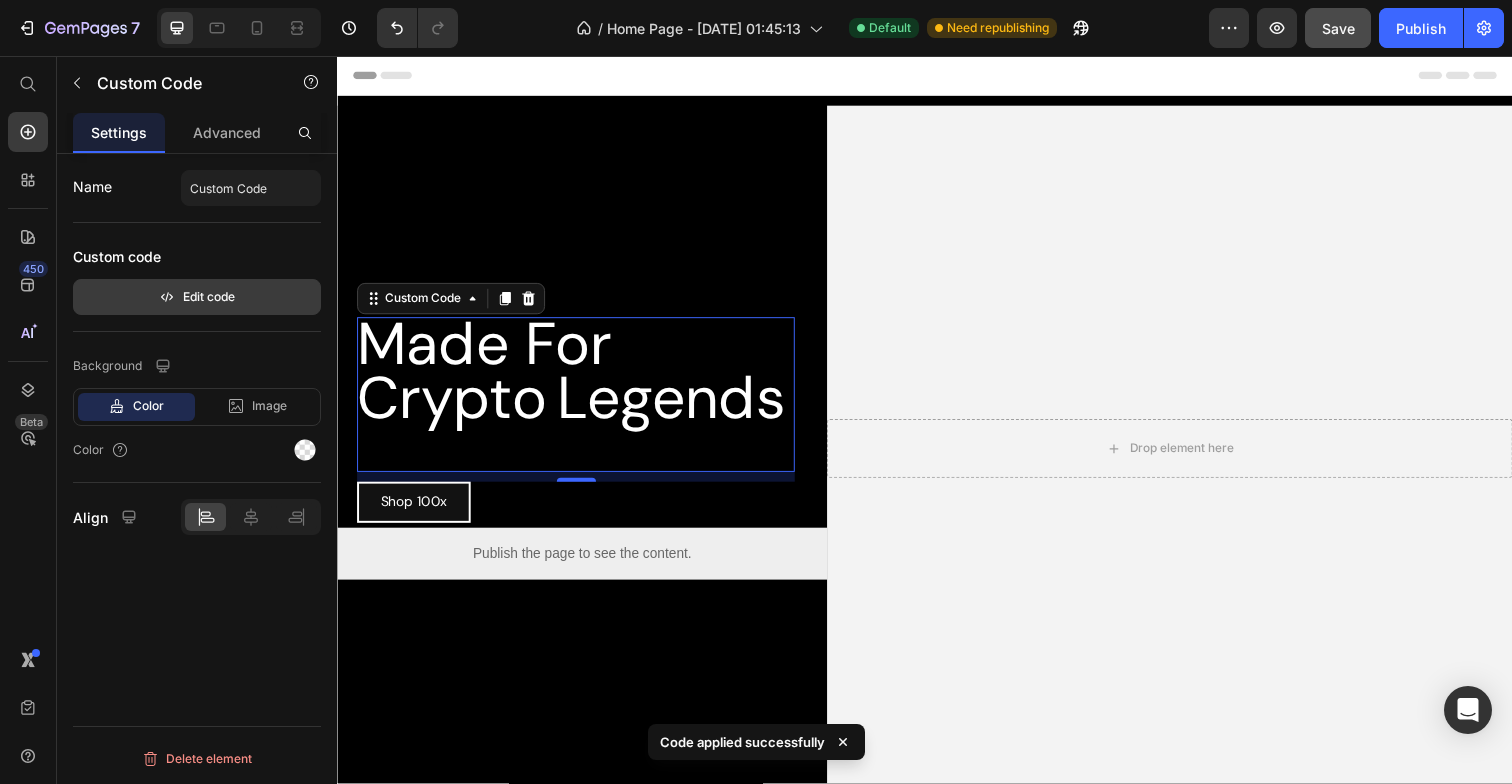 click on "Edit code" at bounding box center [197, 297] 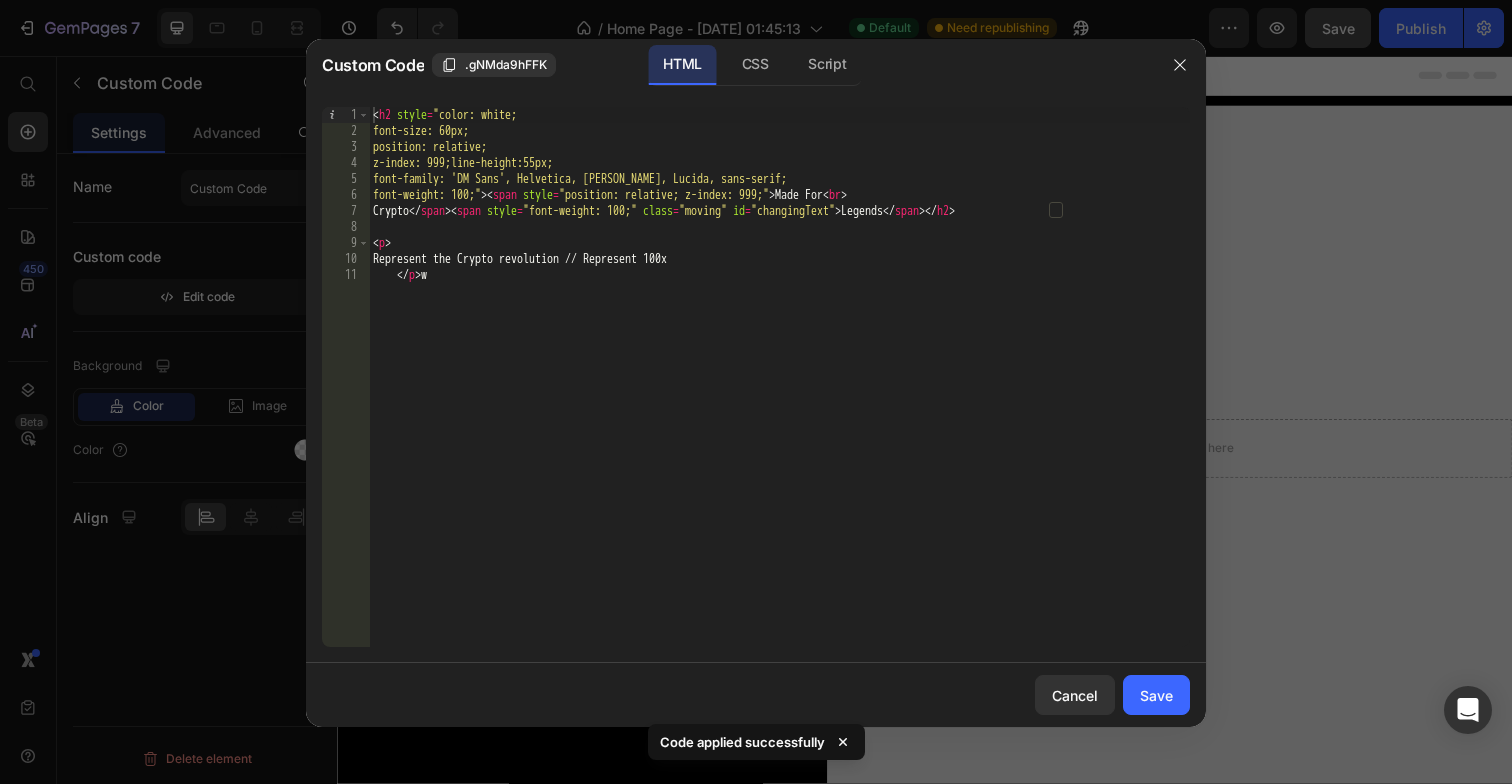 click on "< h2   style = "color: white;     font-size: 60px;     position: relative;     z-index: 999;line-height:55px;     font-family: 'DM Sans', Helvetica, Arial, Lucida, sans-serif;     font-weight: 100;" > < span   style = "position: relative; z-index: 999;" > Made For < br > Crypto </ span > < span   style = "font-weight: 100;"   class = "moving"   id = "changingText" > Legends </ span > </ h2 > < p > Represent the Crypto revolution // Represent 100x      </ p > w" at bounding box center [779, 393] 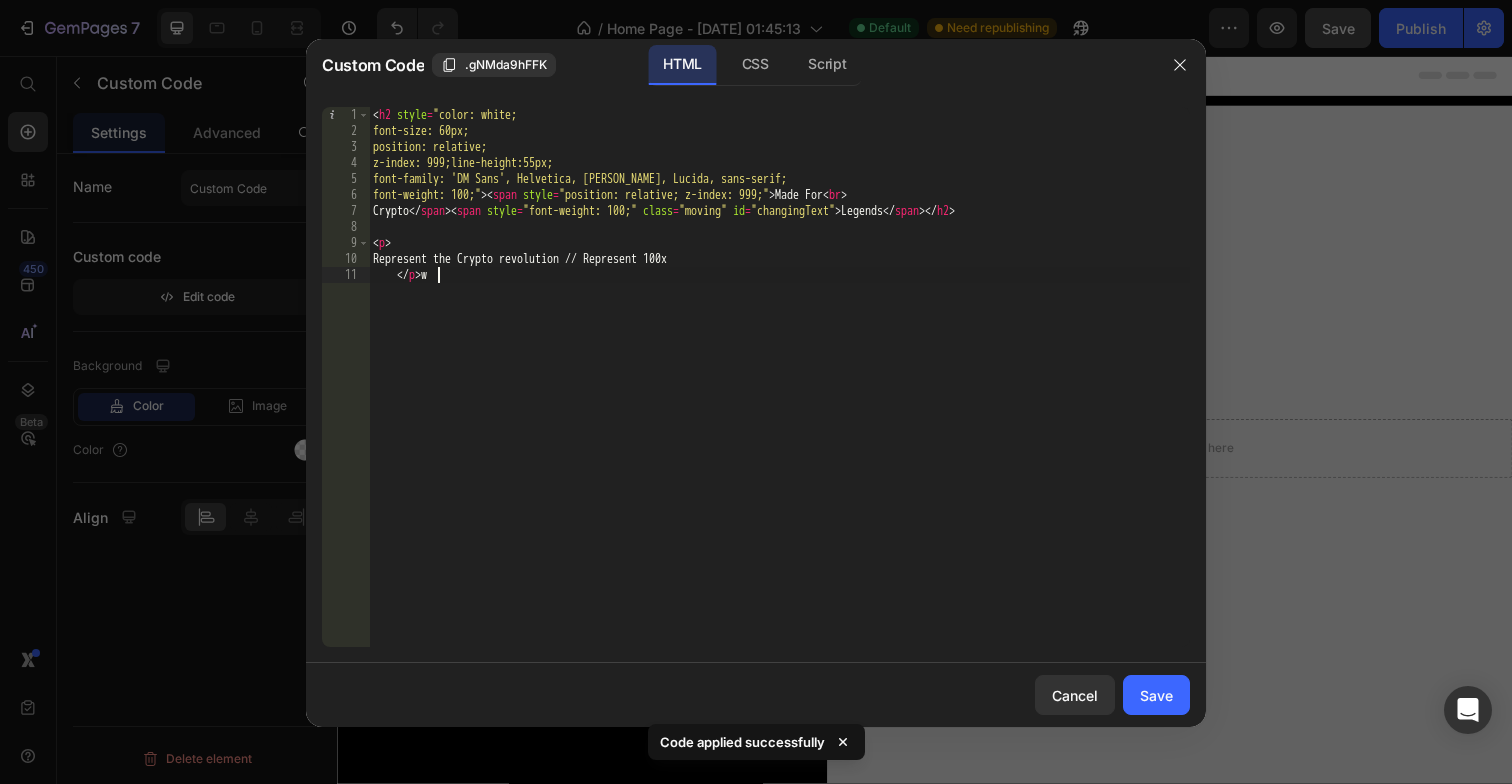 click on "< h2   style = "color: white;     font-size: 60px;     position: relative;     z-index: 999;line-height:55px;     font-family: 'DM Sans', Helvetica, Arial, Lucida, sans-serif;     font-weight: 100;" > < span   style = "position: relative; z-index: 999;" > Made For < br > Crypto </ span > < span   style = "font-weight: 100;"   class = "moving"   id = "changingText" > Legends </ span > </ h2 > < p > Represent the Crypto revolution // Represent 100x      </ p > w" at bounding box center (779, 393) 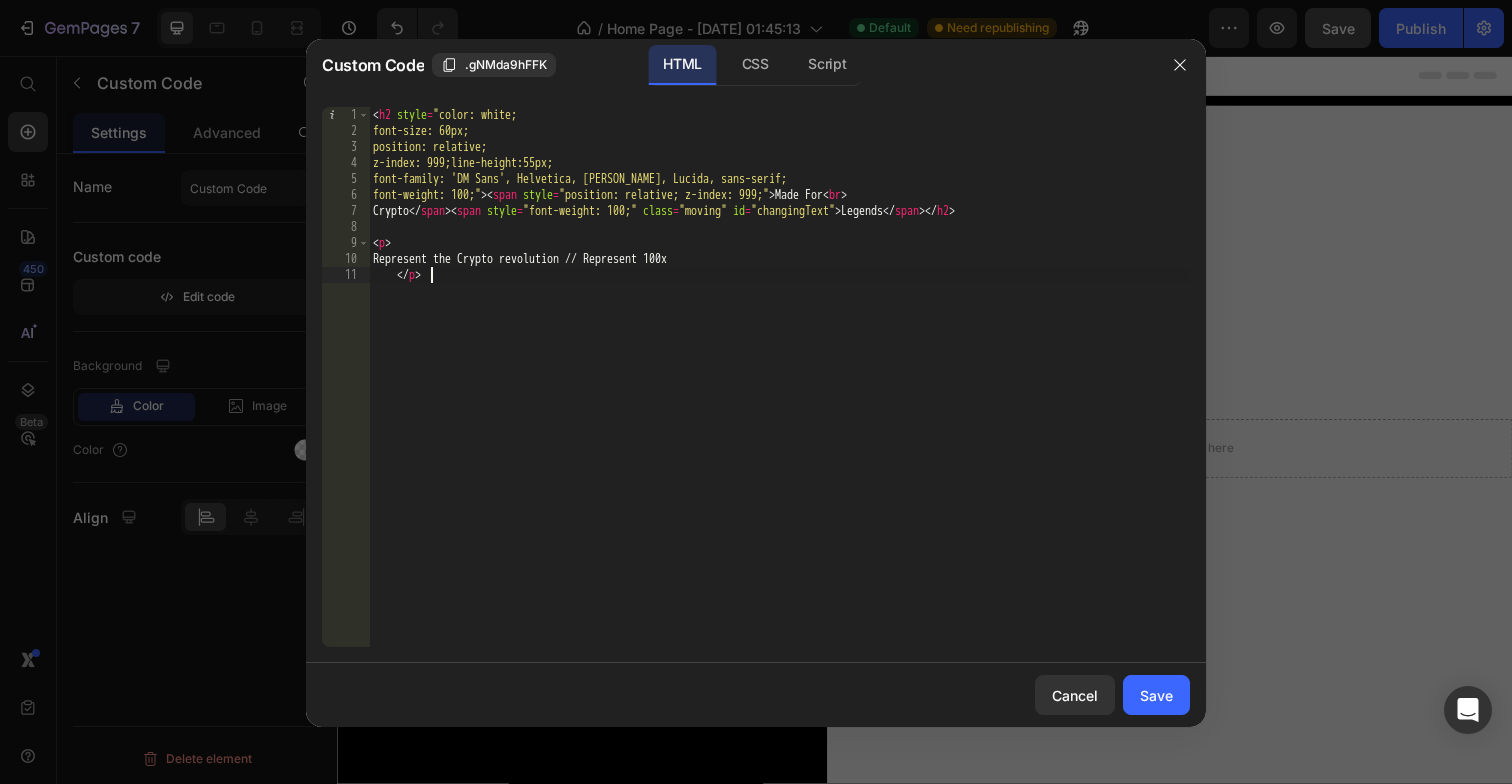 scroll, scrollTop: 0, scrollLeft: 4, axis: horizontal 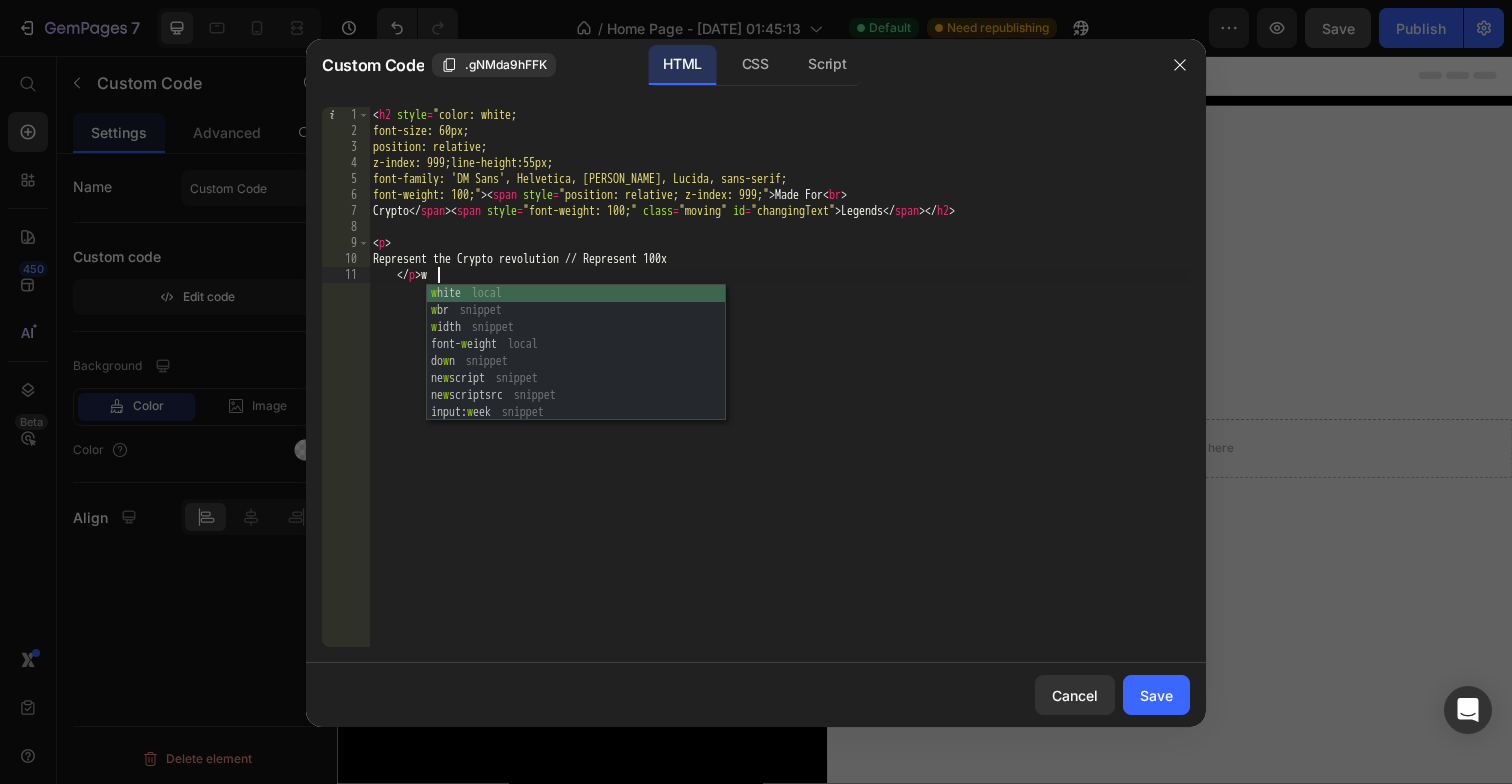 type on "</p>" 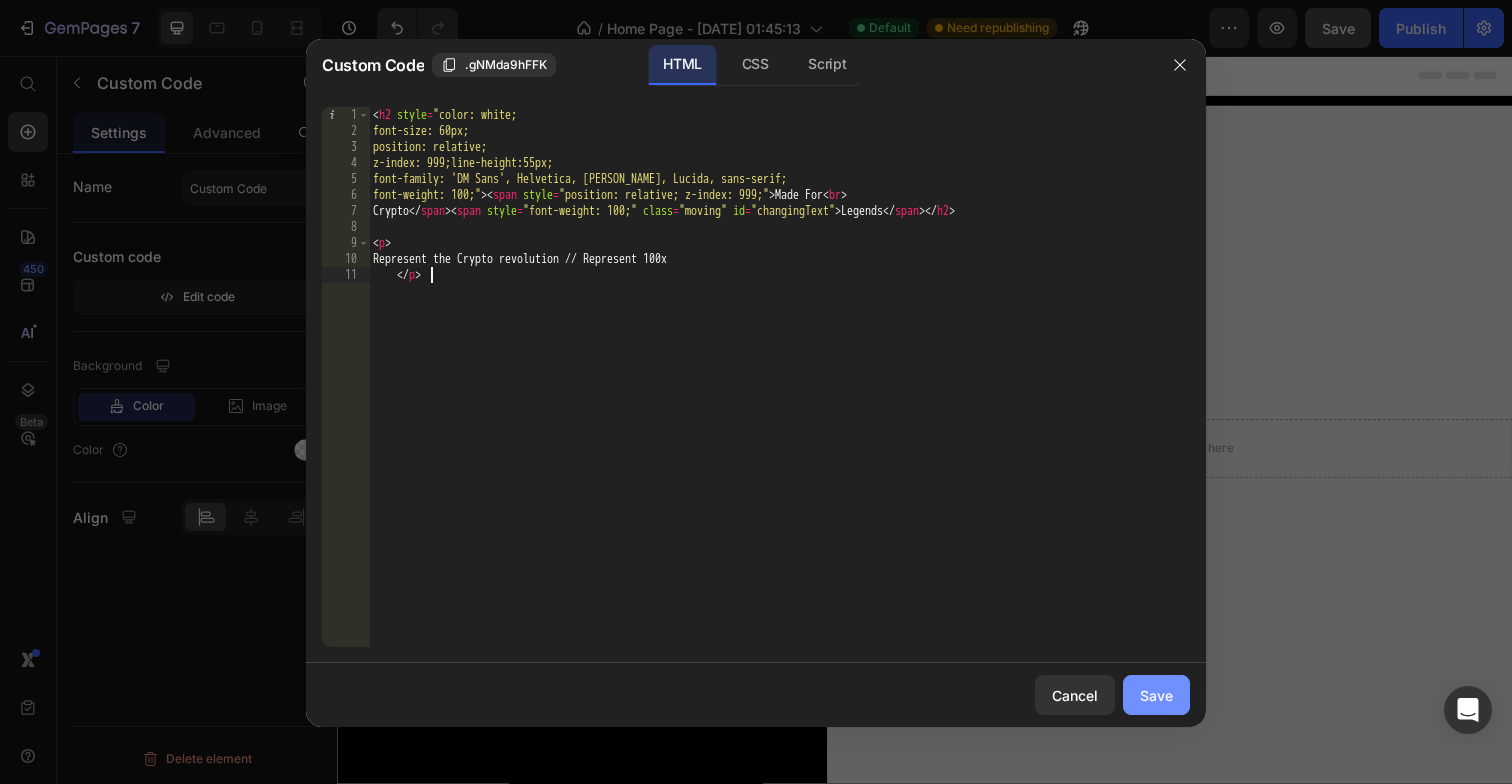 click on "Save" 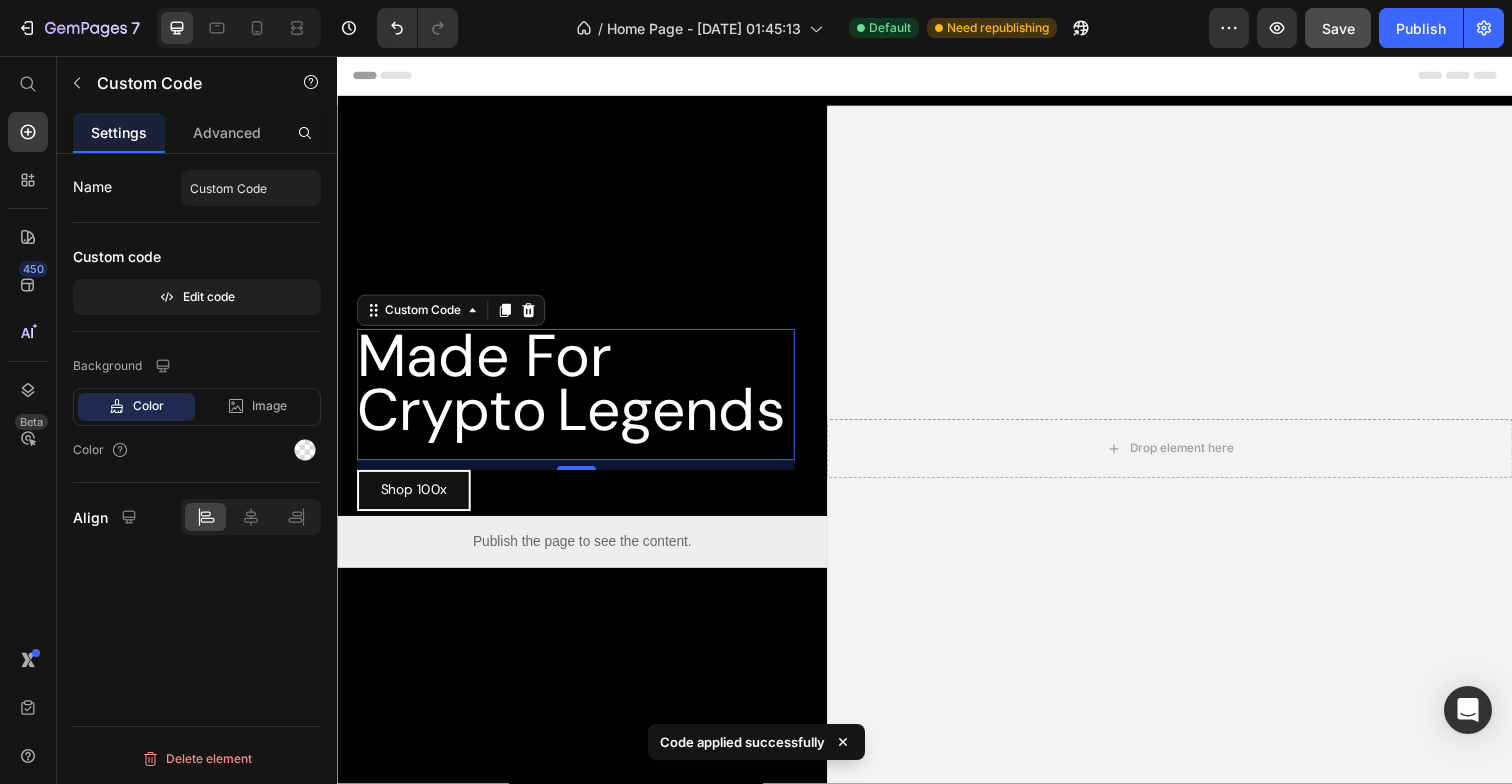 click on "Legends" at bounding box center [677, 417] 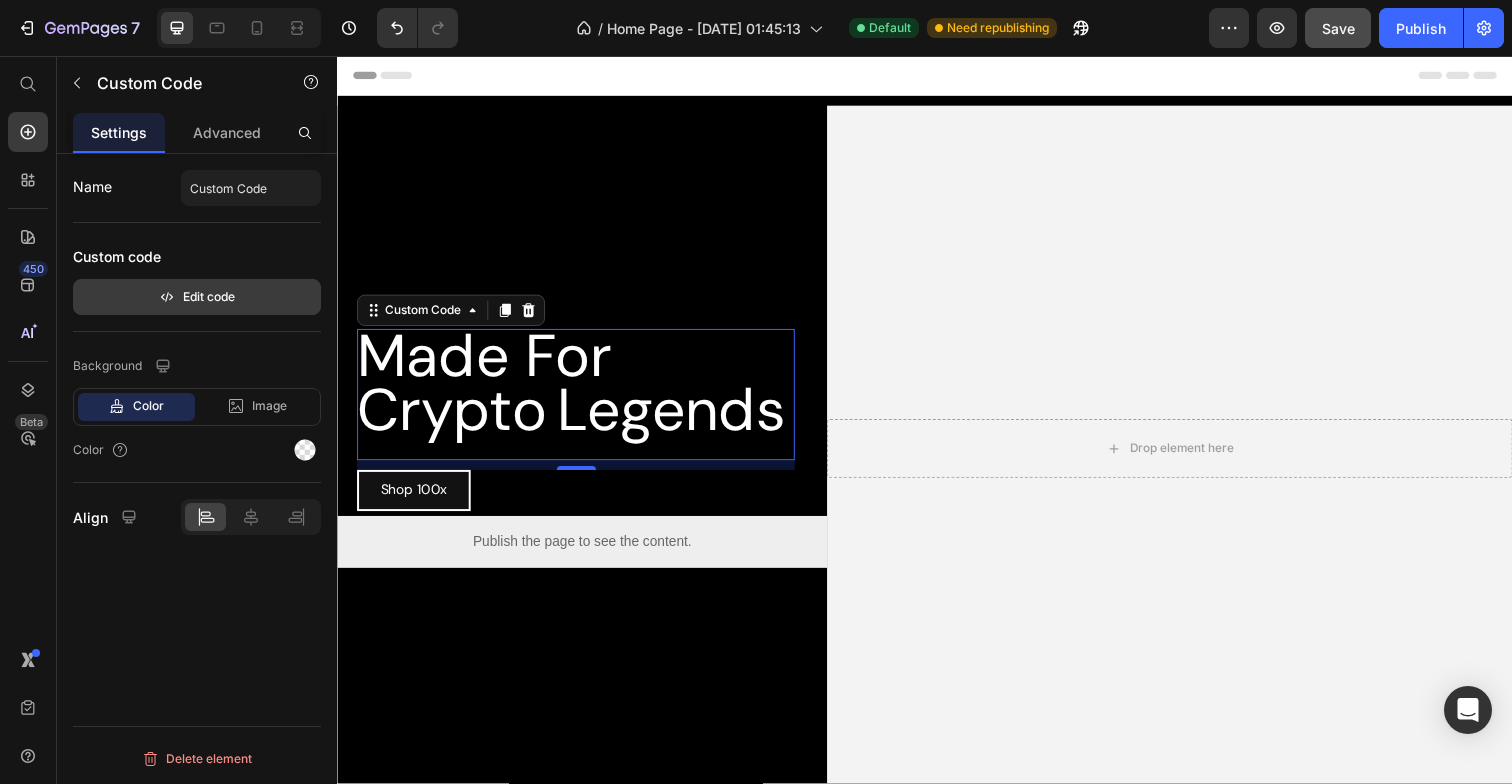 click on "Edit code" at bounding box center [197, 297] 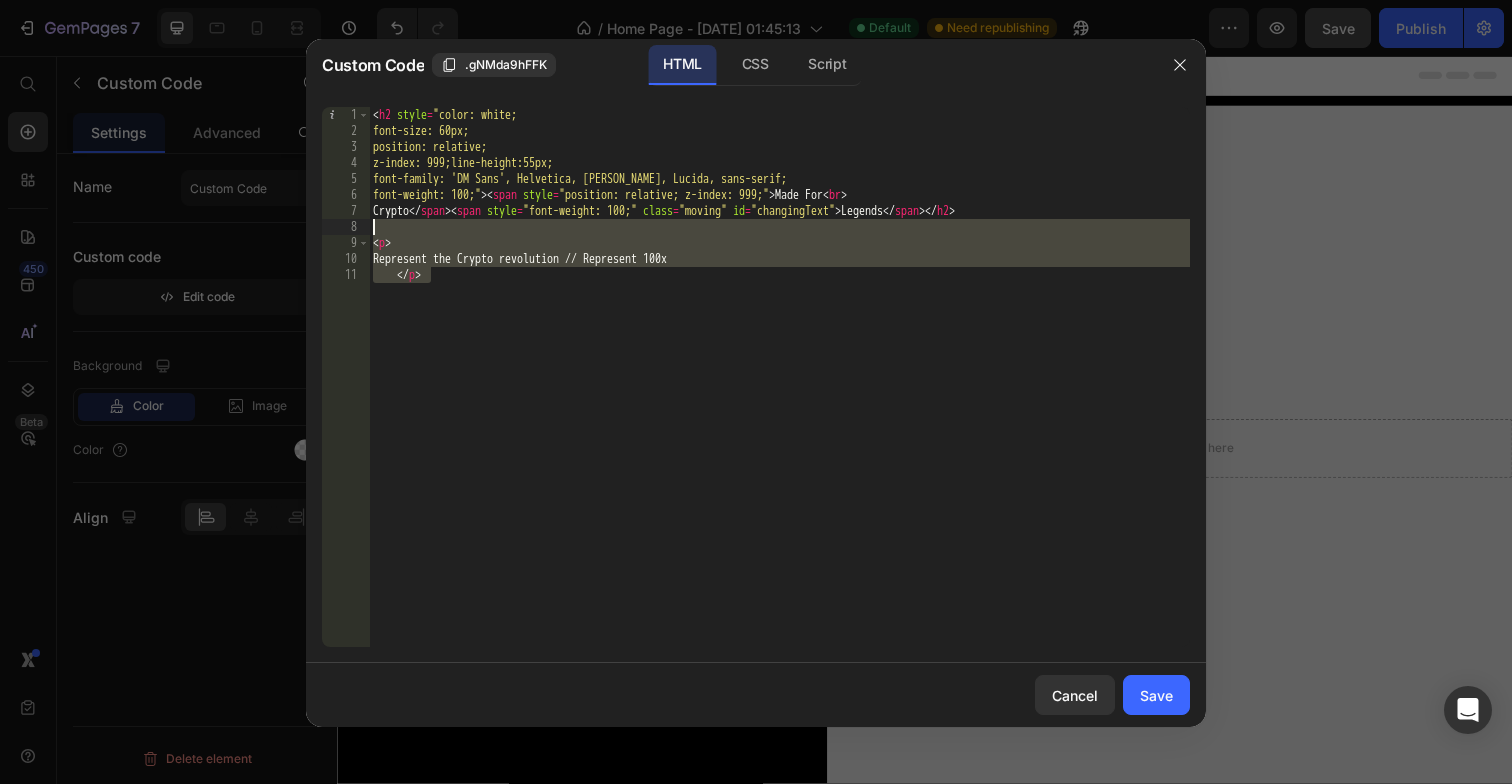 drag, startPoint x: 460, startPoint y: 283, endPoint x: 341, endPoint y: 230, distance: 130.26895 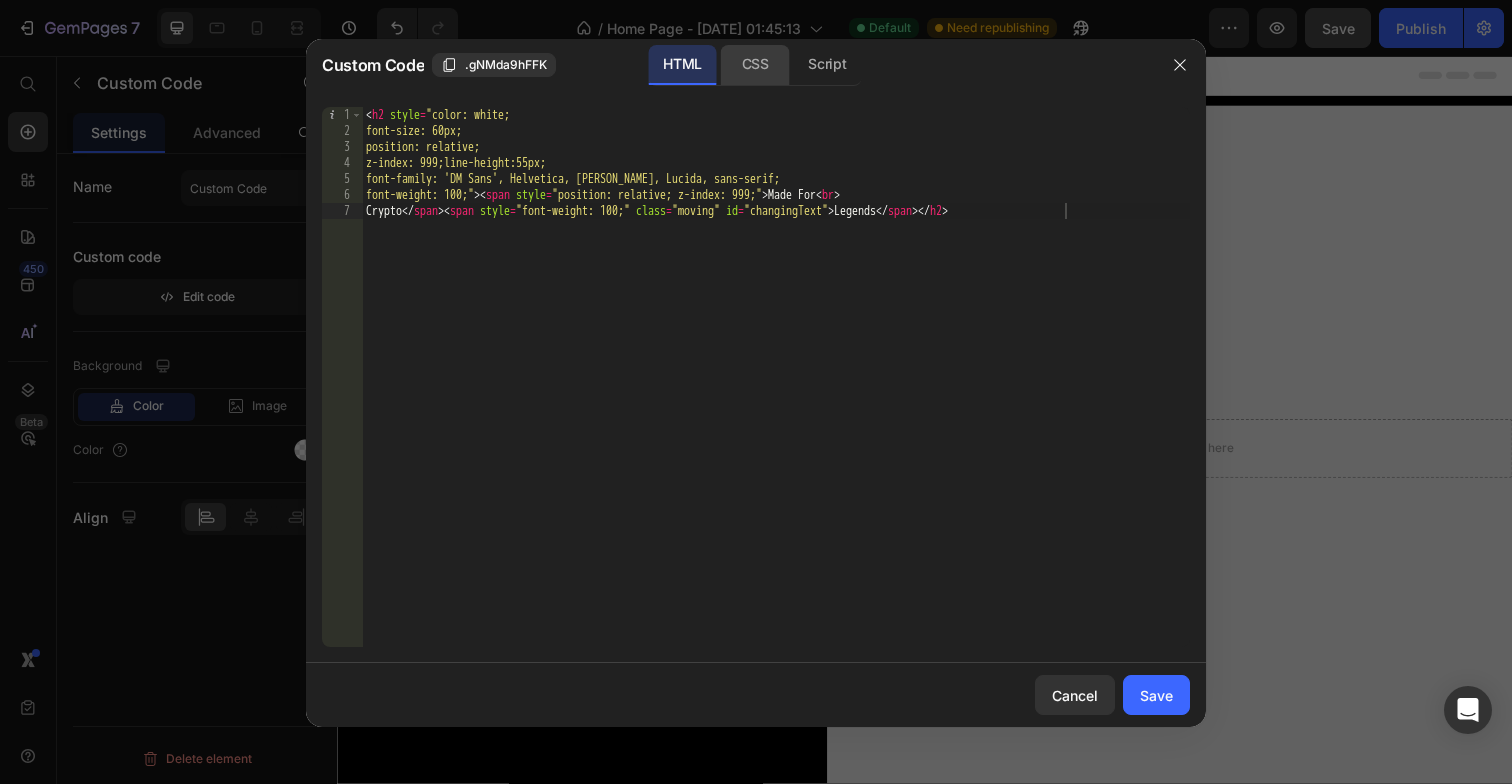click on "CSS" 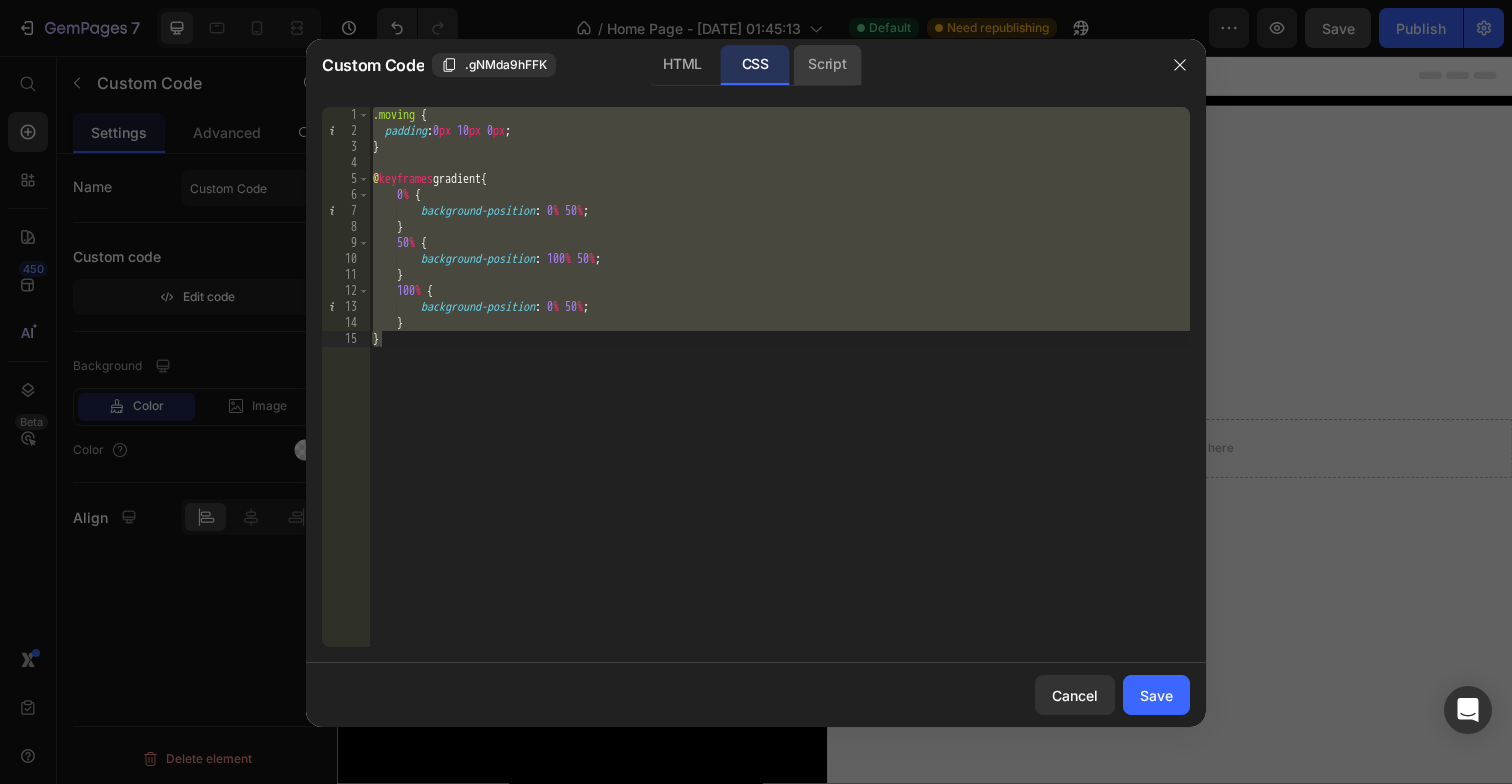 click on "Script" 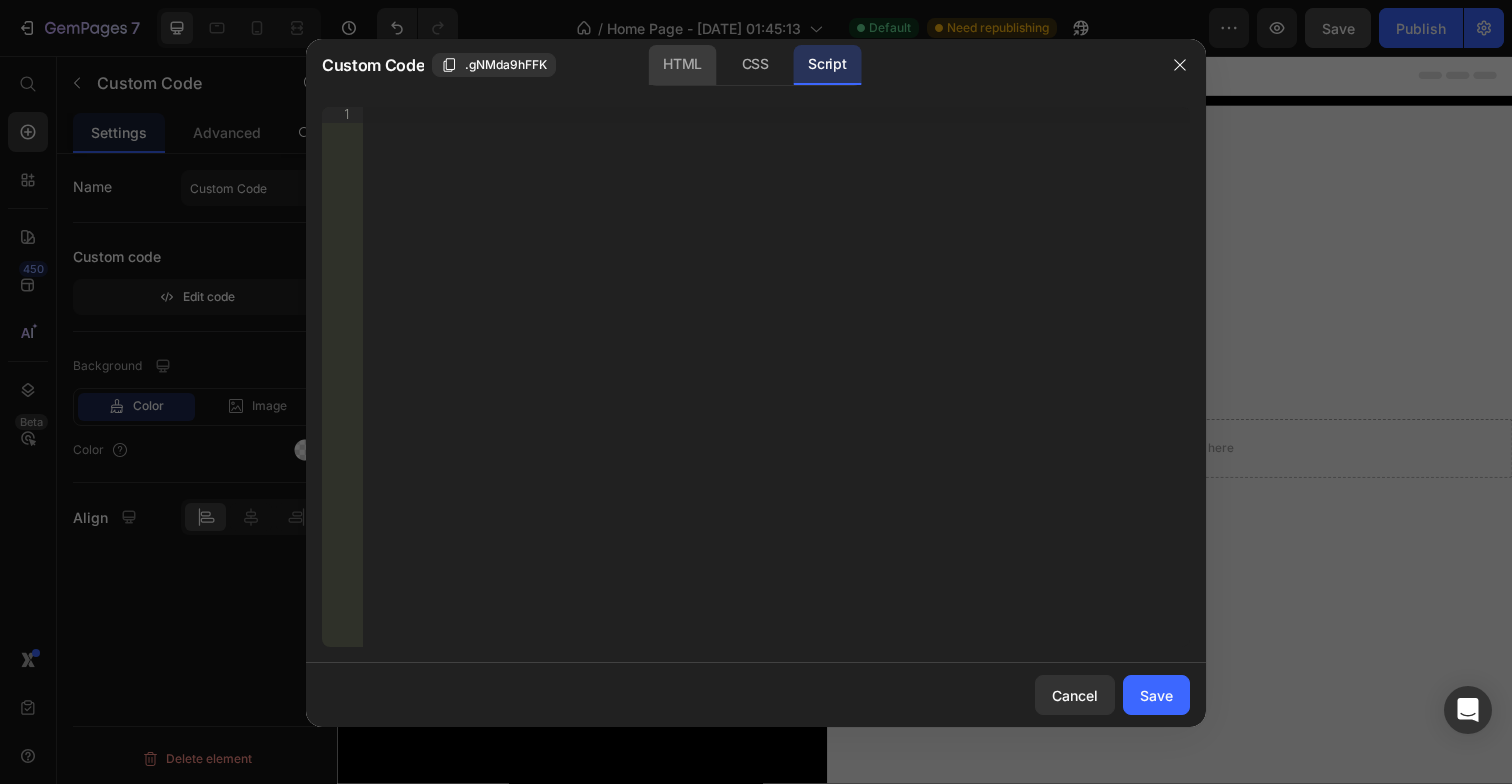 click on "HTML" 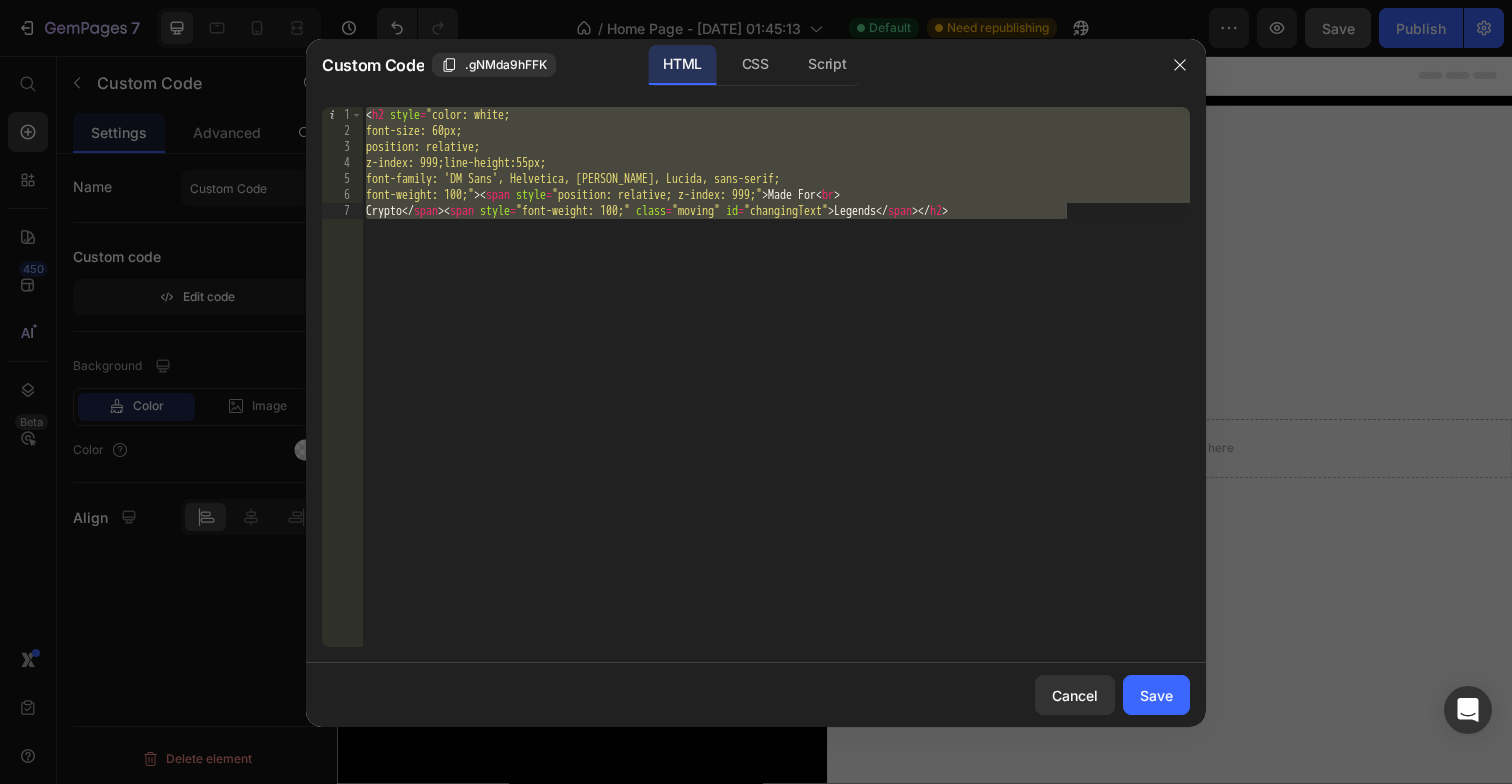 click on "< h2   style = "color: white;     font-size: 60px;     position: relative;     z-index: 999;line-height:55px;     font-family: 'DM Sans', Helvetica, Arial, Lucida, sans-serif;     font-weight: 100;" > < span   style = "position: relative; z-index: 999;" > Made For < br > Crypto </ span > < span   style = "font-weight: 100;"   class = "moving"   id = "changingText" > Legends </ span > </ h2 >" at bounding box center (776, 393) 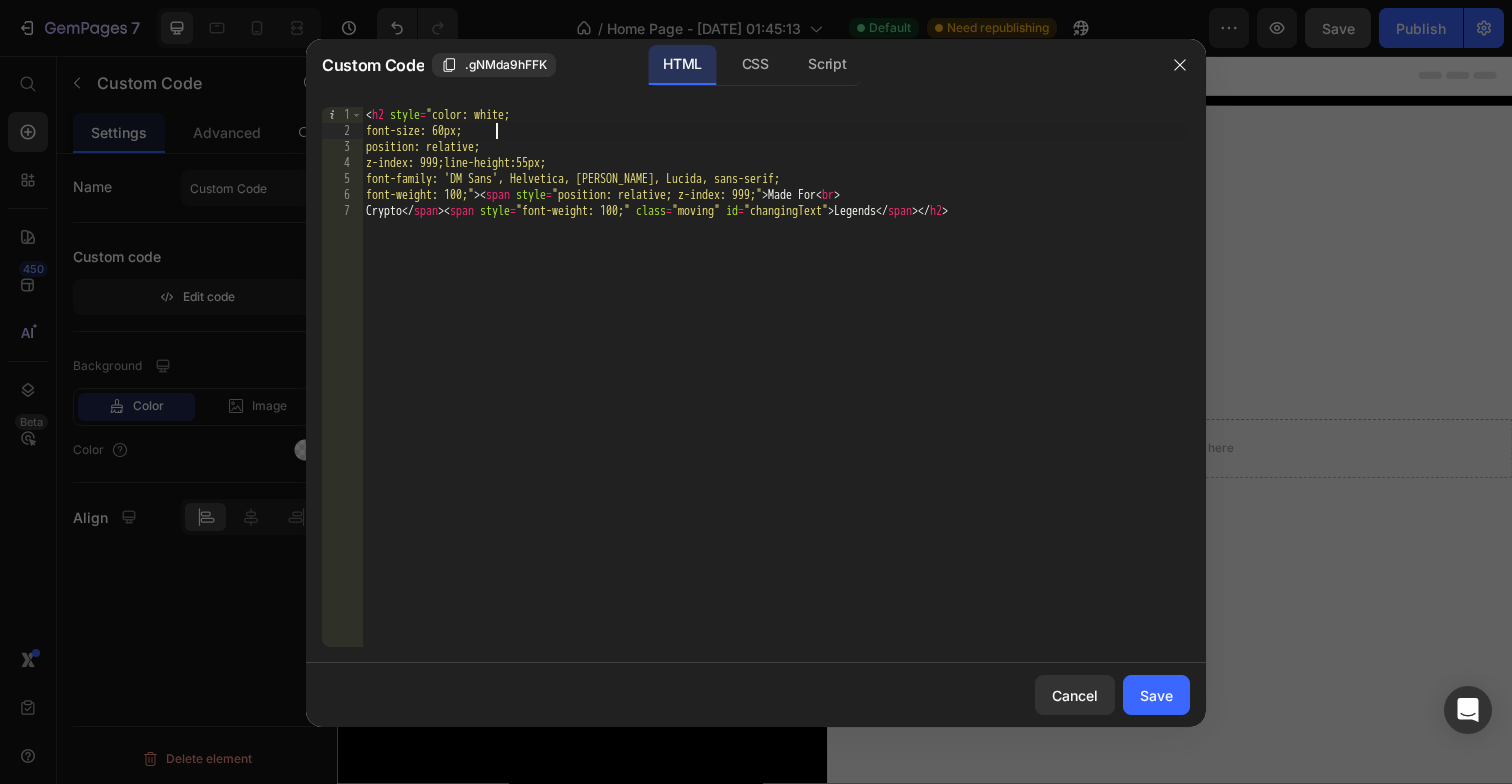 click on "< h2   style = "color: white;     font-size: 60px;     position: relative;     z-index: 999;line-height:55px;     font-family: 'DM Sans', Helvetica, Arial, Lucida, sans-serif;     font-weight: 100;" > < span   style = "position: relative; z-index: 999;" > Made For < br > Crypto </ span > < span   style = "font-weight: 100;"   class = "moving"   id = "changingText" > Legends </ span > </ h2 >" at bounding box center (776, 393) 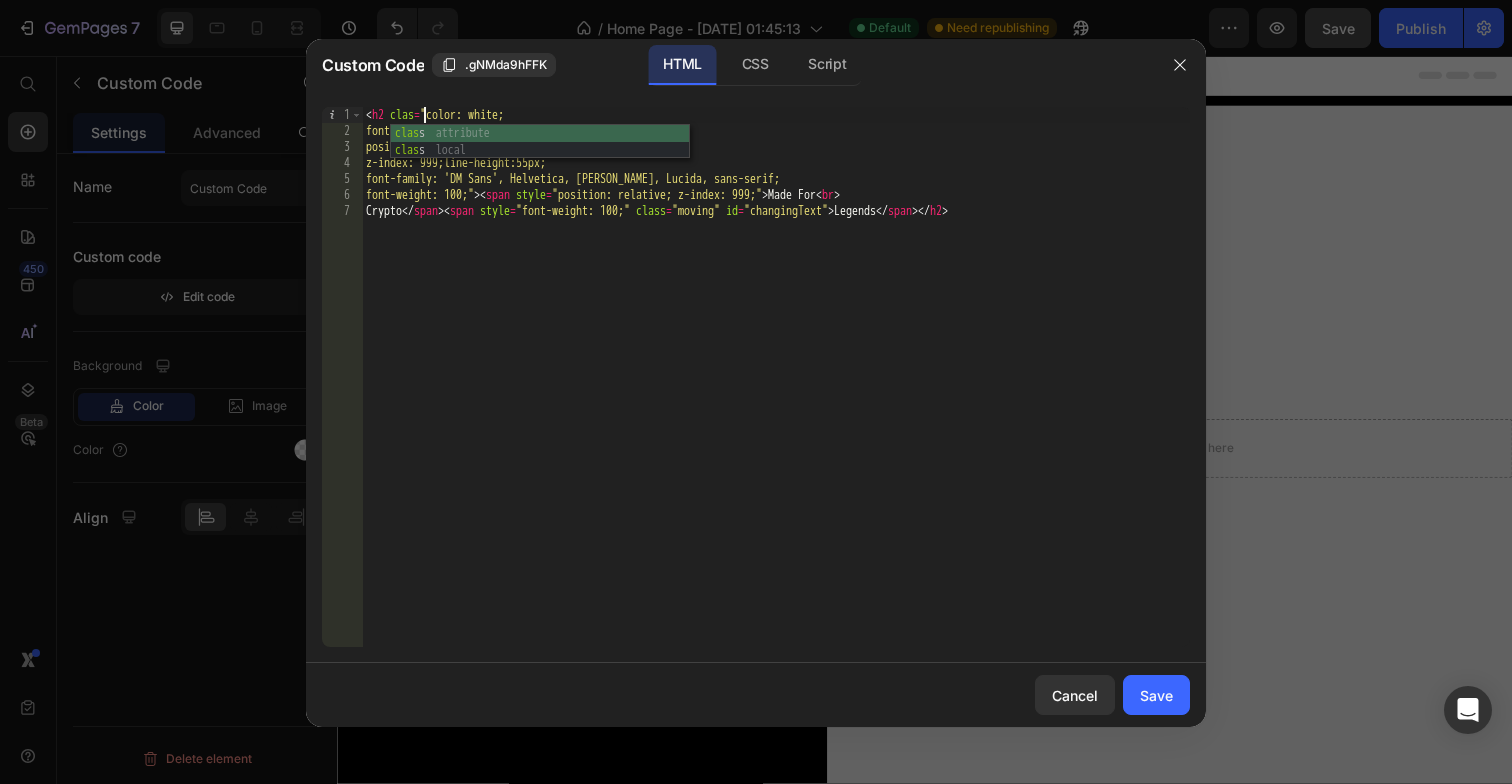 scroll, scrollTop: 0, scrollLeft: 5, axis: horizontal 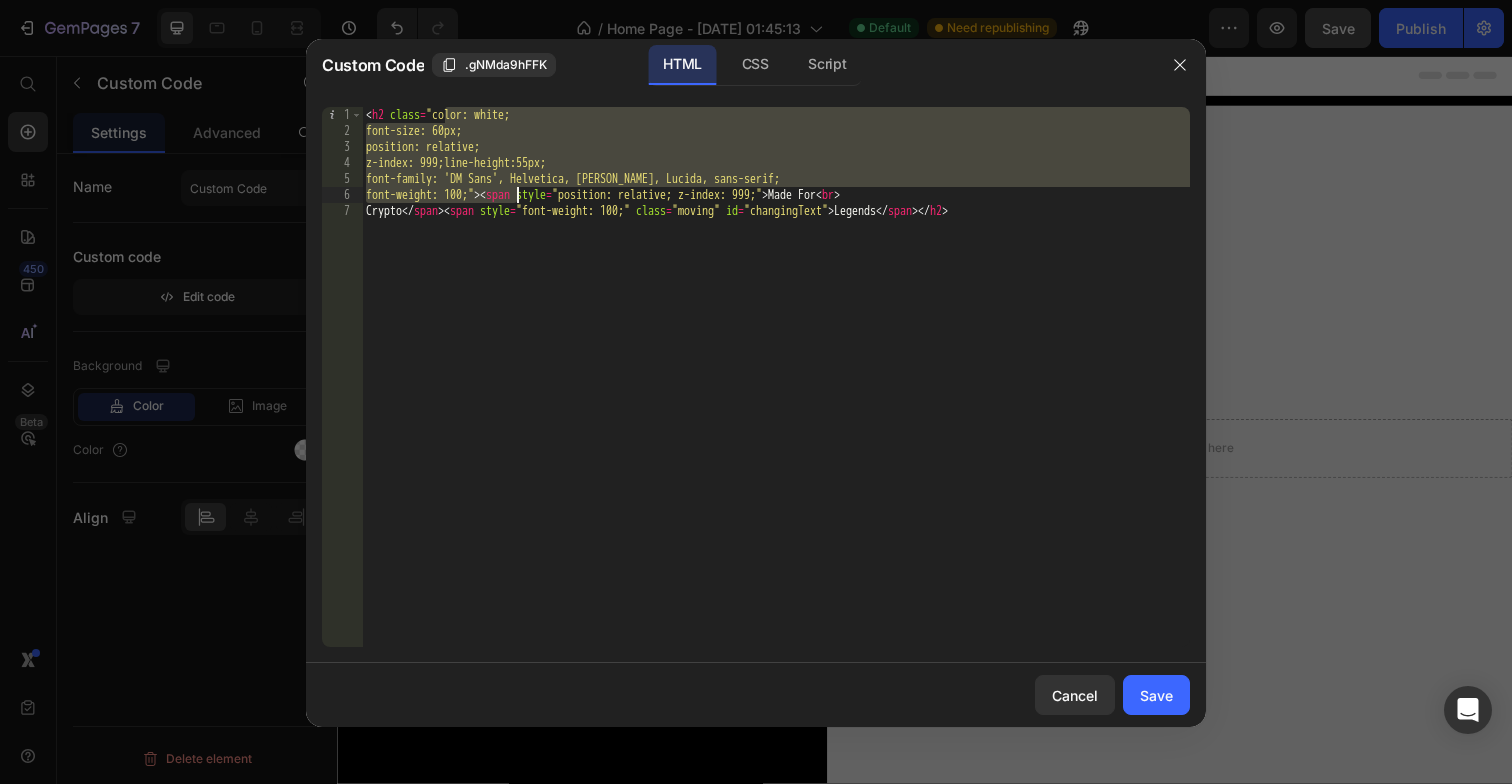 drag, startPoint x: 444, startPoint y: 115, endPoint x: 517, endPoint y: 195, distance: 108.30051 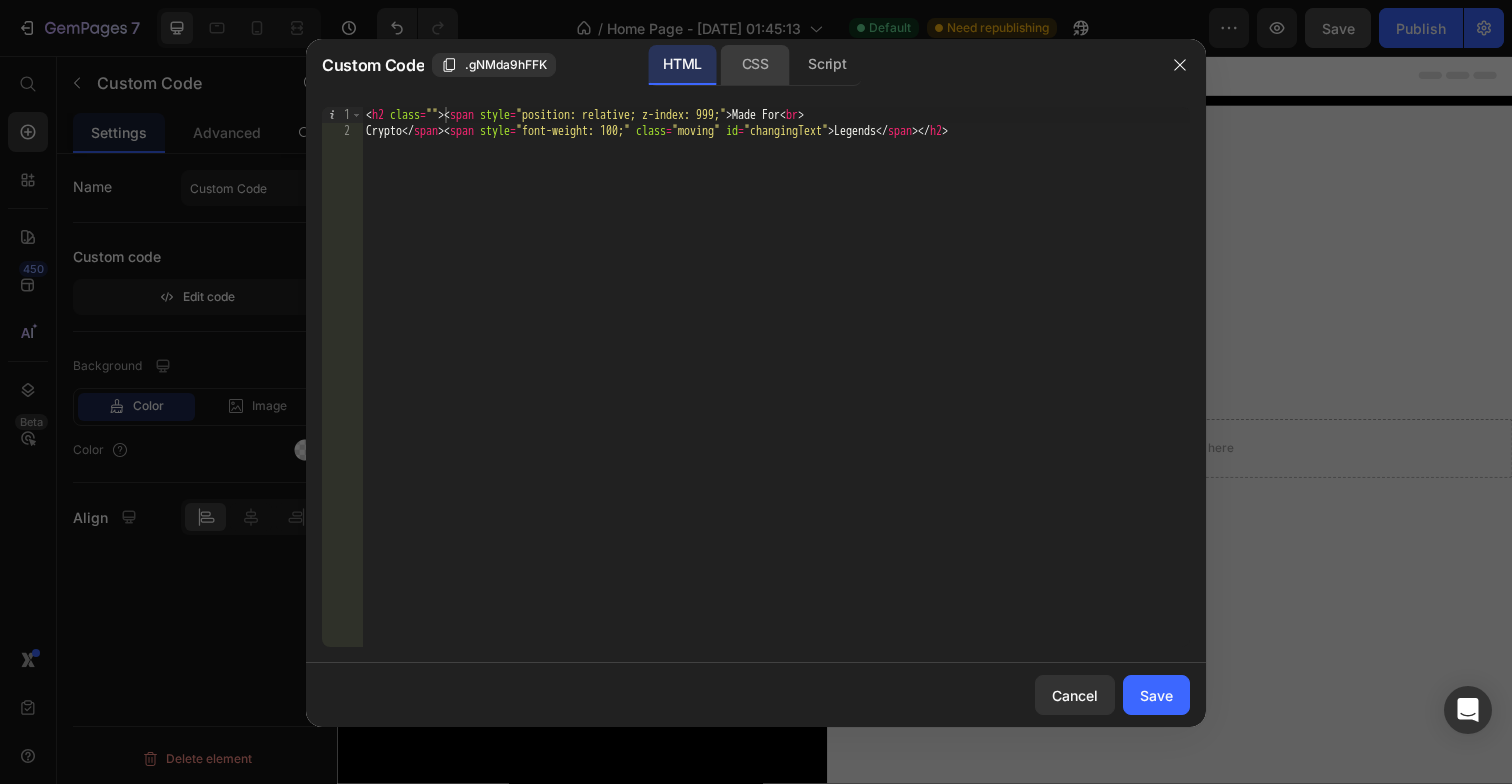 click on "CSS" 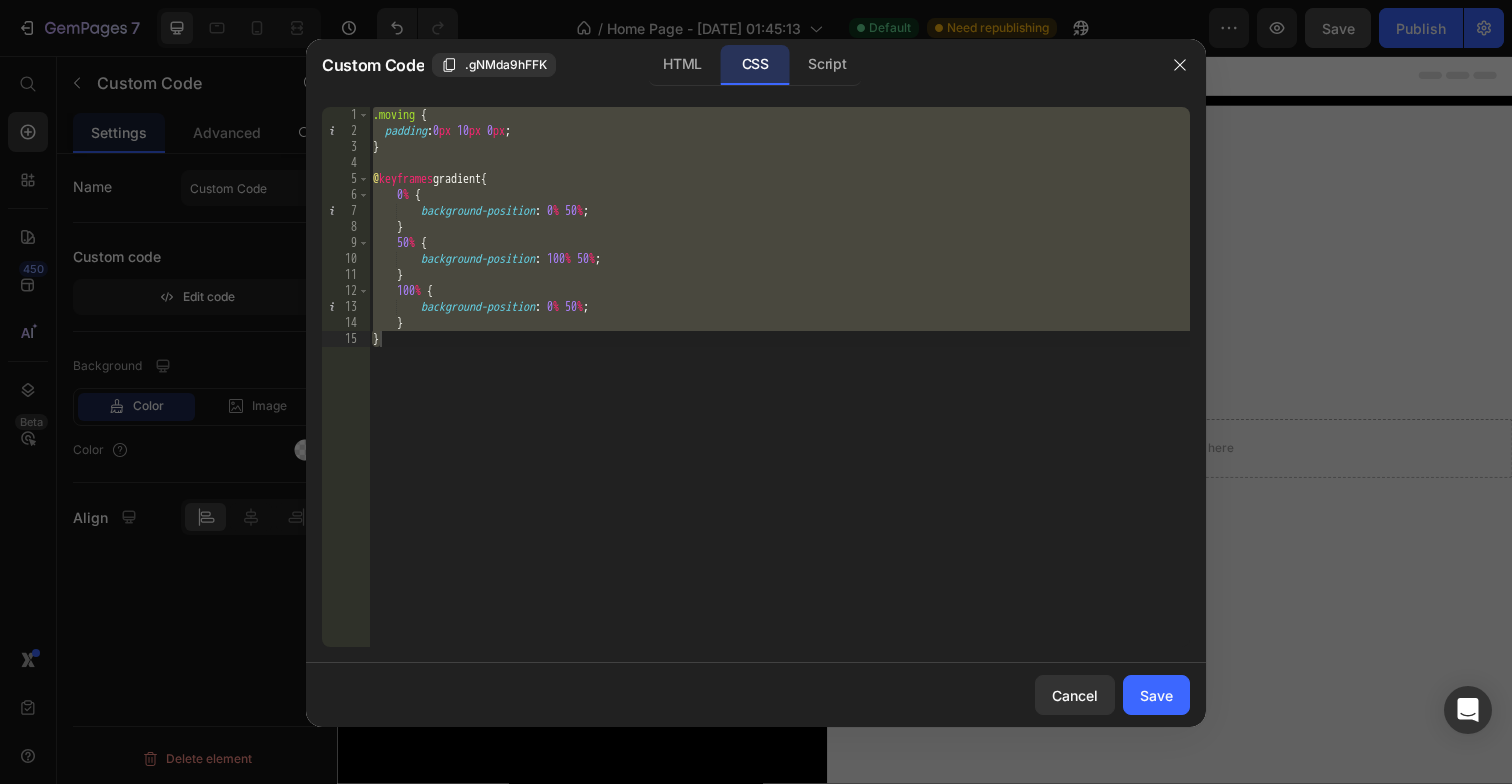 click on ".moving   {    padding : 0 px   10 px   0 px ; } @ keyframes  gradient  {      0 %   {           background-position :   0 %   50 % ;      }      50 %   {           background-position :   100 %   50 % ;      }      100 %   {           background-position :   0 %   50 % ;      } }" at bounding box center (779, 393) 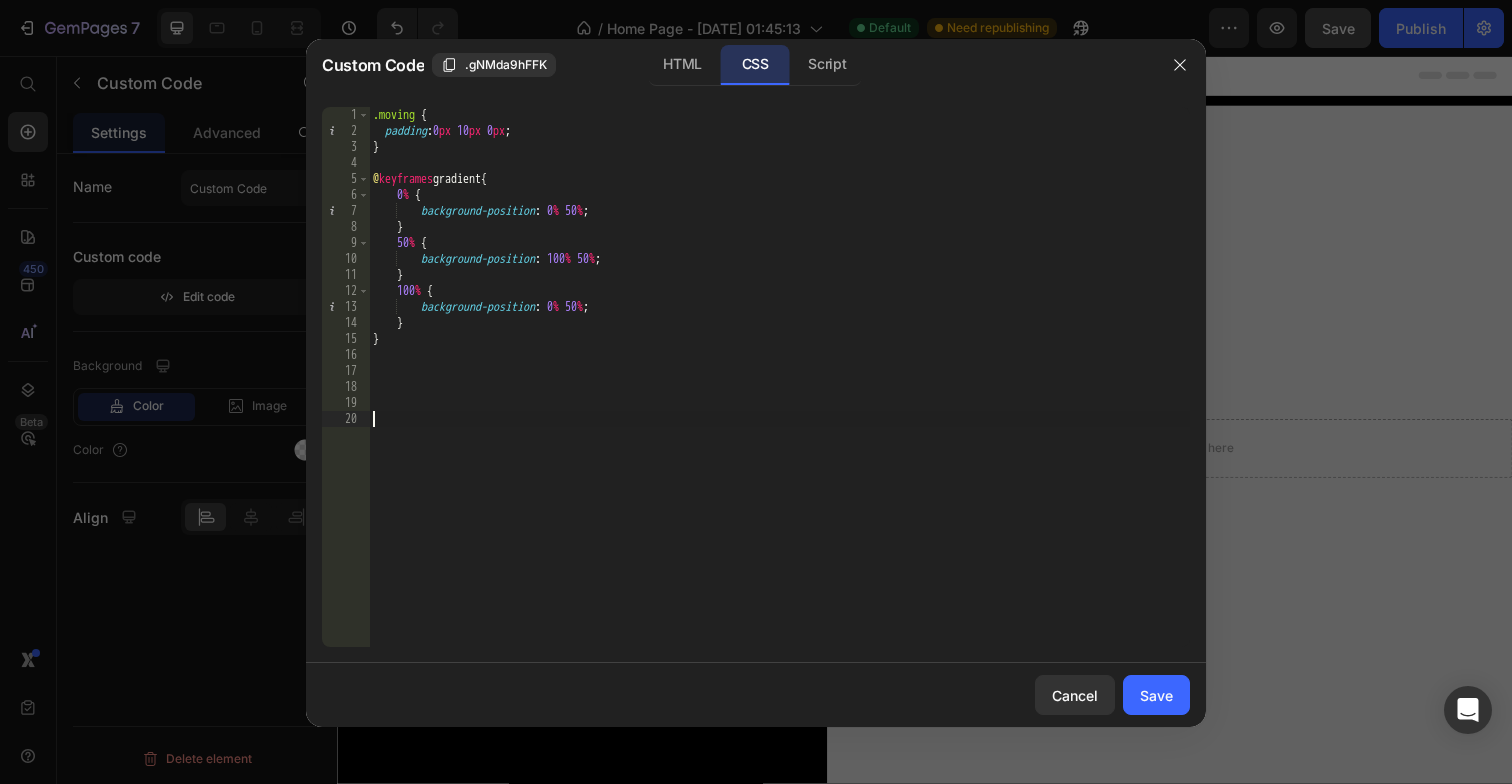 paste on "font-weight: 100;" 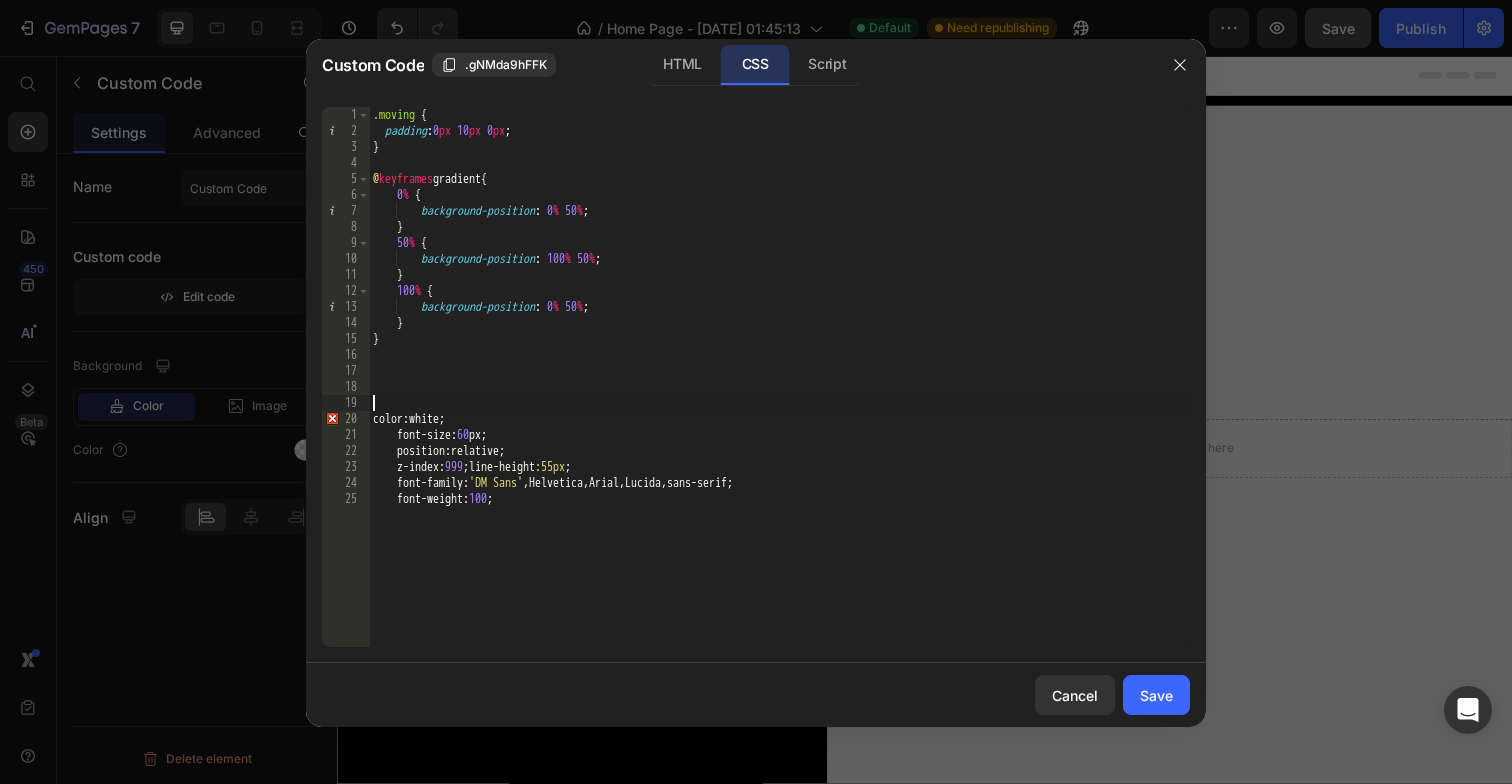 click on ".moving   {    padding : 0 px   10 px   0 px ; } @ keyframes  gradient  {      0 %   {           background-position :   0 %   50 % ;      }      50 %   {           background-position :   100 %   50 % ;      }      100 %   {           background-position :   0 %   50 % ;      } } color :  white ;      font-size :  60 px ;      position :  relative ;      z-index :  999 ; line-height :55px ;      font-family :  ' DM Sans ' ,  Helvetica ,  Arial ,  Lucida ,  sans-serif ;      font-weight :  100 ;" at bounding box center [779, 393] 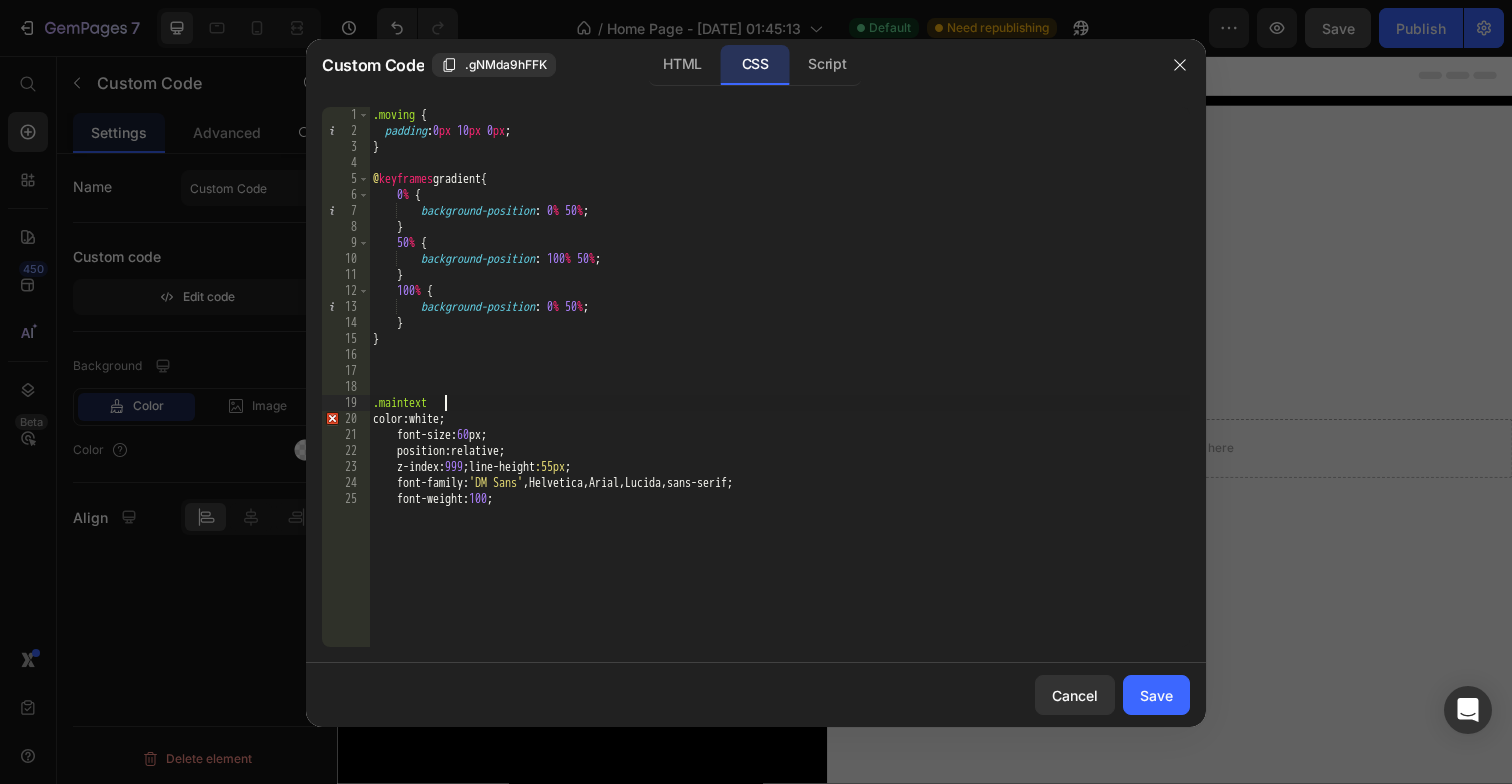 type on ".maintext {" 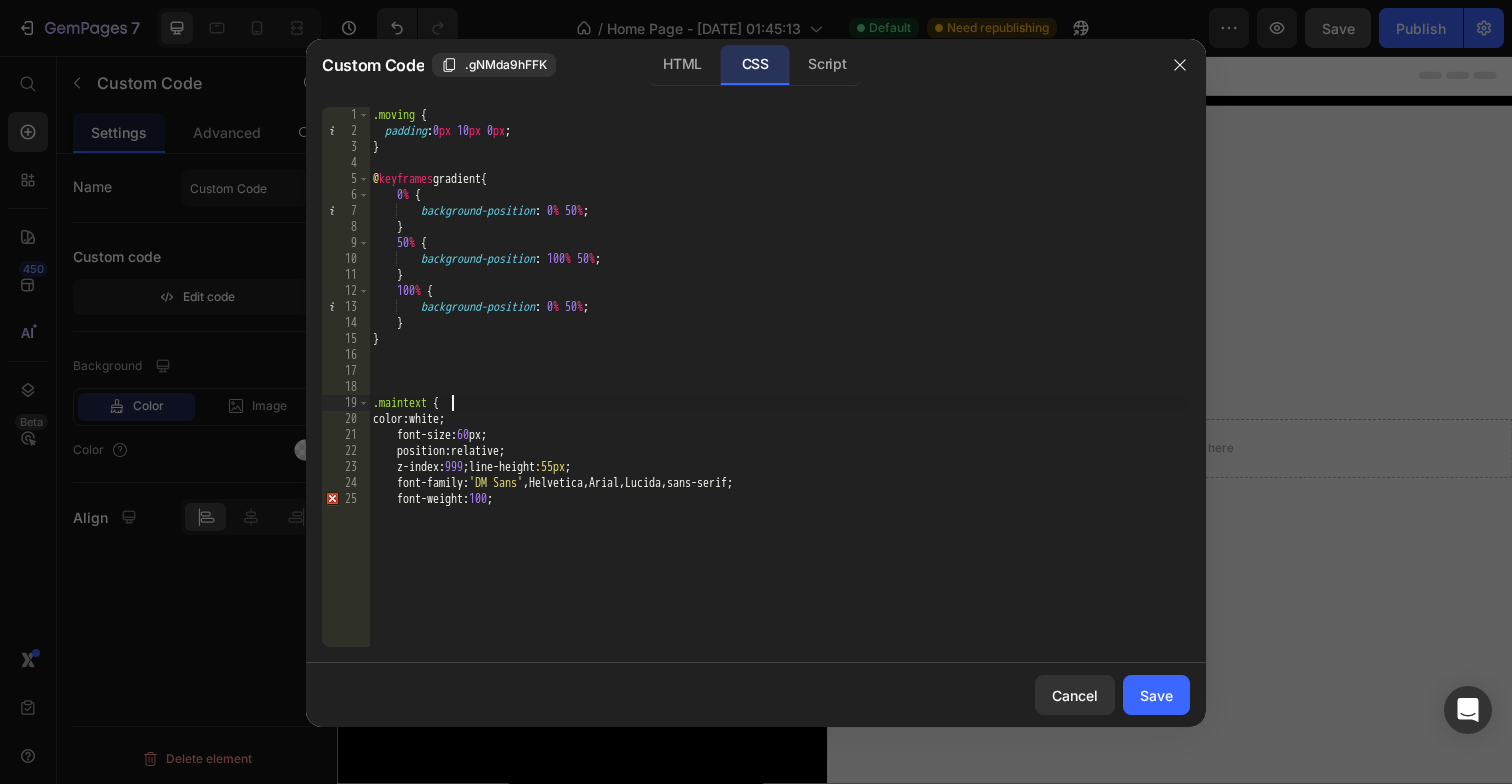 scroll, scrollTop: 0, scrollLeft: 1, axis: horizontal 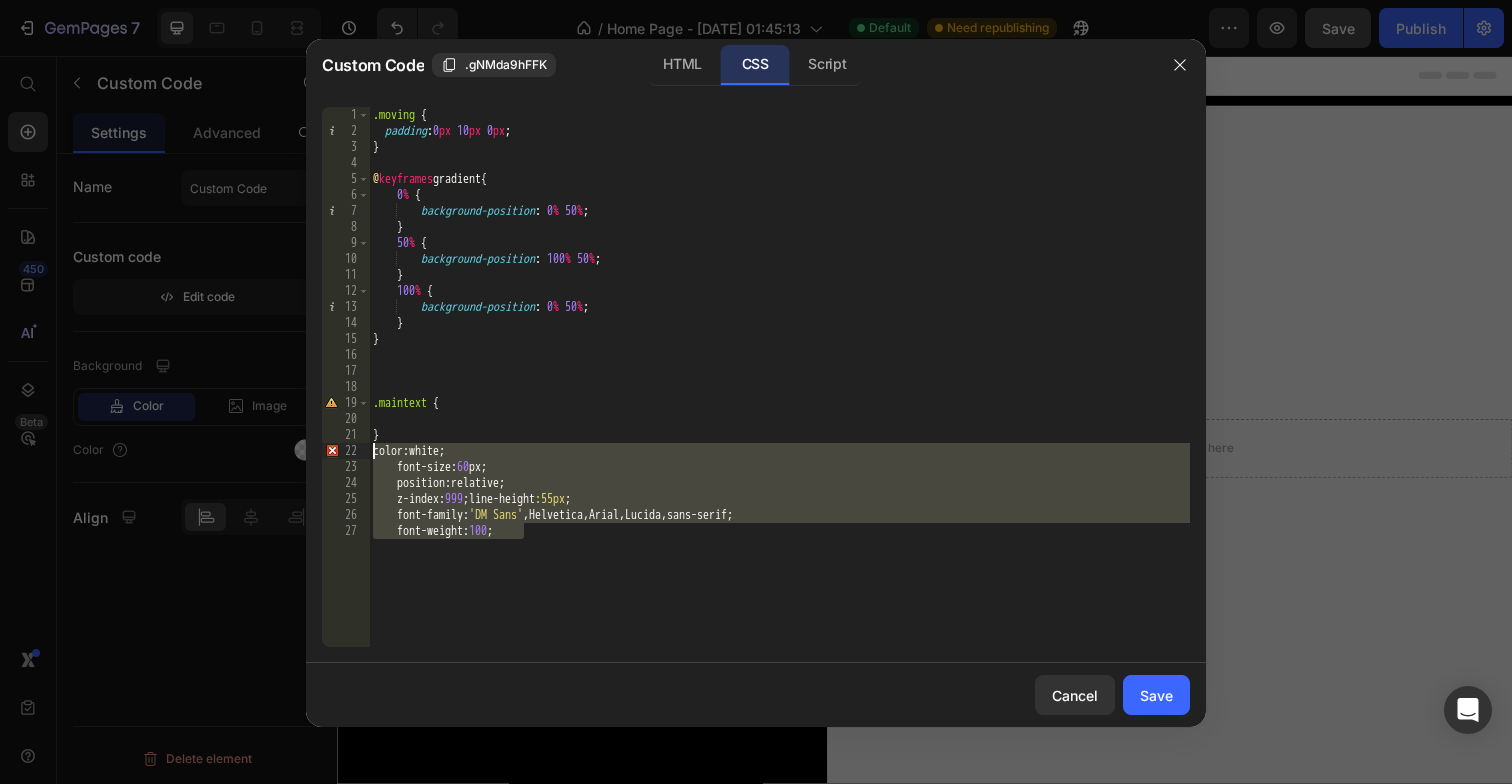 drag, startPoint x: 553, startPoint y: 534, endPoint x: 356, endPoint y: 459, distance: 210.79373 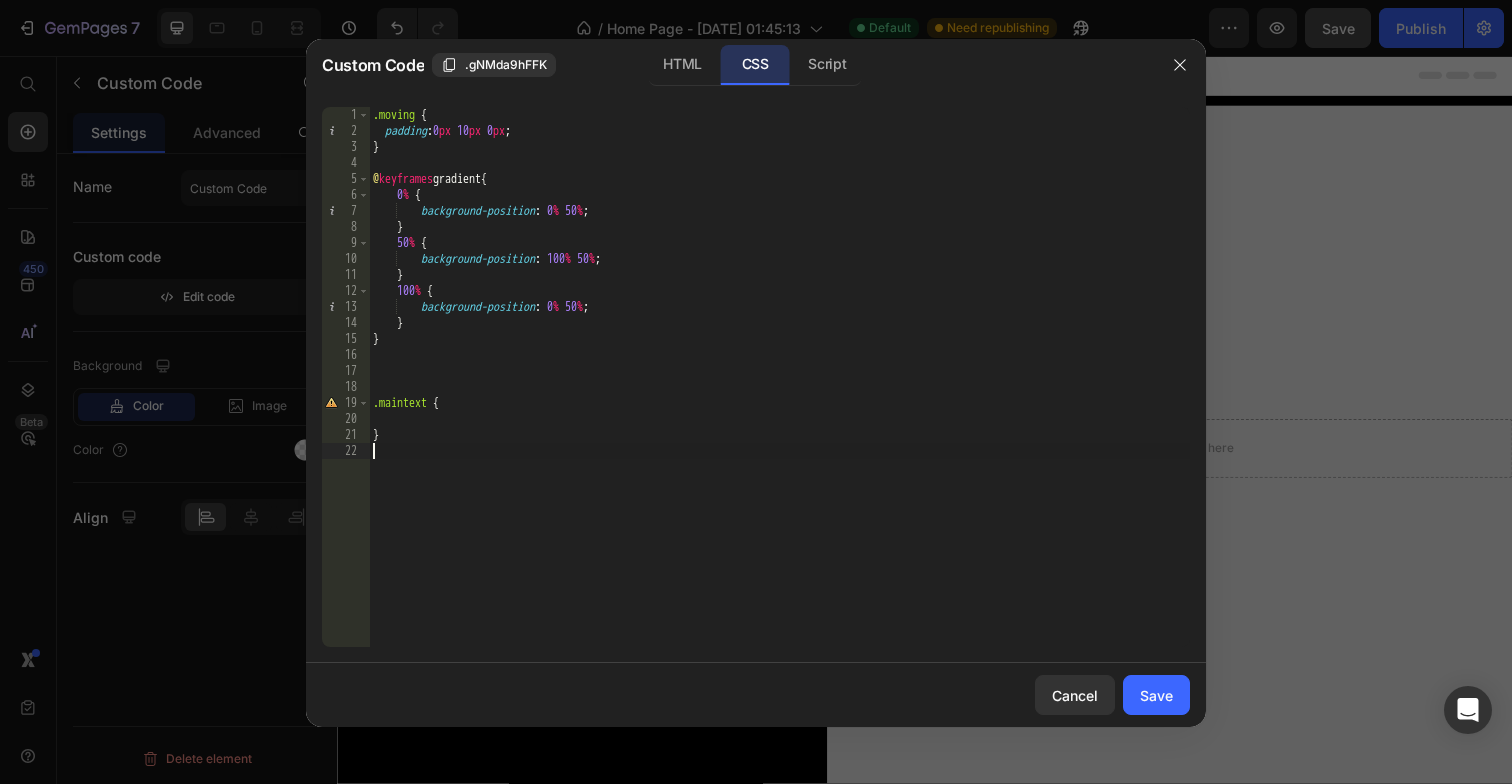 click on ".moving   {    padding : 0 px   10 px   0 px ; } @ keyframes  gradient  {      0 %   {           background-position :   0 %   50 % ;      }      50 %   {           background-position :   100 %   50 % ;      }      100 %   {           background-position :   0 %   50 % ;      } } .maintext   {      }" at bounding box center [779, 393] 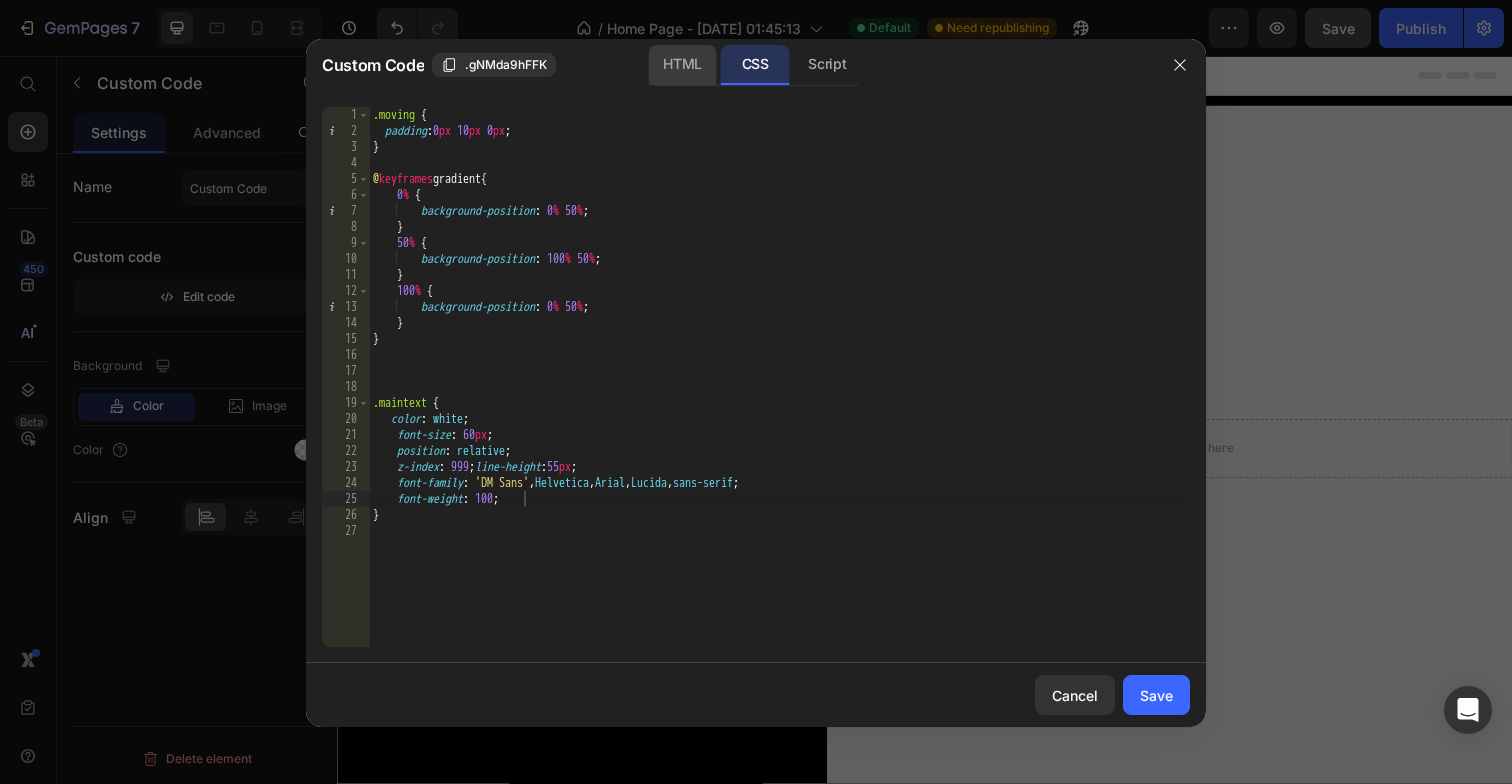 click on "HTML" 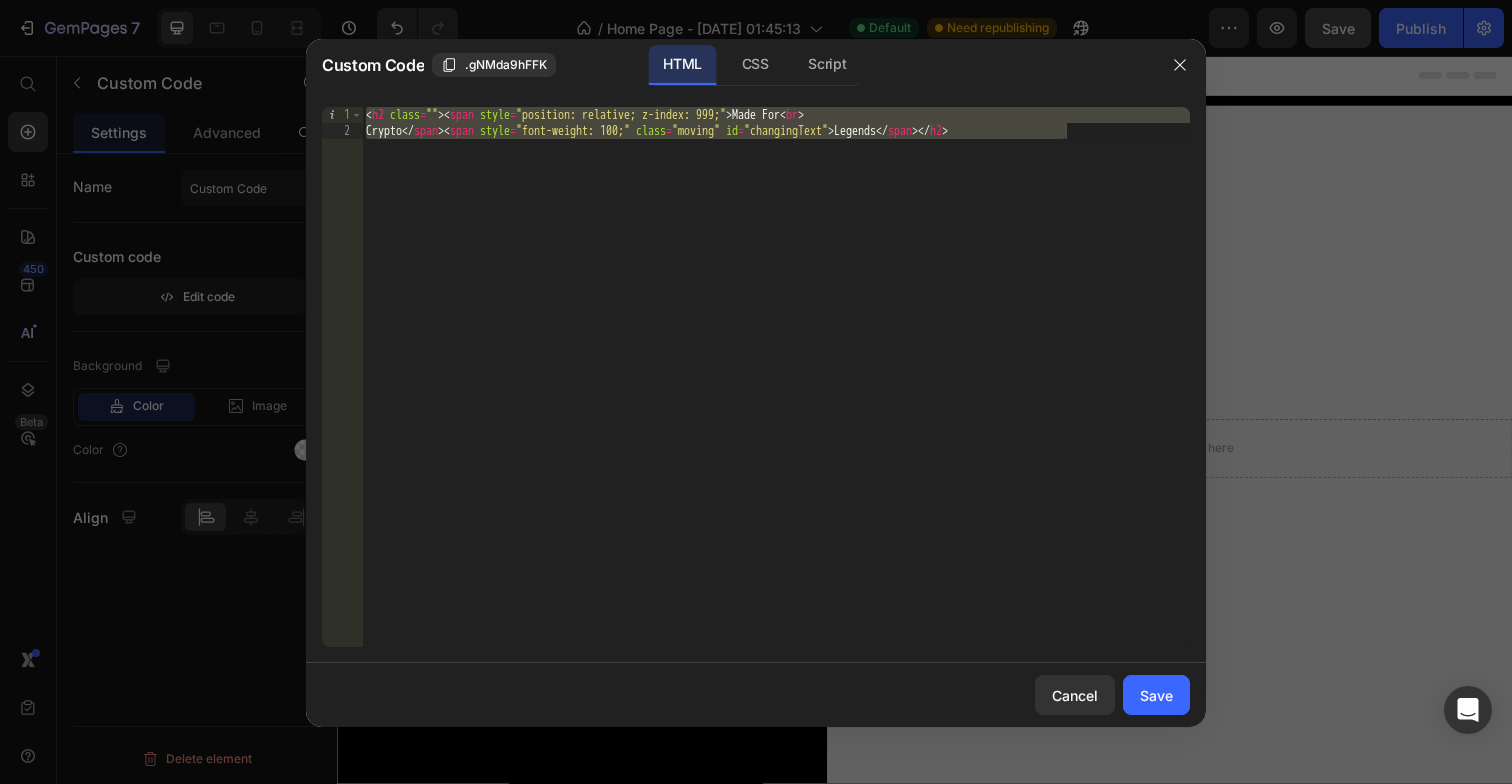 click on "< h2   class = "" > < span   style = "position: relative; z-index: 999;" > Made For < br > Crypto </ span > < span   style = "font-weight: 100;"   class = "moving"   id = "changingText" > Legends </ span > </ h2 >" at bounding box center [776, 393] 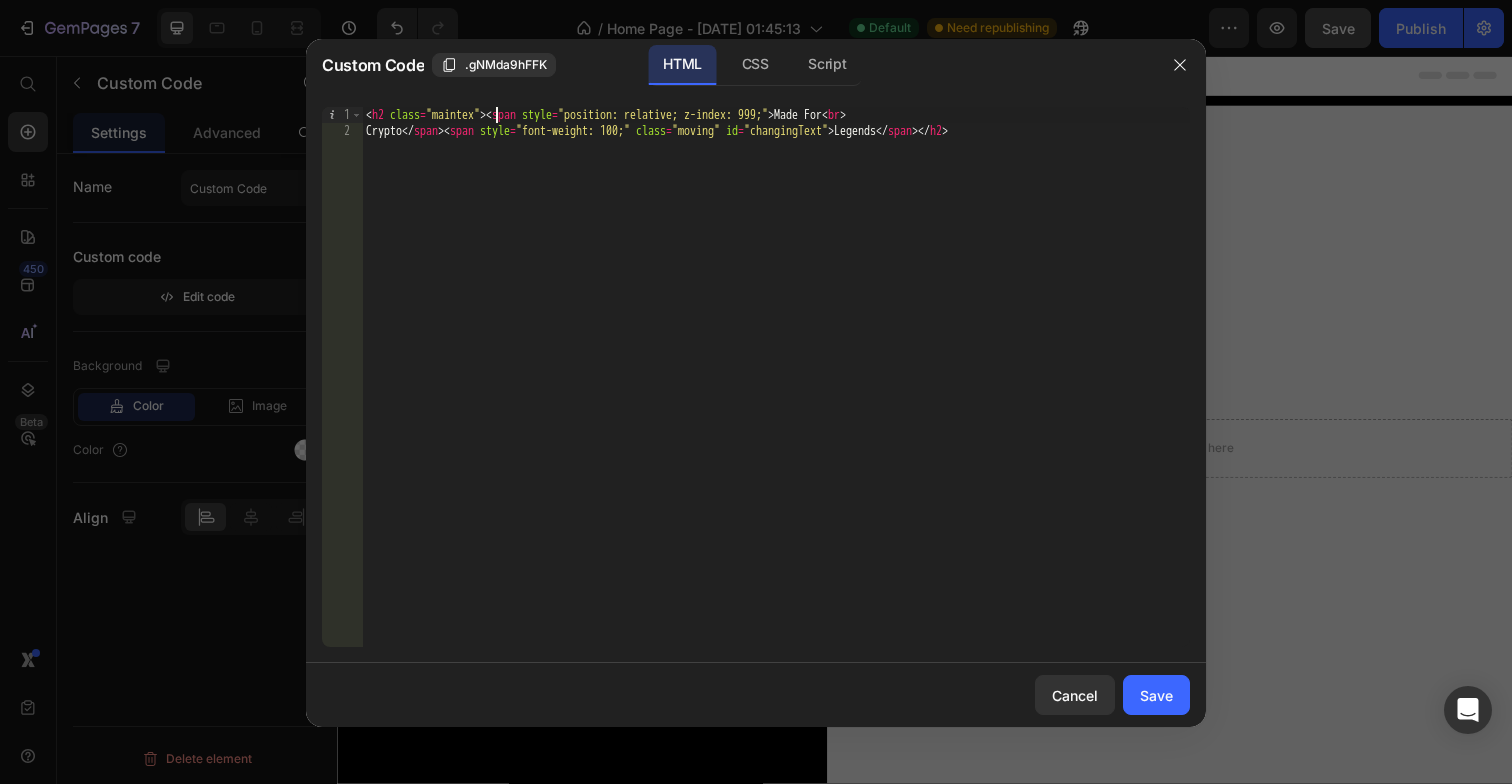 scroll, scrollTop: 0, scrollLeft: 11, axis: horizontal 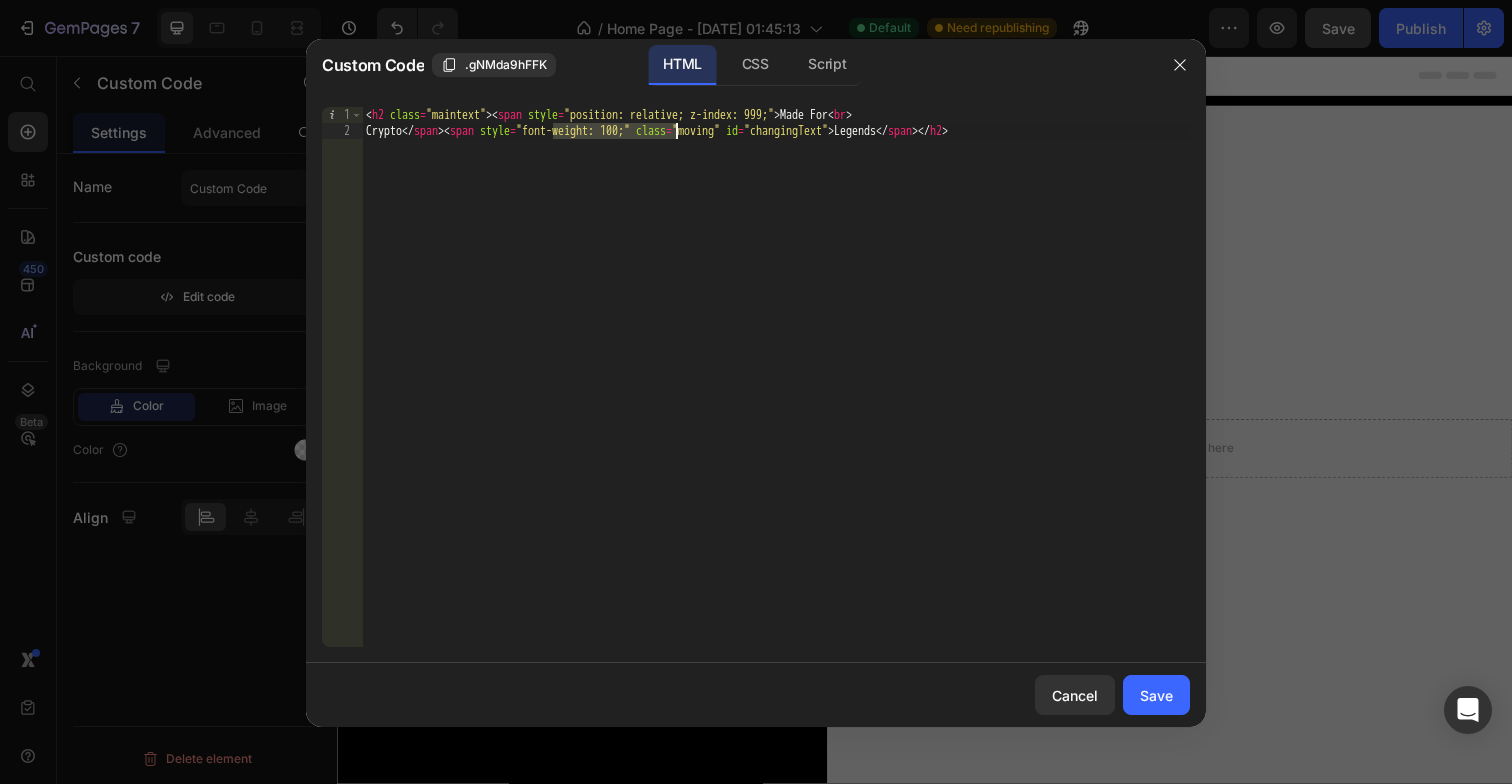 drag, startPoint x: 557, startPoint y: 130, endPoint x: 673, endPoint y: 134, distance: 116.06895 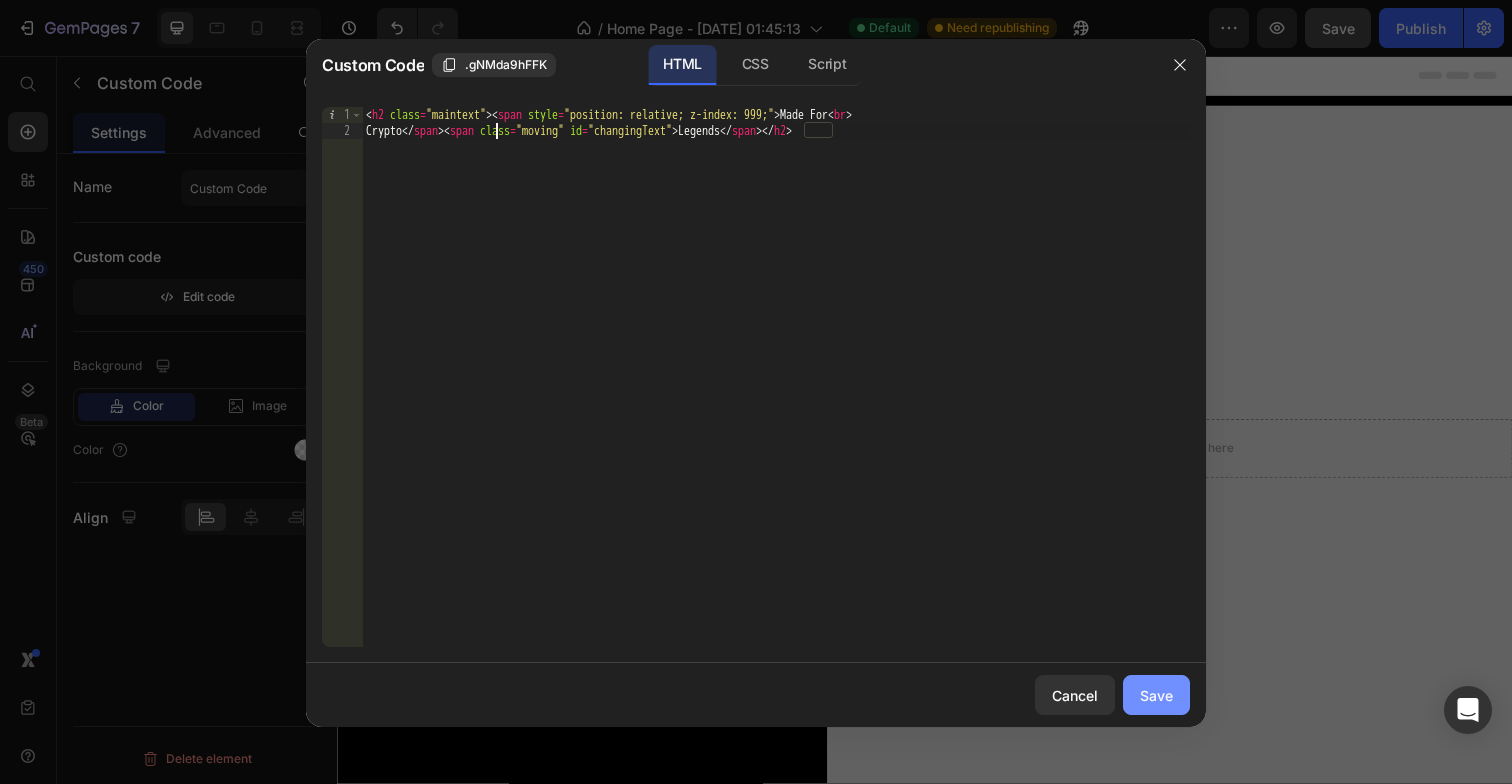 type on "Crypto</span><span class="moving" id="changingText">Legends</span></h2>" 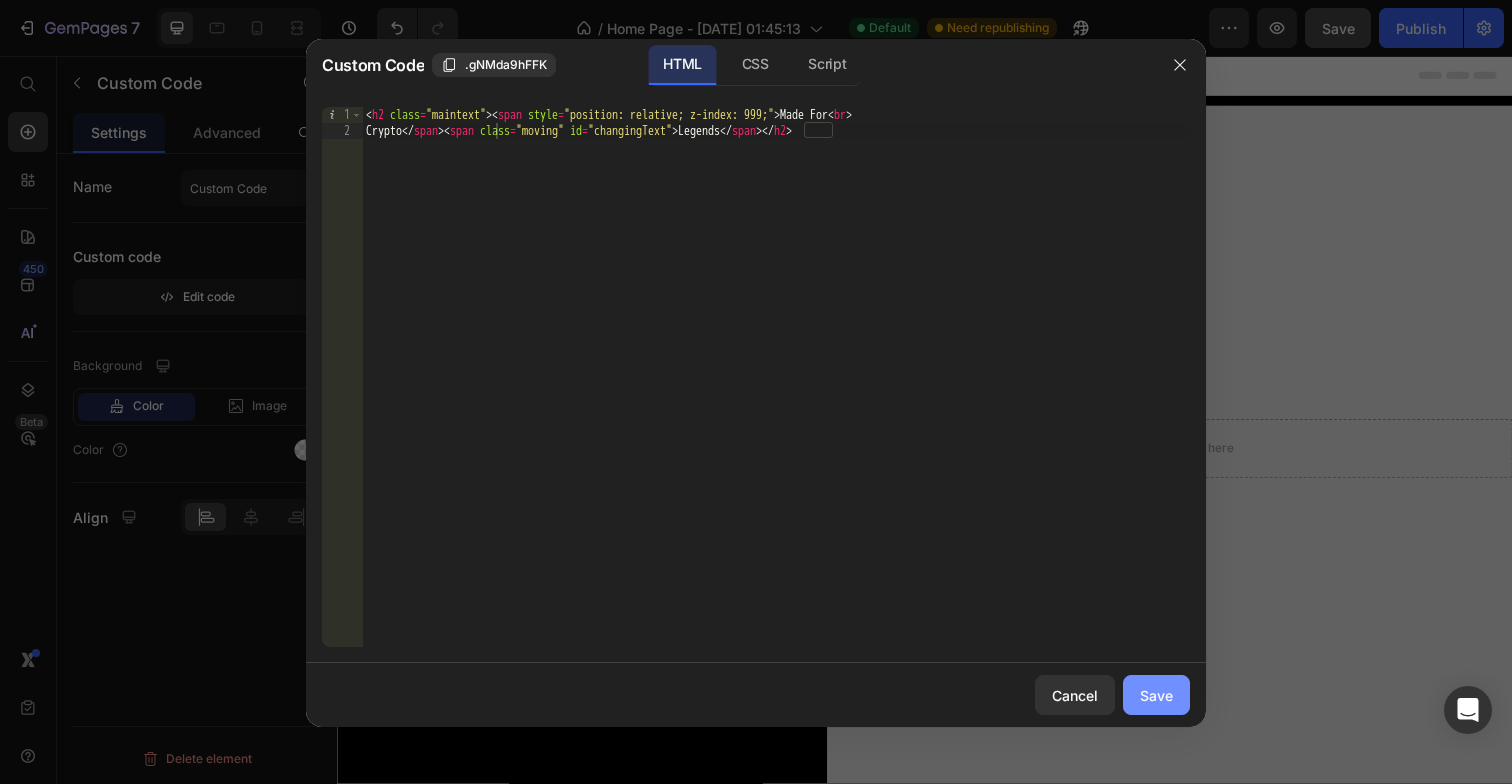 click on "Save" at bounding box center (1156, 695) 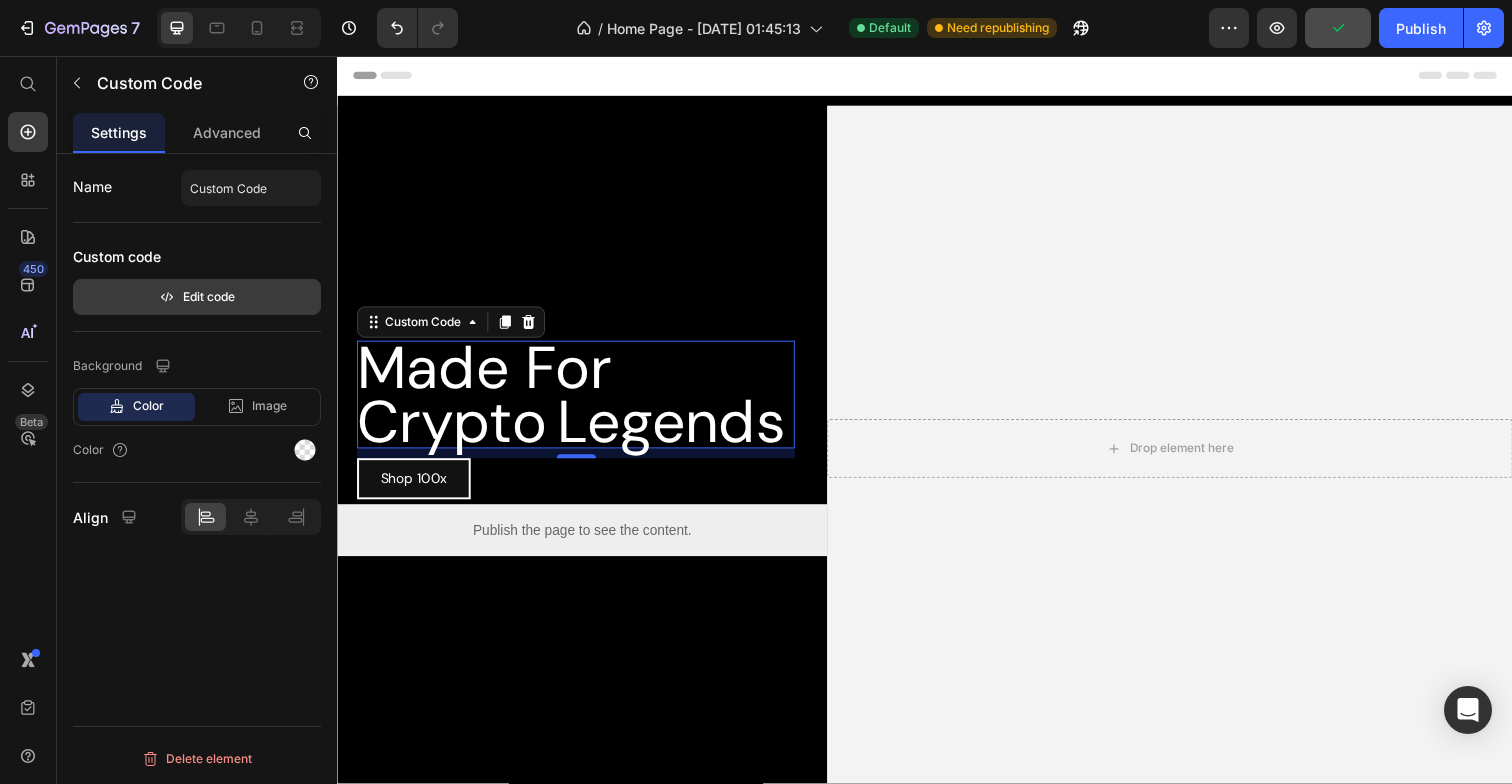 click on "Edit code" at bounding box center [197, 297] 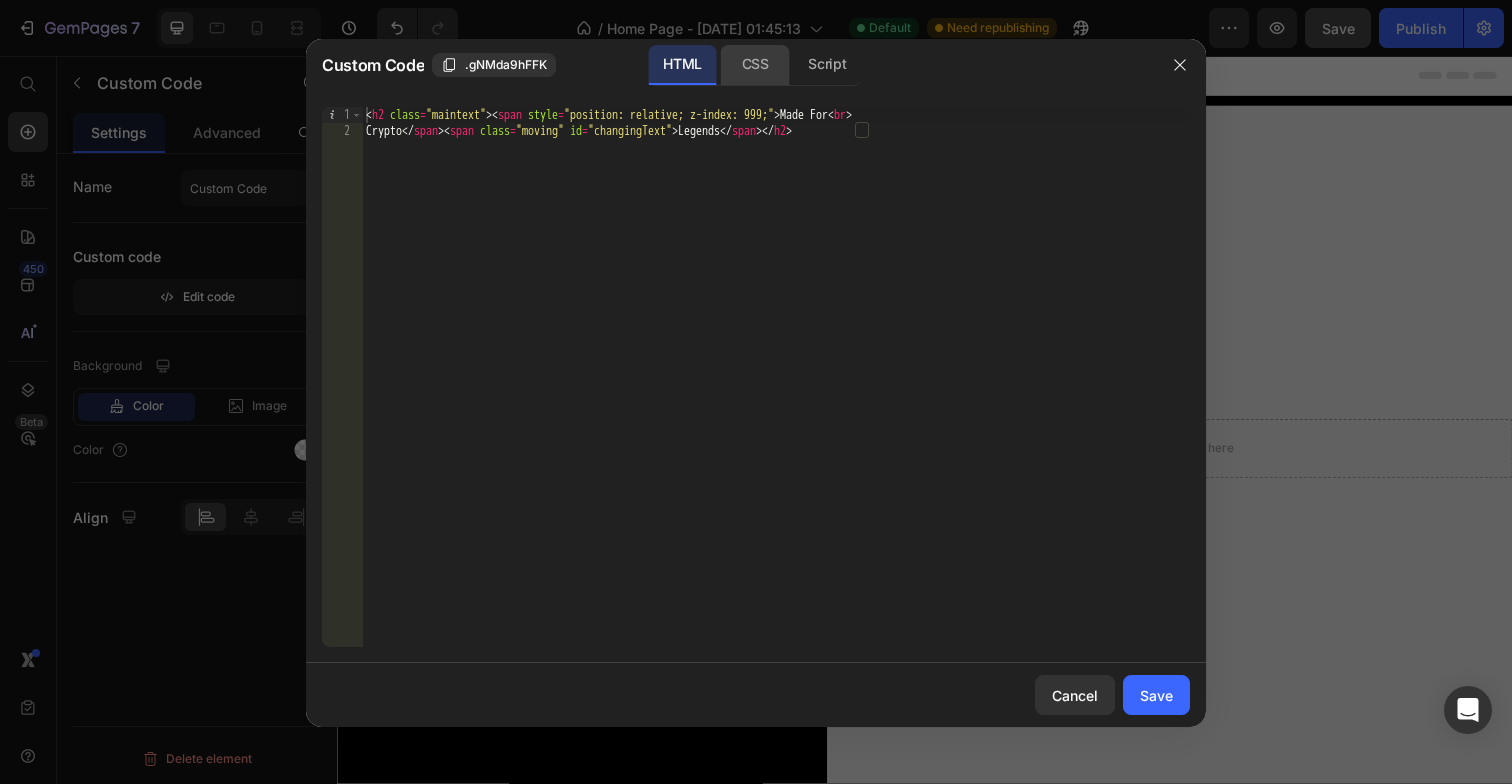 click on "CSS" 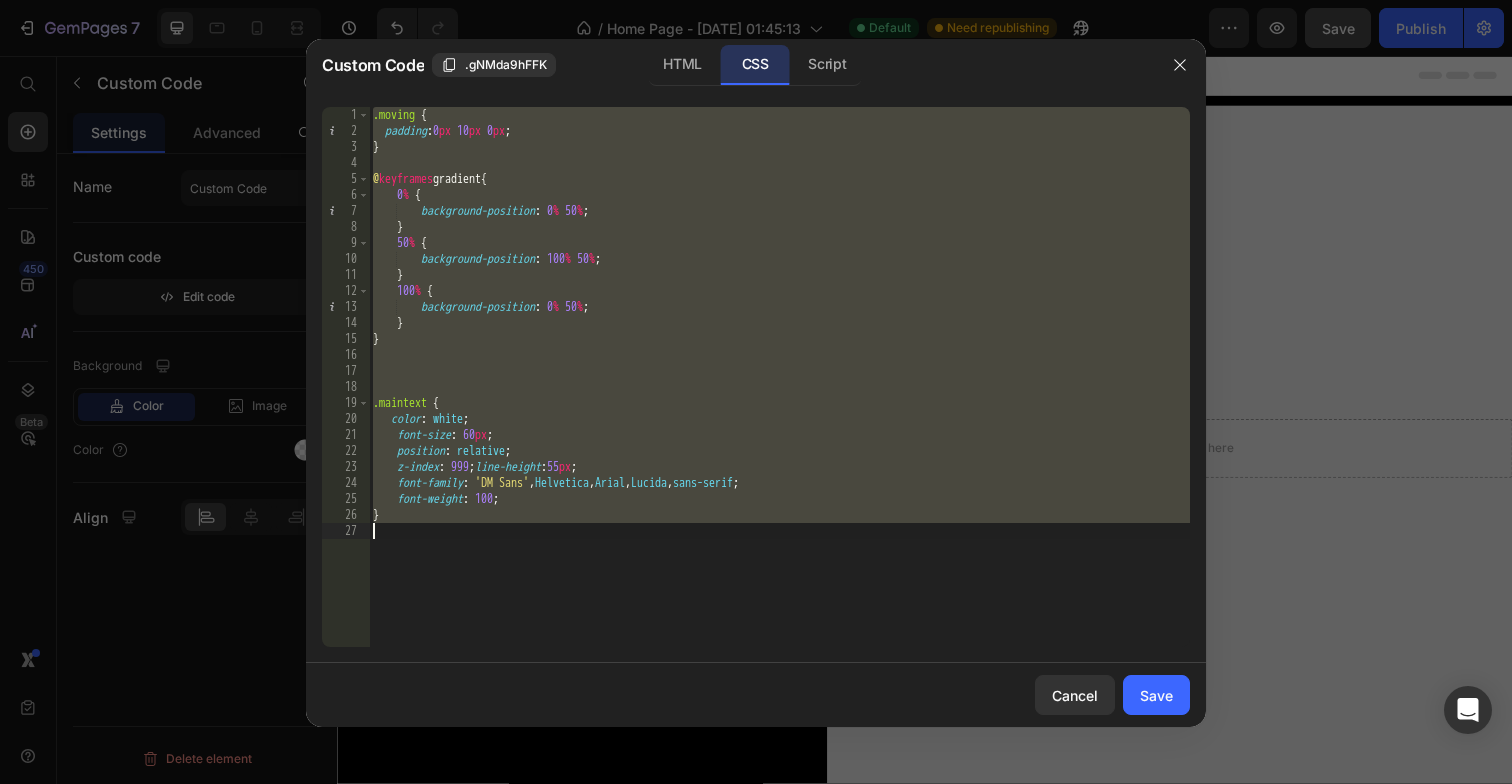 click on ".moving   {    padding : 0 px   10 px   0 px ; } @ keyframes  gradient  {      0 %   {           background-position :   0 %   50 % ;      }      50 %   {           background-position :   100 %   50 % ;      }      100 %   {           background-position :   0 %   50 % ;      } } .maintext   {     color :   white ;      font-size :   60 px ;      position :   relative ;      z-index :   999 ; line-height : 55 px ;      font-family :   ' DM Sans ' ,  Helvetica ,  Arial ,  Lucida ,  sans-serif ;      font-weight :   100 ;   }" at bounding box center [779, 393] 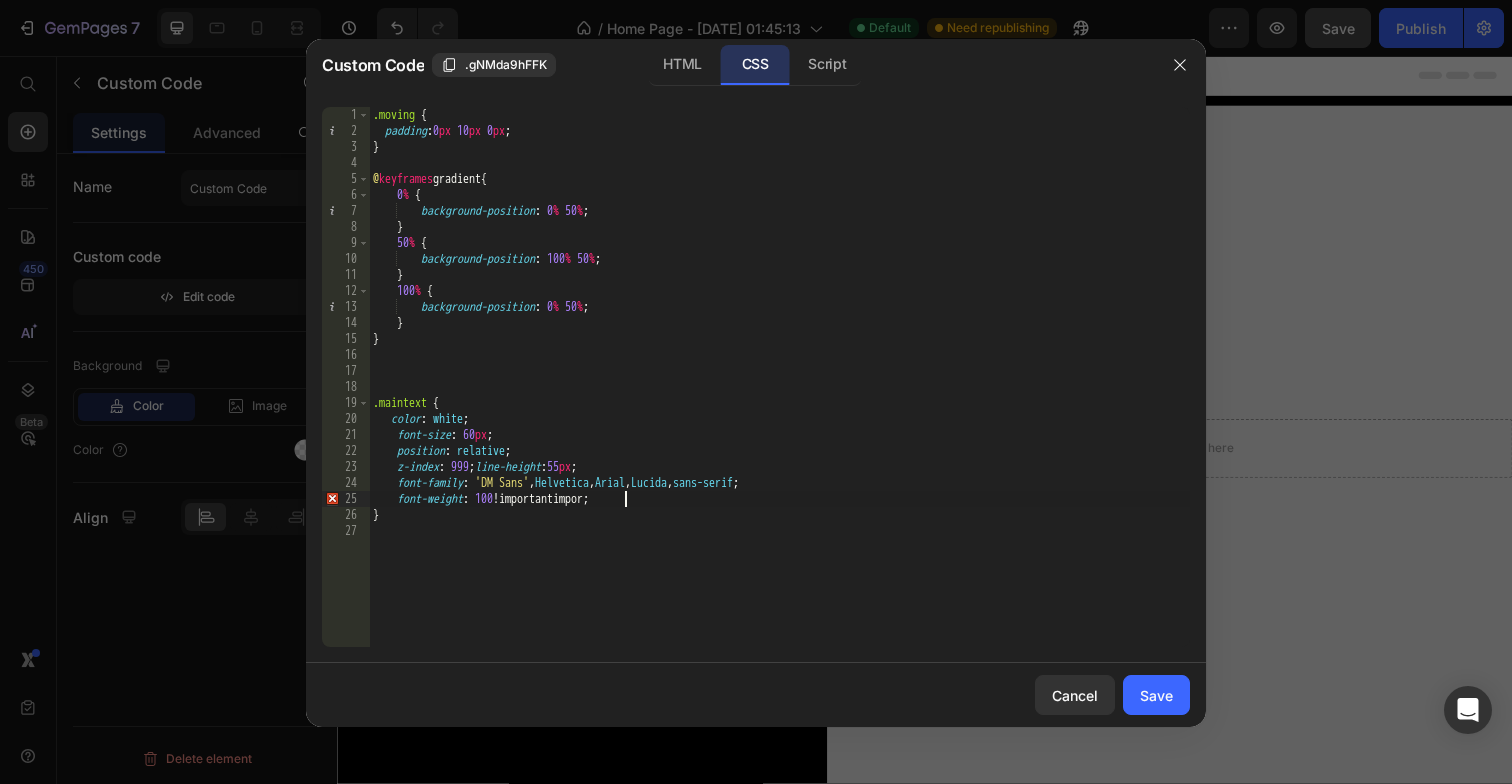 scroll, scrollTop: 0, scrollLeft: 16, axis: horizontal 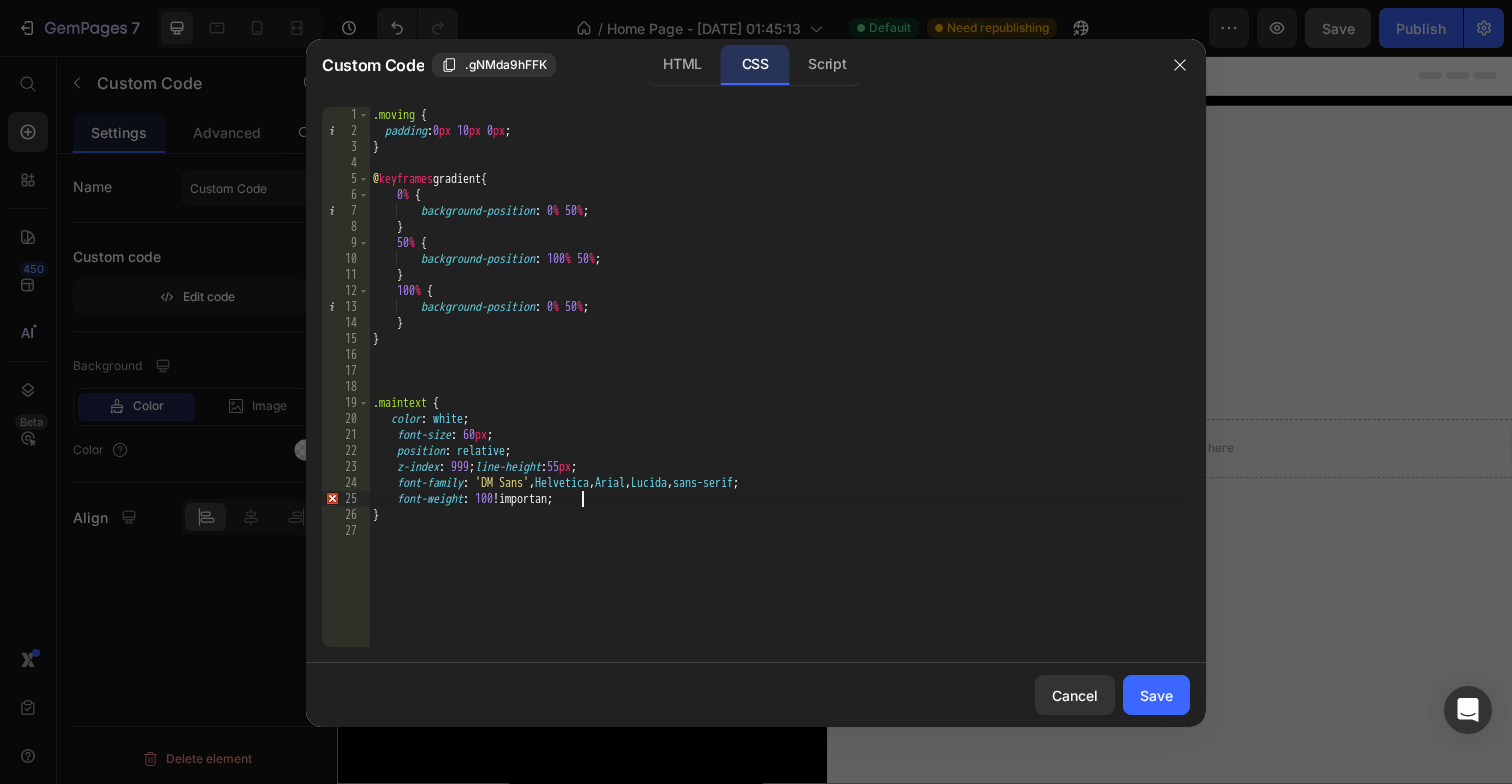 type on "font-weight: 100!important;" 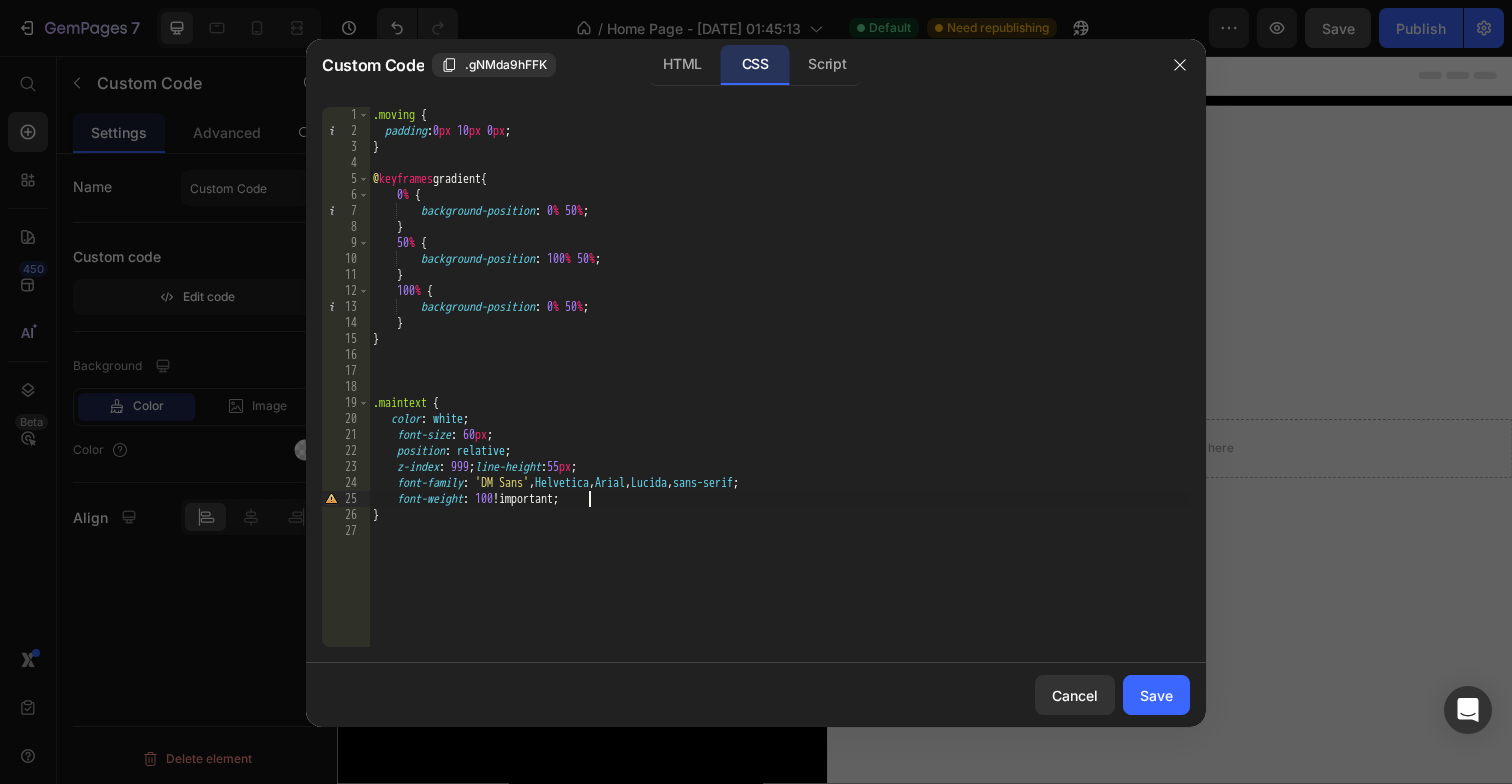 click on ".moving   {    padding : 0 px   10 px   0 px ; } @ keyframes  gradient  {      0 %   {           background-position :   0 %   50 % ;      }      50 %   {           background-position :   100 %   50 % ;      }      100 %   {           background-position :   0 %   50 % ;      } } .maintext   {     color :   white ;      font-size :   60 px ;      position :   relative ;      z-index :   999 ; line-height : 55 px ;      font-family :   ' DM Sans ' ,  Helvetica ,  Arial ,  Lucida ,  sans-serif ;      font-weight :   100 !important ;   }" at bounding box center [779, 393] 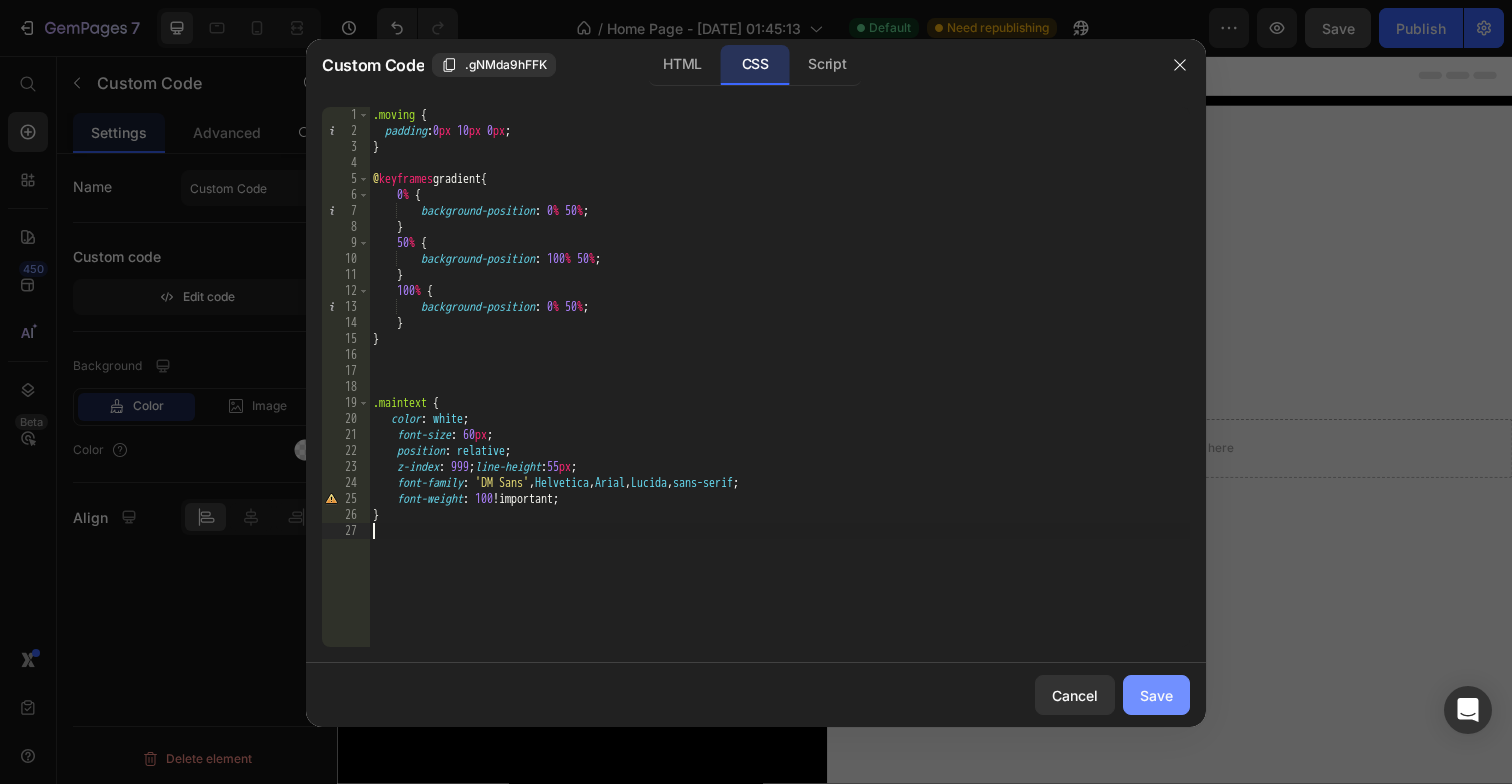 type 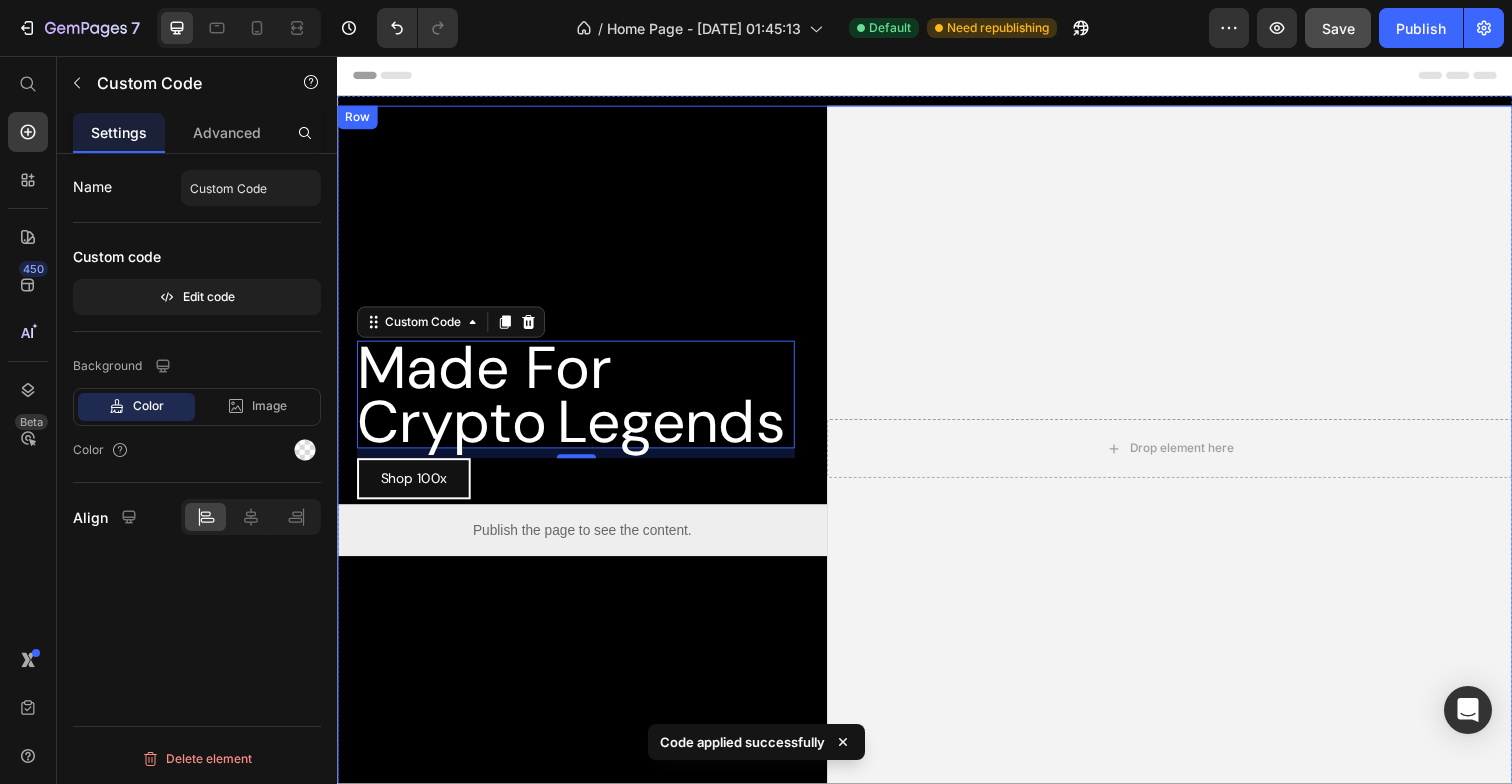 click on "Made For
Crypto Legends Custom Code   10 Shop 100x Button Row
Publish the page to see the content.
Custom Code" at bounding box center (587, 457) 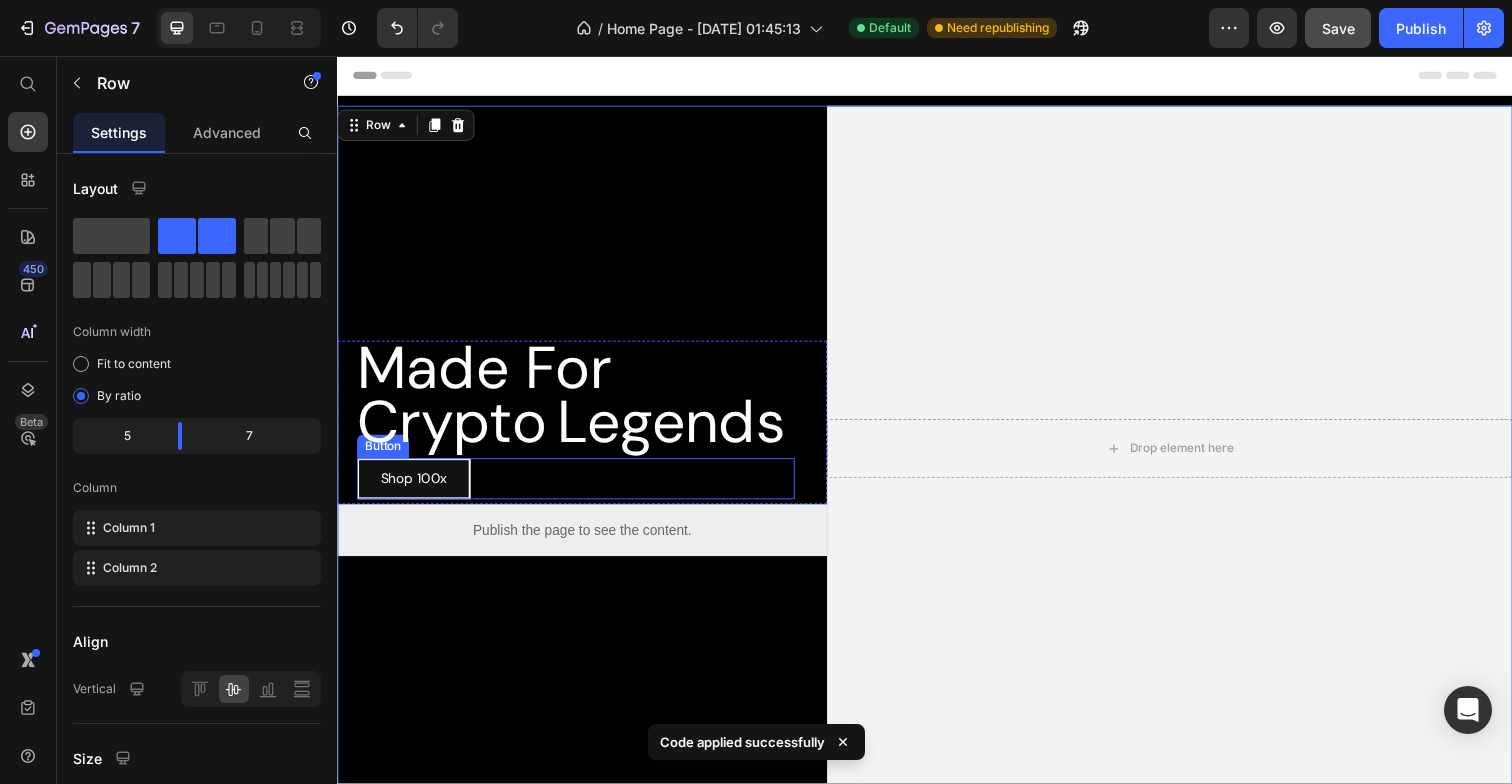 click on "Shop 100x Button" at bounding box center (580, 487) 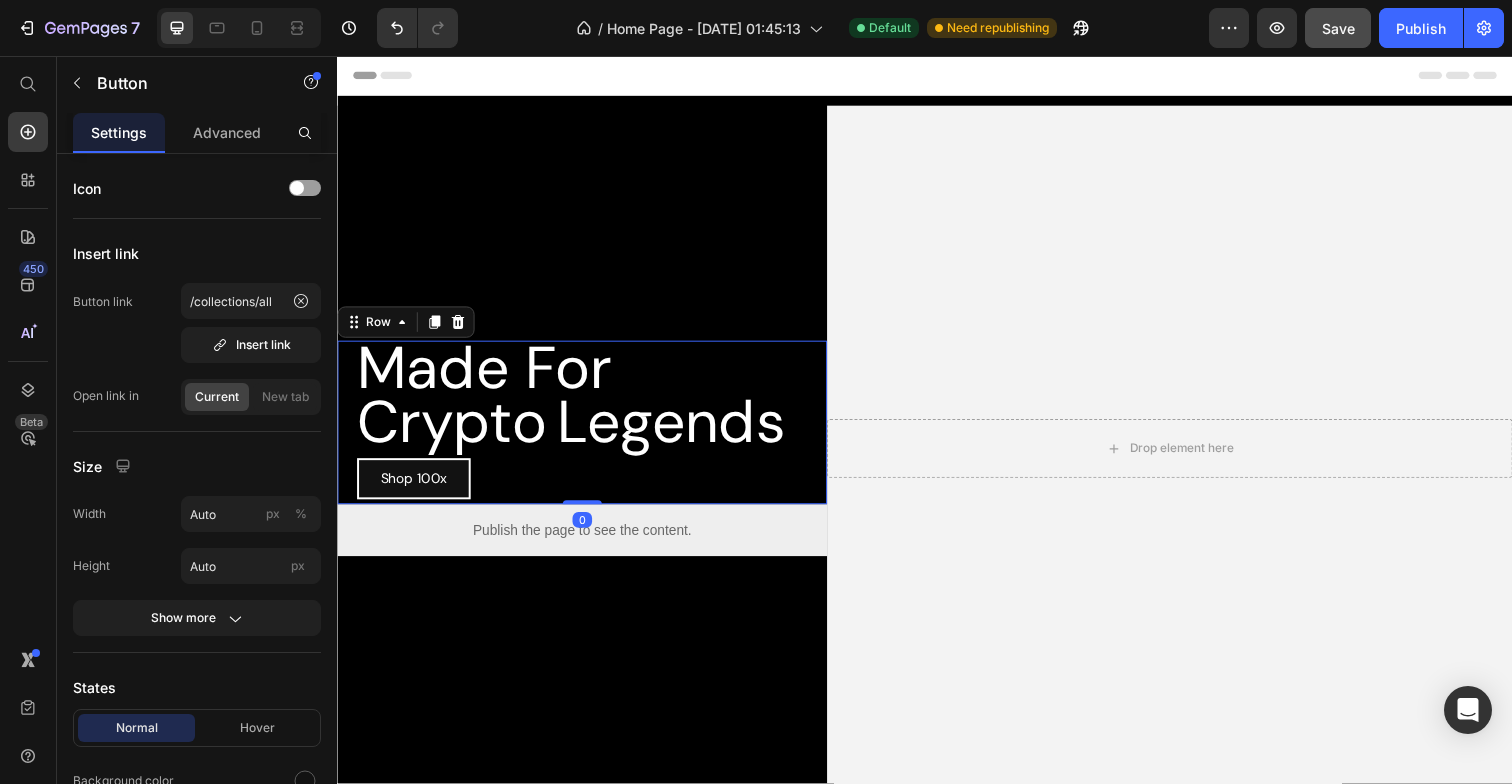 click on "Made For
Crypto Legends Custom Code Shop 100x Button Row   0" at bounding box center [587, 430] 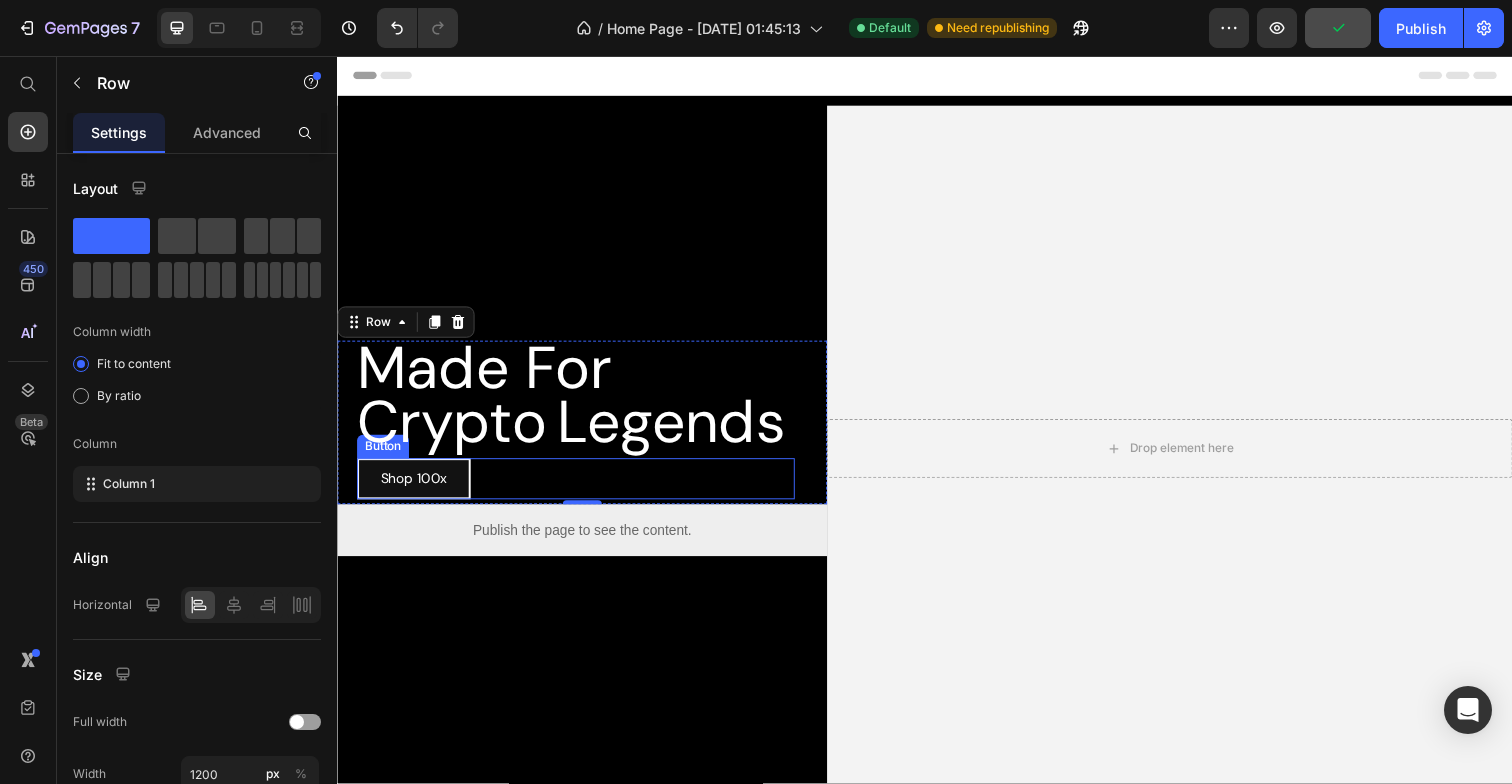 click on "Shop 100x Button" at bounding box center [580, 487] 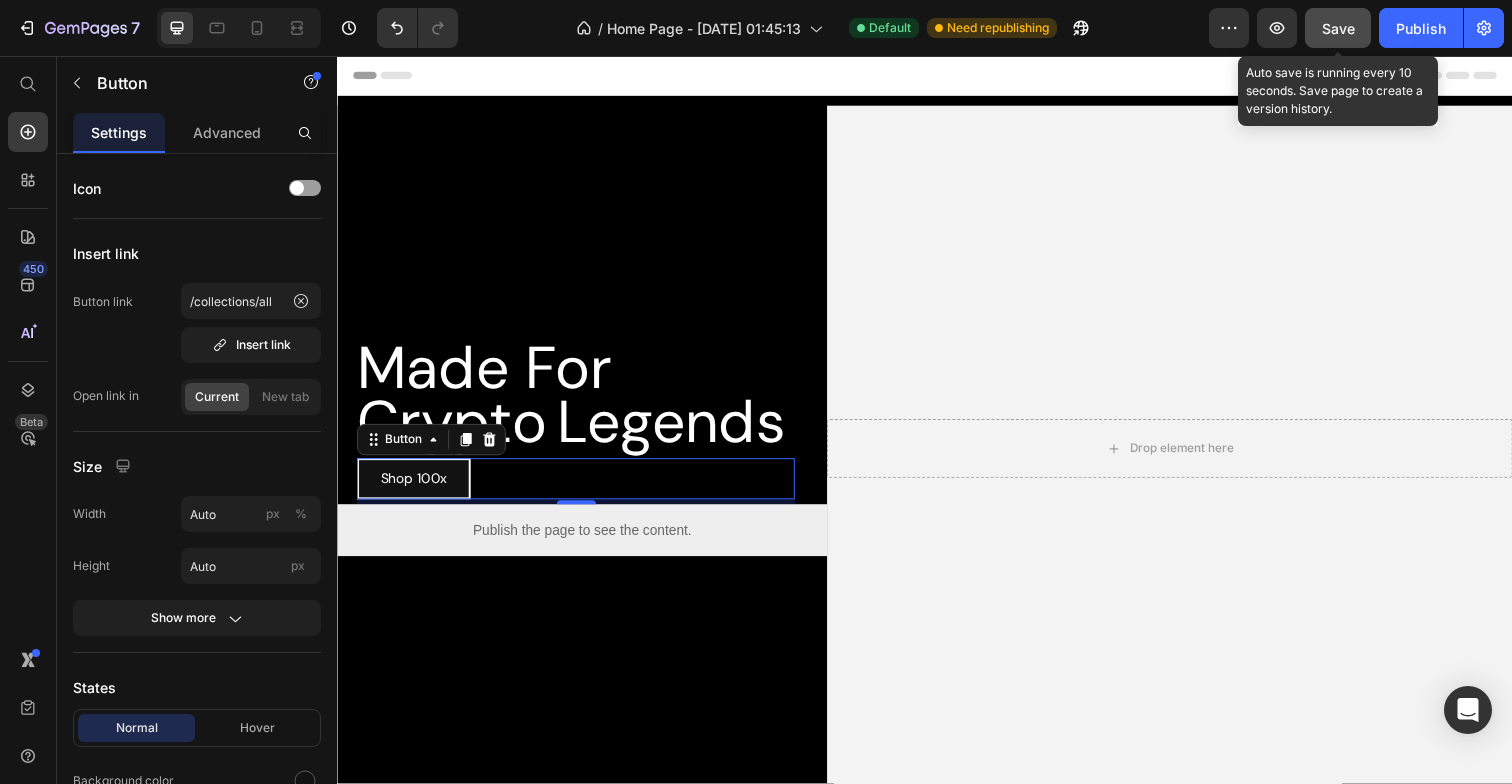 click on "Save" 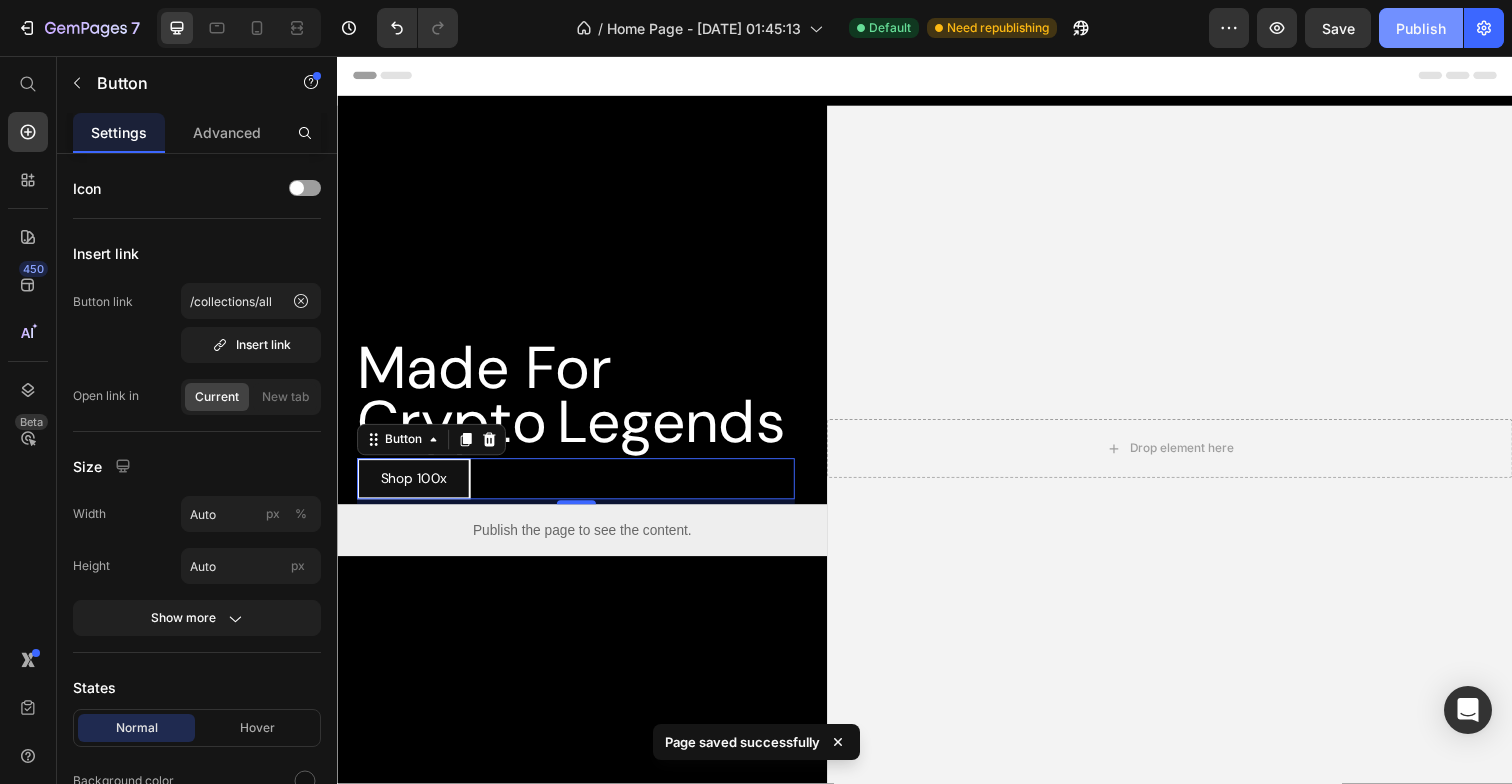 click on "Publish" at bounding box center (1421, 28) 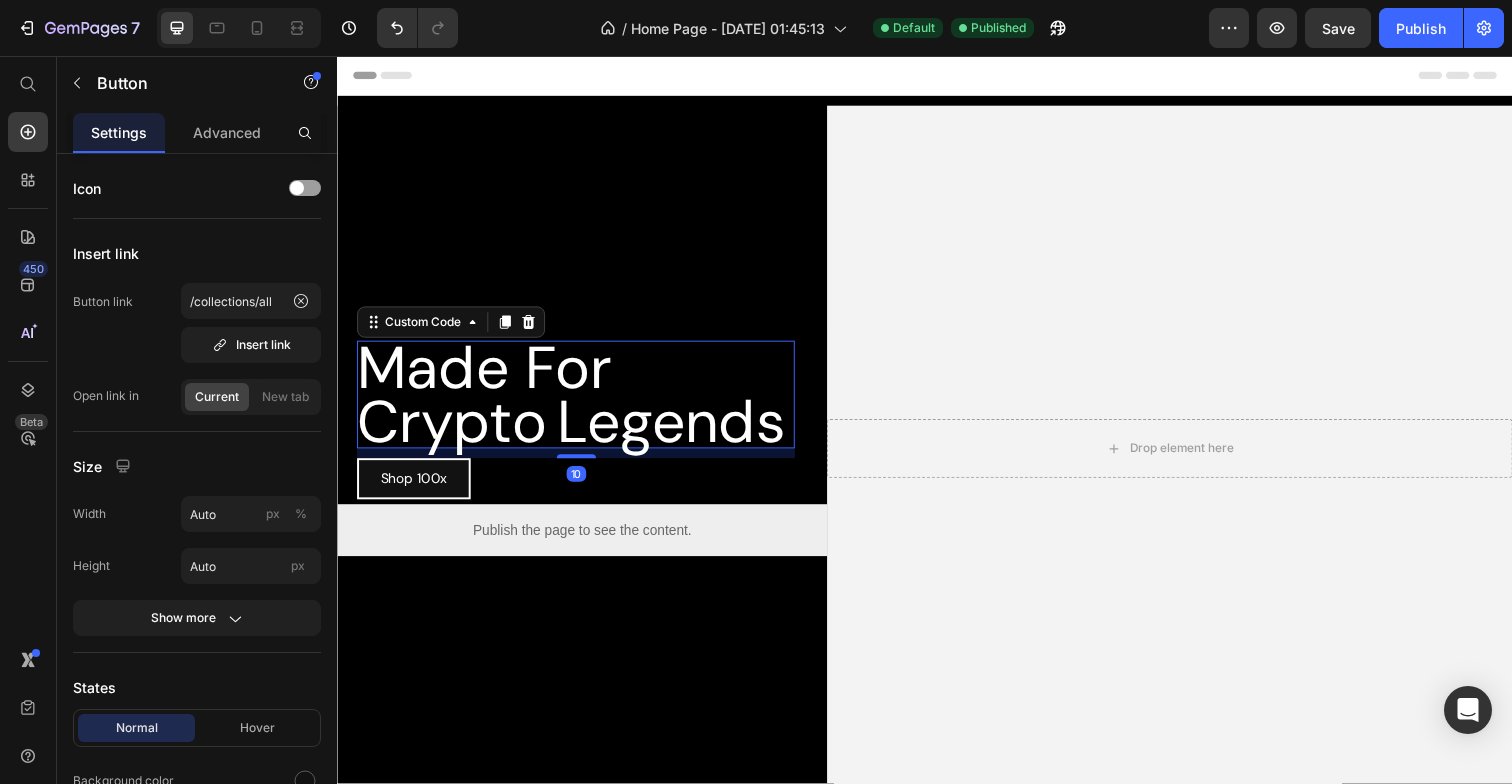 click on "Made For
Crypto" at bounding box center [487, 402] 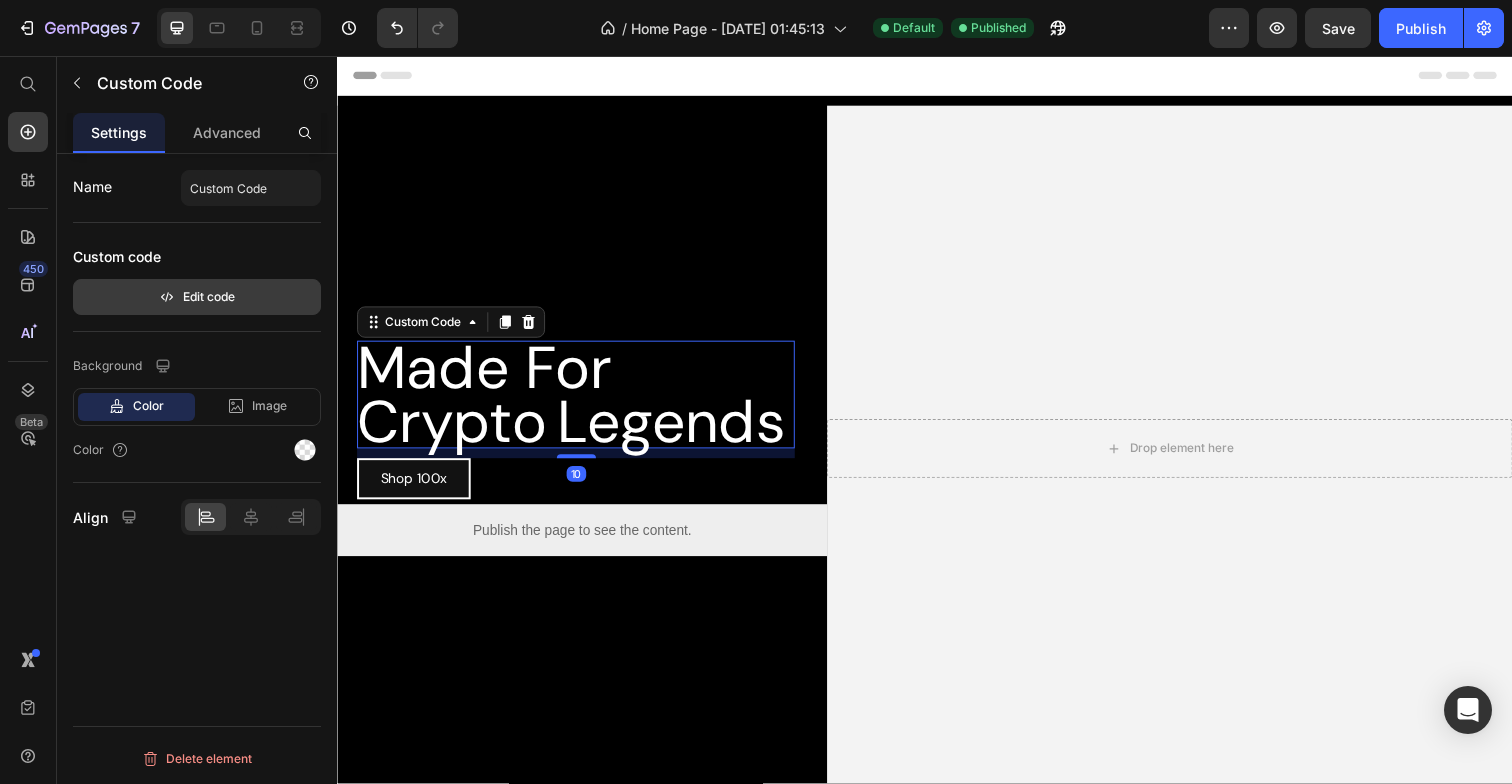 click on "Edit code" at bounding box center (197, 297) 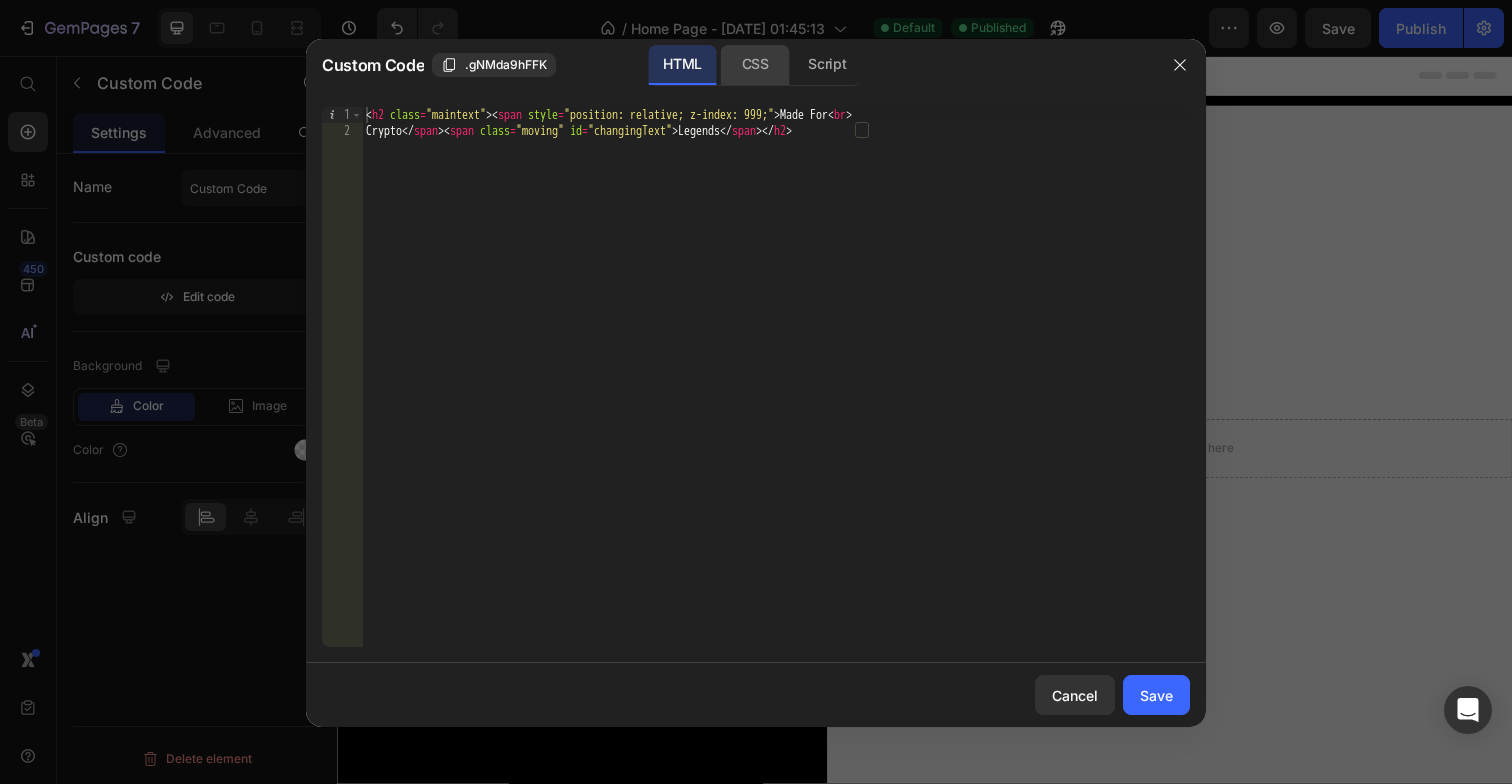 click on "CSS" 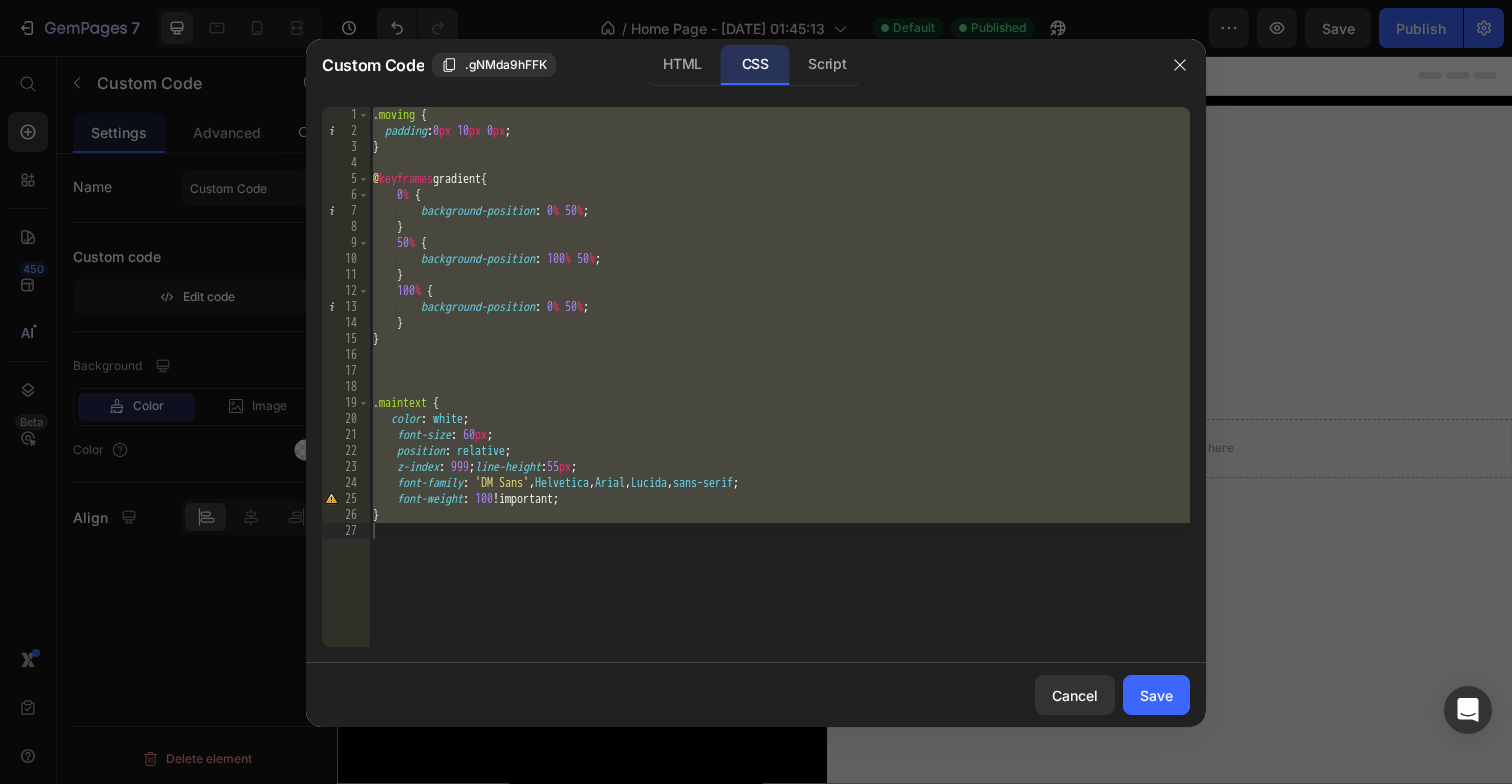 click on ".moving   {    padding : 0 px   10 px   0 px ; } @ keyframes  gradient  {      0 %   {           background-position :   0 %   50 % ;      }      50 %   {           background-position :   100 %   50 % ;      }      100 %   {           background-position :   0 %   50 % ;      } } .maintext   {     color :   white ;      font-size :   60 px ;      position :   relative ;      z-index :   999 ; line-height : 55 px ;      font-family :   ' DM Sans ' ,  Helvetica ,  Arial ,  Lucida ,  sans-serif ;      font-weight :   100 !important ;   }" at bounding box center (779, 393) 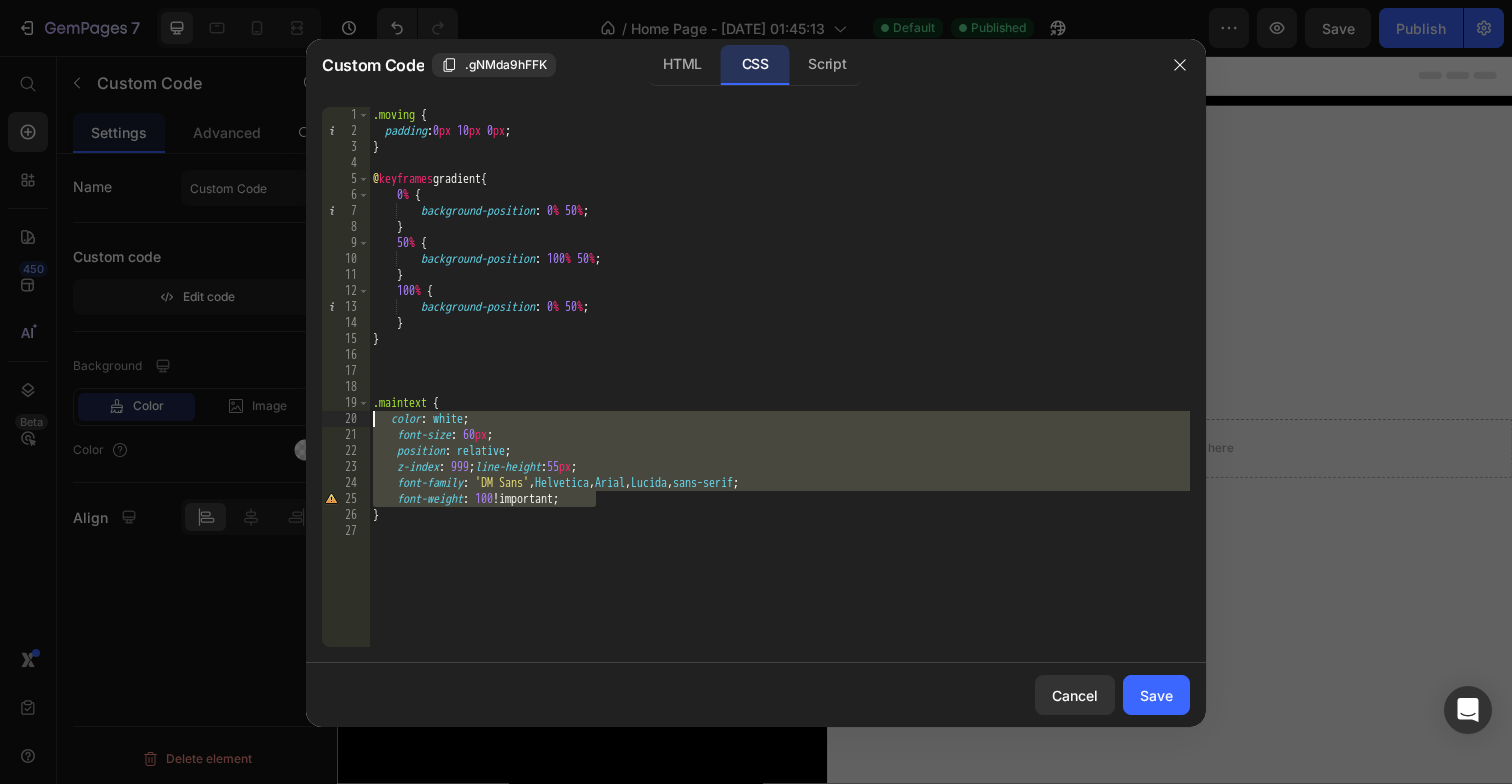 drag, startPoint x: 600, startPoint y: 501, endPoint x: 350, endPoint y: 415, distance: 264.3785 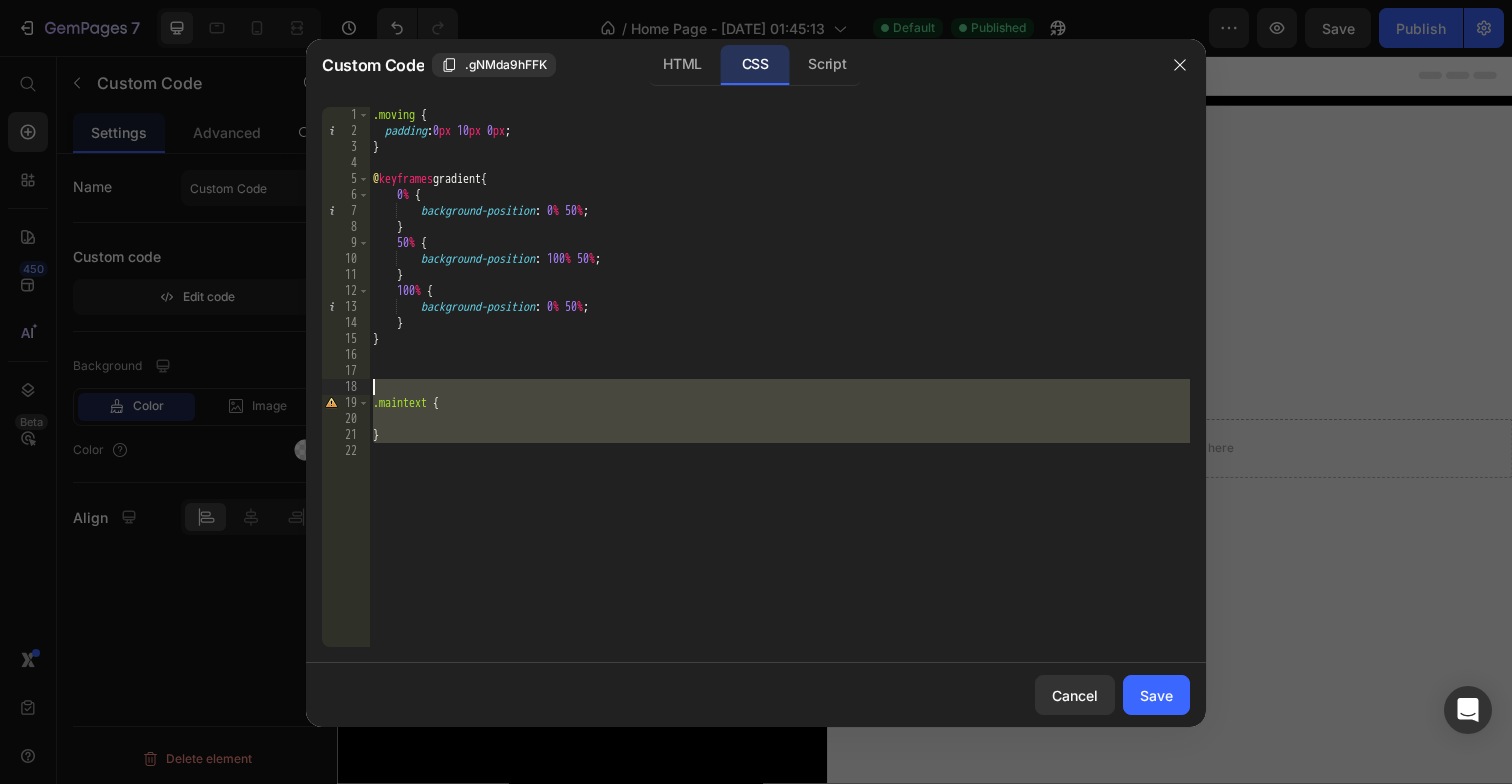 drag, startPoint x: 412, startPoint y: 487, endPoint x: 367, endPoint y: 378, distance: 117.923706 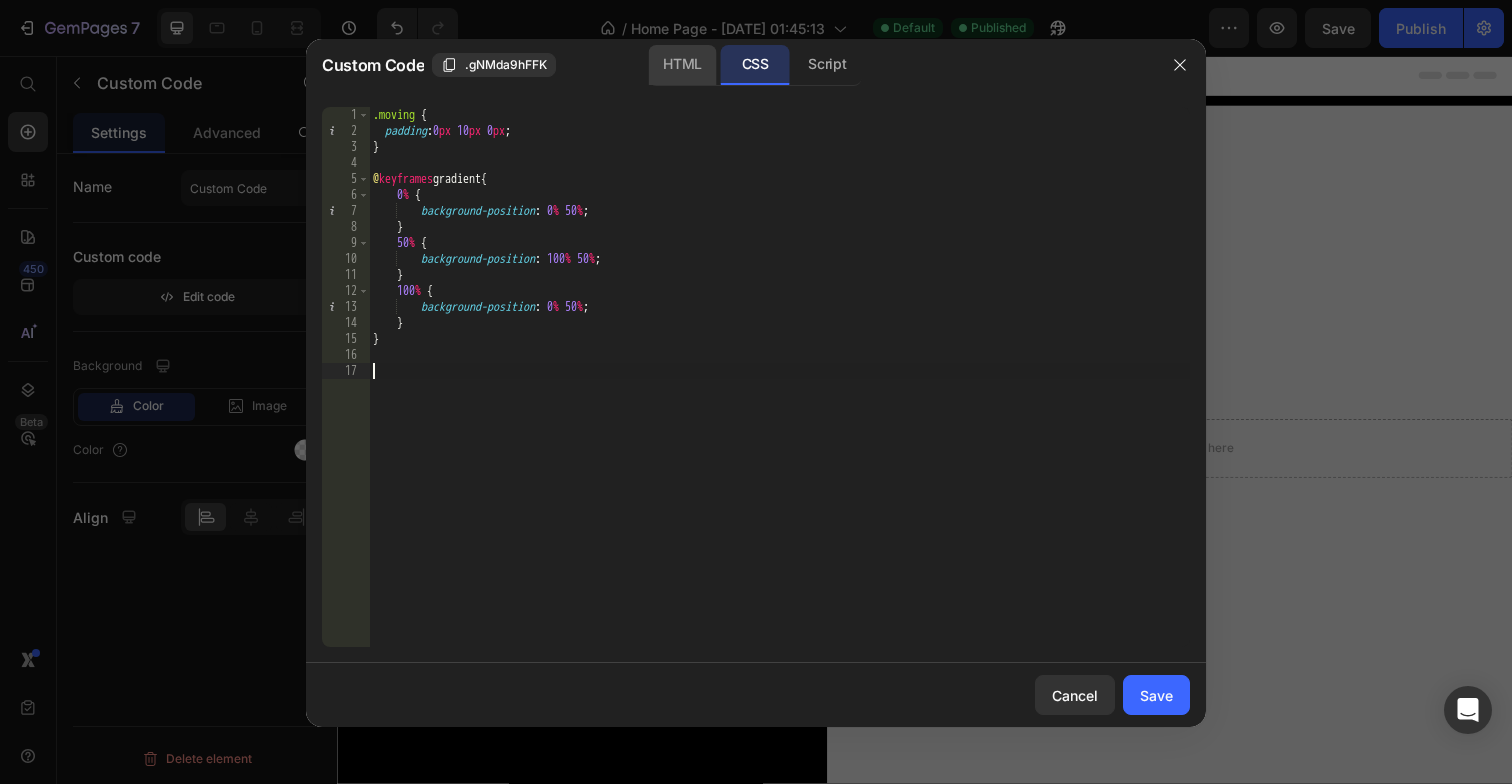 click on "HTML" 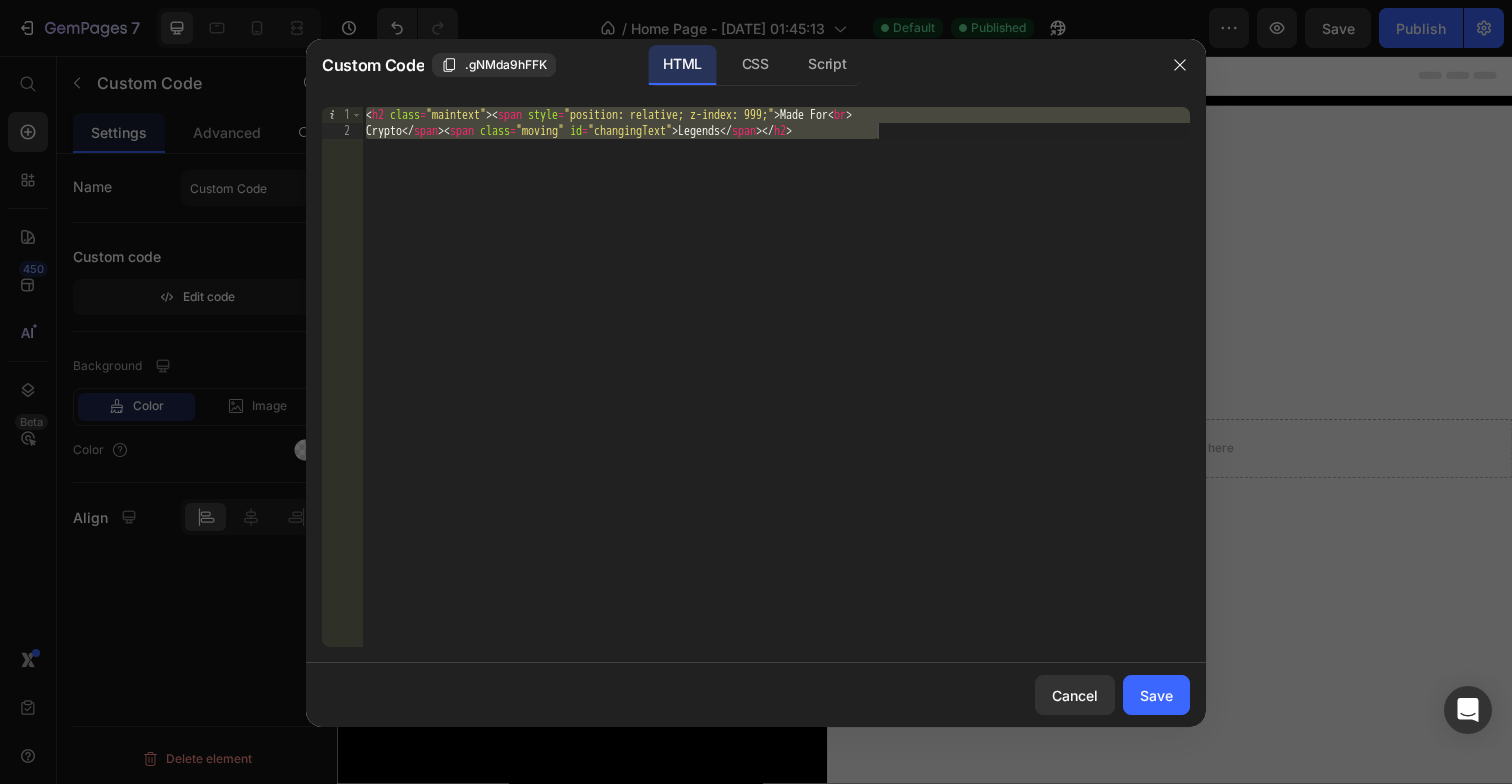 click on "< h2   class = "maintext" > < span   style = "position: relative; z-index: 999;" > Made For < br > Crypto </ span > < span   class = "moving"   id = "changingText" > Legends </ span > </ h2 >" at bounding box center [776, 393] 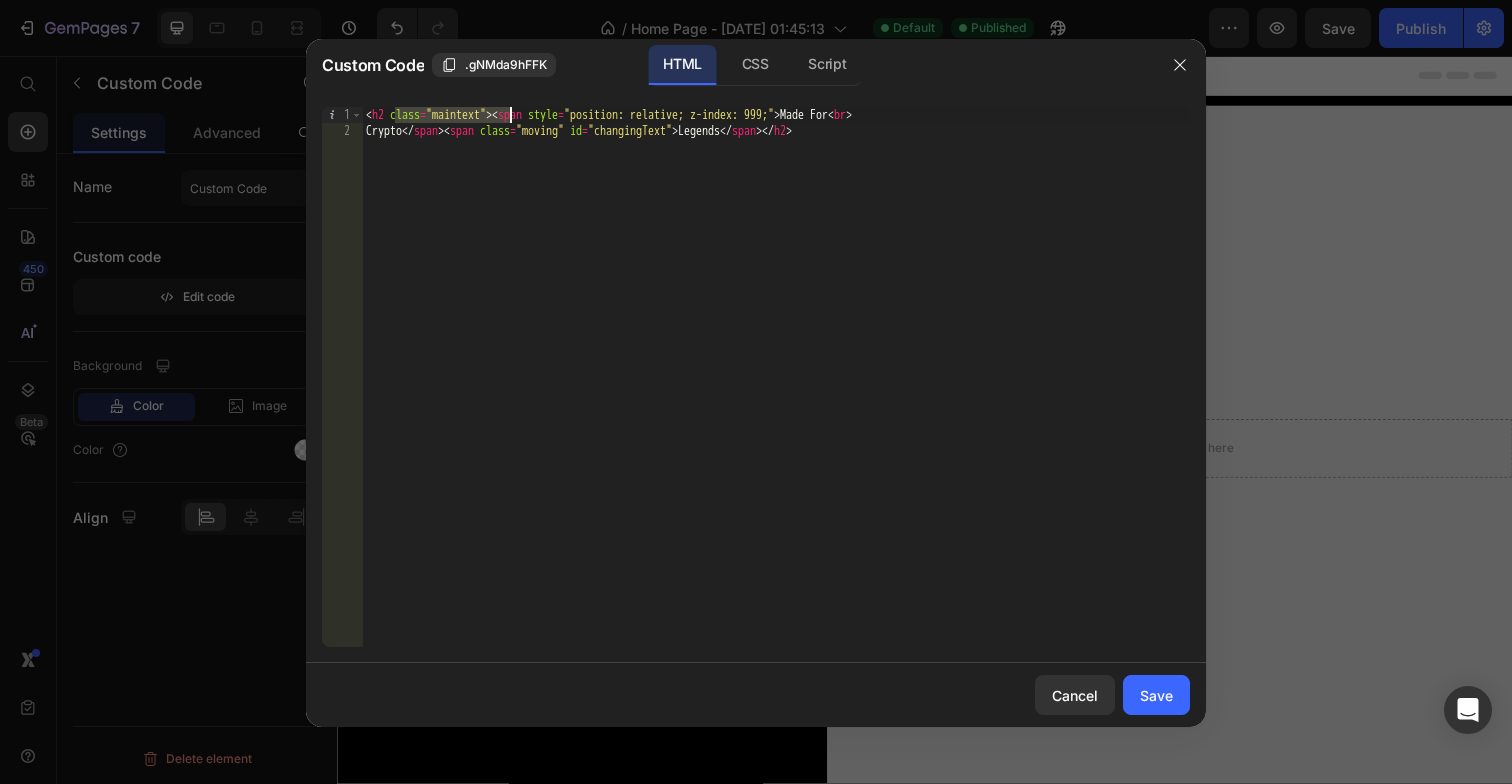 drag, startPoint x: 397, startPoint y: 117, endPoint x: 507, endPoint y: 117, distance: 110 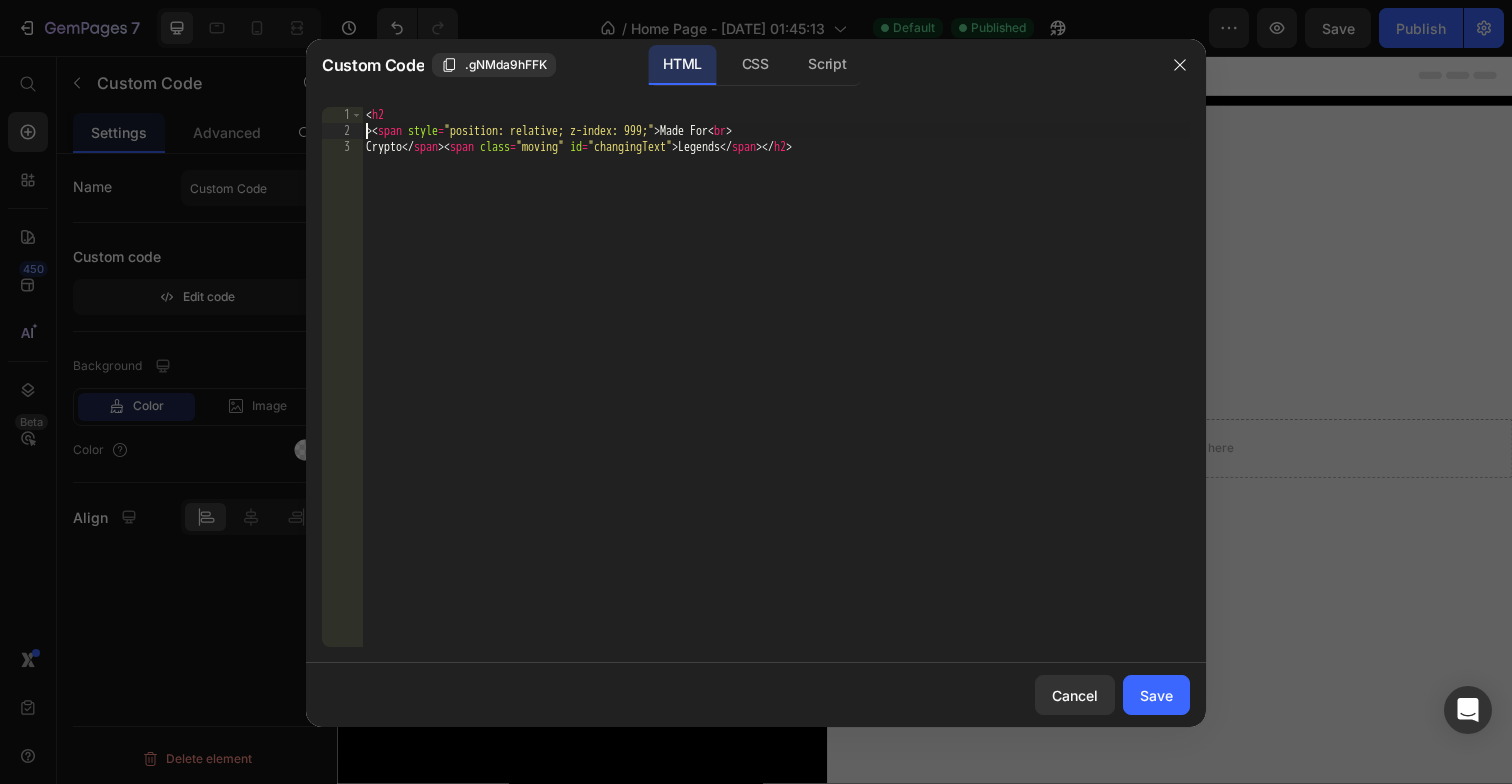scroll, scrollTop: 0, scrollLeft: 2, axis: horizontal 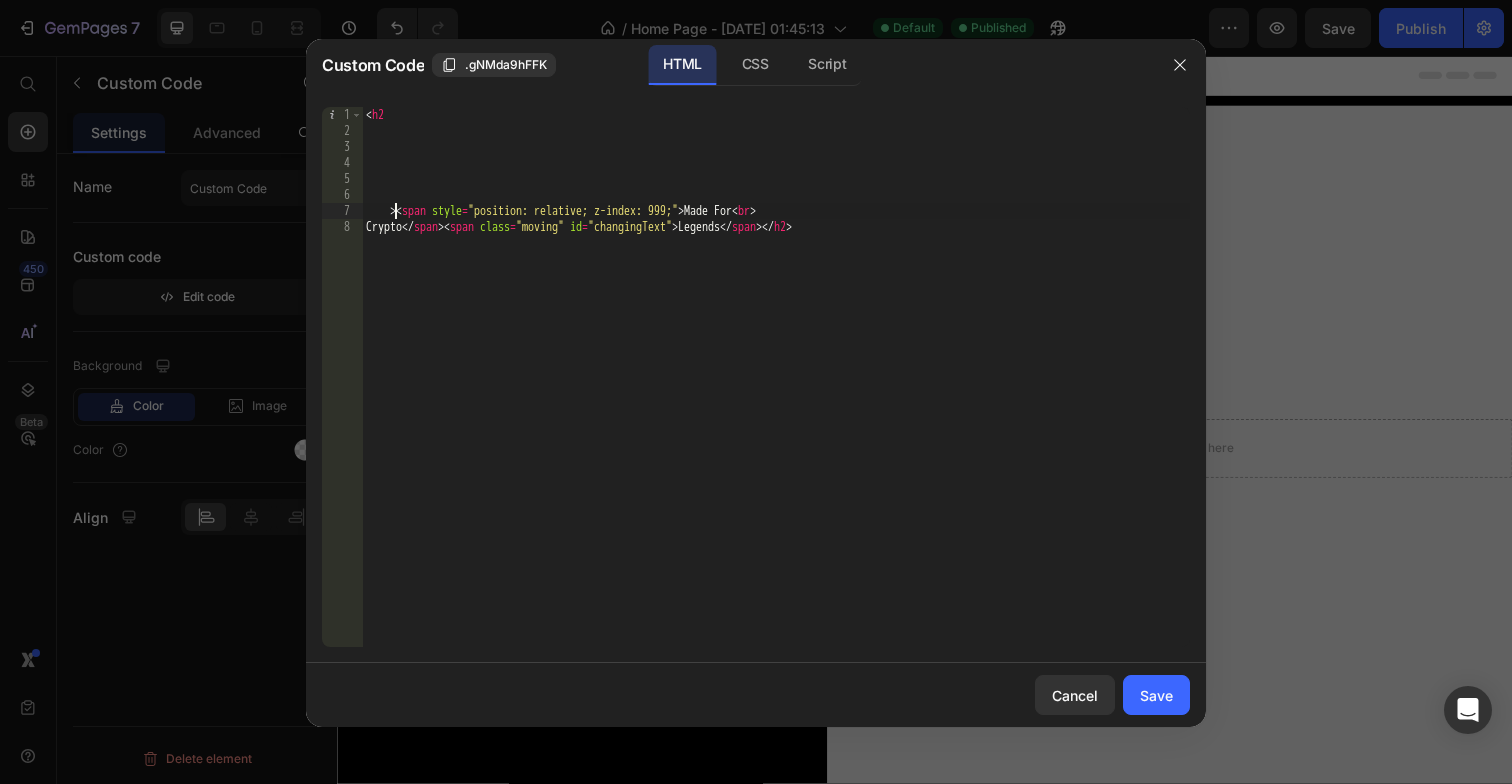 type on "><span style="position: relative; z-index: 999;">Made For<br>" 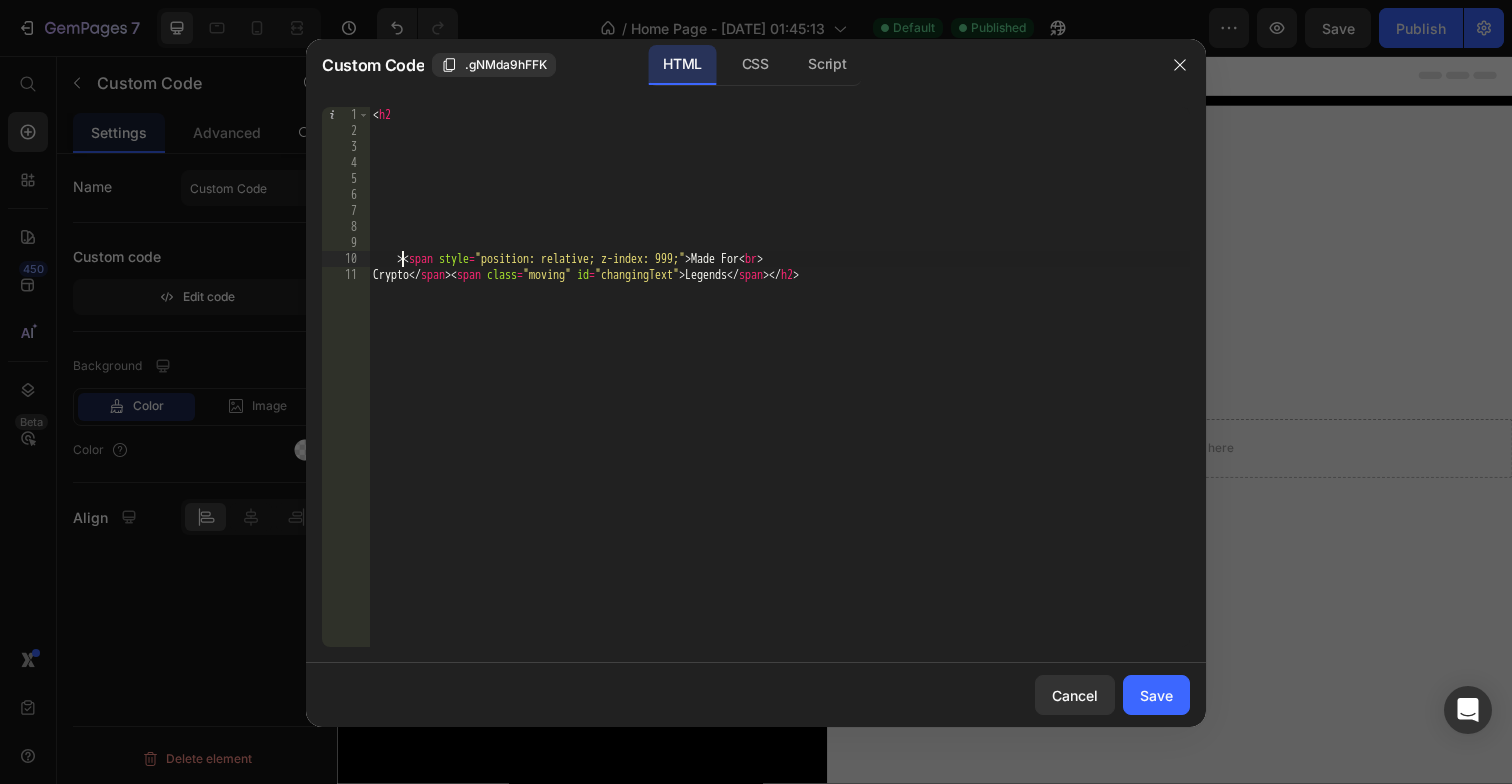 click on "< h2                                           > < span   style = "position: relative; z-index: 999;" > Made For < br > Crypto </ span > < span   class = "moving"   id = "changingText" > Legends </ span > </ h2 >" at bounding box center (779, 393) 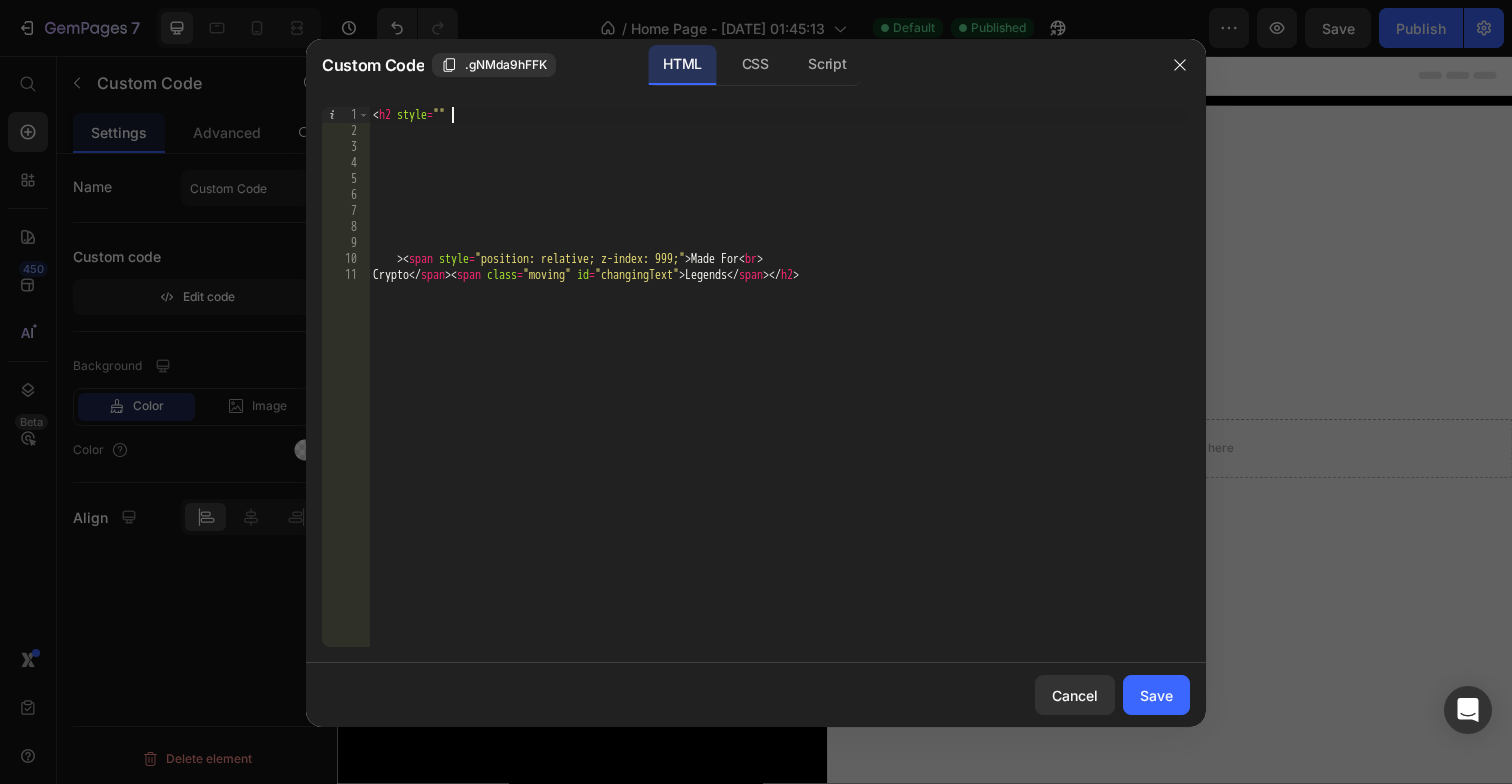 scroll, scrollTop: 0, scrollLeft: 5, axis: horizontal 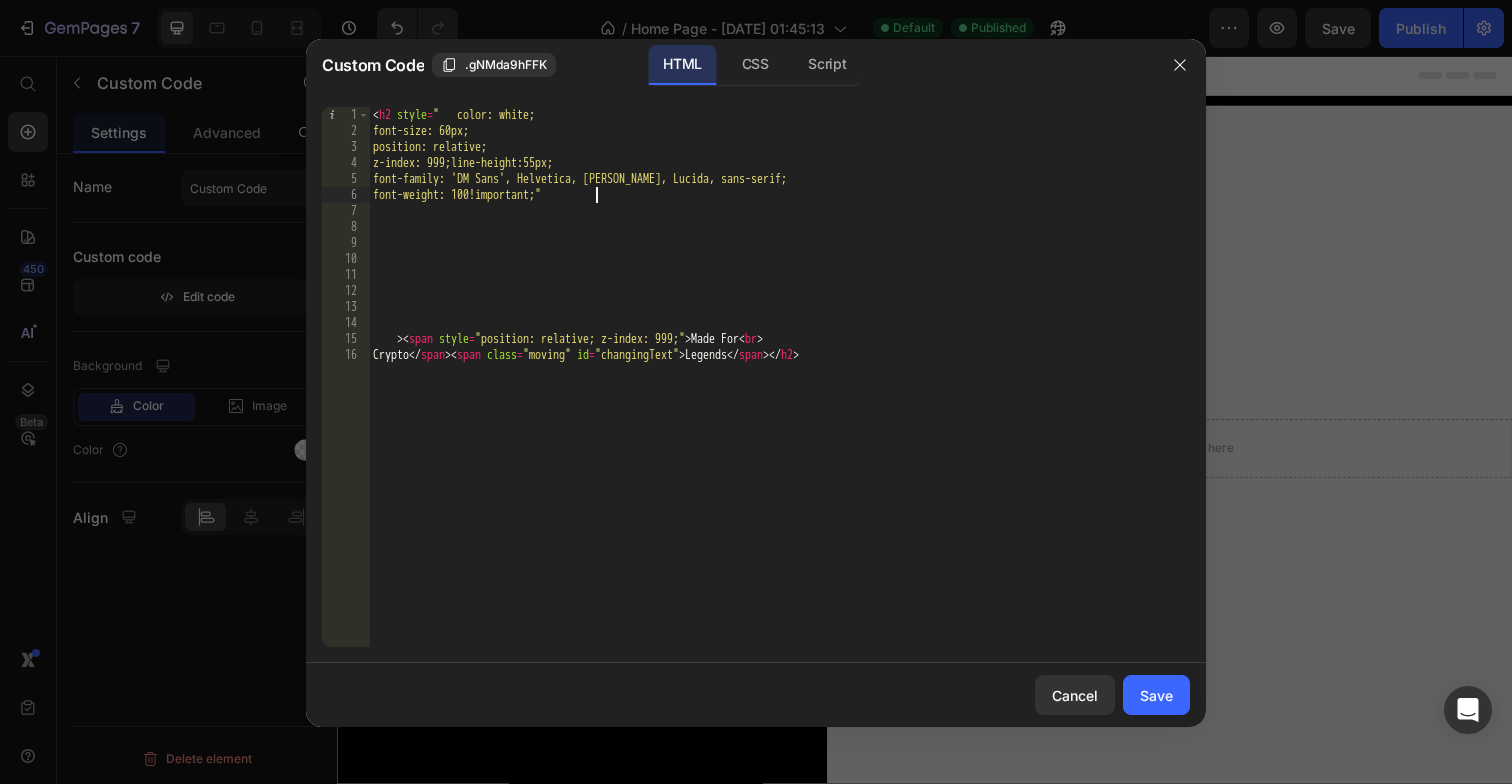 click on "< h2   style = "   color: white;     font-size: 60px;     position: relative;     z-index: 999;line-height:55px;     font-family: 'DM Sans', Helvetica, Arial, Lucida, sans-serif;     font-weight: 100!important;"                                         > < span   style = "position: relative; z-index: 999;" > Made For < br > Crypto </ span > < span   class = "moving"   id = "changingText" > Legends </ span > </ h2 >" at bounding box center (779, 393) 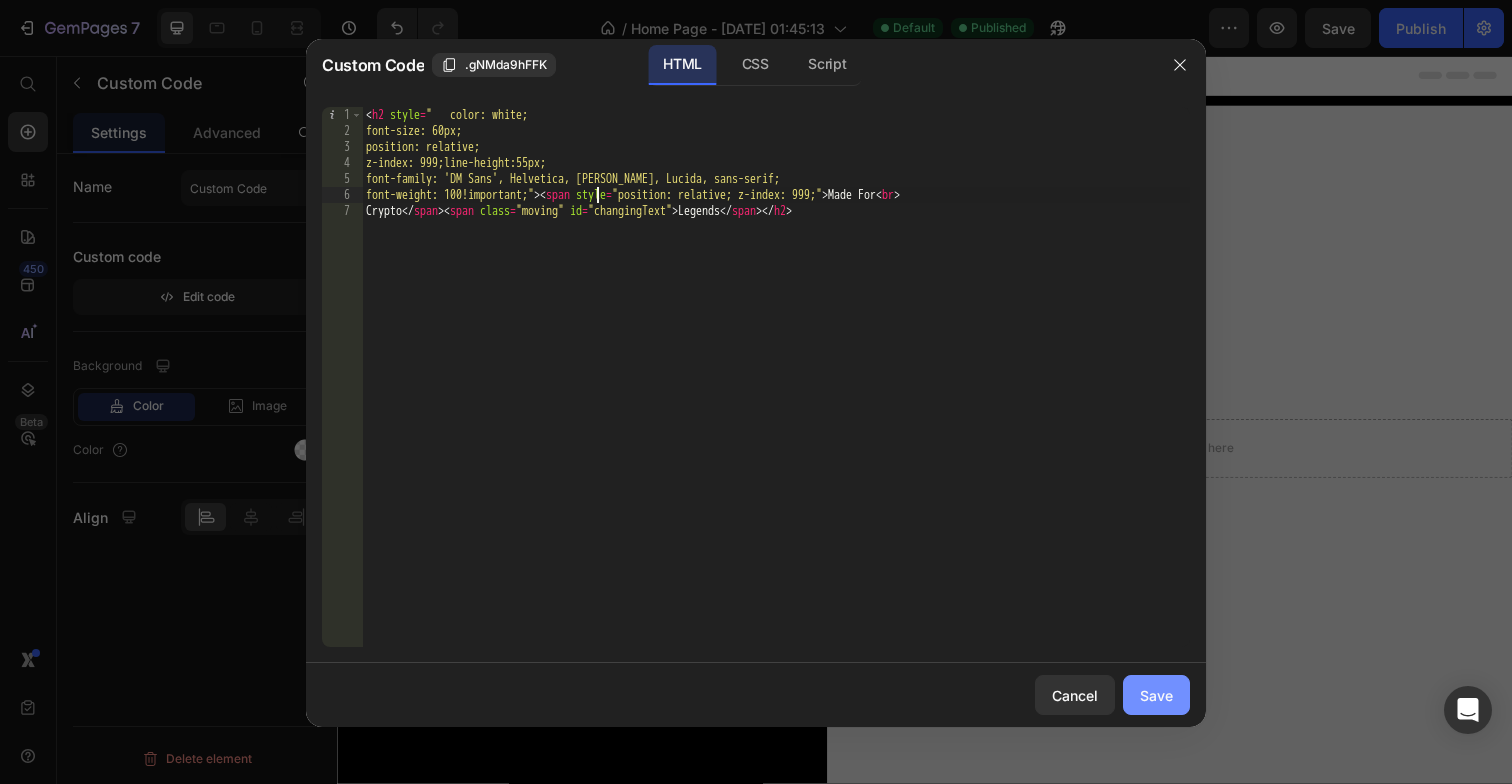 type on "font-weight: 100!important;"><span style="position: relative; z-index: 999;">Made For<br>" 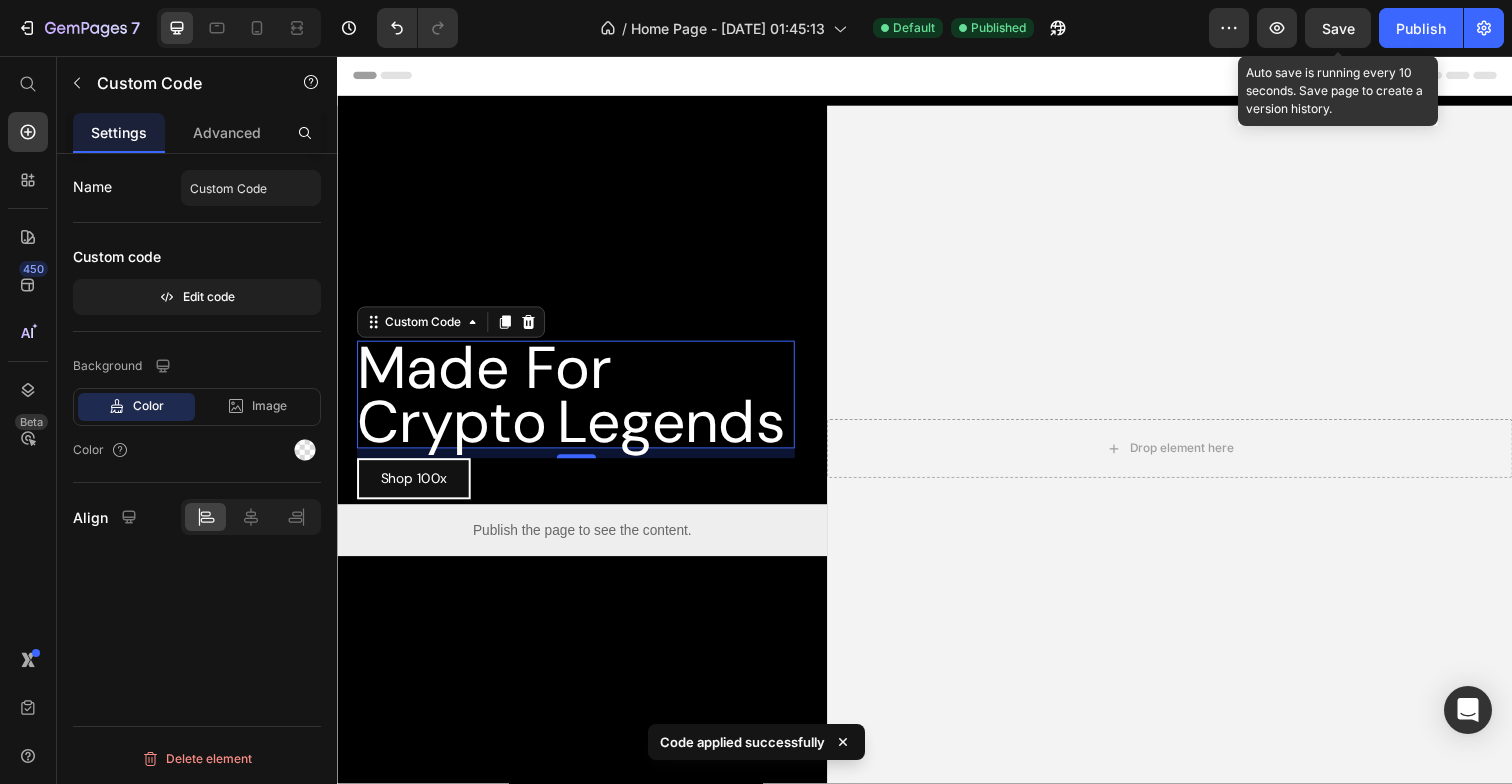 click on "Save" at bounding box center (1338, 28) 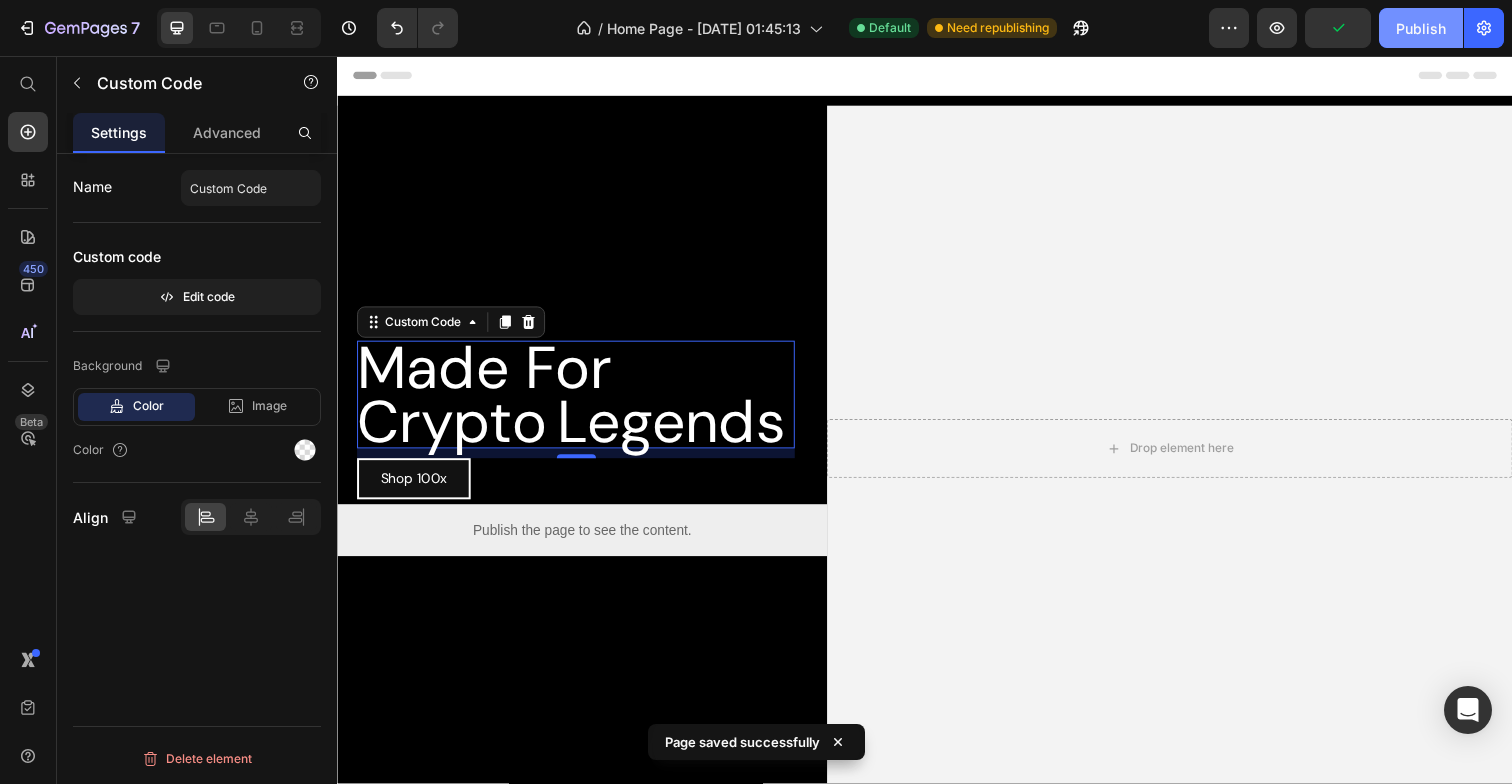 click on "Publish" at bounding box center (1421, 28) 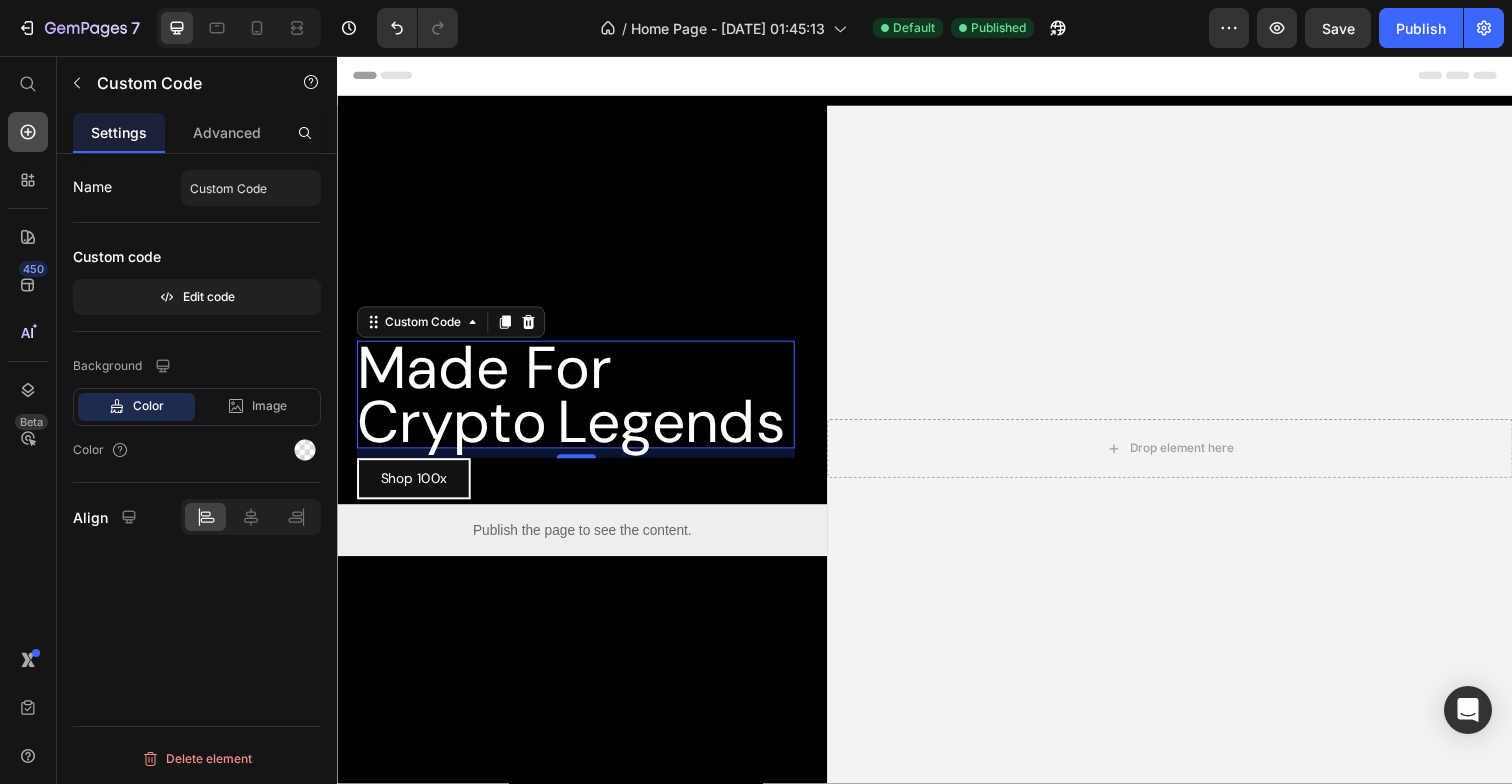 click 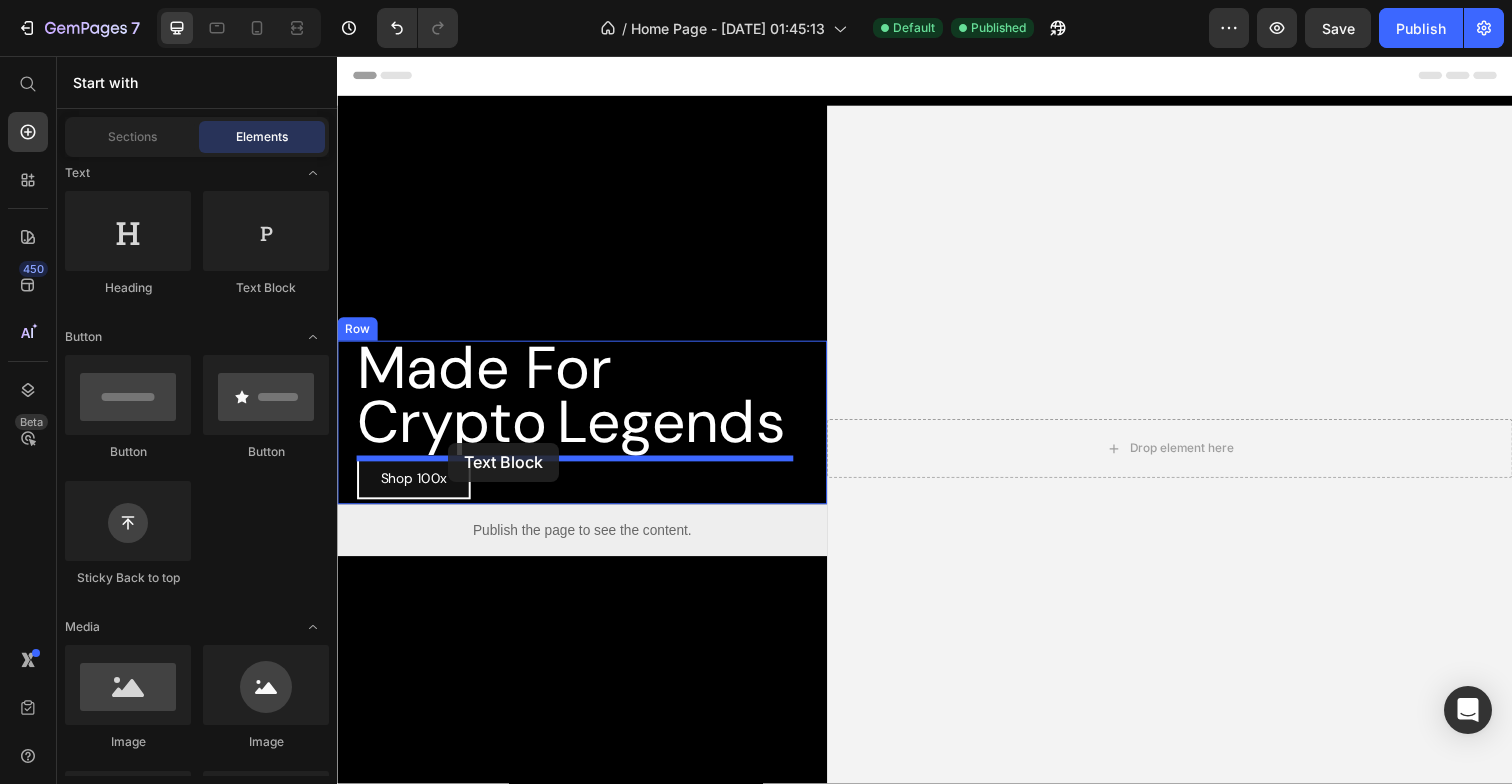 drag, startPoint x: 608, startPoint y: 314, endPoint x: 450, endPoint y: 451, distance: 209.12436 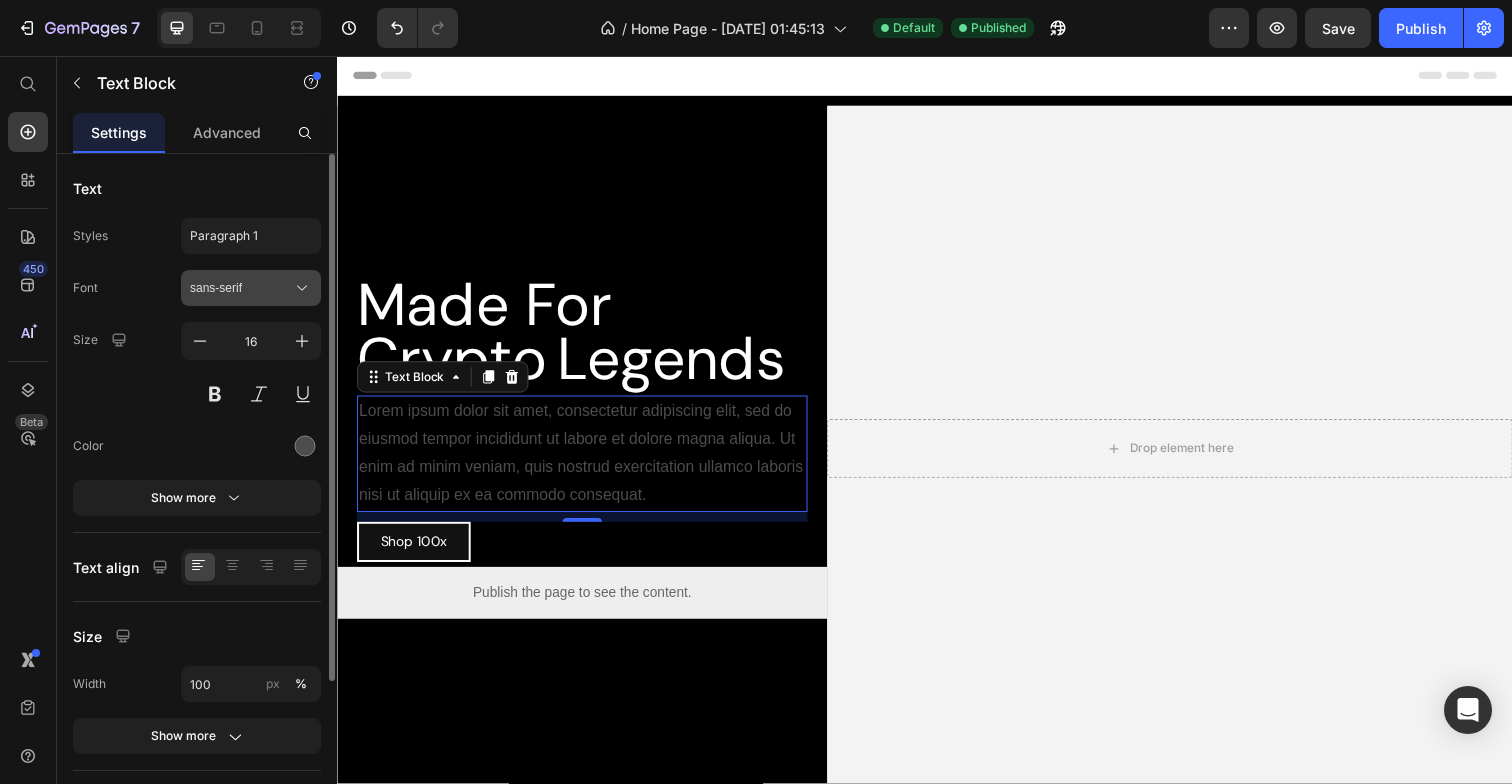 click on "sans-serif" at bounding box center [241, 288] 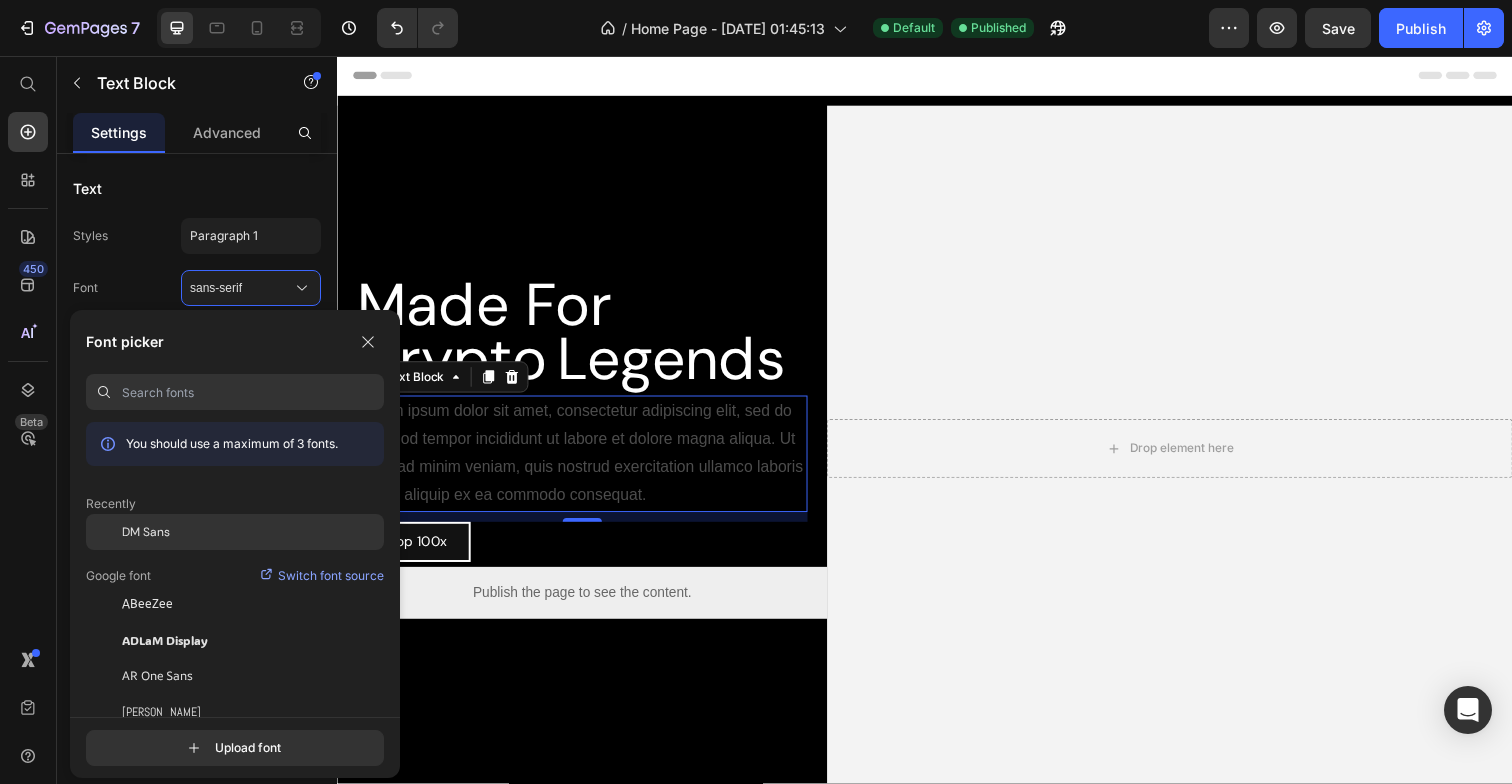 click on "DM Sans" 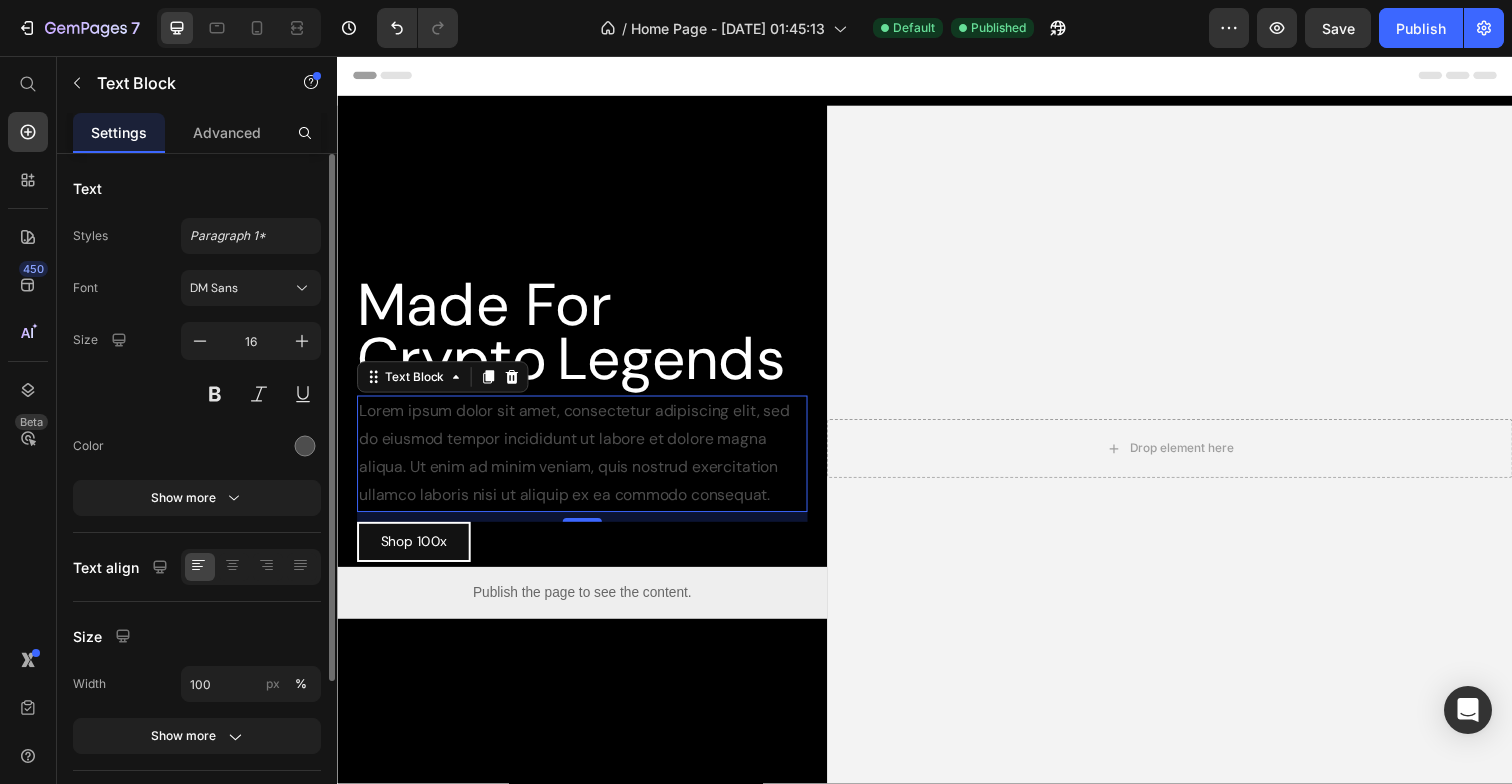 click on "Font DM Sans Size 16 Color Show more" at bounding box center [197, 393] 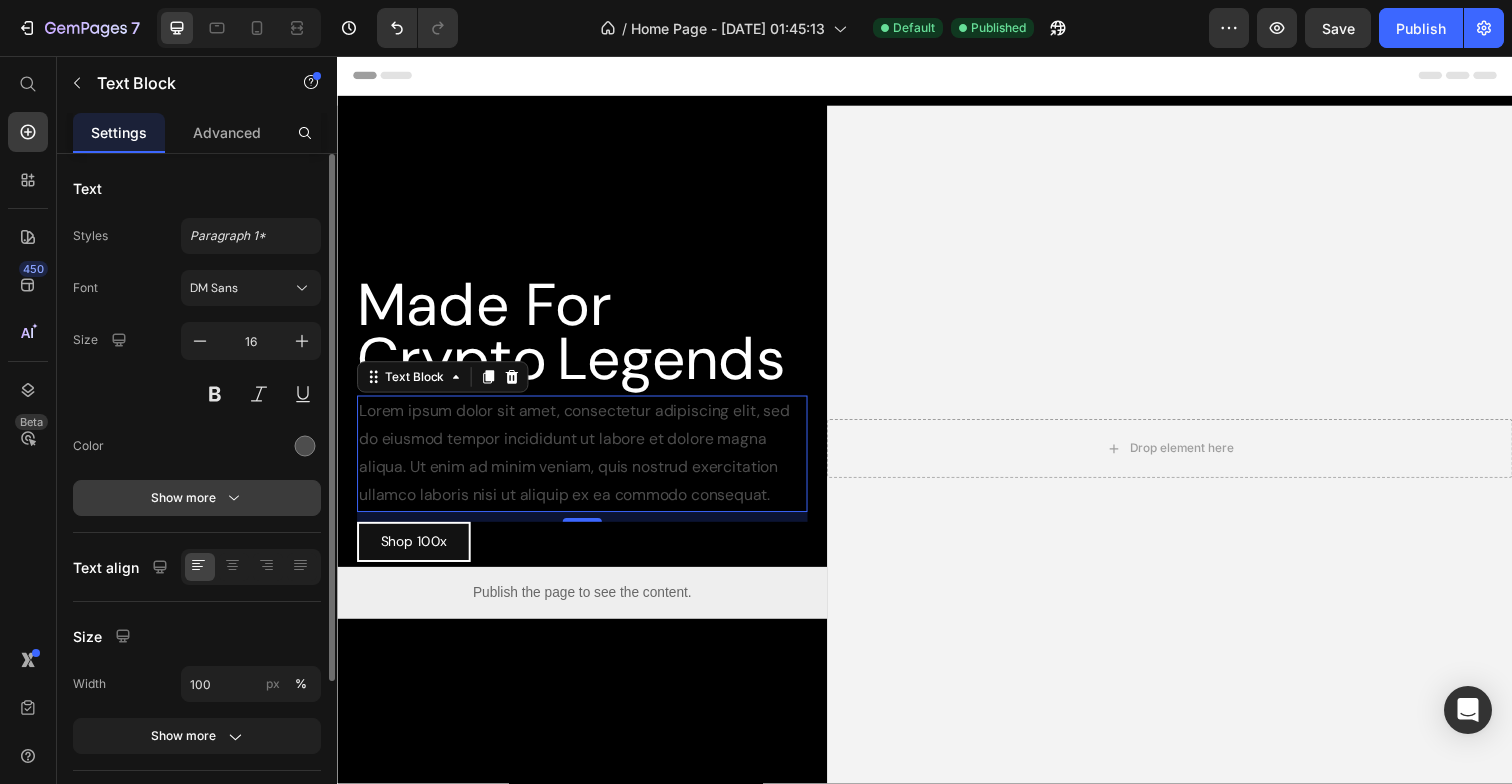 click on "Show more" at bounding box center [197, 498] 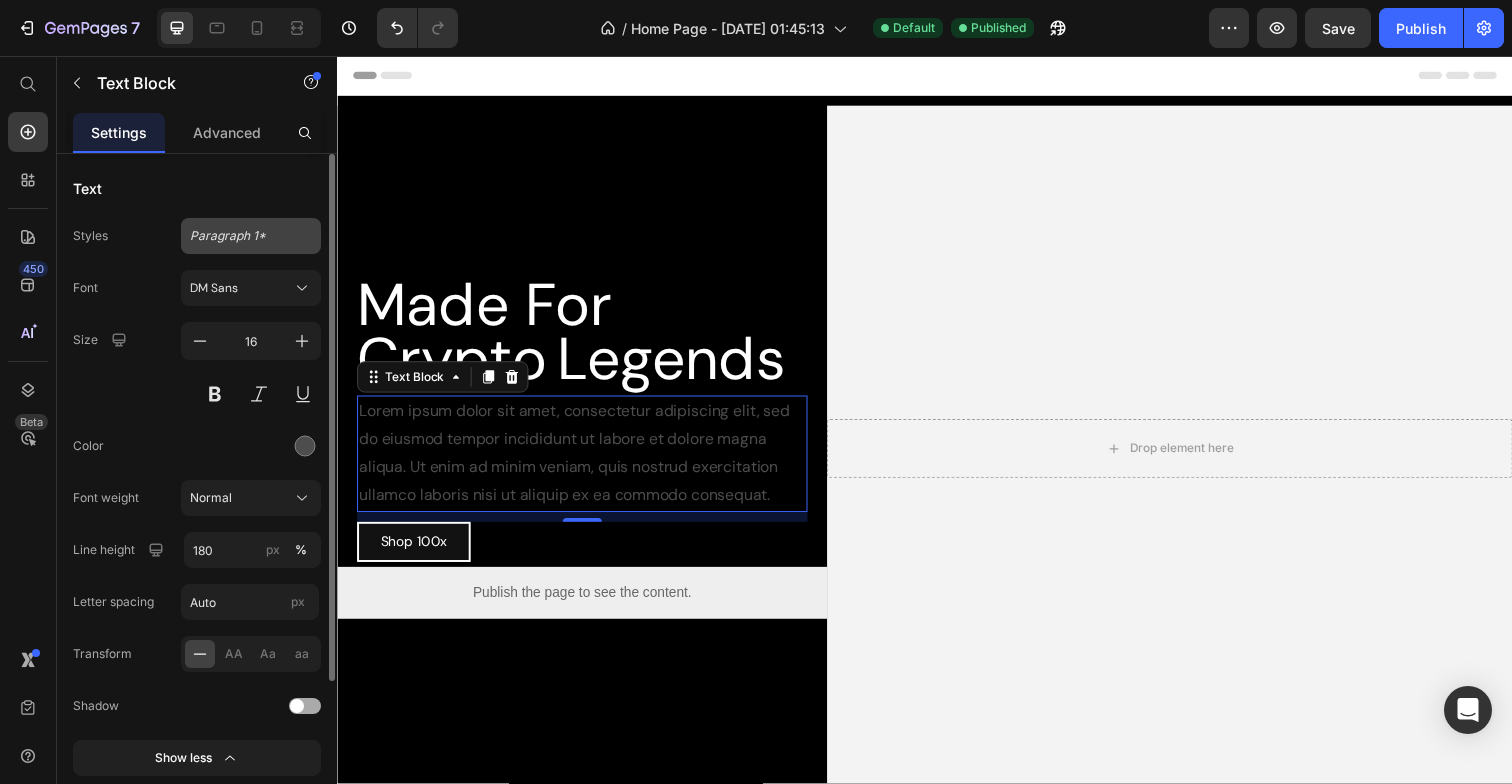 click on "Paragraph 1*" 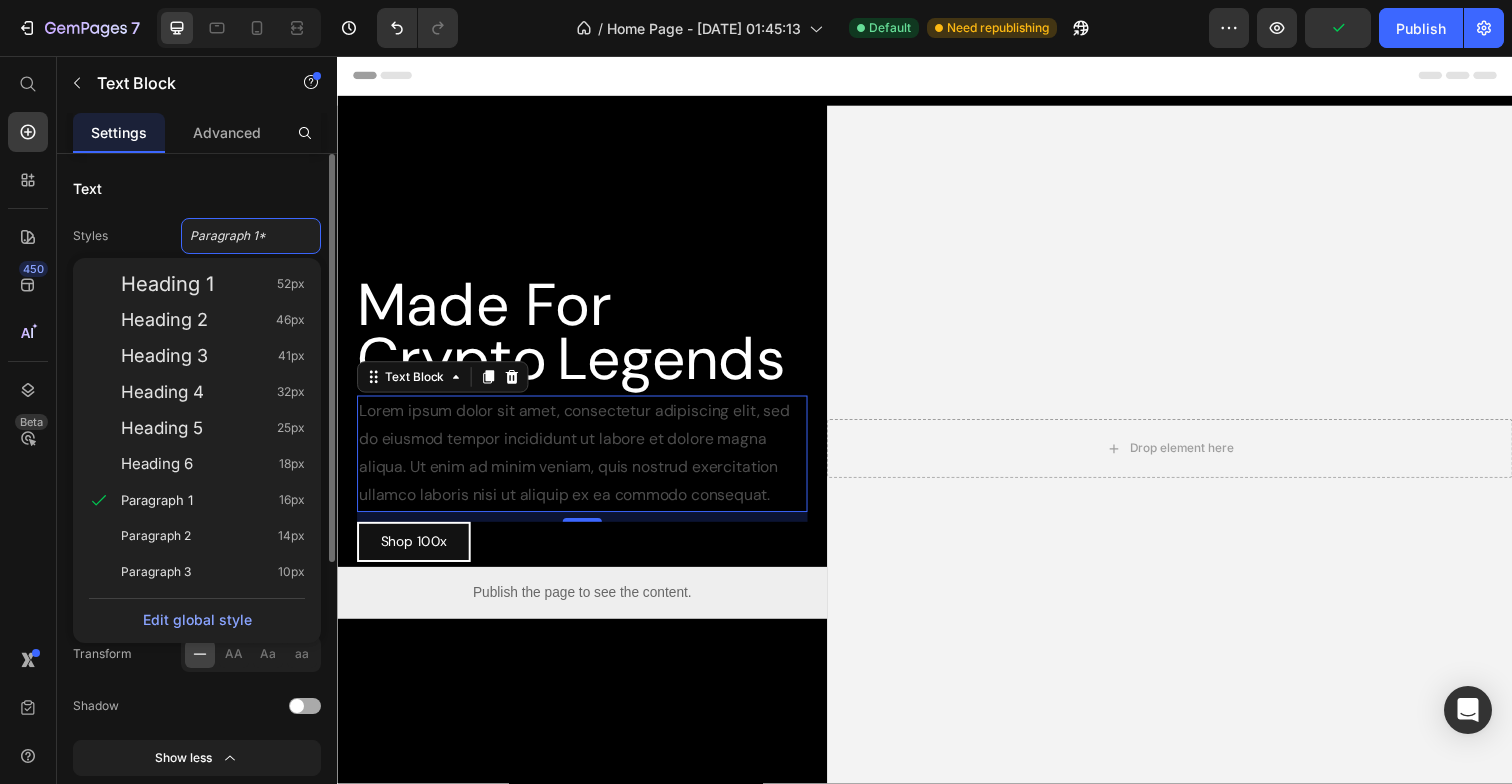 click on "Styles Paragraph 1* Heading 1 52px Heading 2 46px Heading 3 41px Heading 4 32px Heading 5 25px Heading 6 18px Paragraph 1 16px Paragraph 2 14px Paragraph 3 10px  Edit global style" at bounding box center [197, 236] 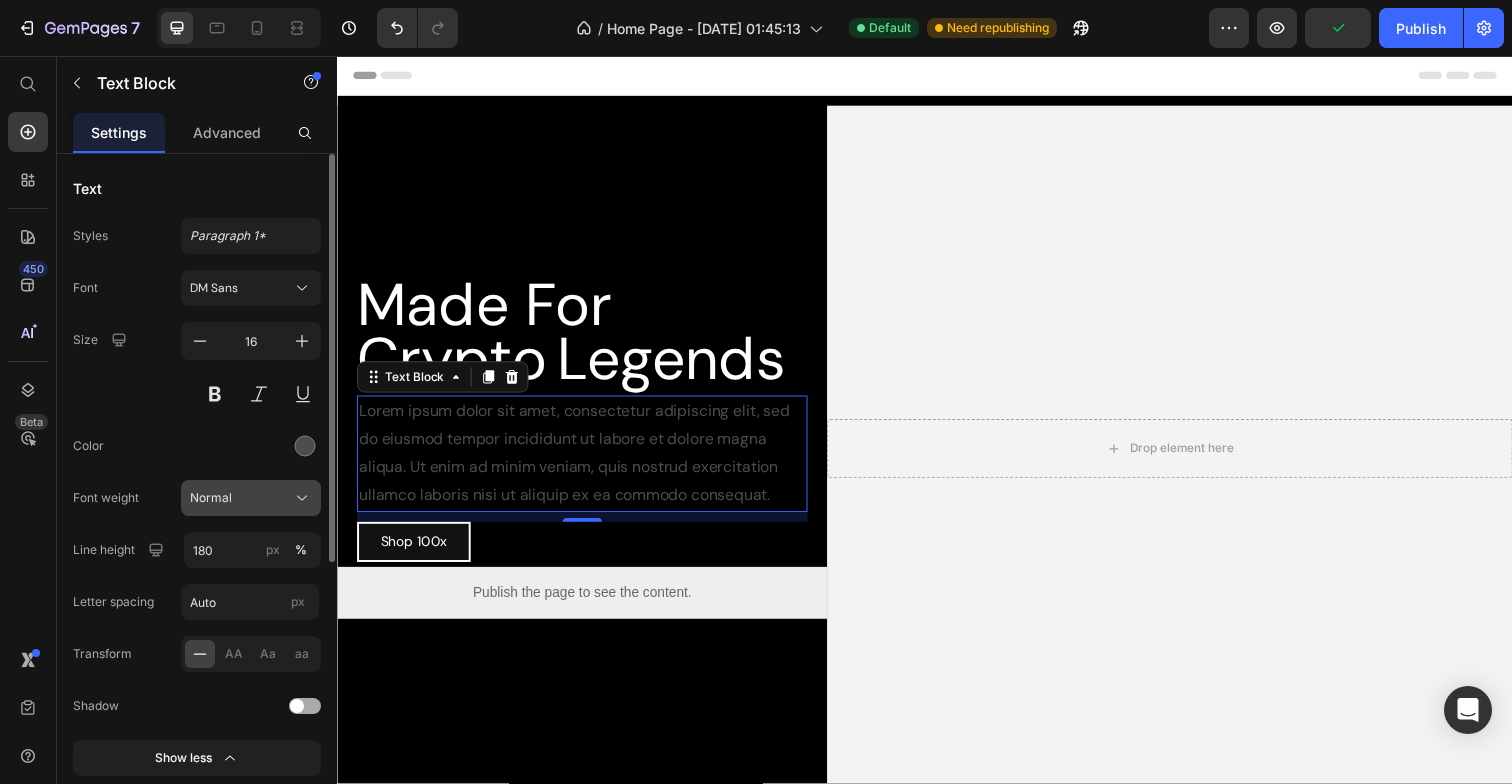 click on "Normal" at bounding box center (211, 498) 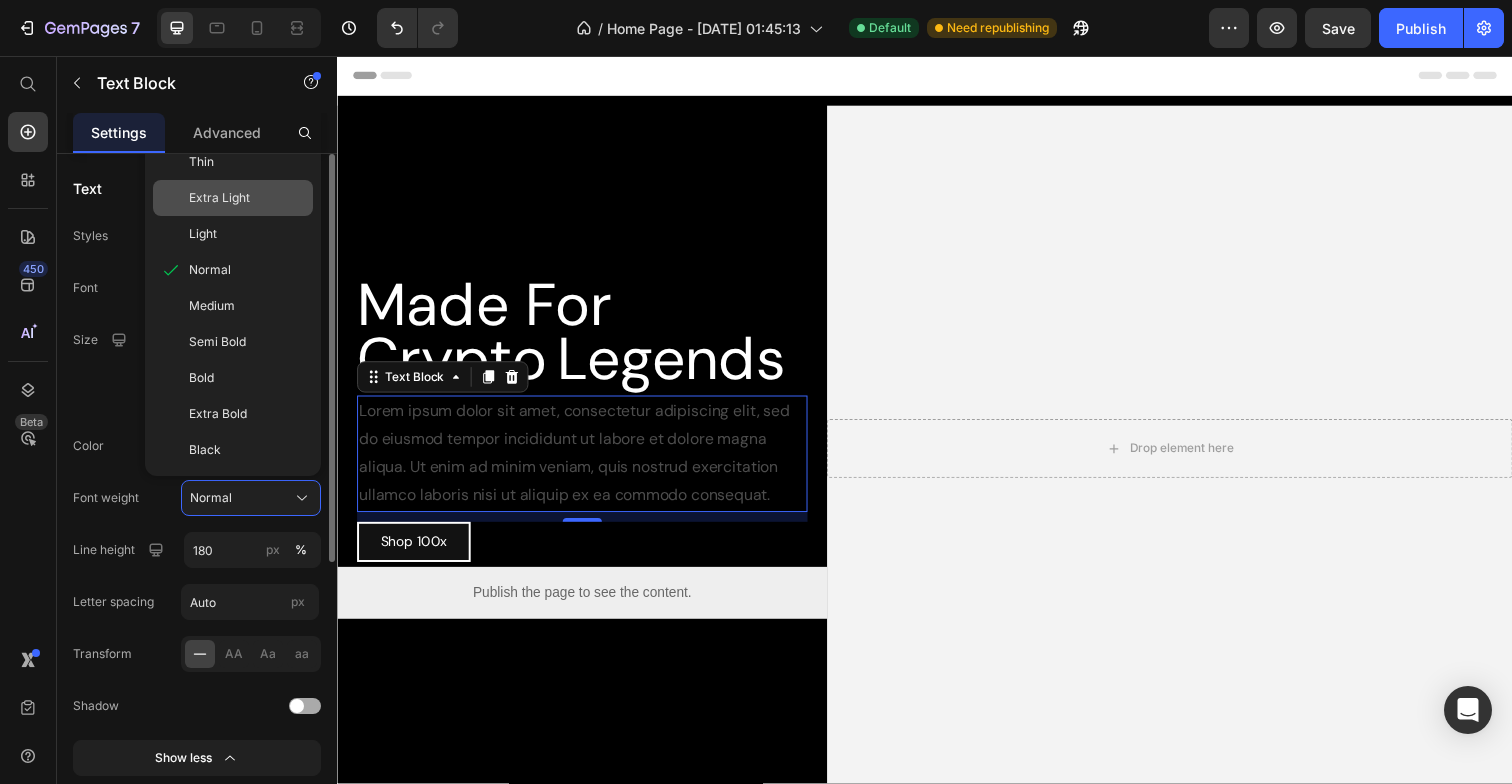 click on "Extra Light" 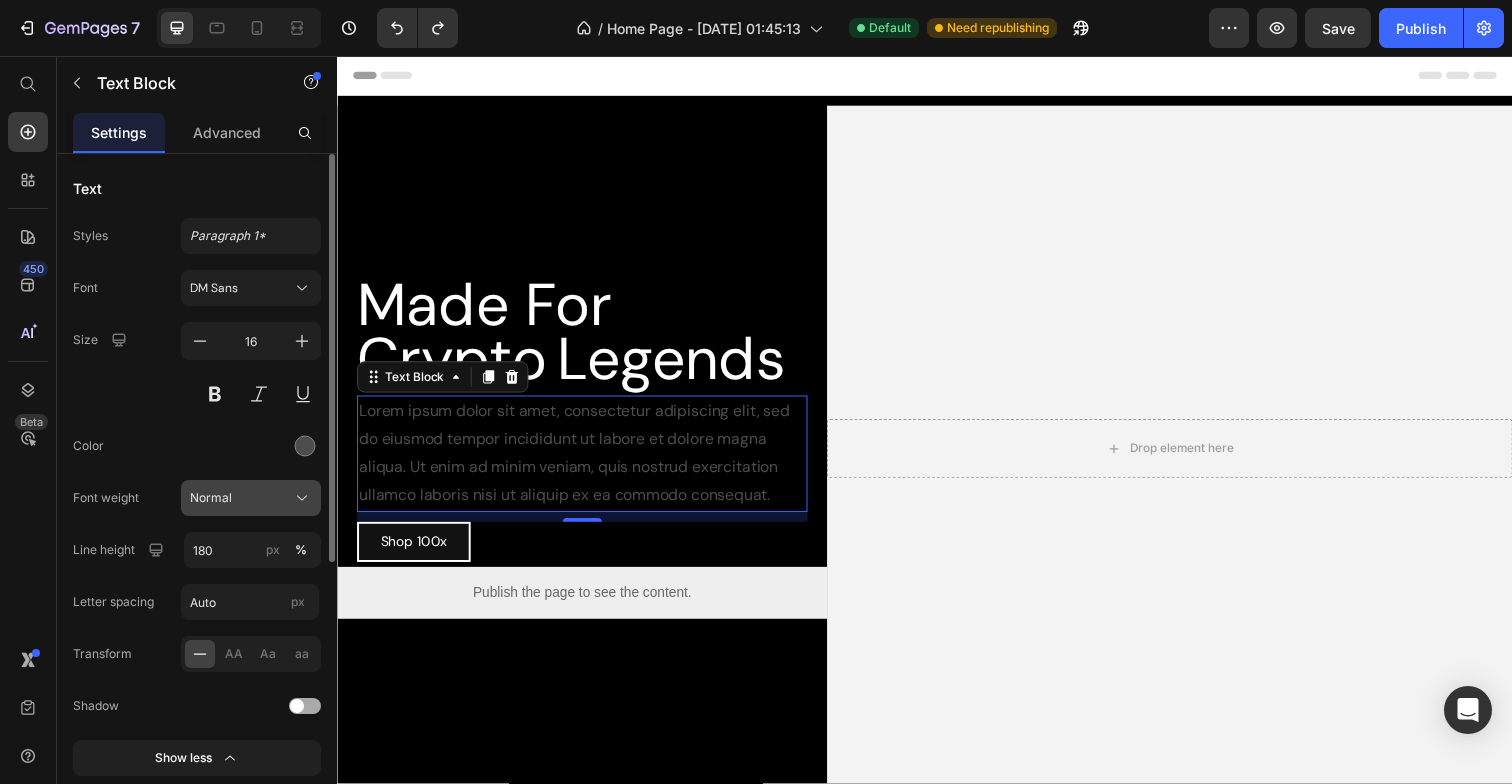 click on "Normal" 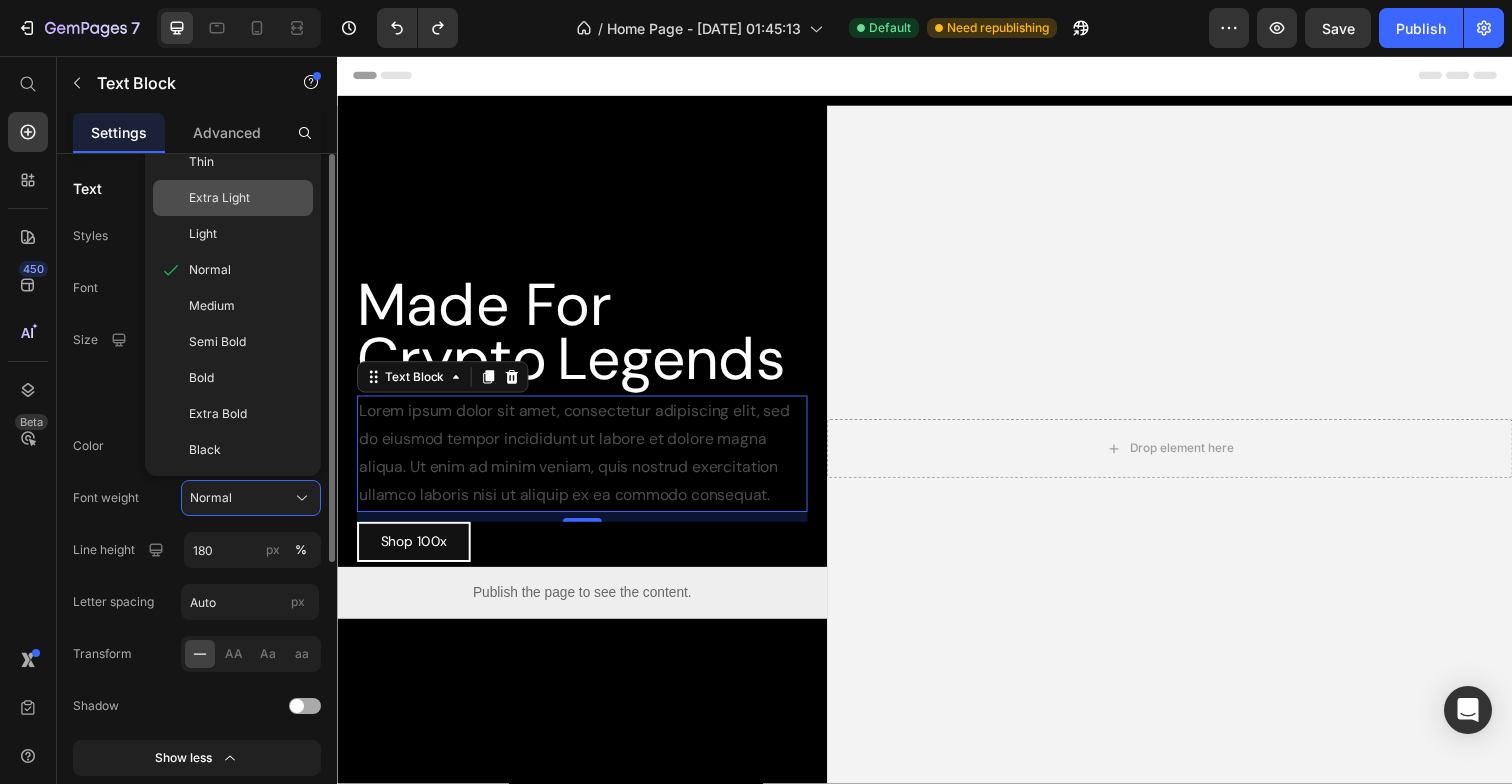 click on "Extra Light" 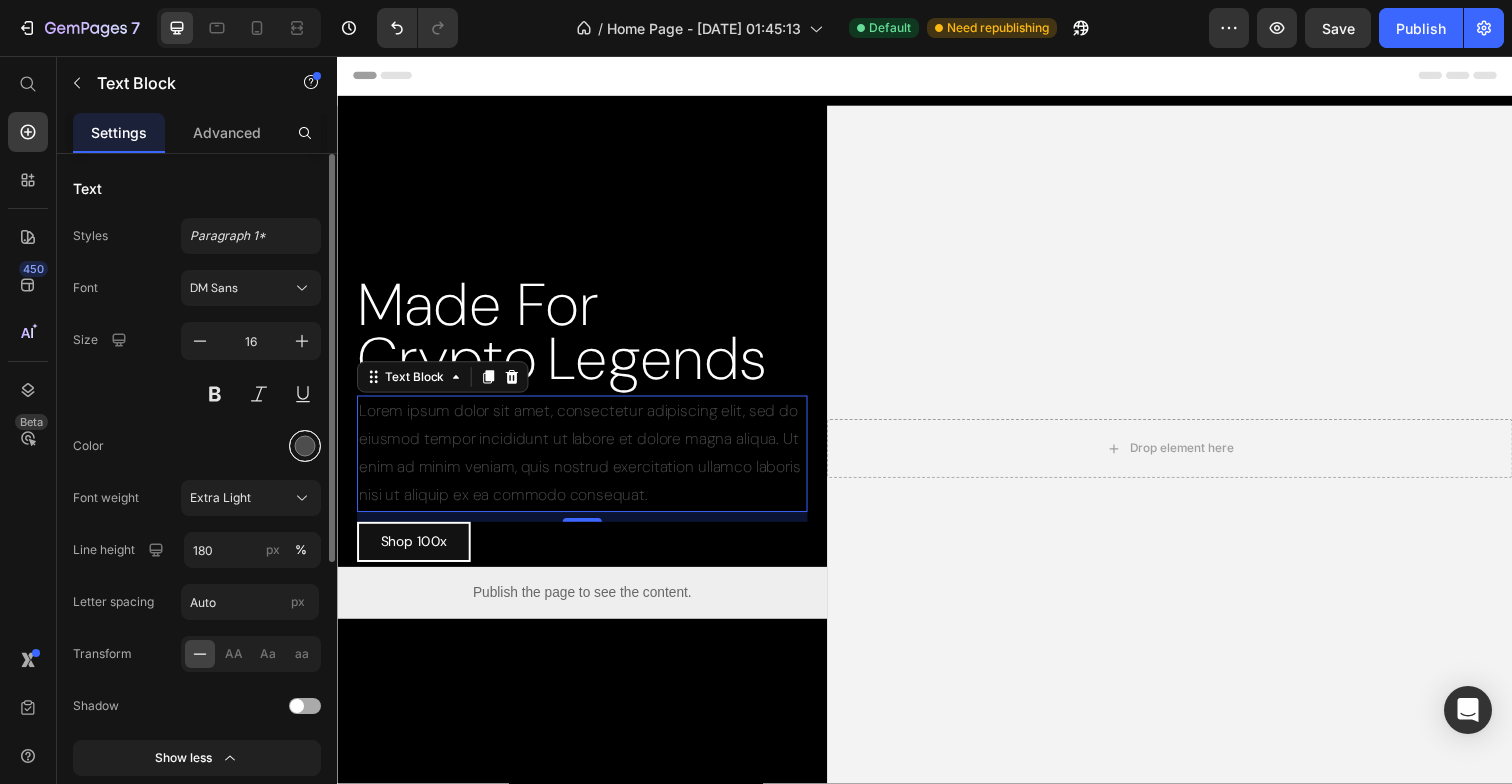 click at bounding box center [305, 446] 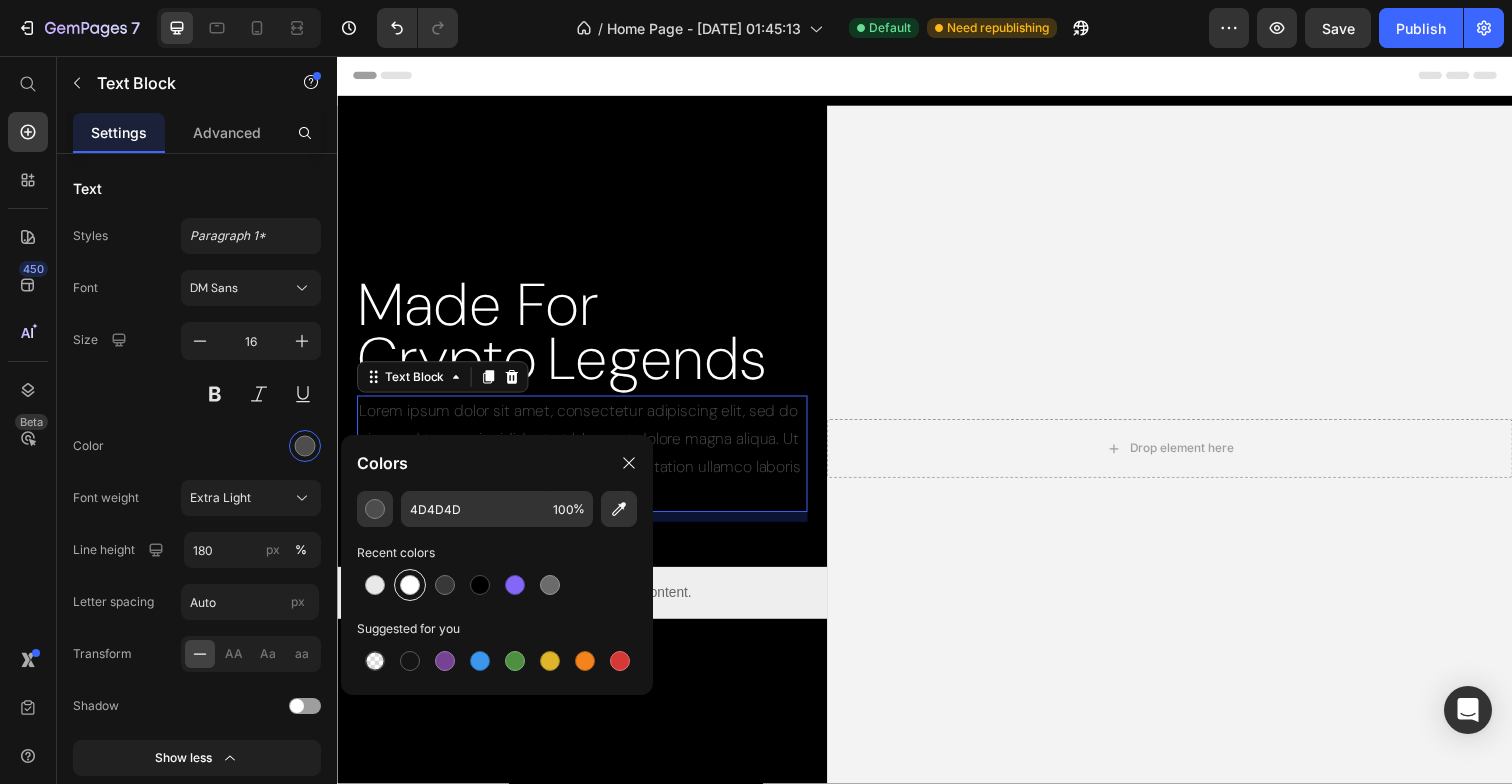 click at bounding box center (410, 585) 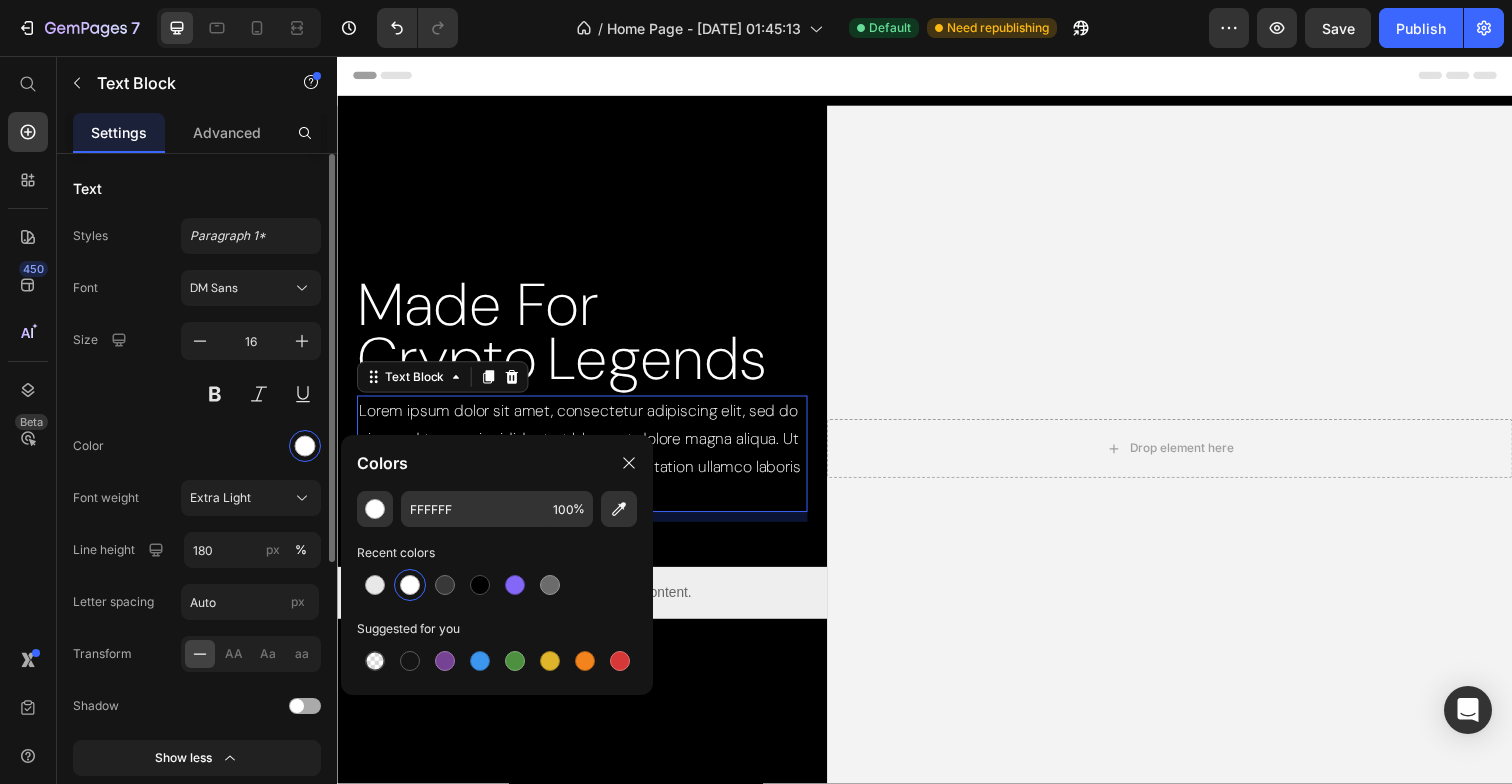 click on "Font DM Sans Size 16 Color Font weight Extra Light Line height 180 px % Letter spacing Auto px Transform
AA Aa aa Shadow Show less" at bounding box center [197, 523] 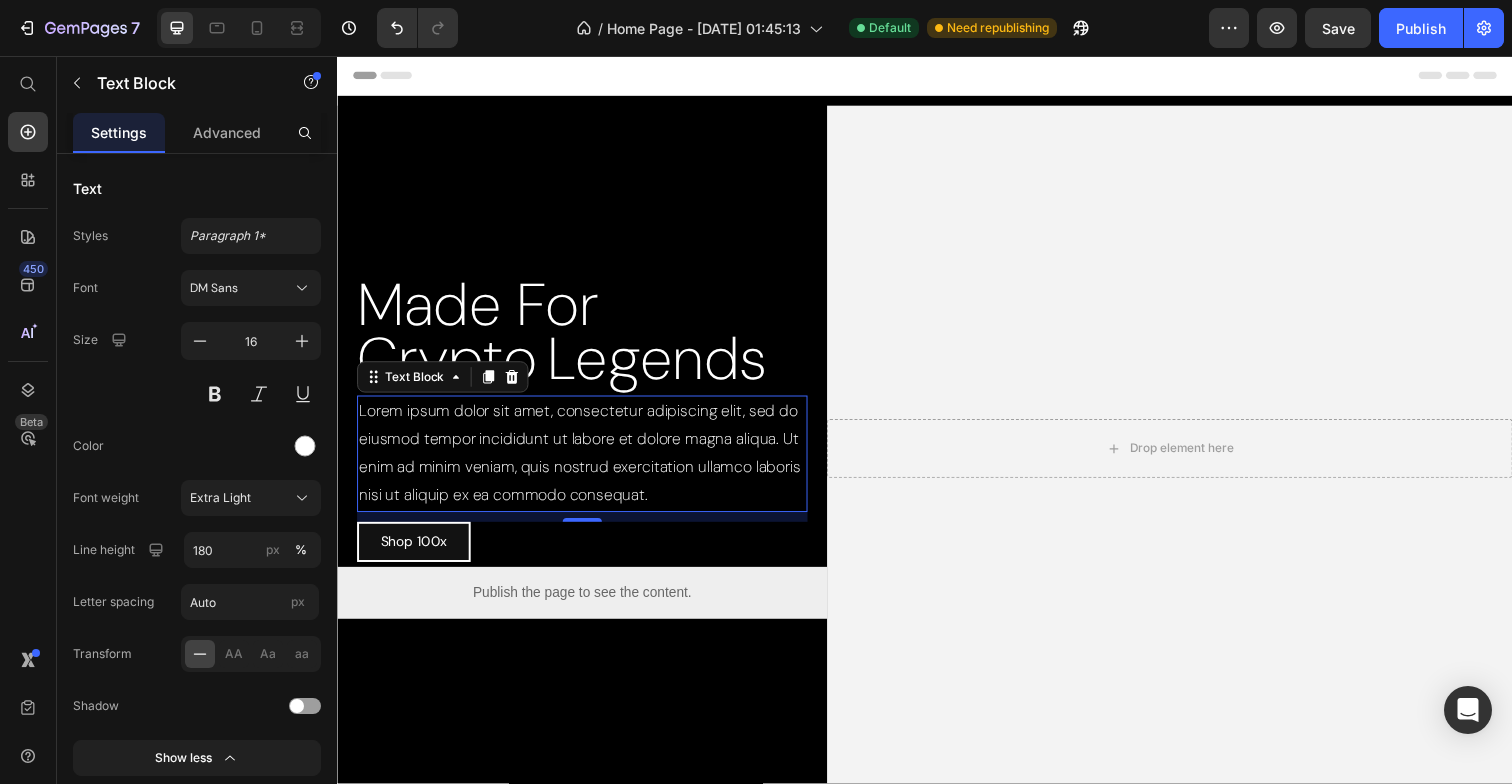 click on "Lorem ipsum dolor sit amet, consectetur adipiscing elit, sed do eiusmod tempor incididunt ut labore et dolore magna aliqua. Ut enim ad minim veniam, quis nostrud exercitation ullamco laboris nisi ut aliquip ex ea commodo consequat." at bounding box center (587, 462) 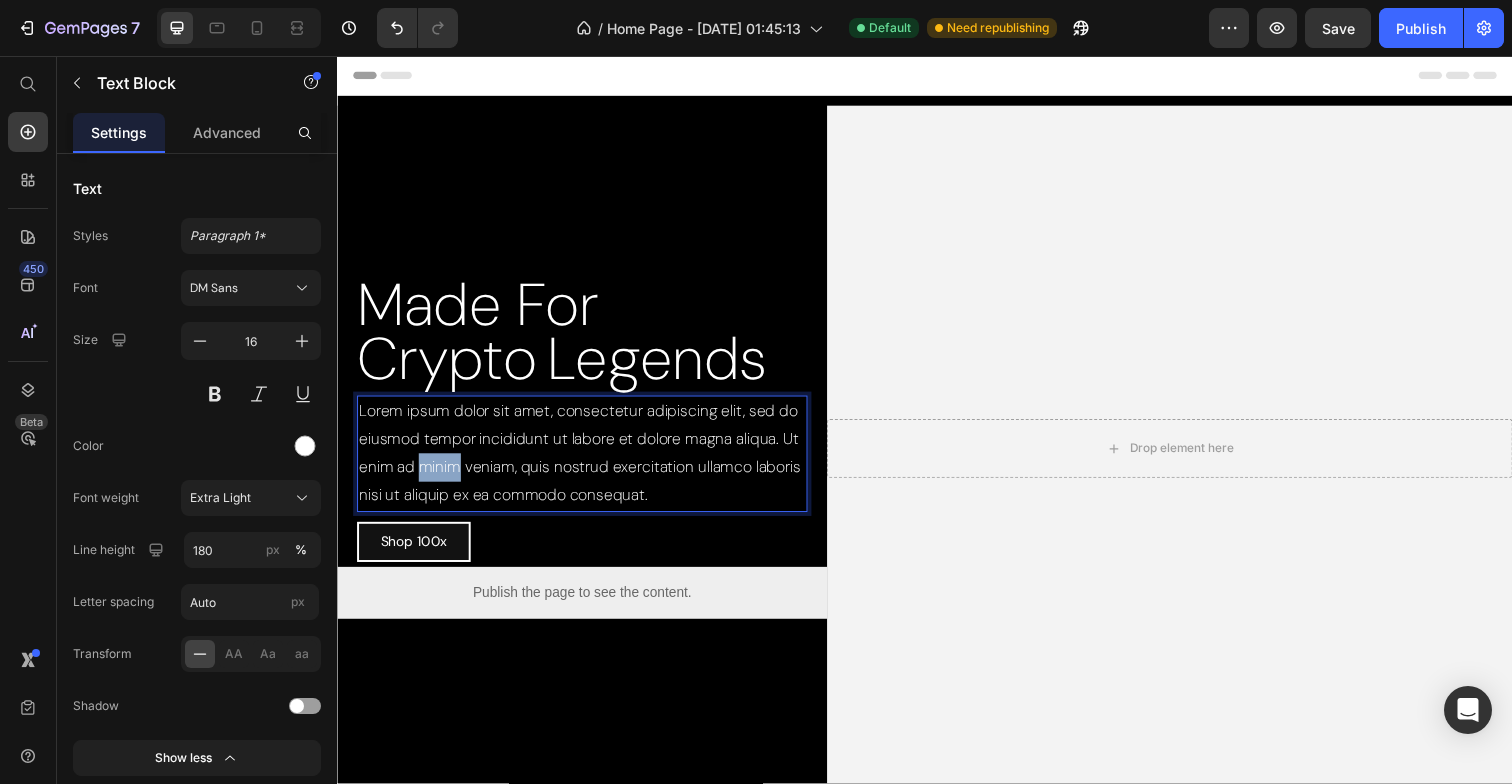 click on "Lorem ipsum dolor sit amet, consectetur adipiscing elit, sed do eiusmod tempor incididunt ut labore et dolore magna aliqua. Ut enim ad minim veniam, quis nostrud exercitation ullamco laboris nisi ut aliquip ex ea commodo consequat." at bounding box center (587, 462) 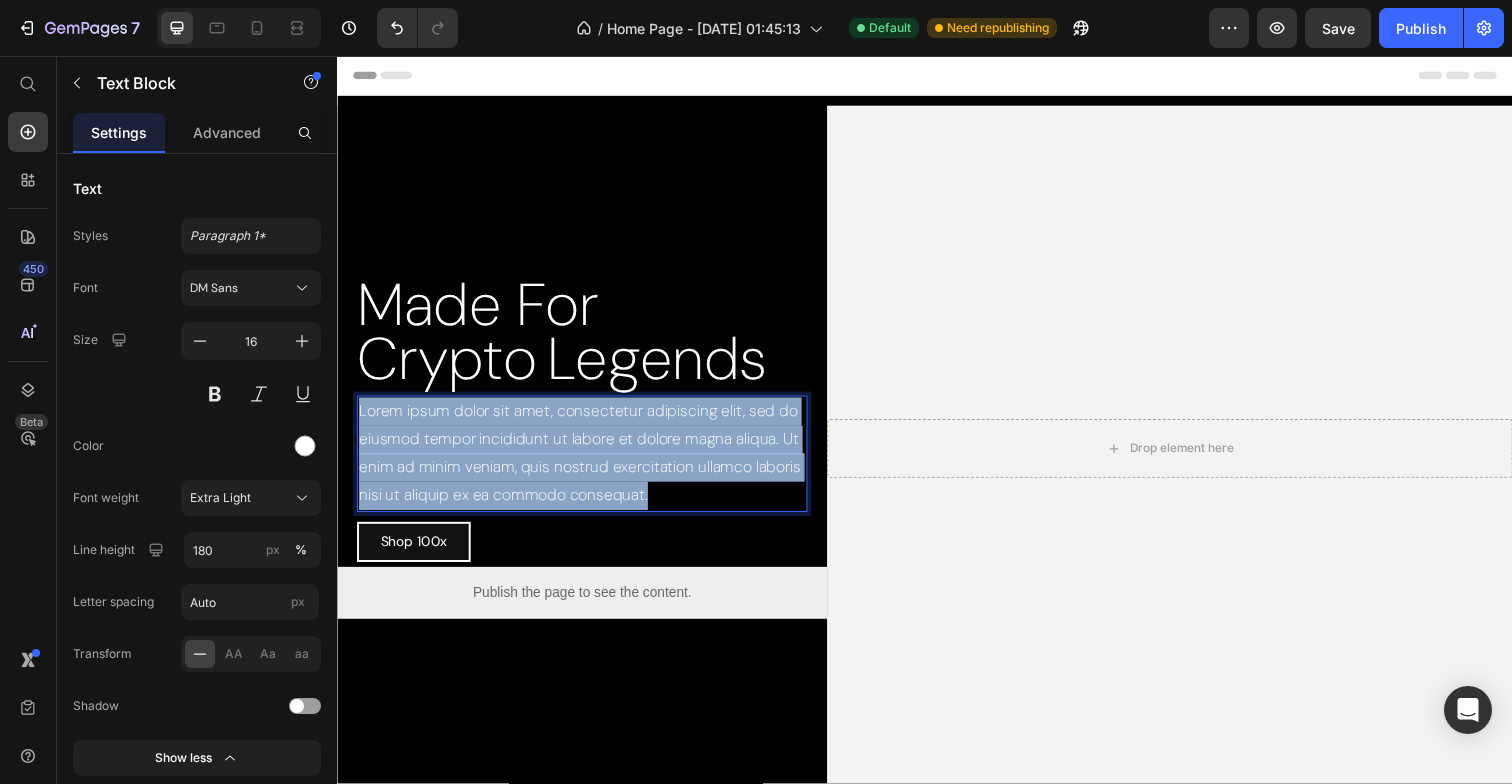 click on "Lorem ipsum dolor sit amet, consectetur adipiscing elit, sed do eiusmod tempor incididunt ut labore et dolore magna aliqua. Ut enim ad minim veniam, quis nostrud exercitation ullamco laboris nisi ut aliquip ex ea commodo consequat." at bounding box center [587, 462] 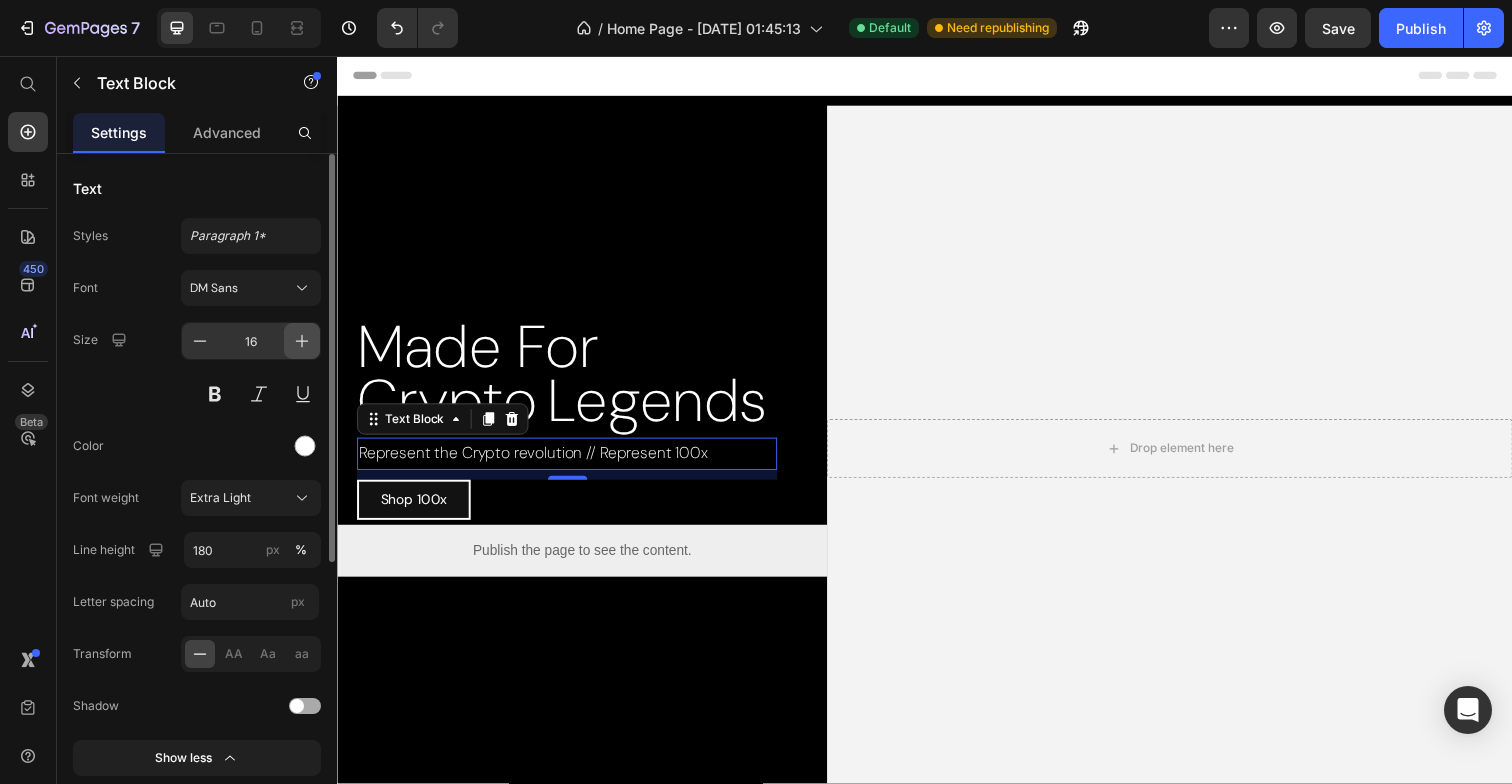 click 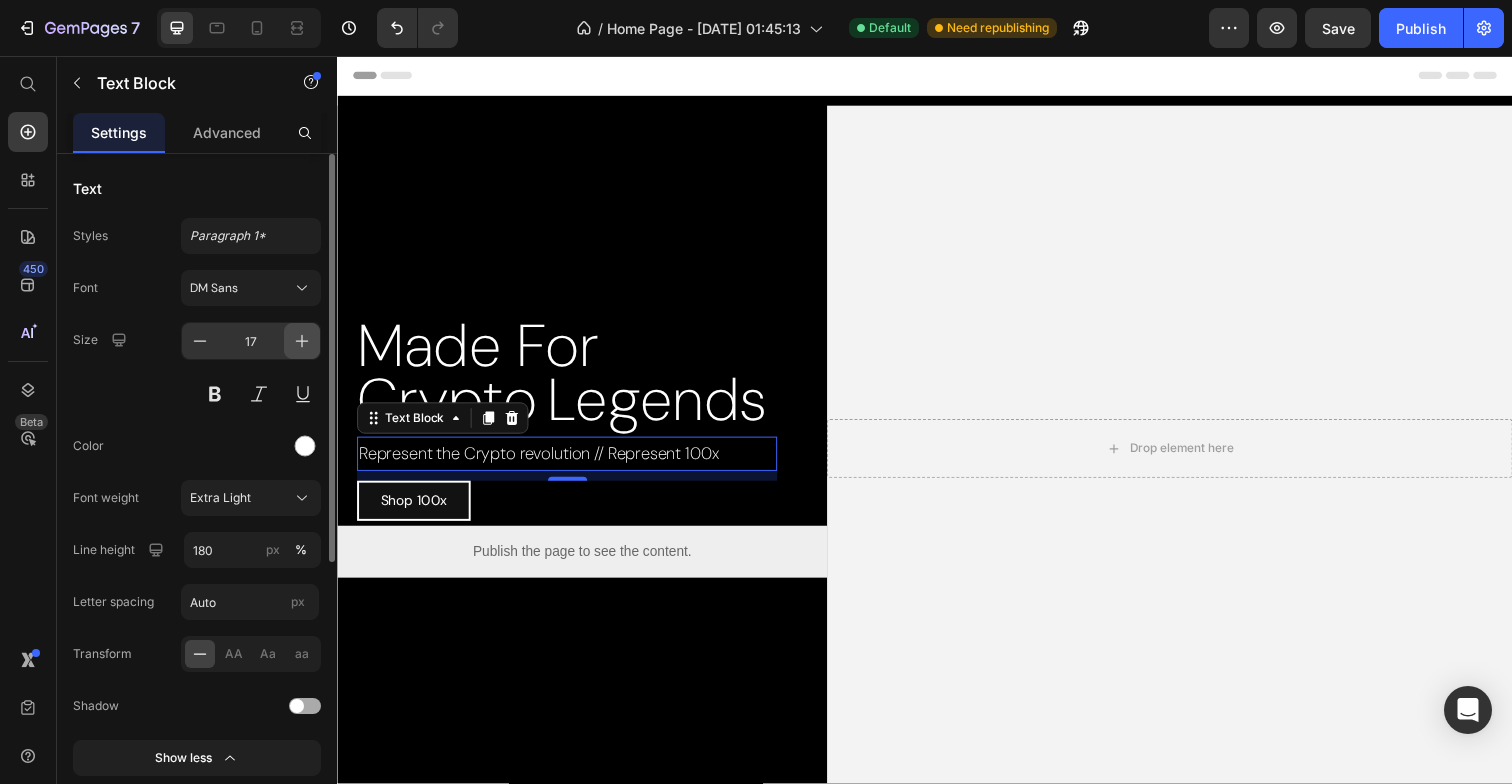 click 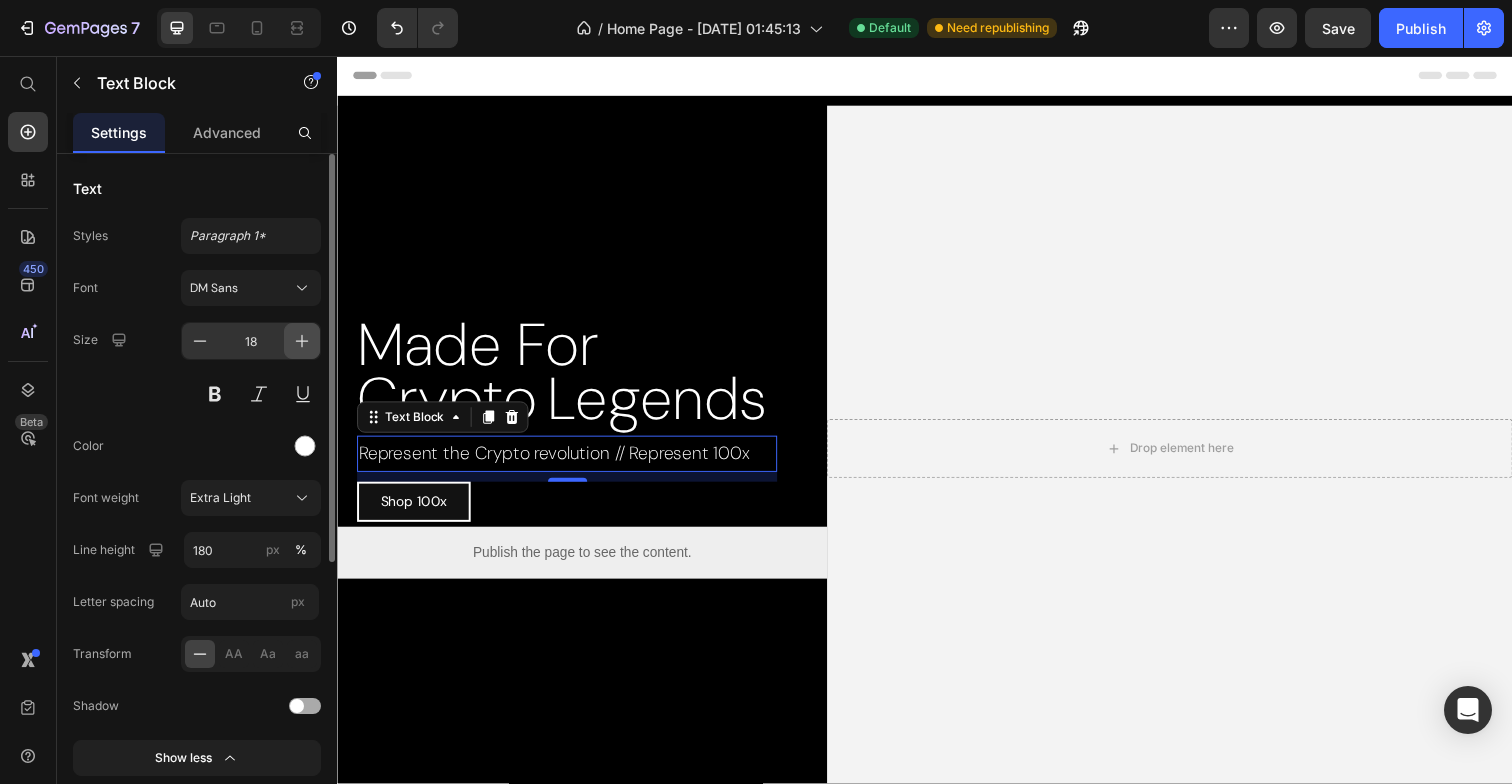 click 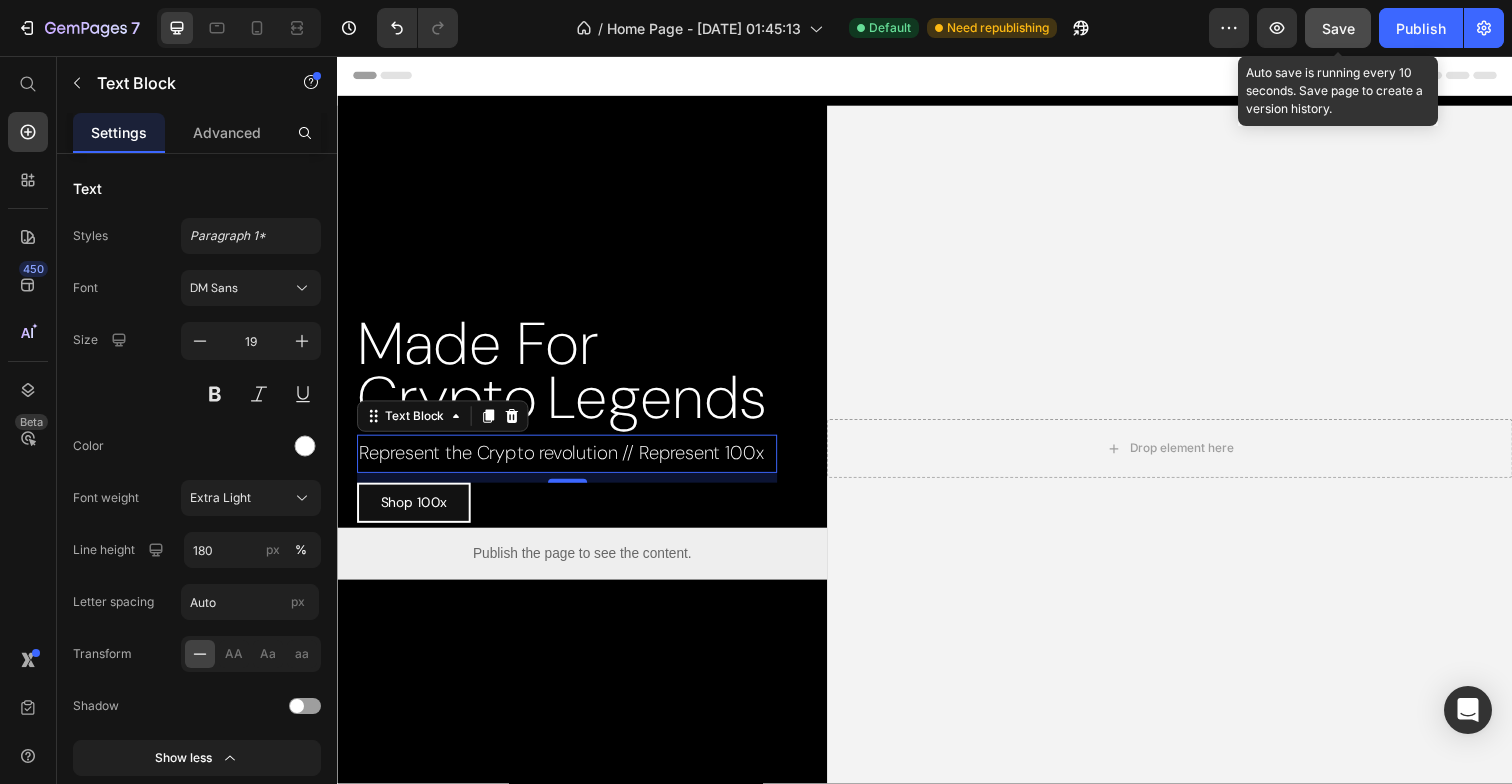 click on "Save" 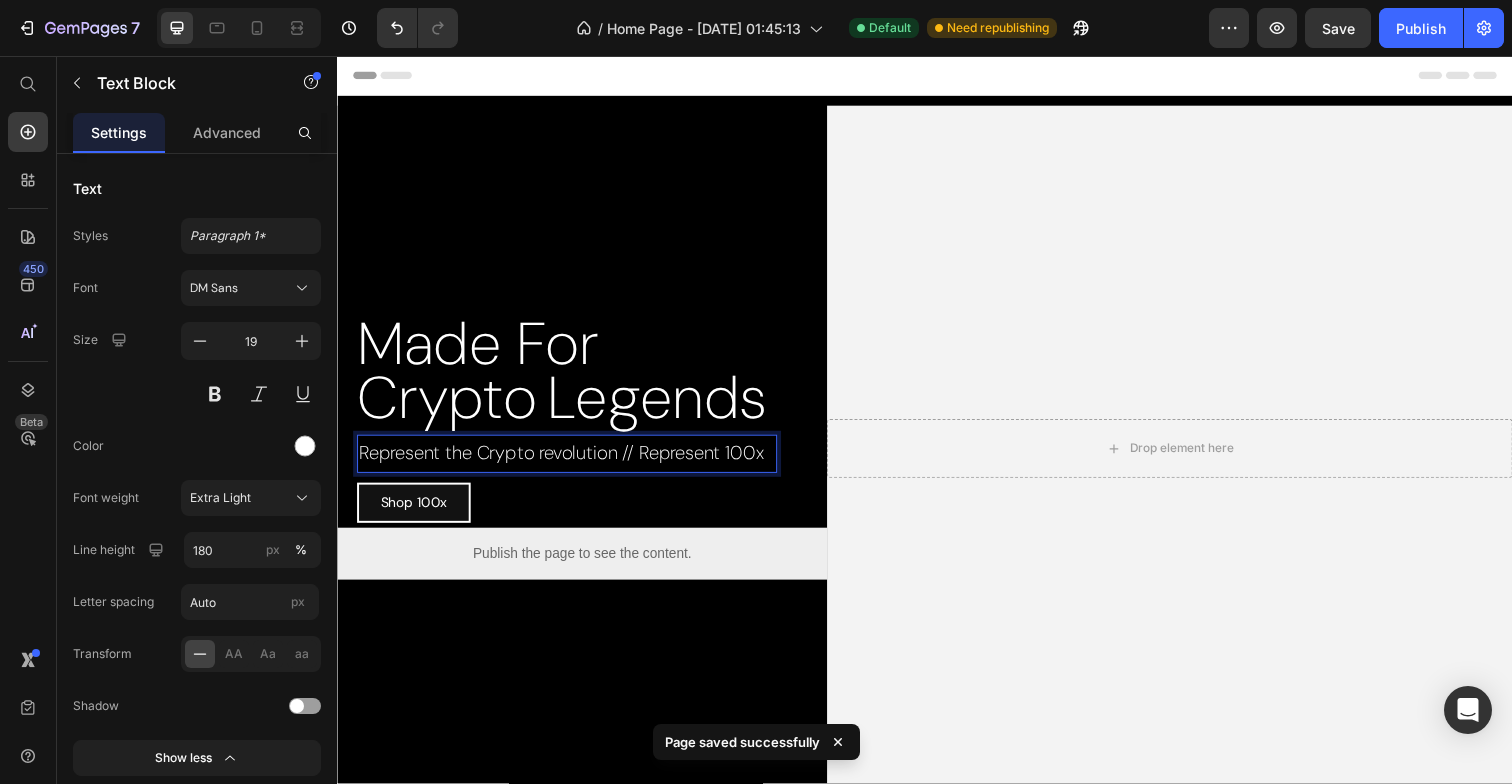 click on "Represent the Crypto revolution // Represent 100x" at bounding box center (571, 462) 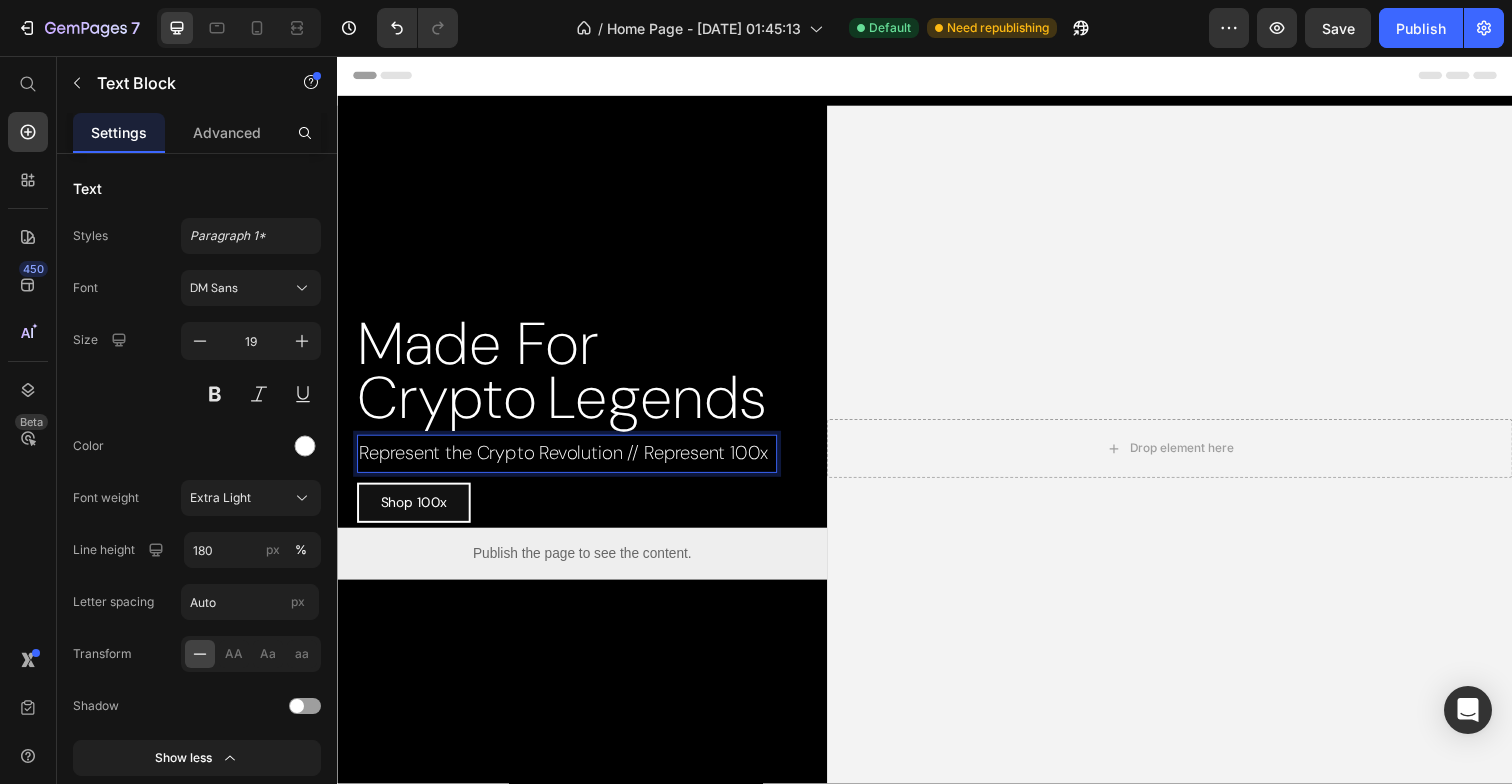 click on "Represent the Crypto Revolution // Represent 100x" at bounding box center (571, 462) 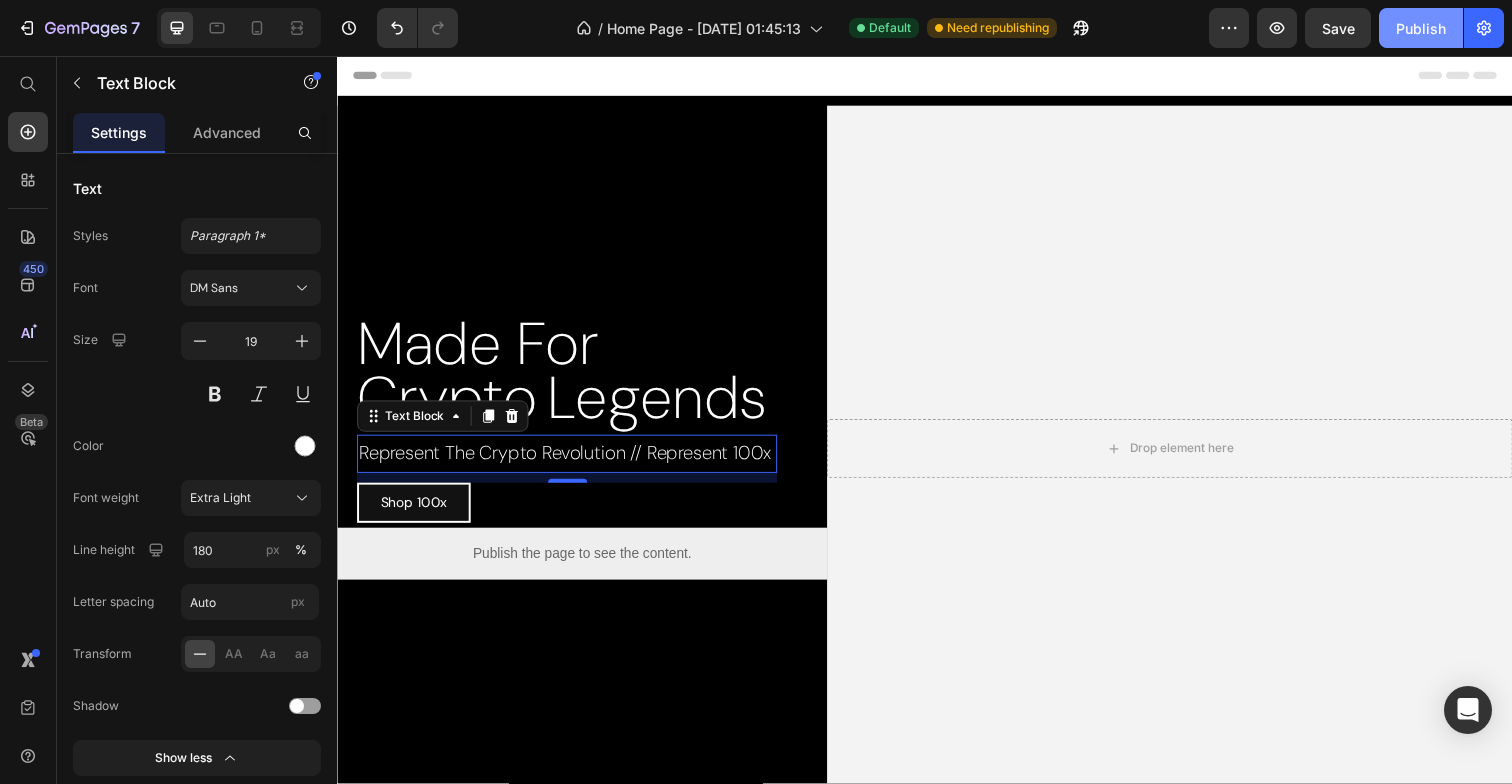 click on "Publish" at bounding box center [1421, 28] 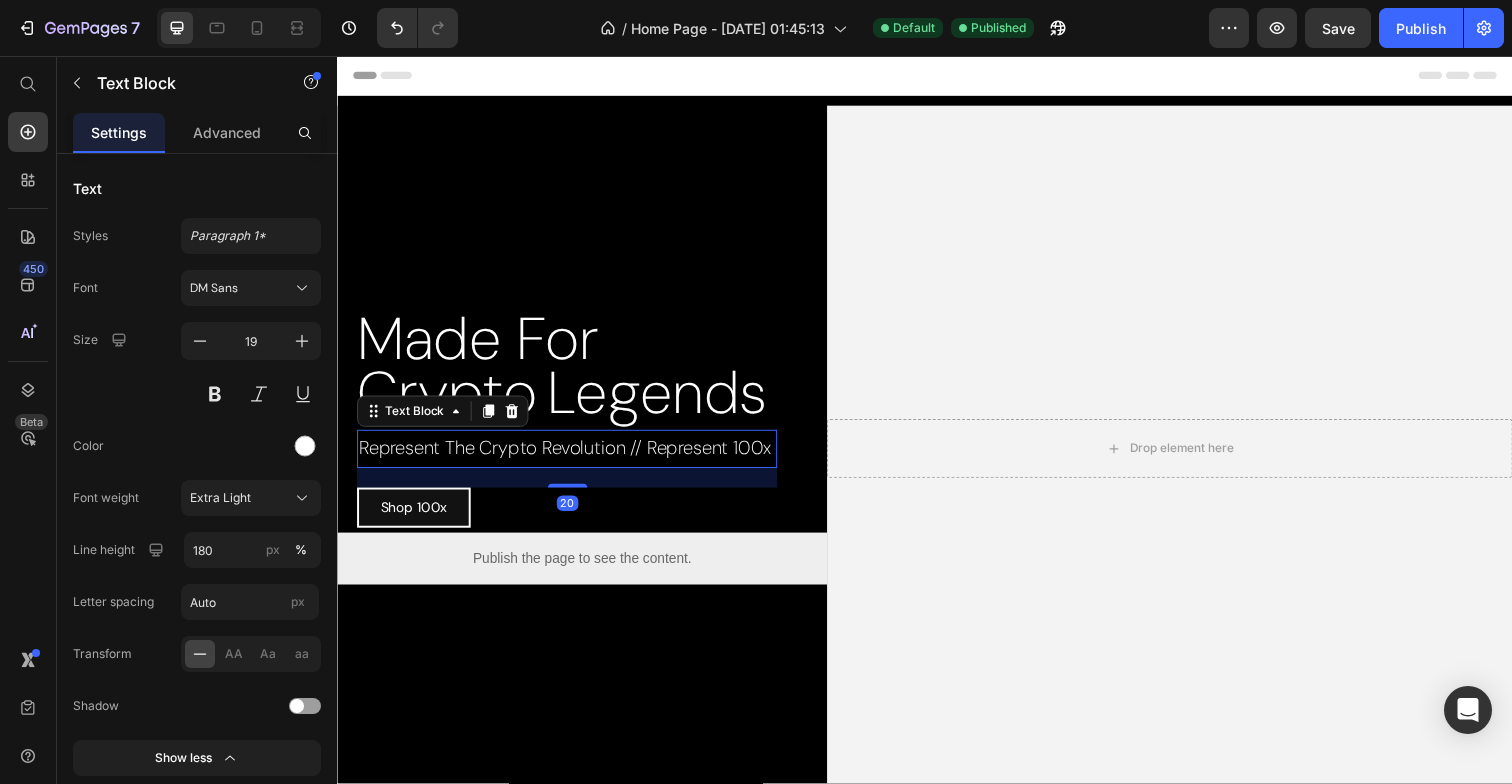 drag, startPoint x: 574, startPoint y: 490, endPoint x: 582, endPoint y: 500, distance: 12.806249 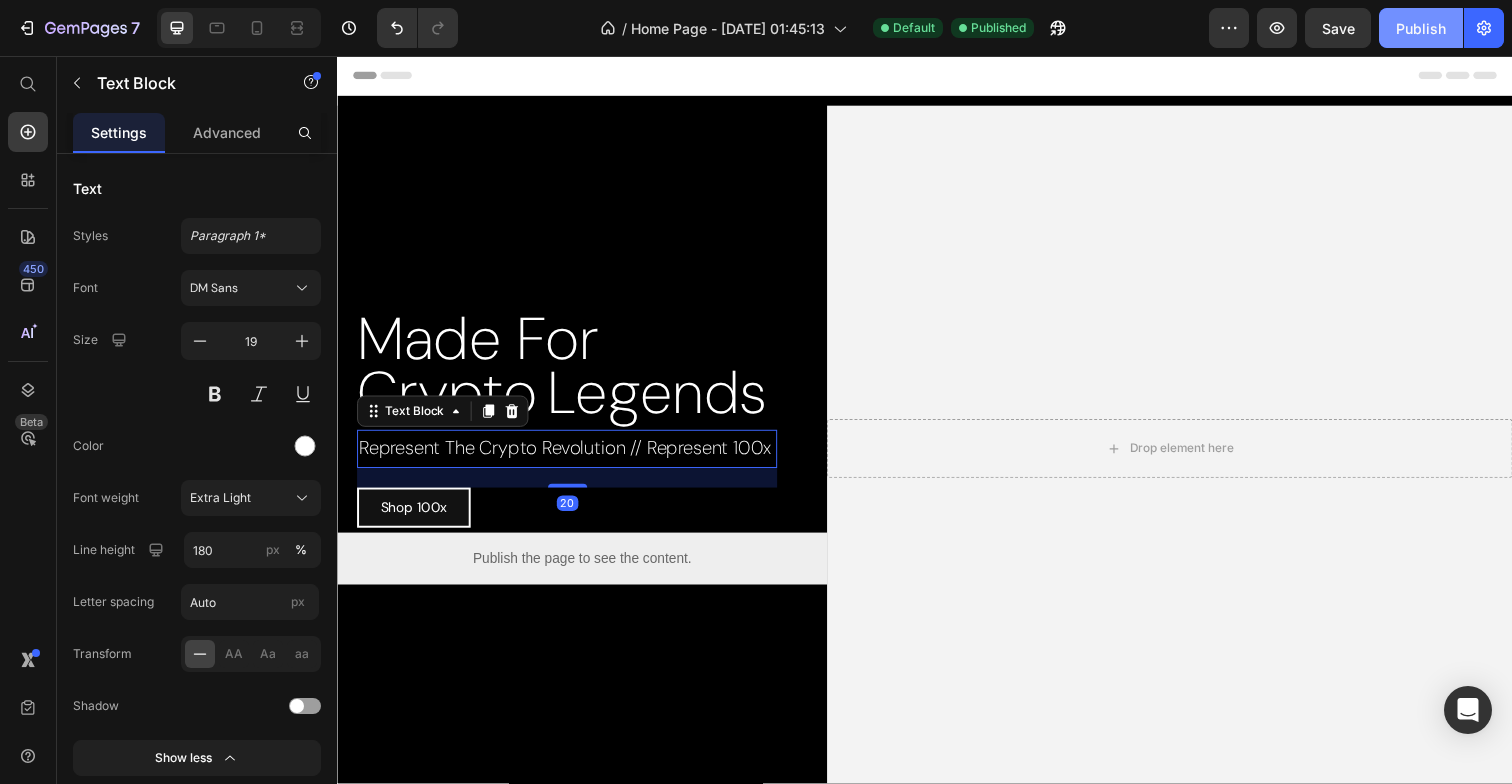 click on "Publish" 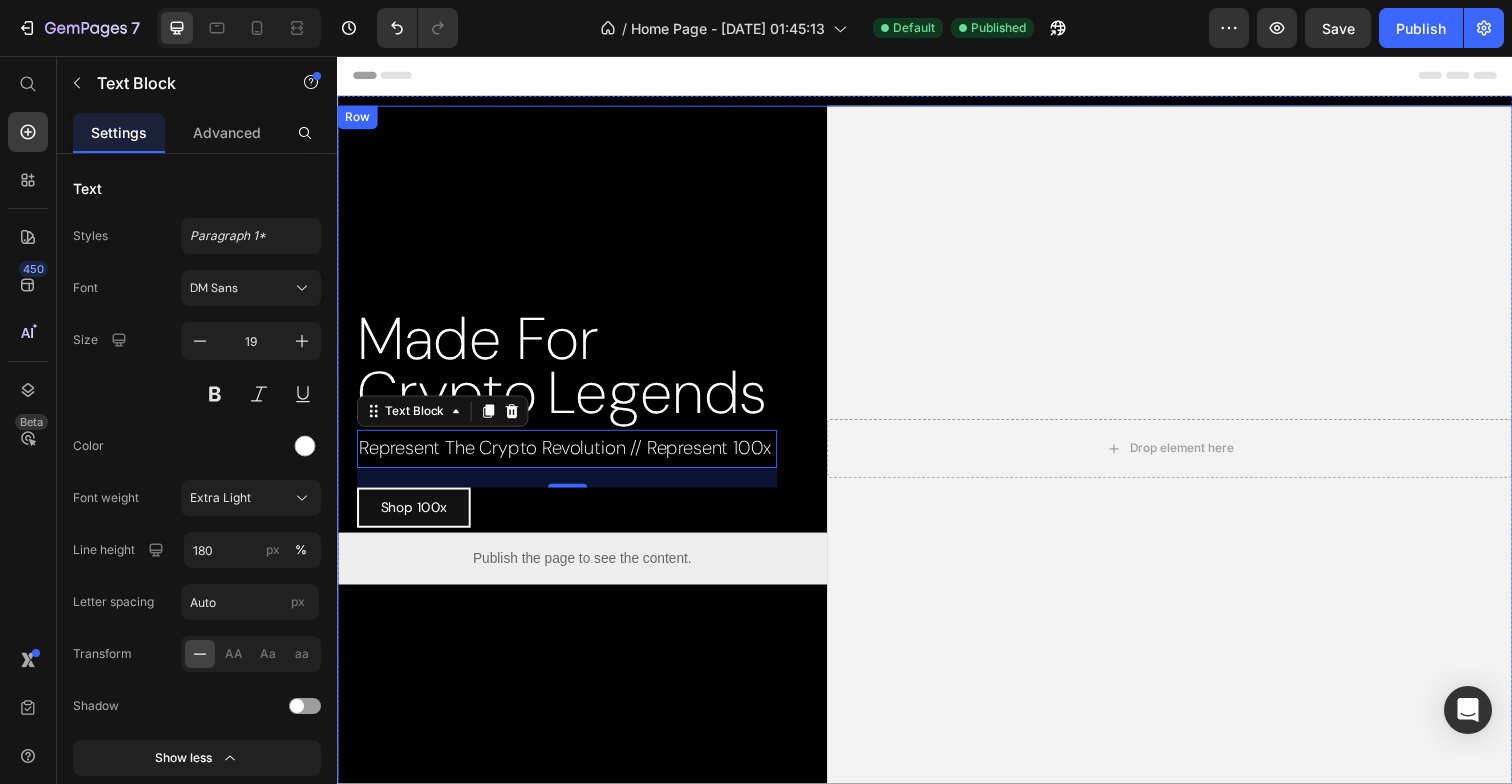 click on "Made For
Crypto Legends Custom Code Represent The Crypto Revolution // Represent 100x Text Block   20 Shop 100x Button Row
Publish the page to see the content.
Custom Code" at bounding box center (587, 457) 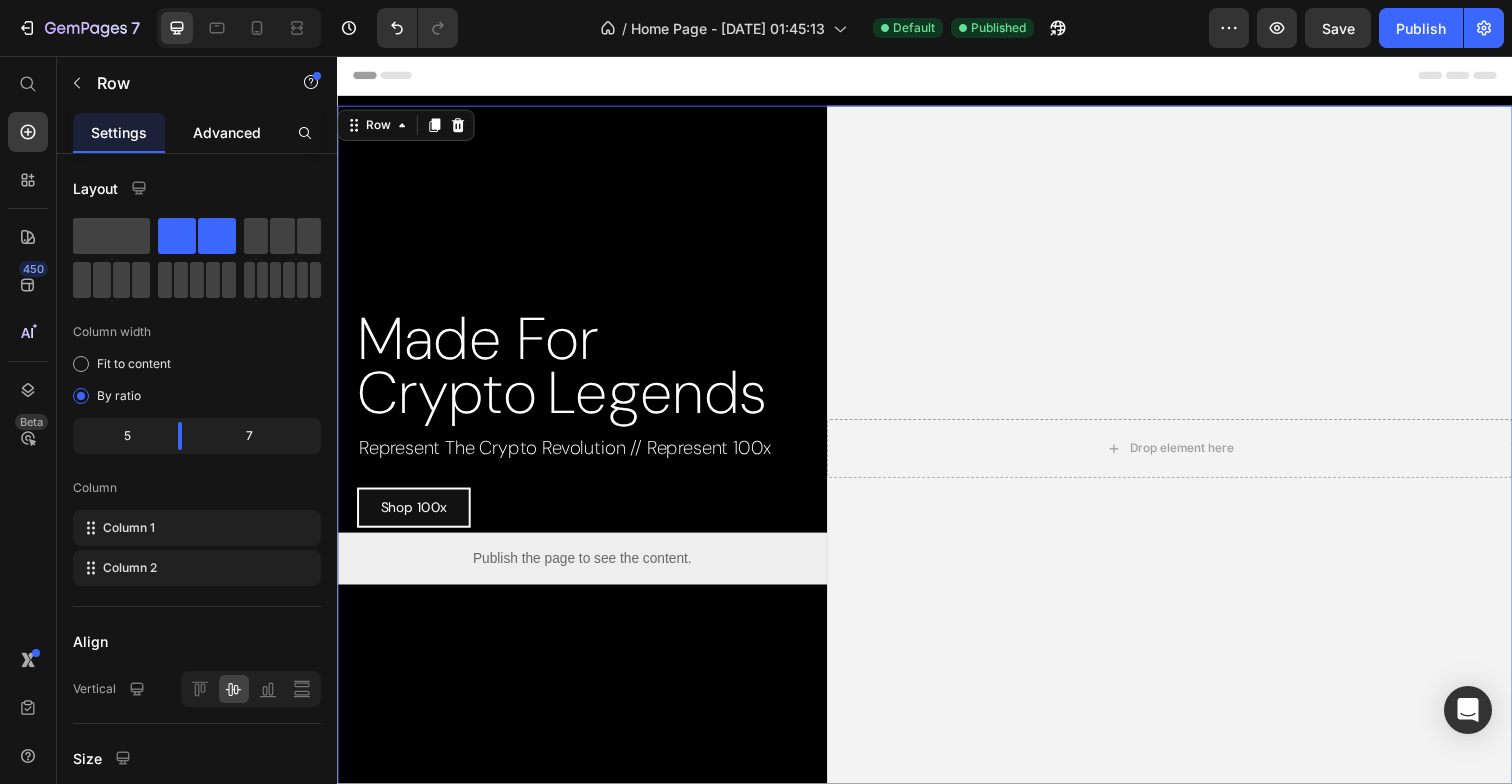 click on "Advanced" 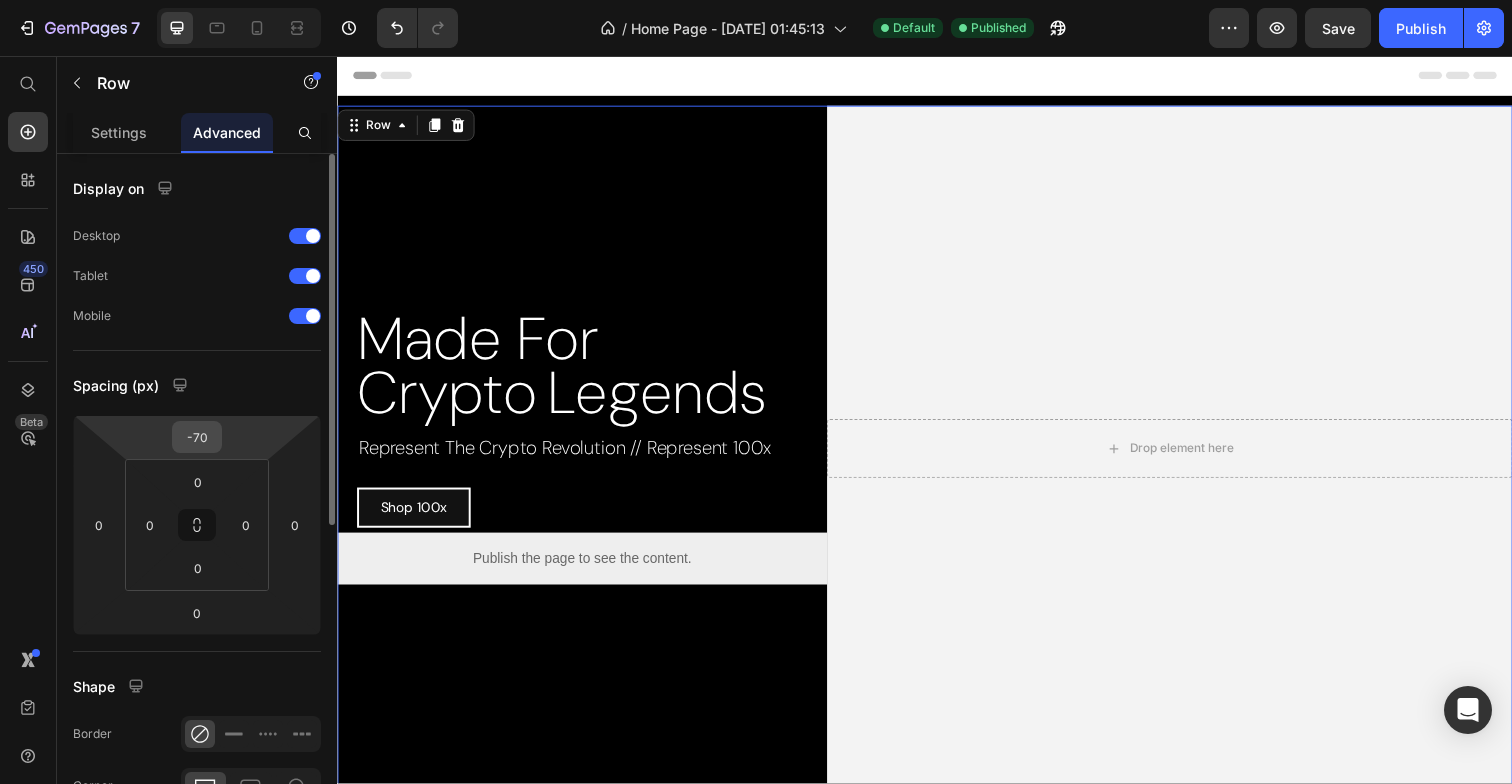 click on "-70" at bounding box center (197, 437) 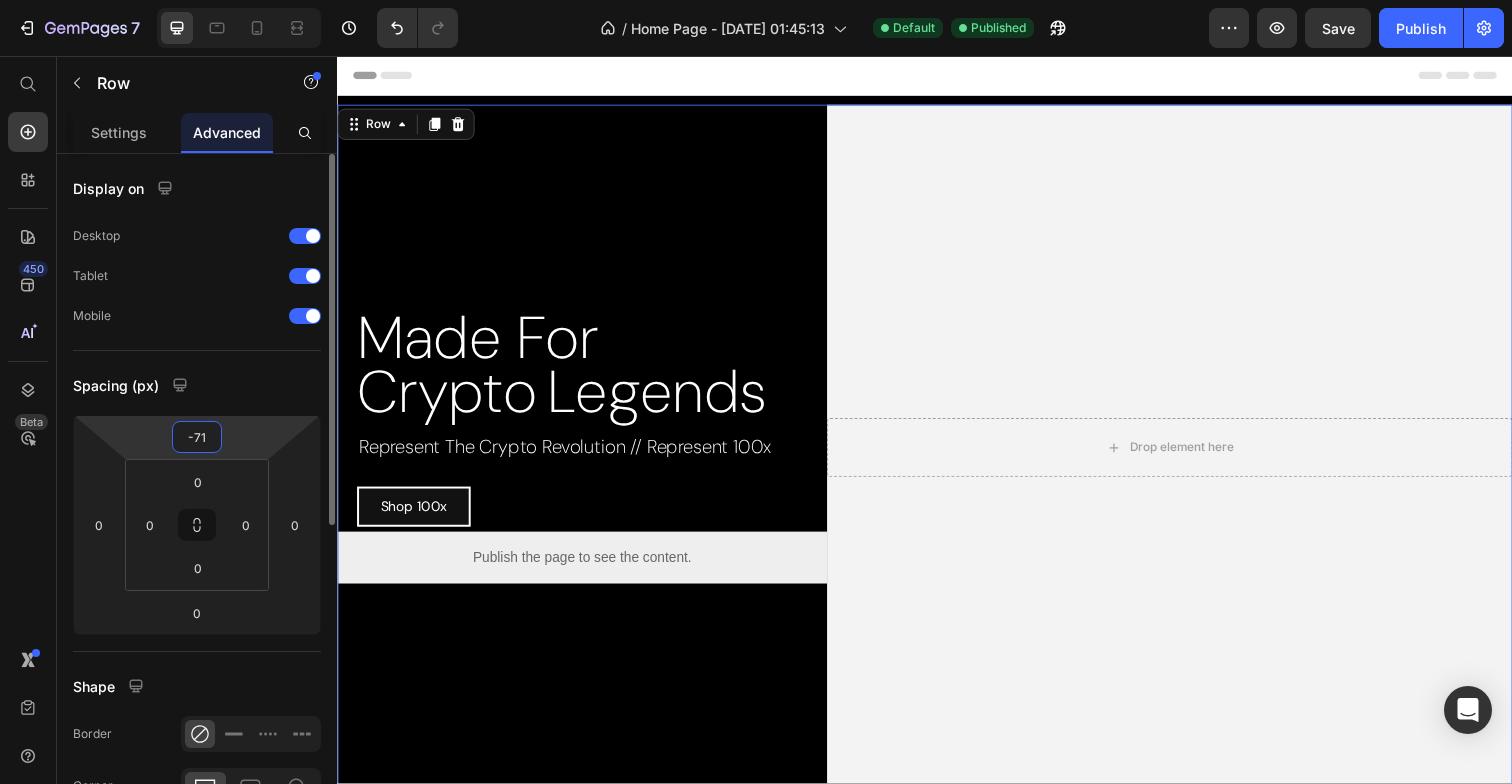 type on "-70" 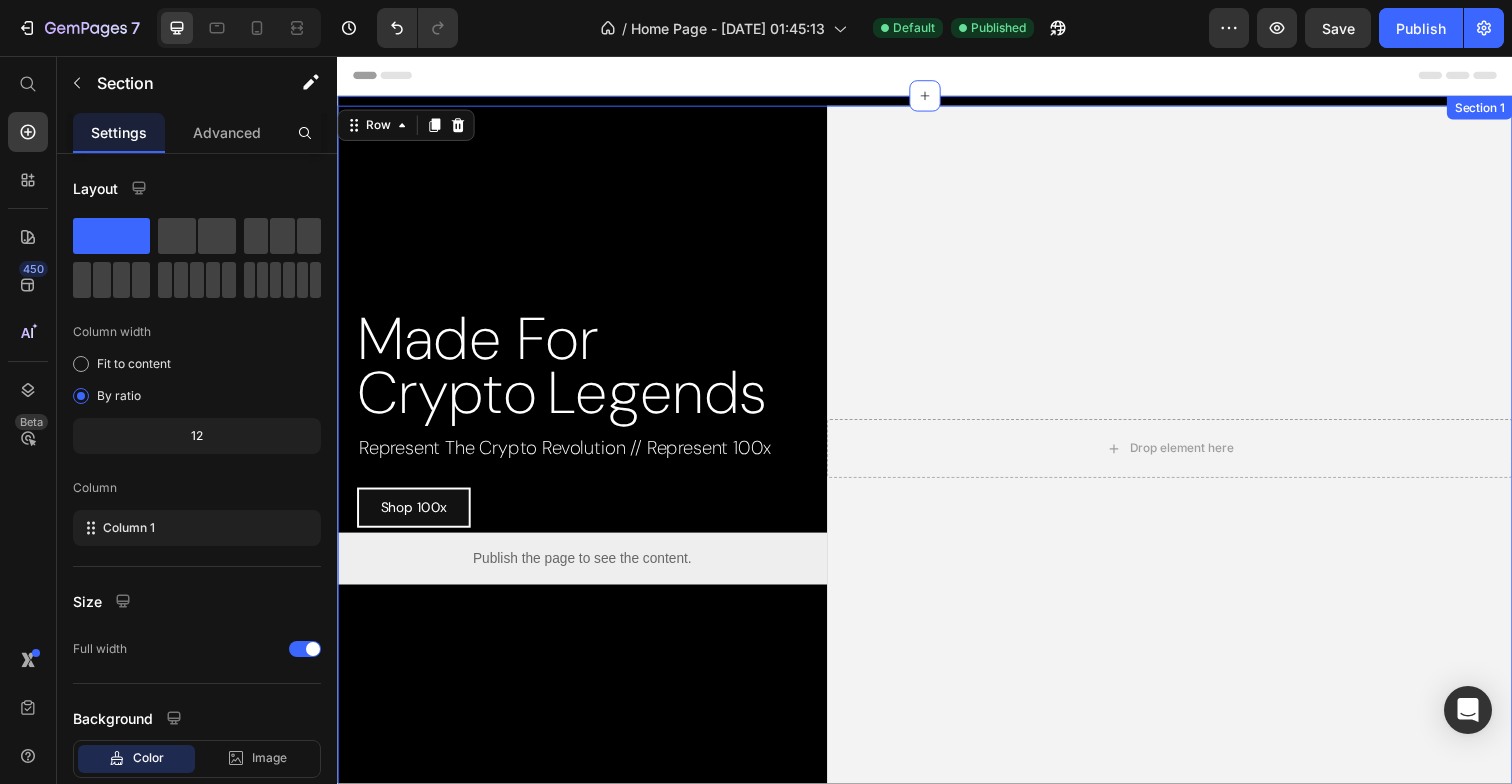 click on "Made For
Crypto Legends Custom Code Represent The Crypto Revolution // Represent 100x Text Block Shop 100x Button Row
Publish the page to see the content.
Custom Code
Drop element here Hero Banner Row   0 Section 1" at bounding box center (937, 482) 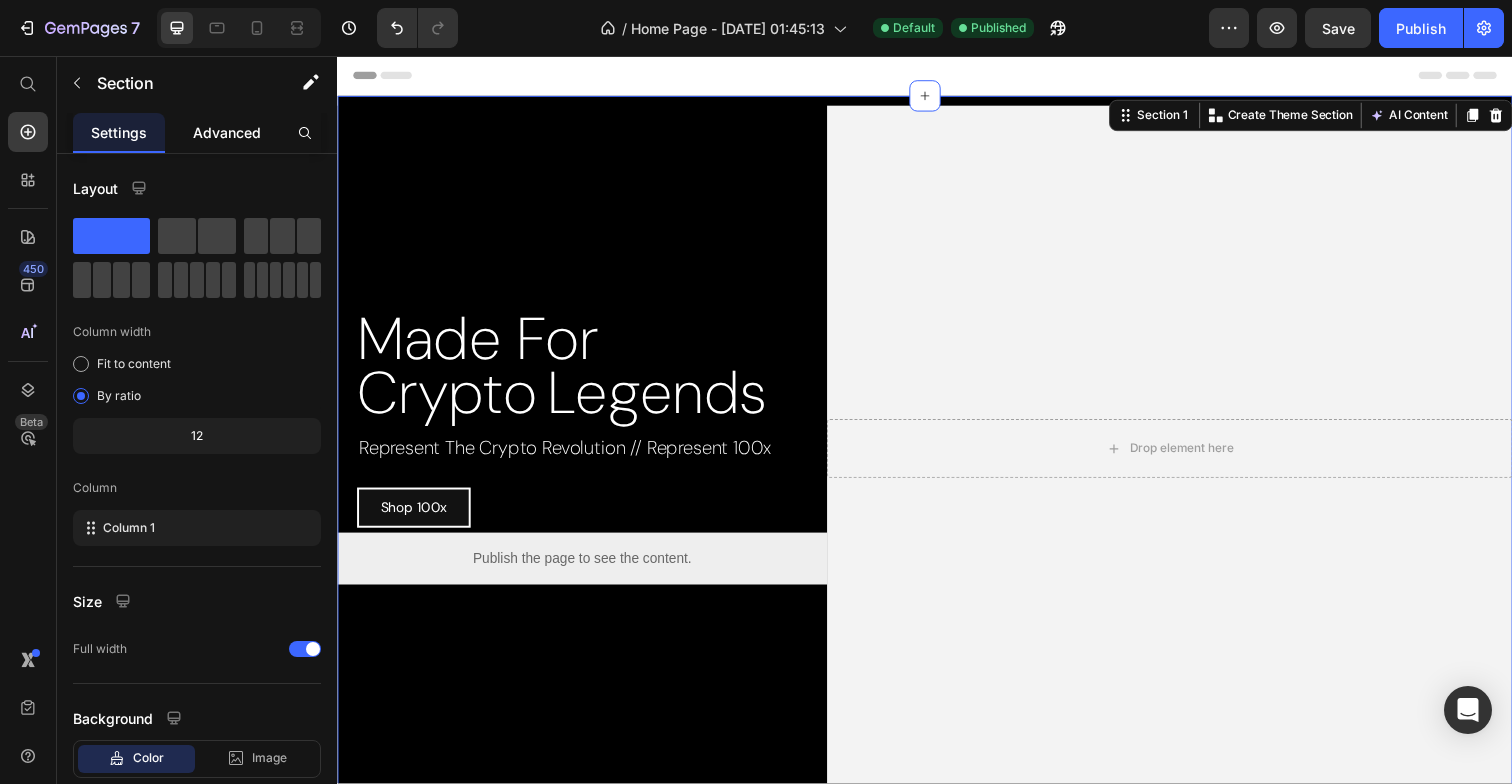 click on "Advanced" at bounding box center (227, 132) 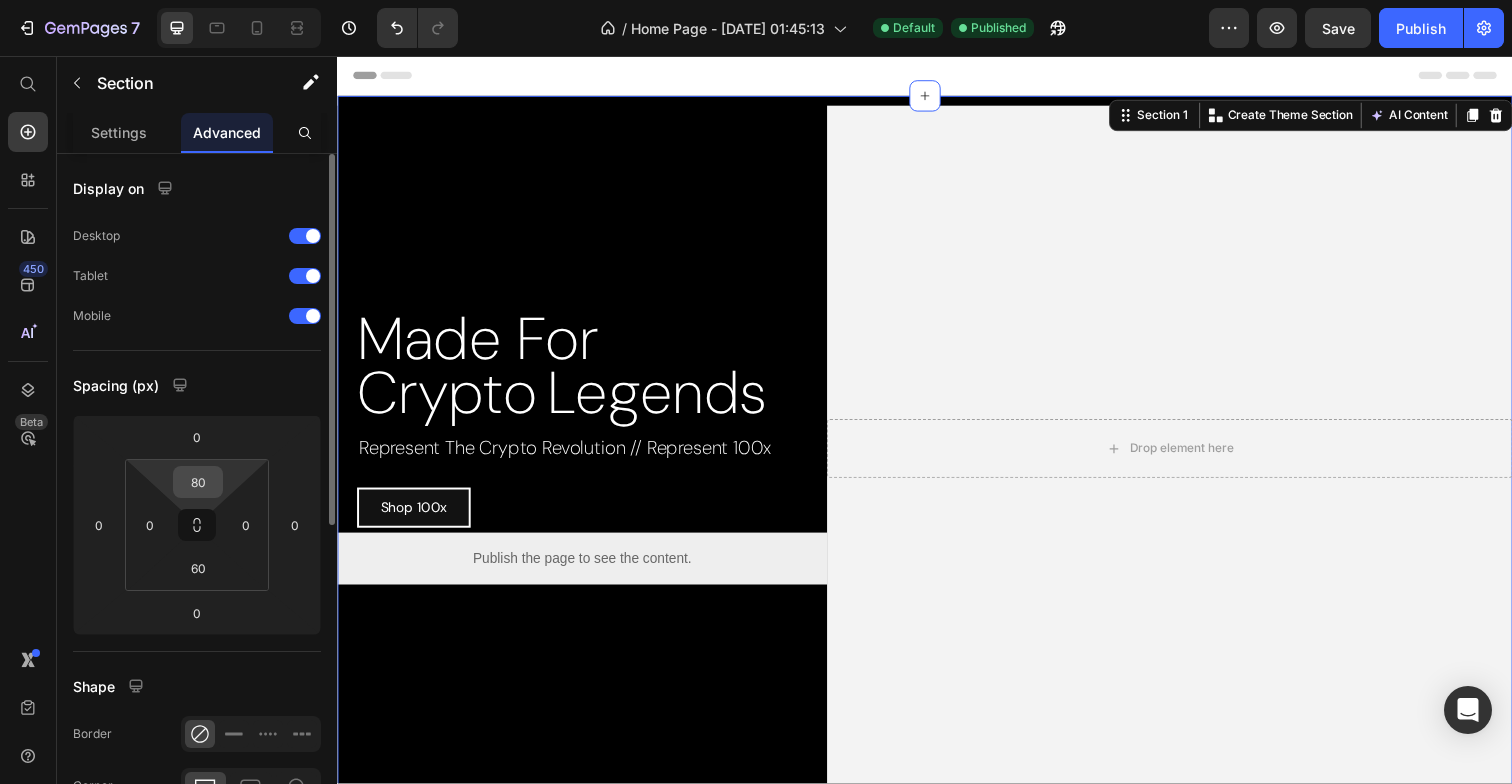 click on "80" at bounding box center [198, 482] 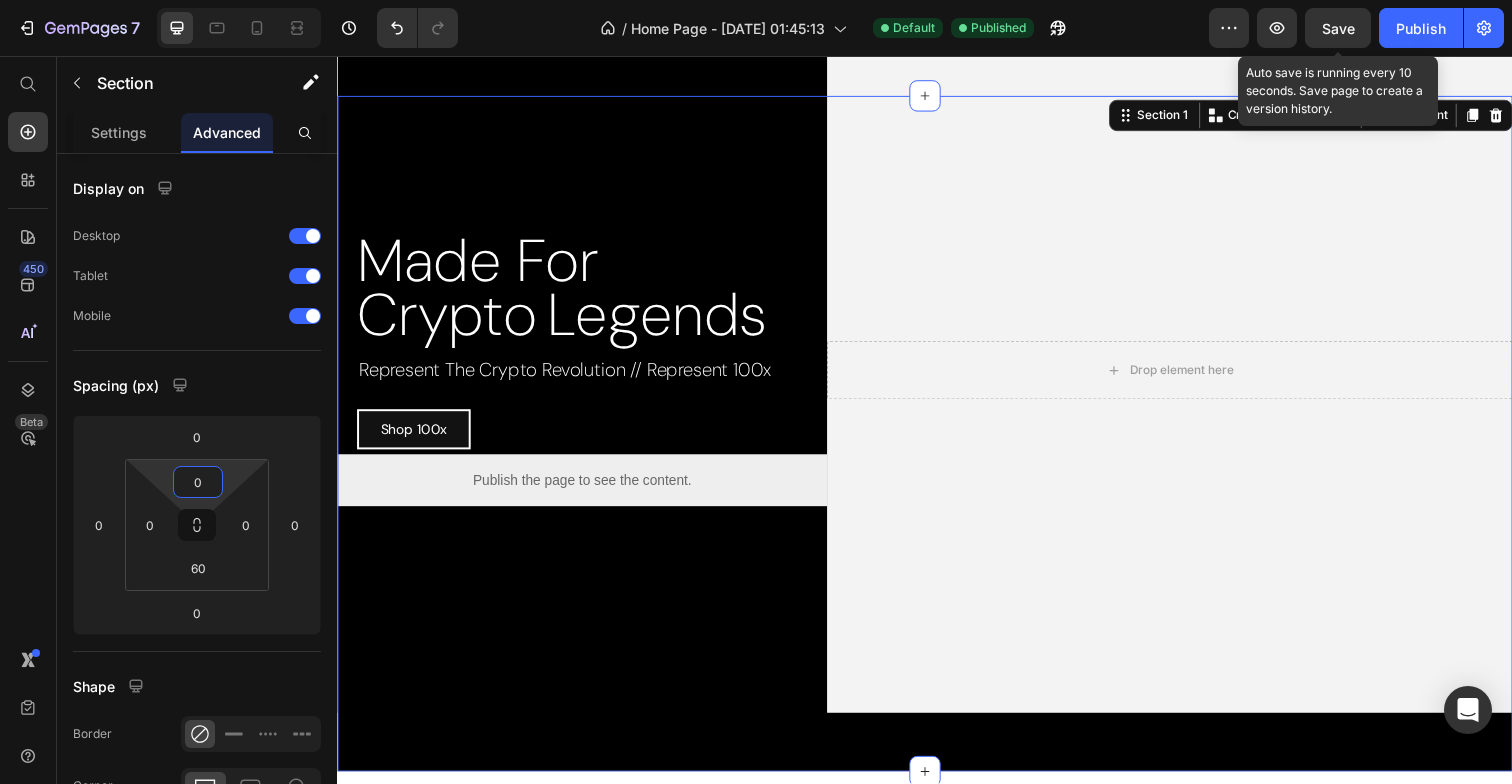 type on "0" 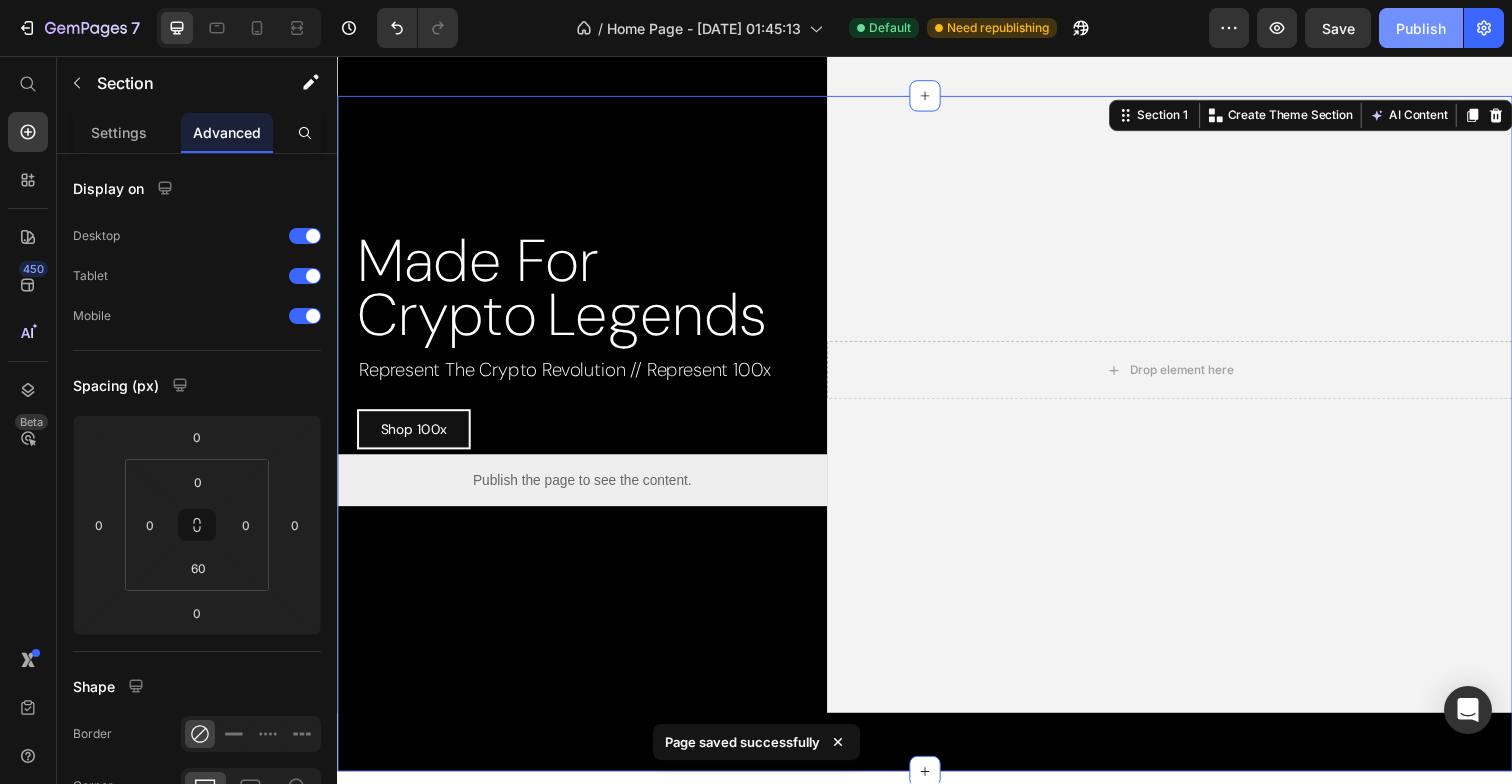 click on "Publish" at bounding box center [1421, 28] 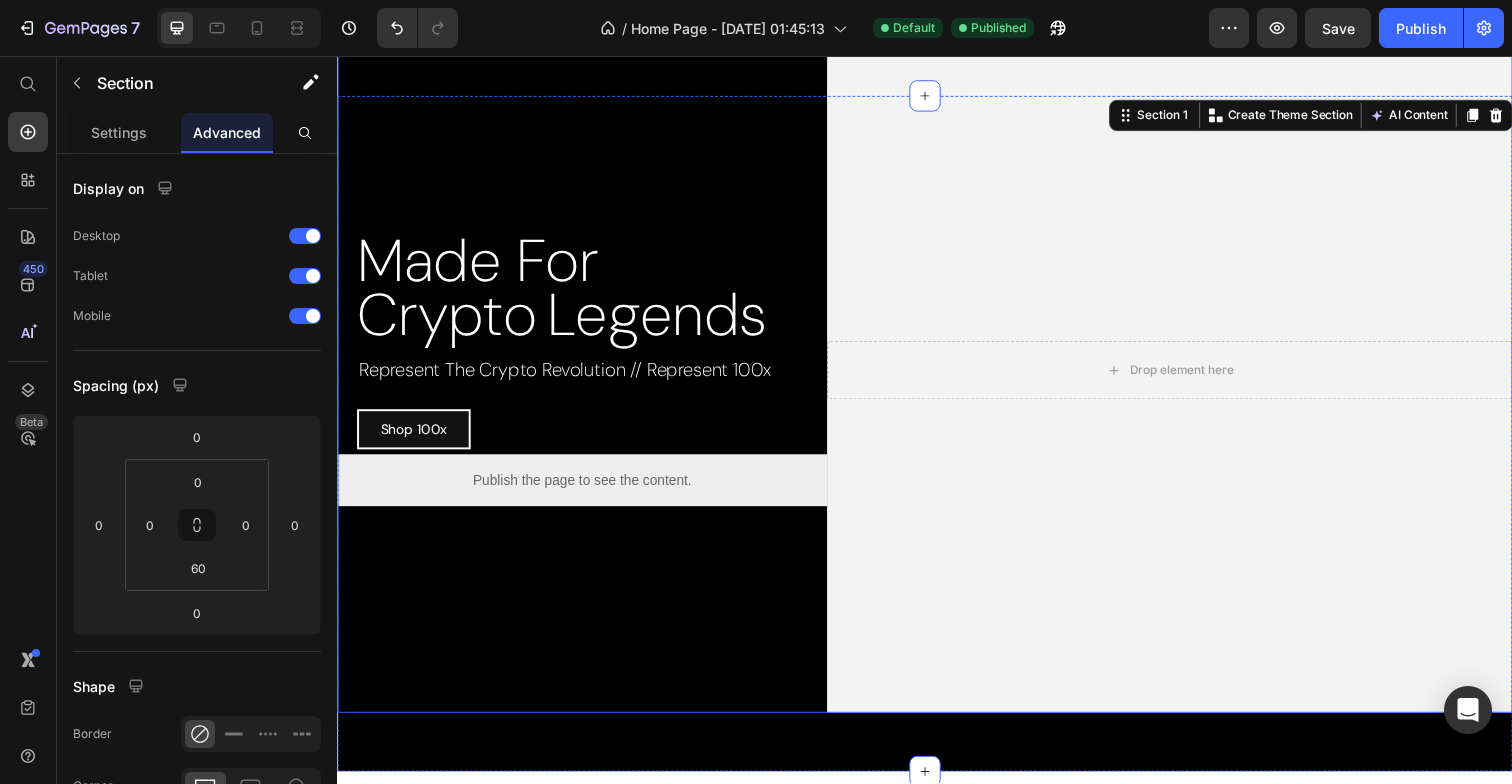 click on "Made For
Crypto Legends Custom Code Represent The Crypto Revolution // Represent 100x Text Block Shop 100x Button Row
Publish the page to see the content.
Custom Code" at bounding box center [587, 377] 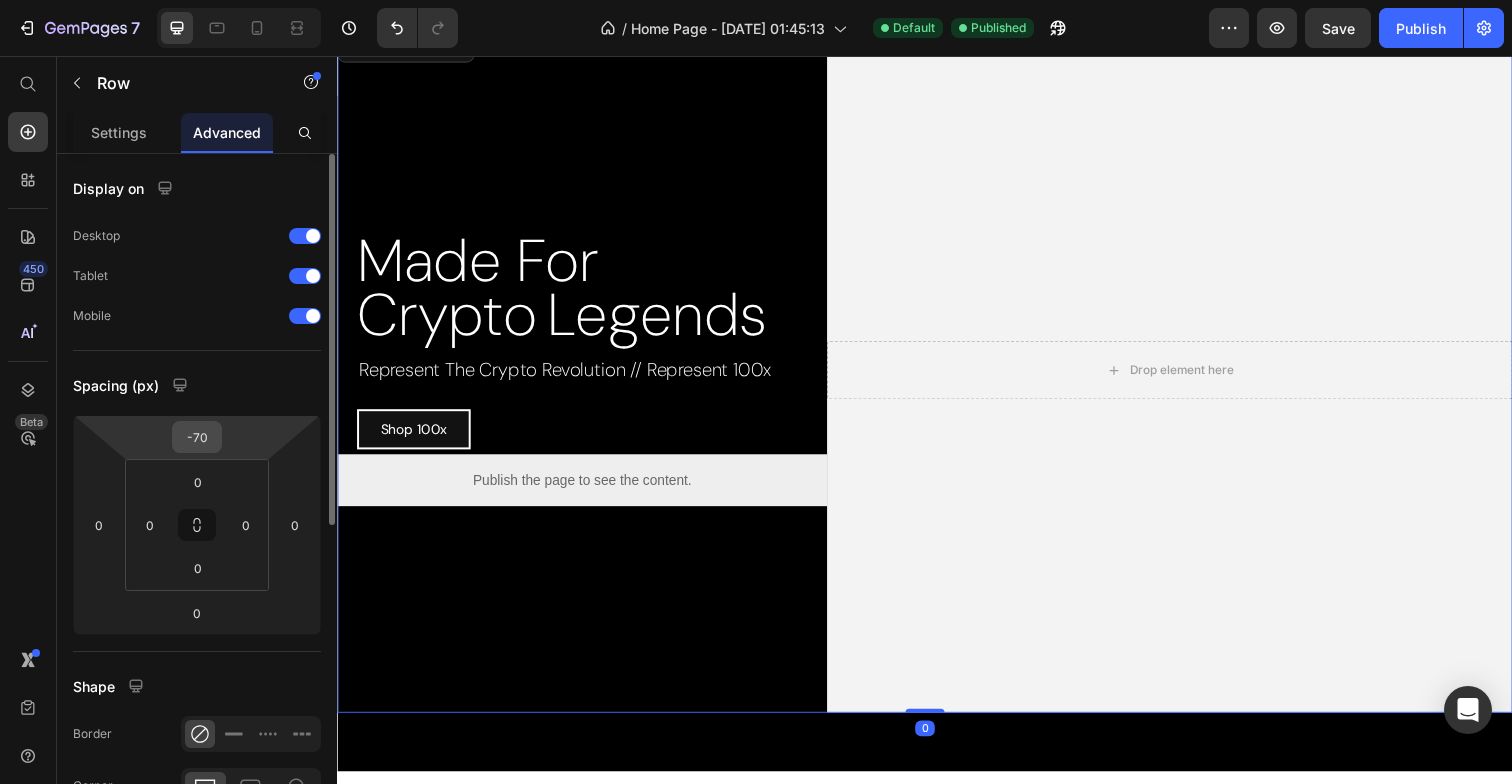 click on "-70" at bounding box center (197, 437) 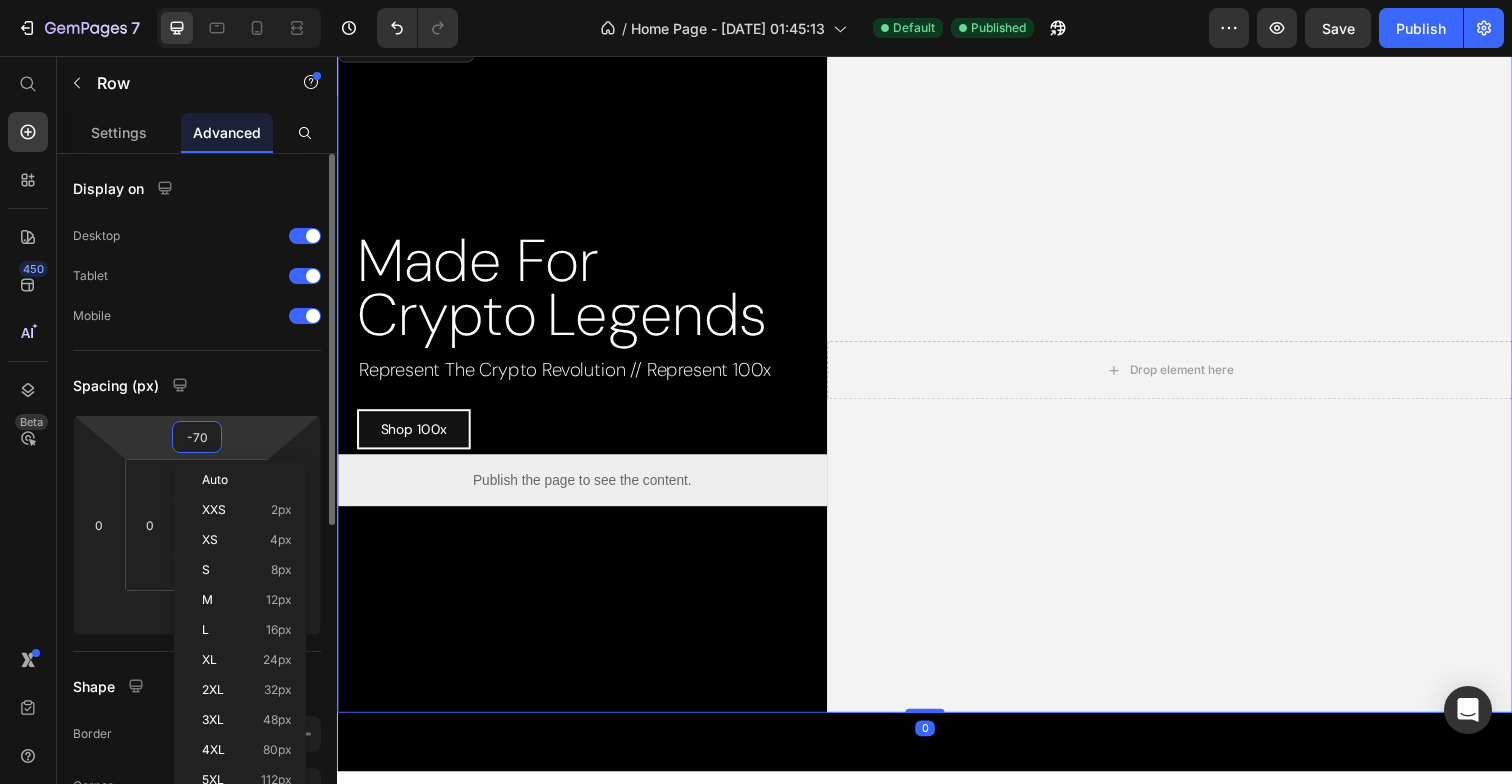 click on "-70" at bounding box center [197, 437] 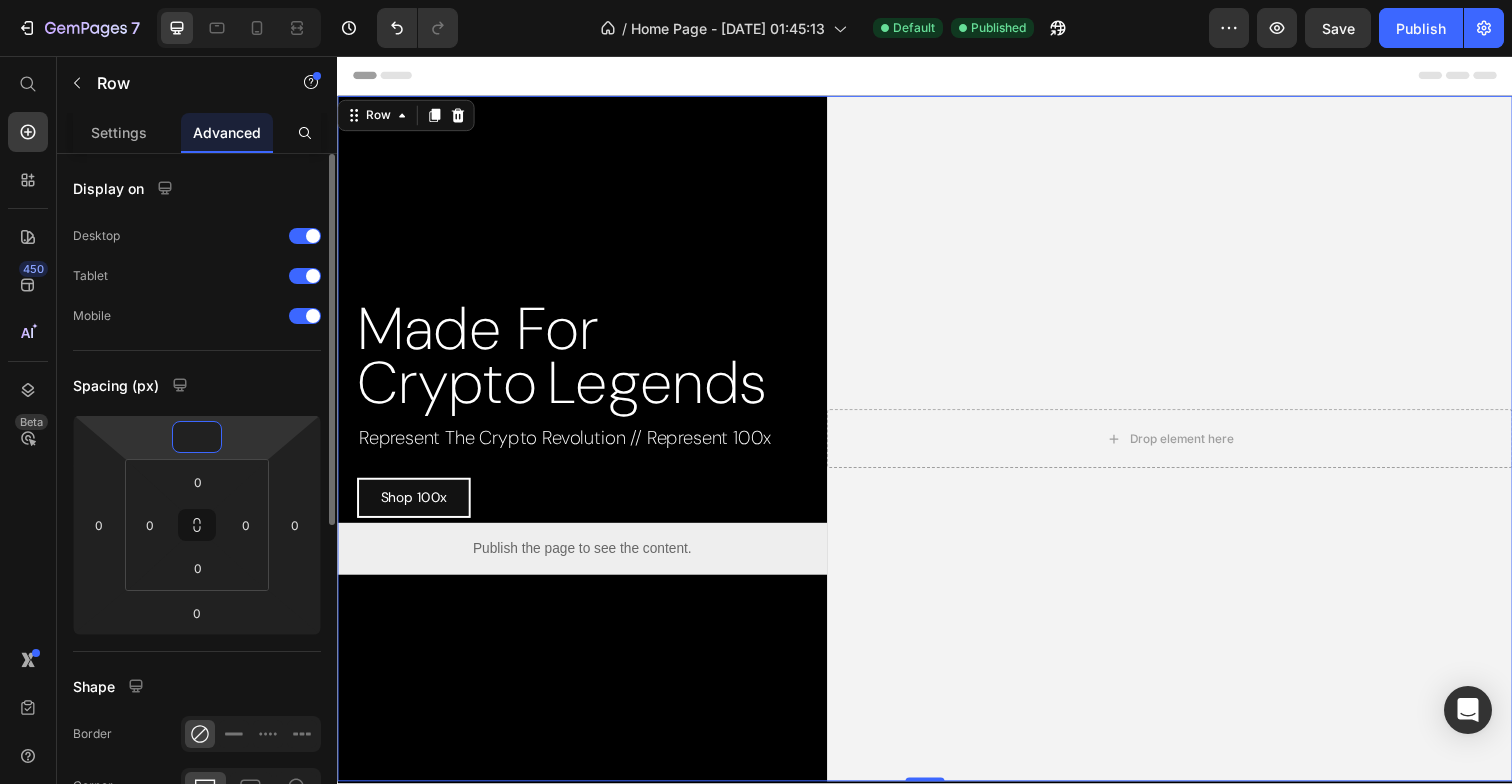 type on "0" 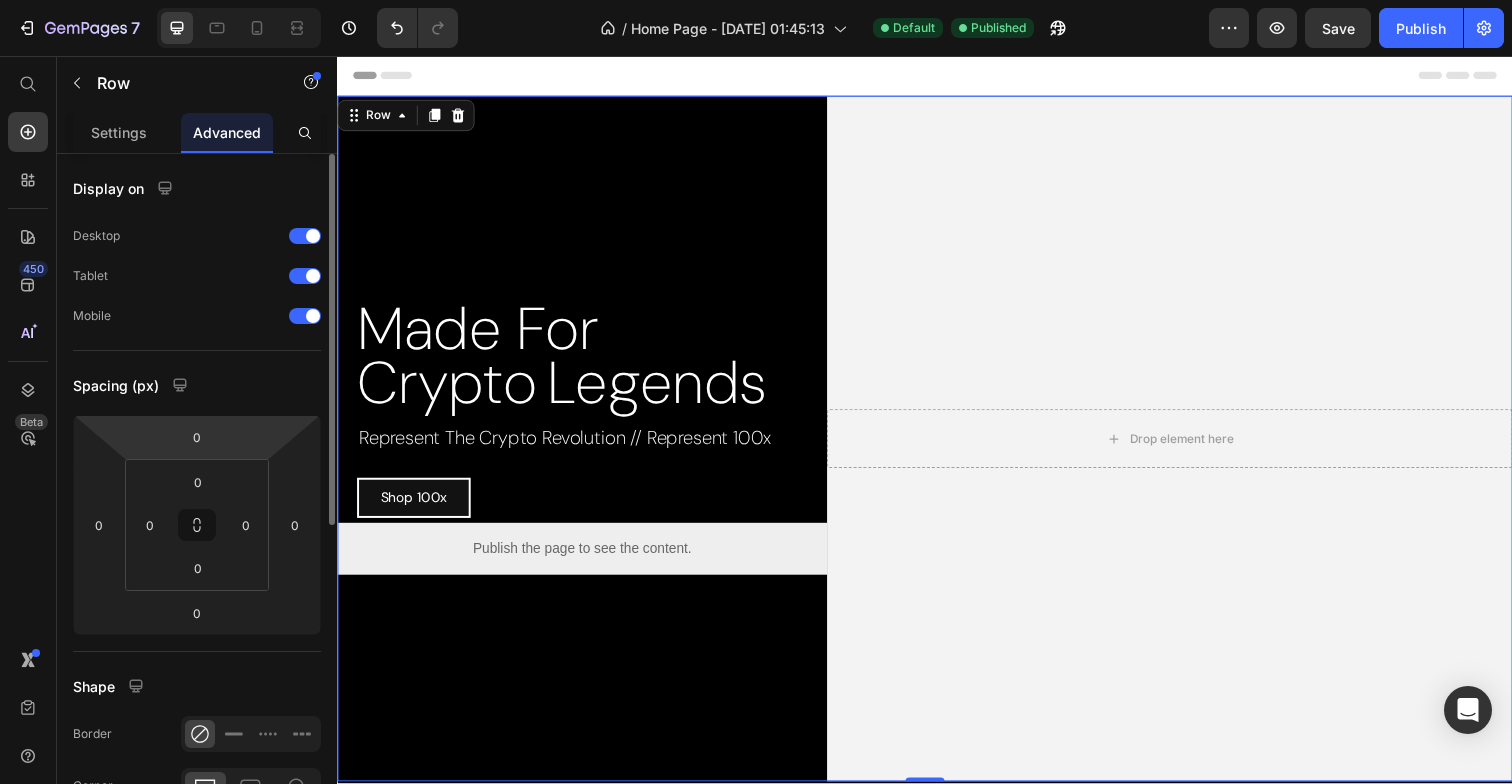 click on "Spacing (px) 0 0 0 0 0 0 0 0" 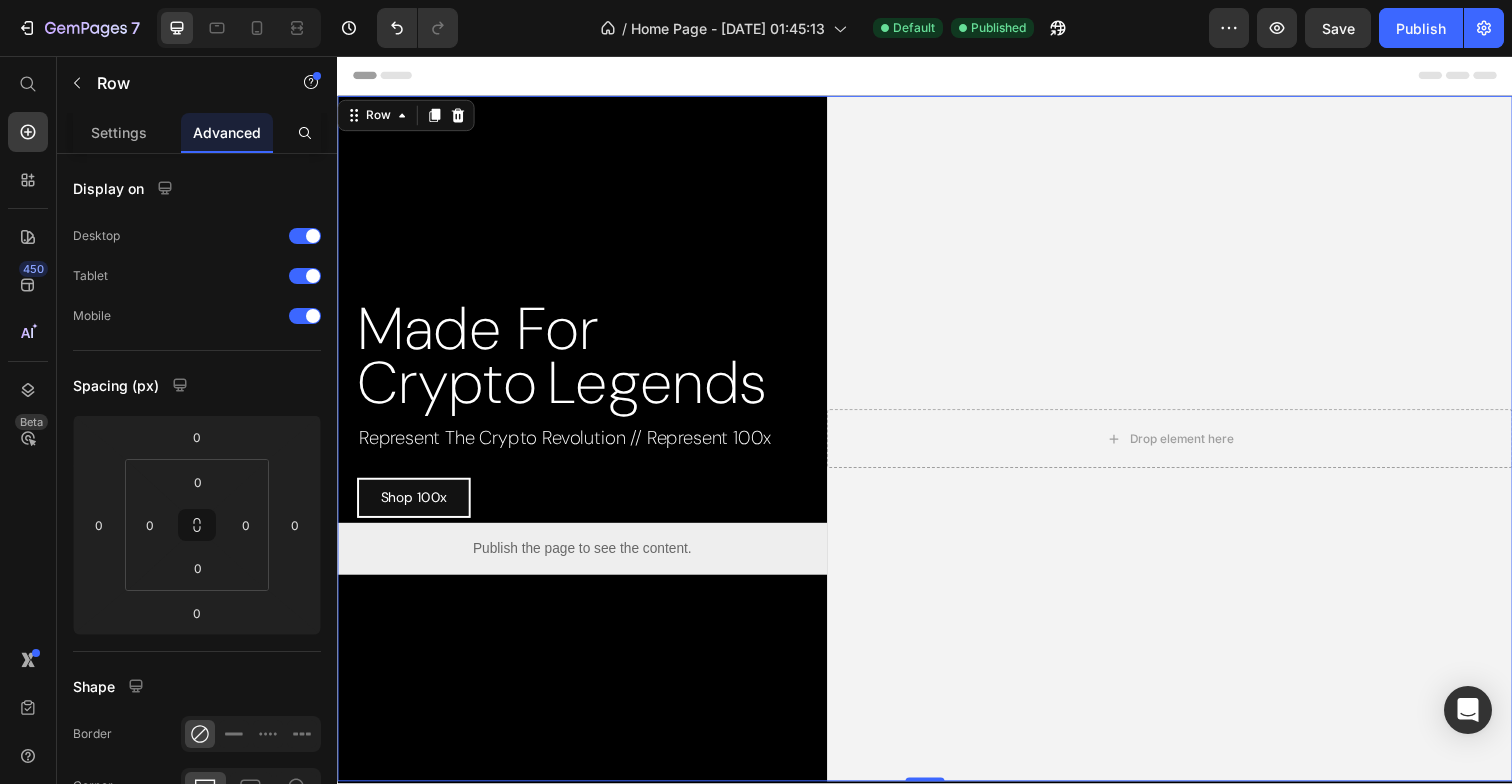click on "Made For
Crypto Legends Custom Code Represent The Crypto Revolution // Represent 100x Text Block Shop 100x Button Row
Publish the page to see the content.
Custom Code" at bounding box center (587, 447) 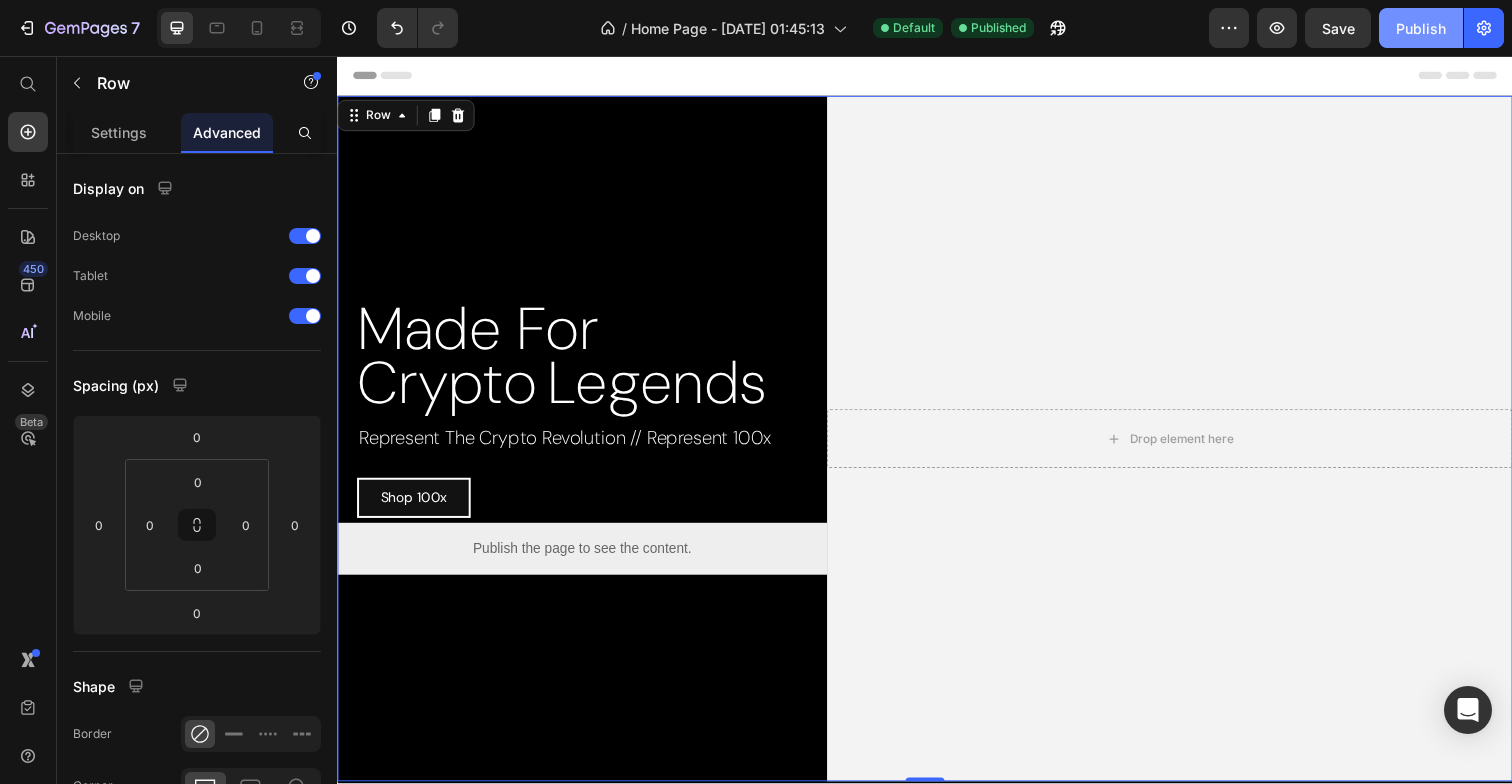 click on "Publish" at bounding box center [1421, 28] 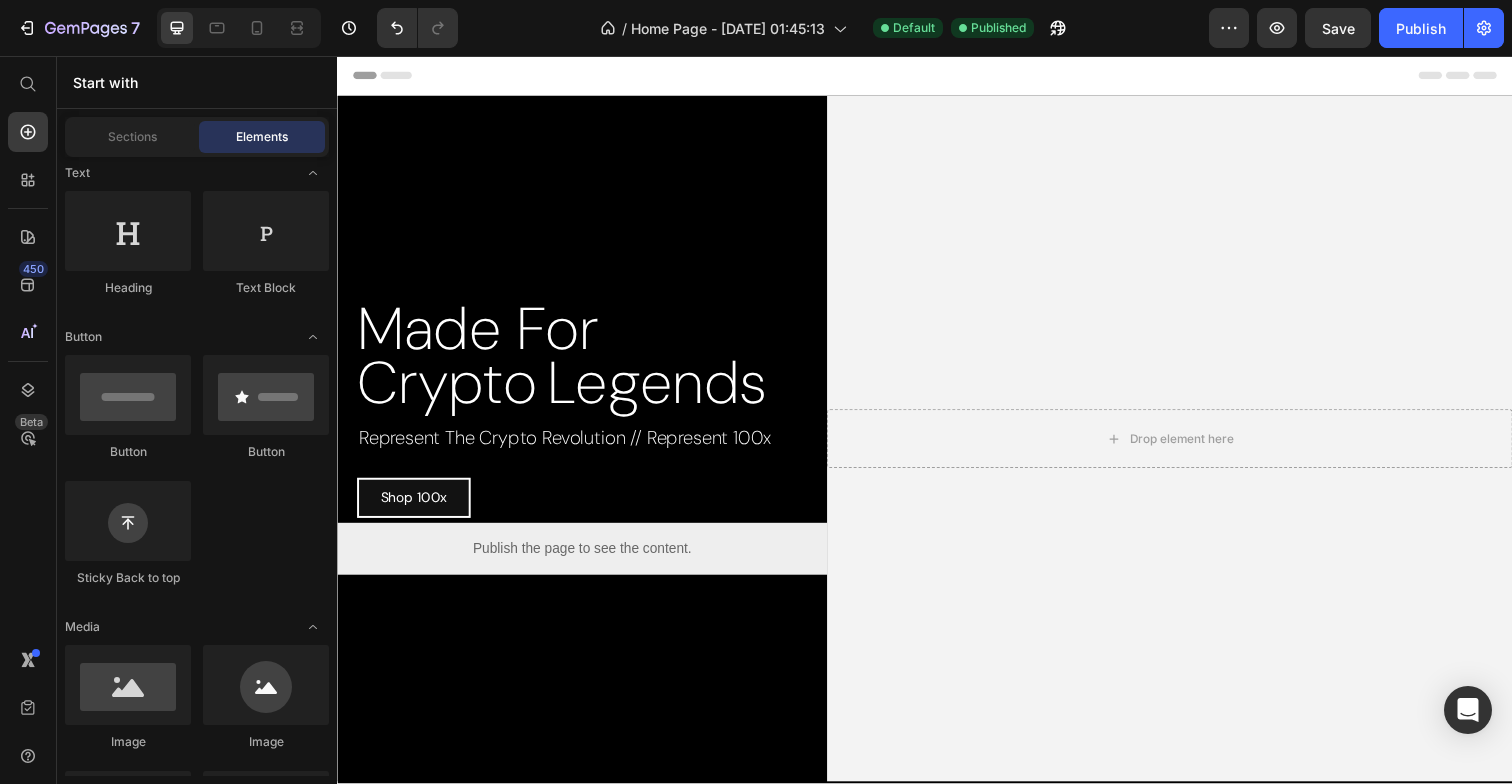 click on "Header" at bounding box center [937, 76] 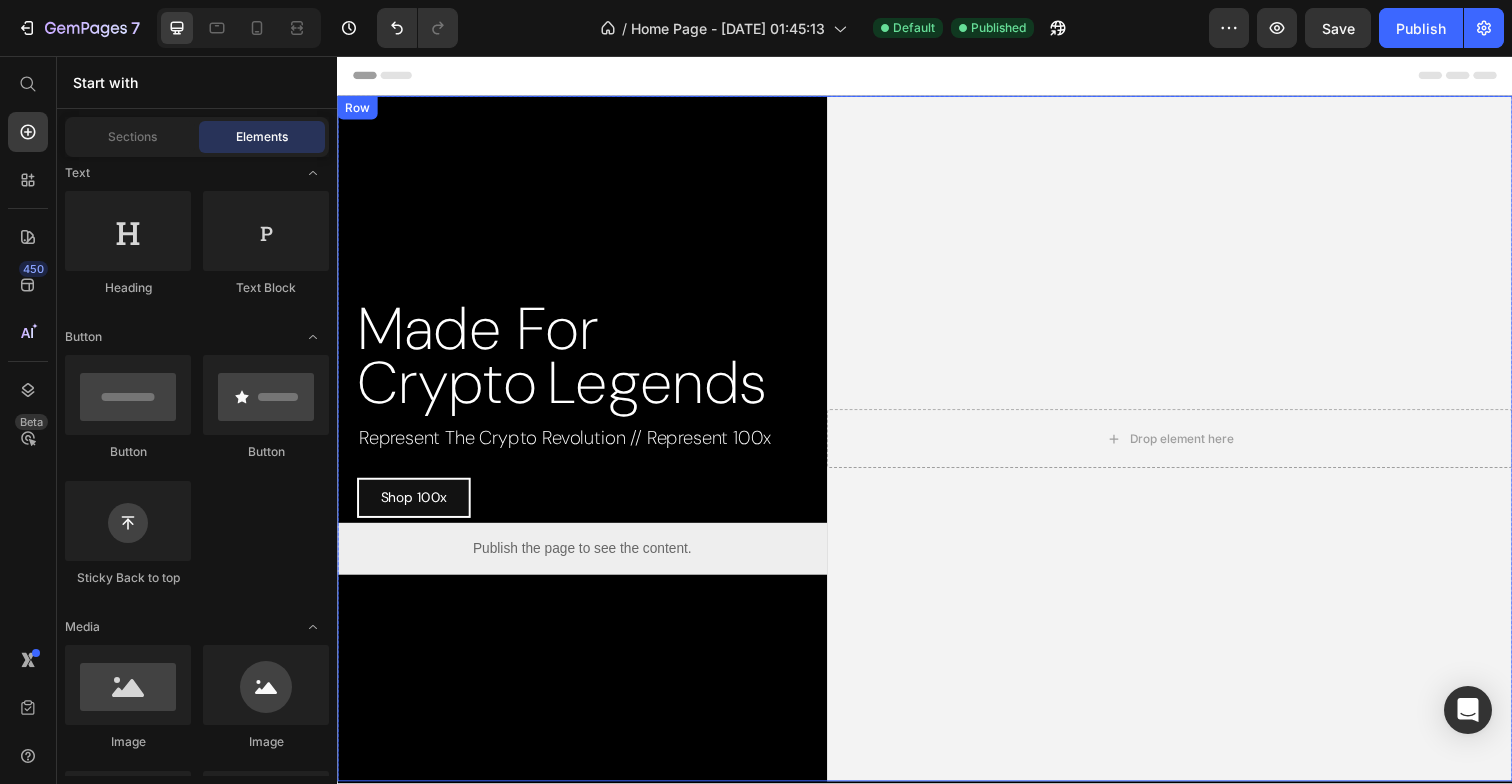 click on "Made For
Crypto Legends Custom Code Represent The Crypto Revolution // Represent 100x Text Block Shop 100x Button Row
Publish the page to see the content.
Custom Code" at bounding box center [587, 447] 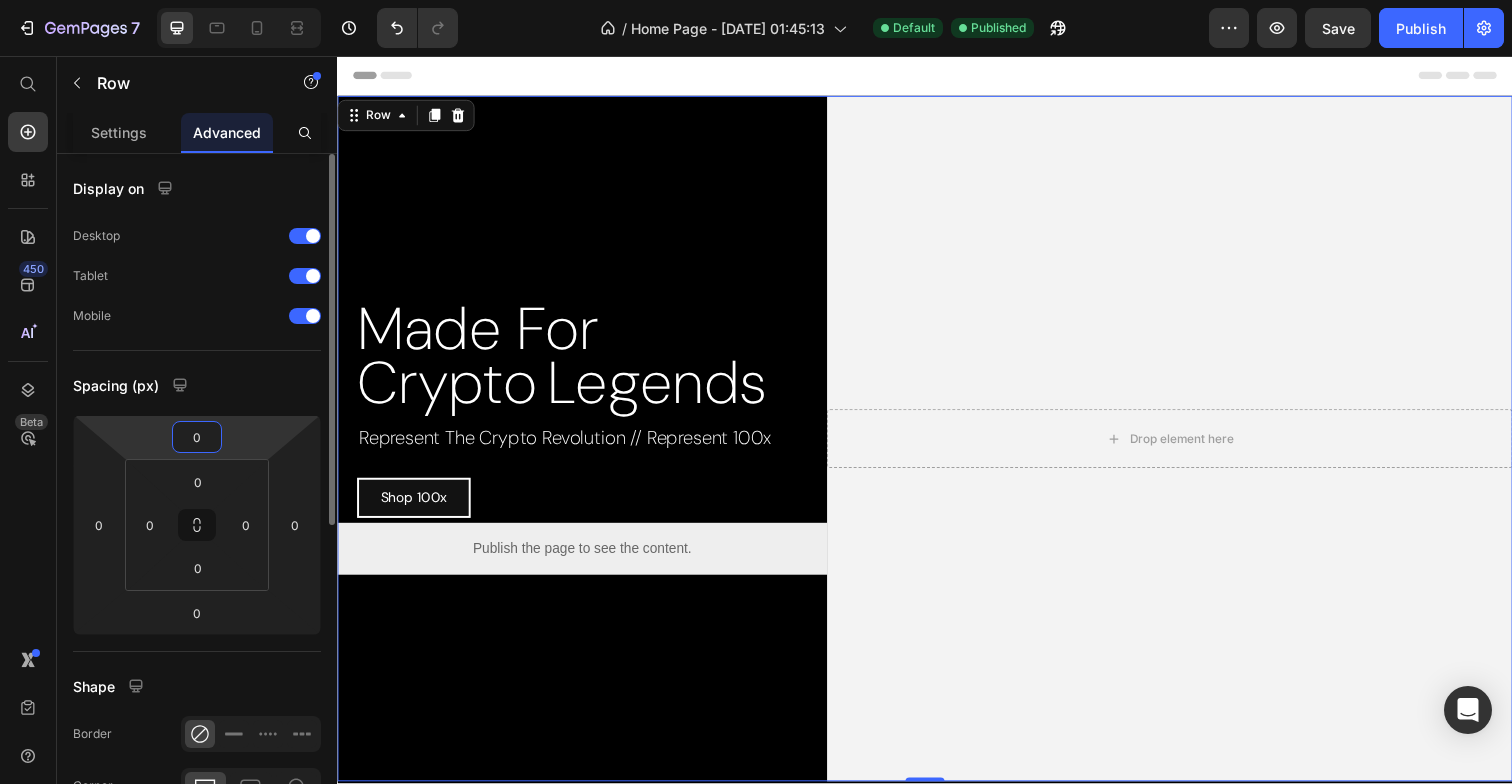 click on "0" at bounding box center [197, 437] 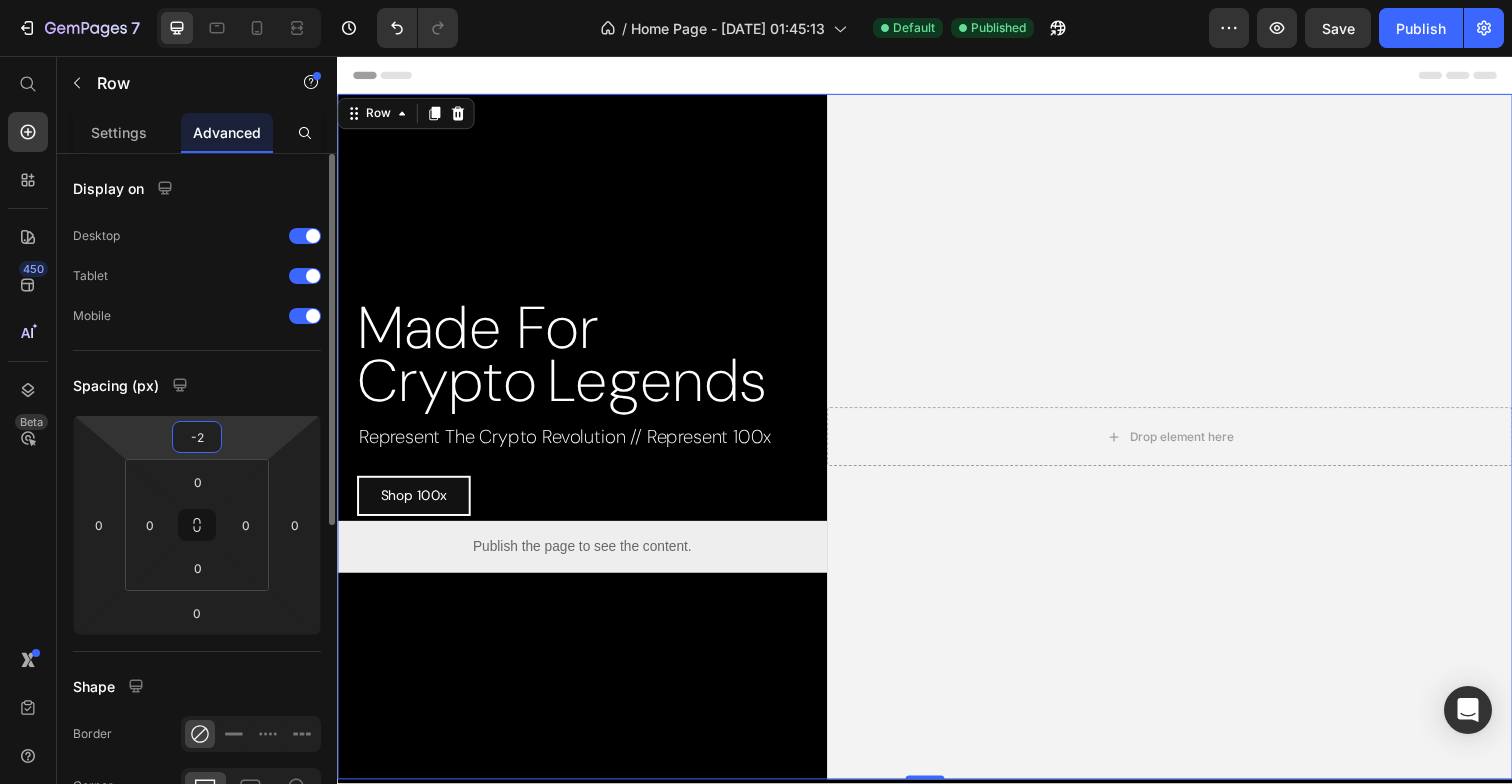 type on "-3" 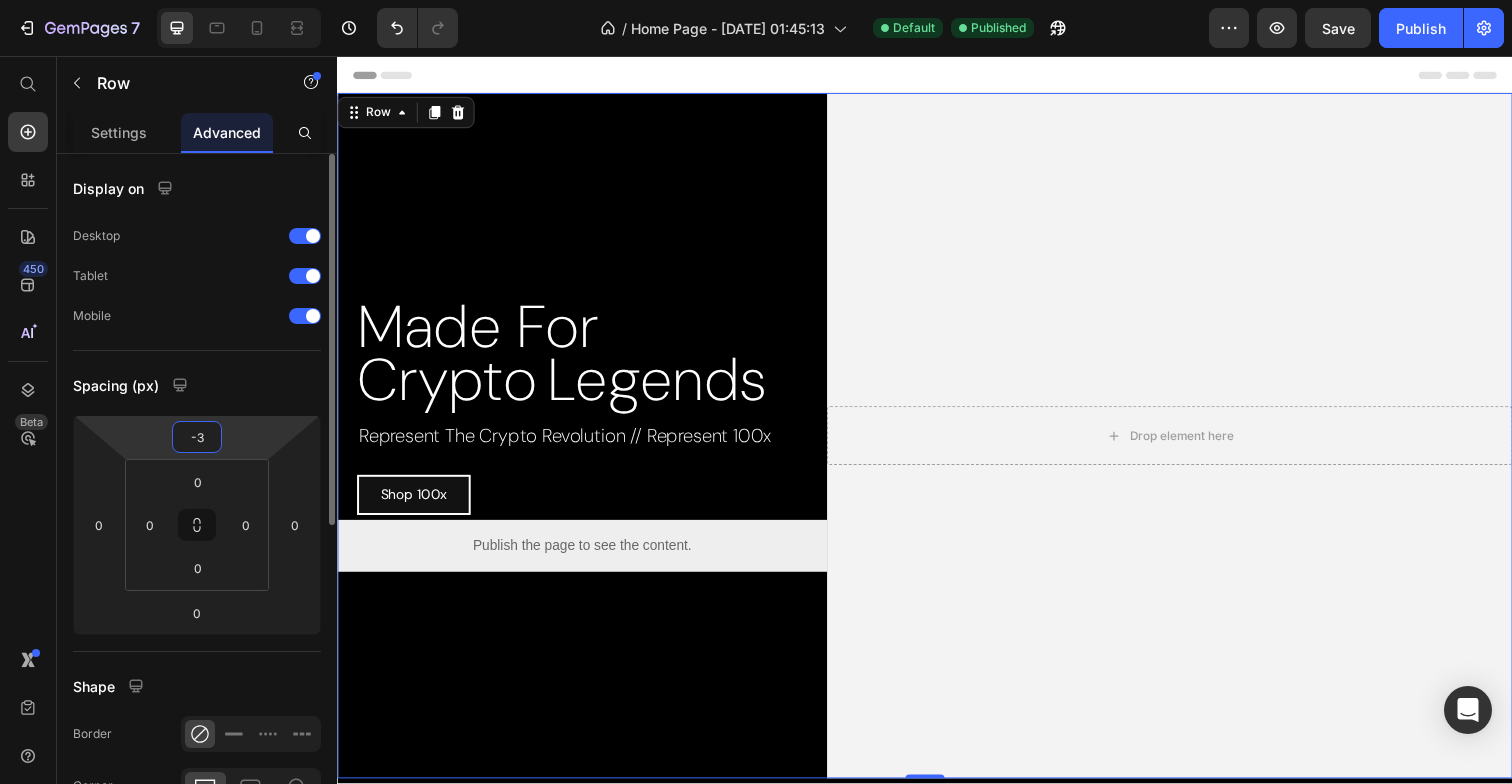 click on "-3" at bounding box center [197, 437] 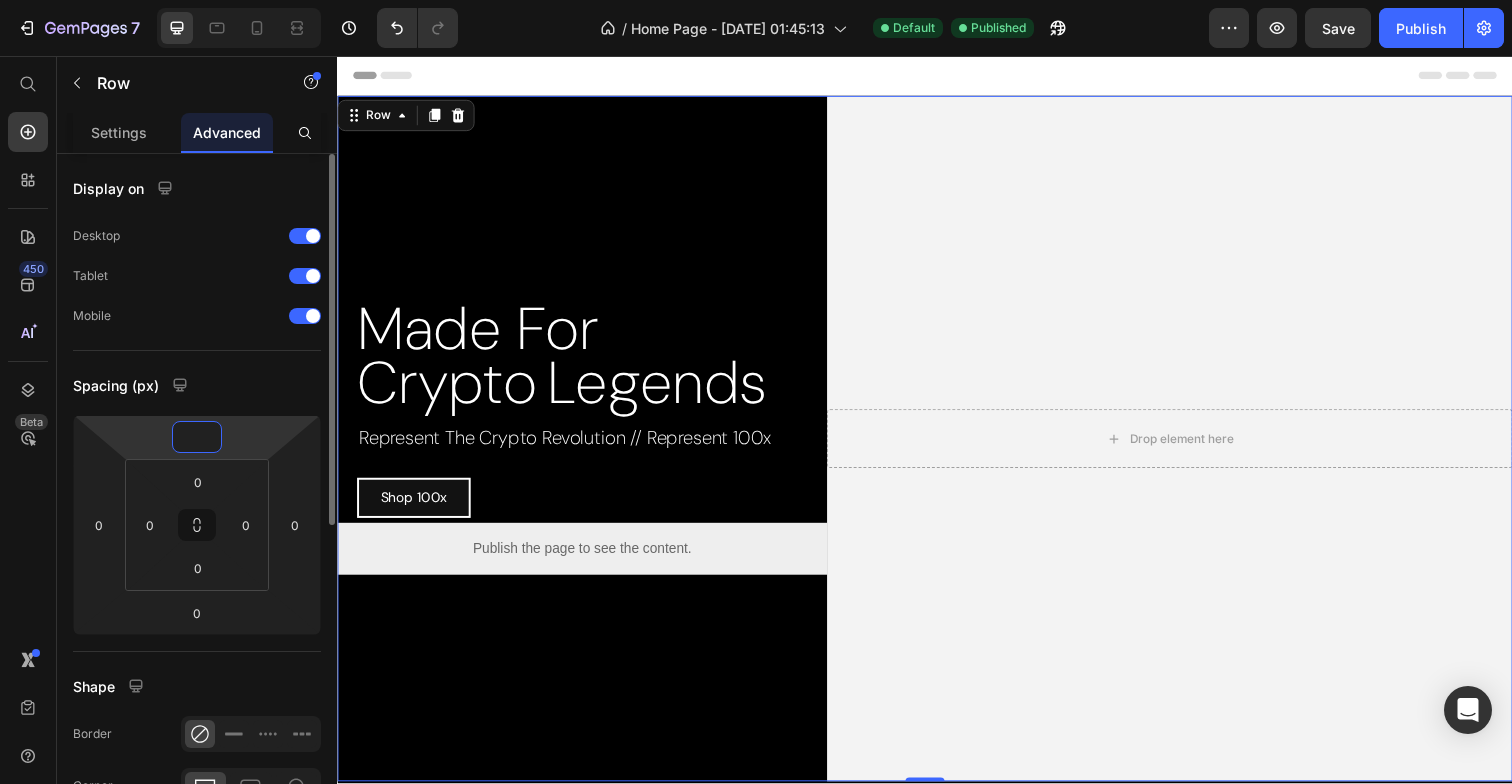 click at bounding box center (197, 437) 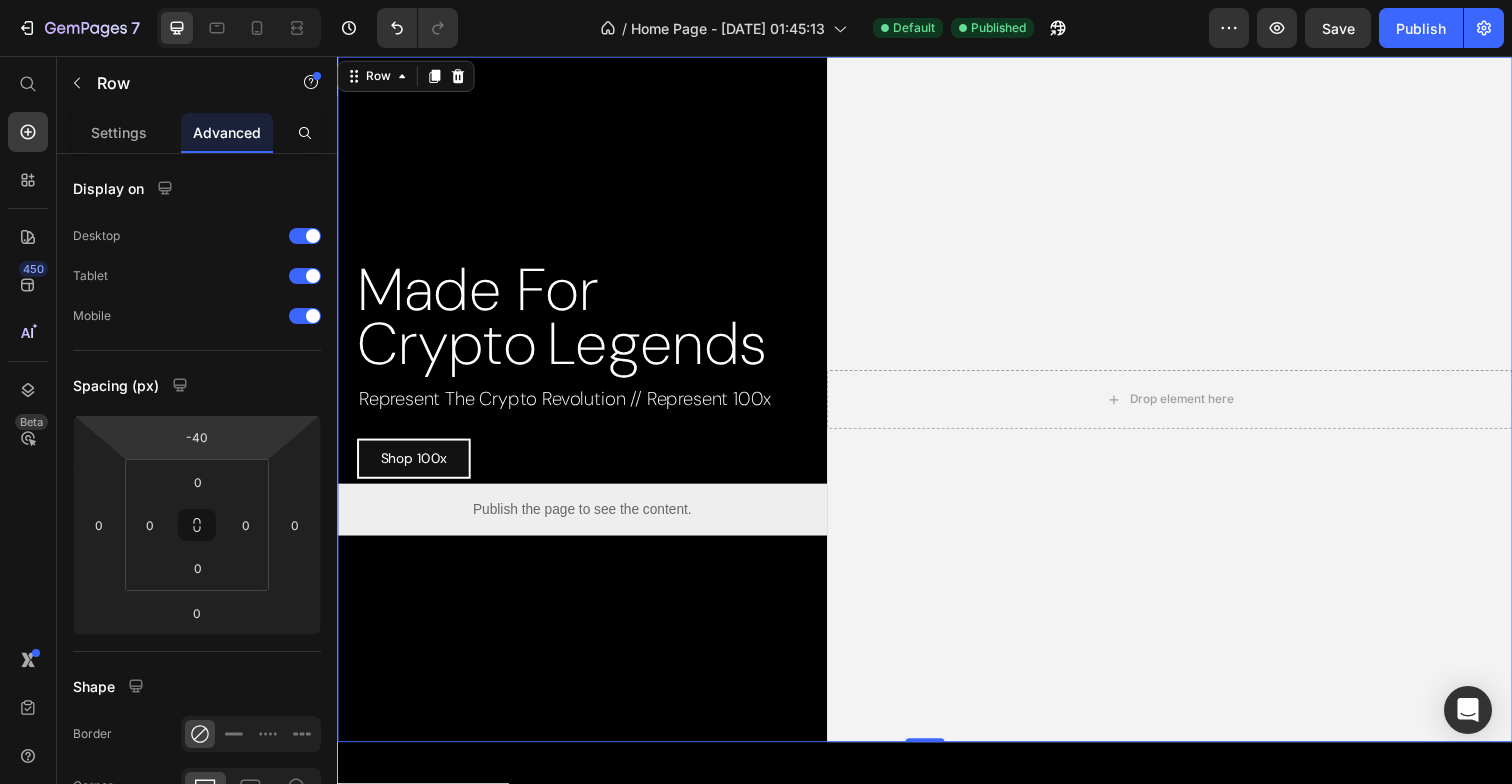 click on "Made For
Crypto Legends Custom Code Represent The Crypto Revolution // Represent 100x Text Block Shop 100x Button Row
Publish the page to see the content.
Custom Code" at bounding box center (587, 407) 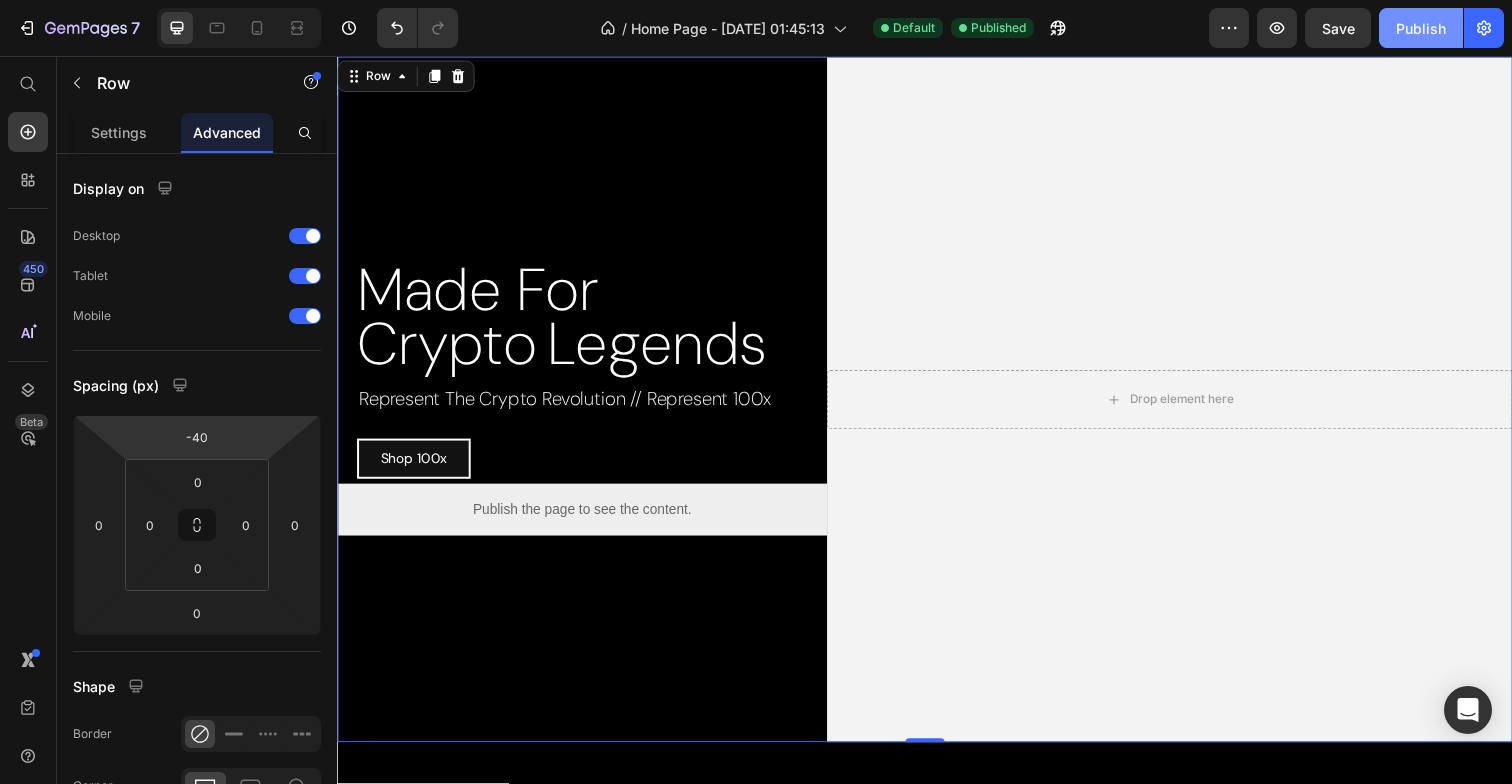 click on "Publish" 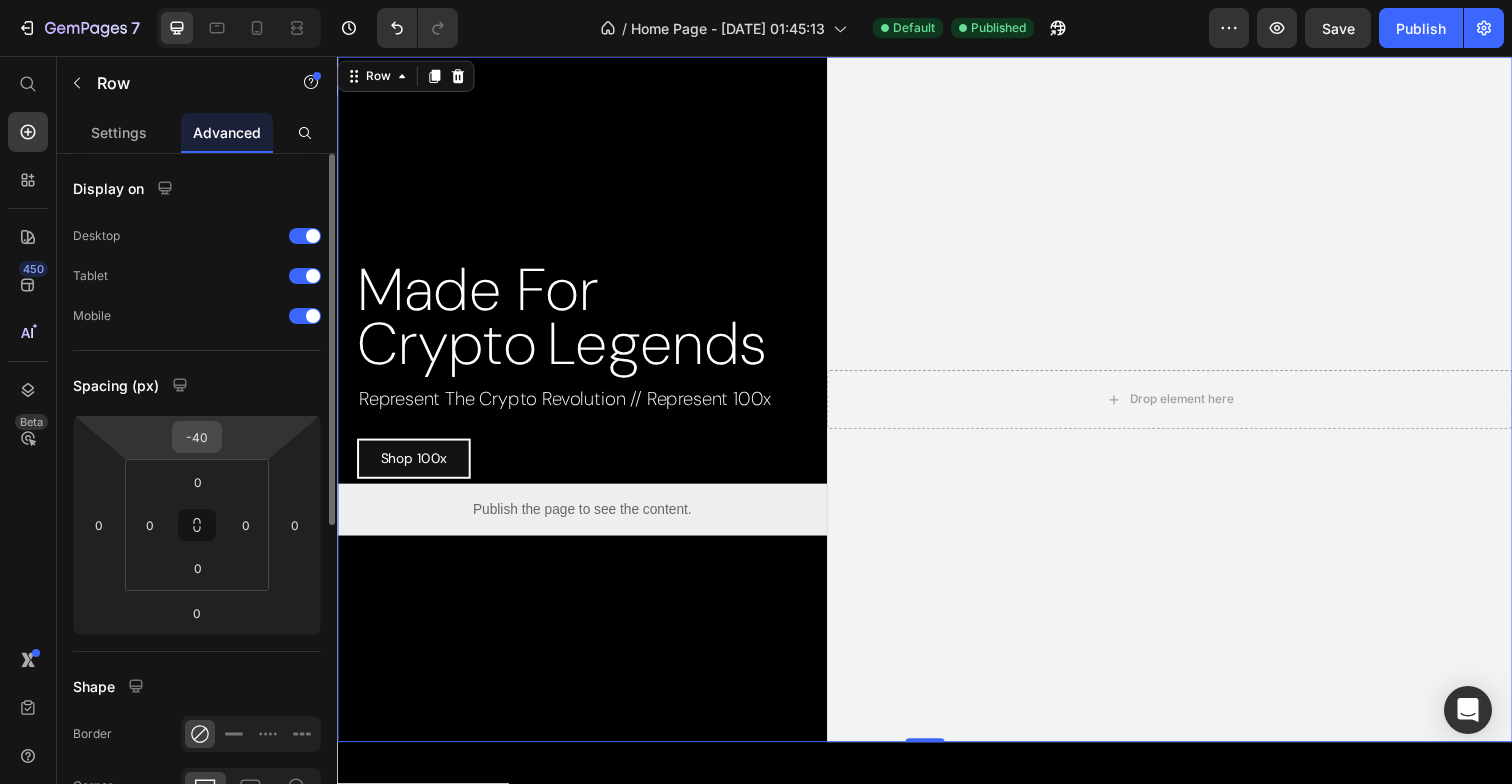click on "-40" at bounding box center [197, 437] 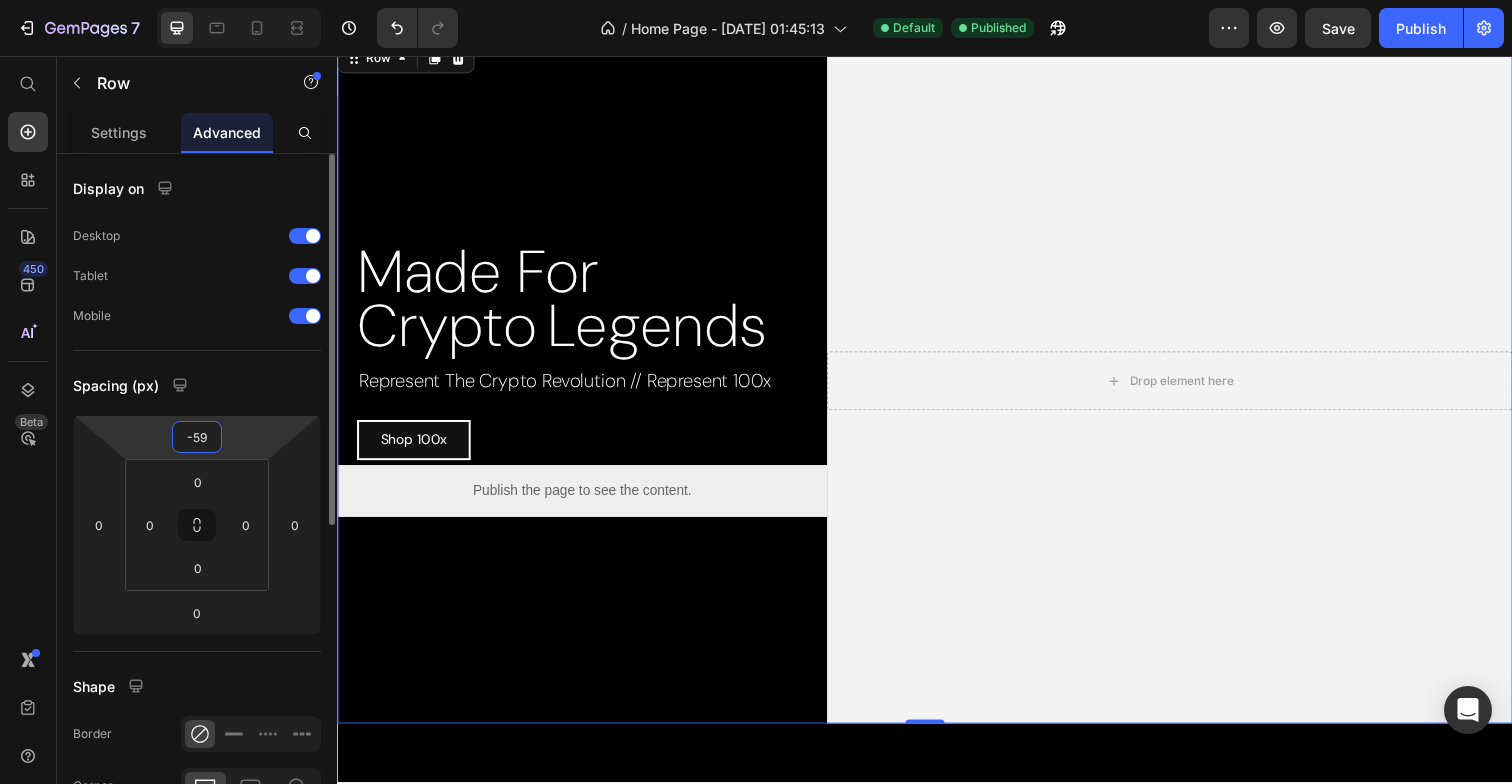 type on "-60" 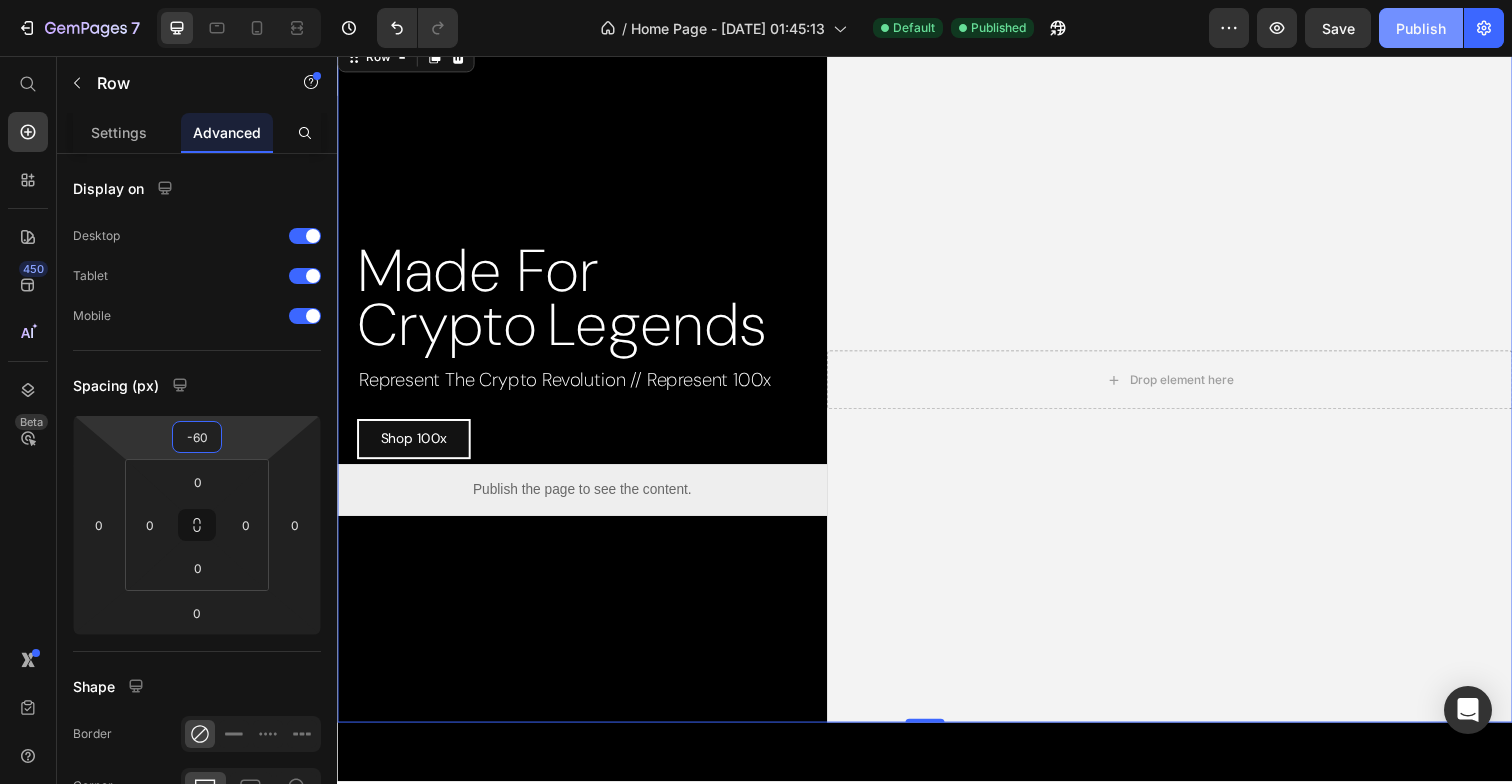 click on "Publish" at bounding box center (1421, 28) 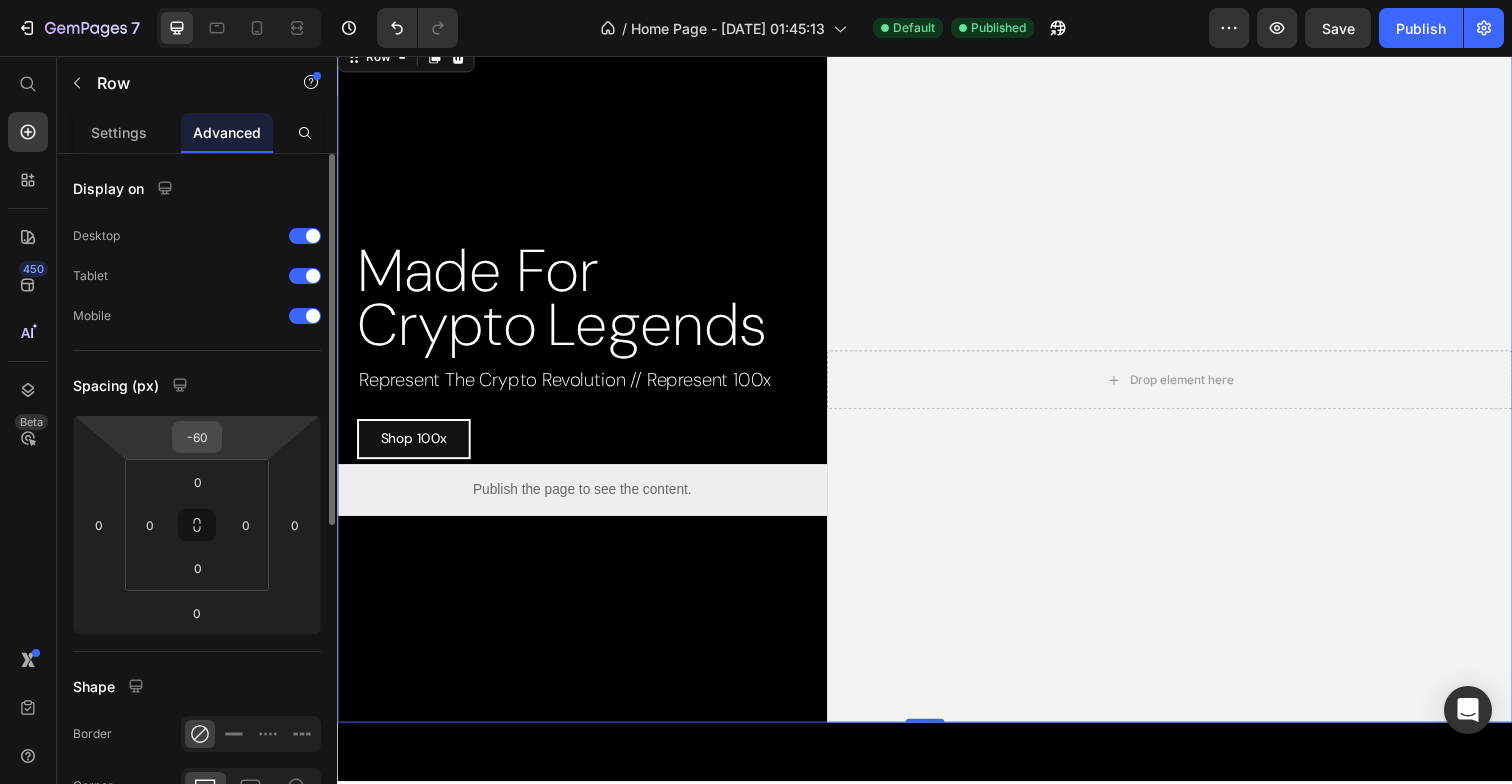 click on "-60" at bounding box center [197, 437] 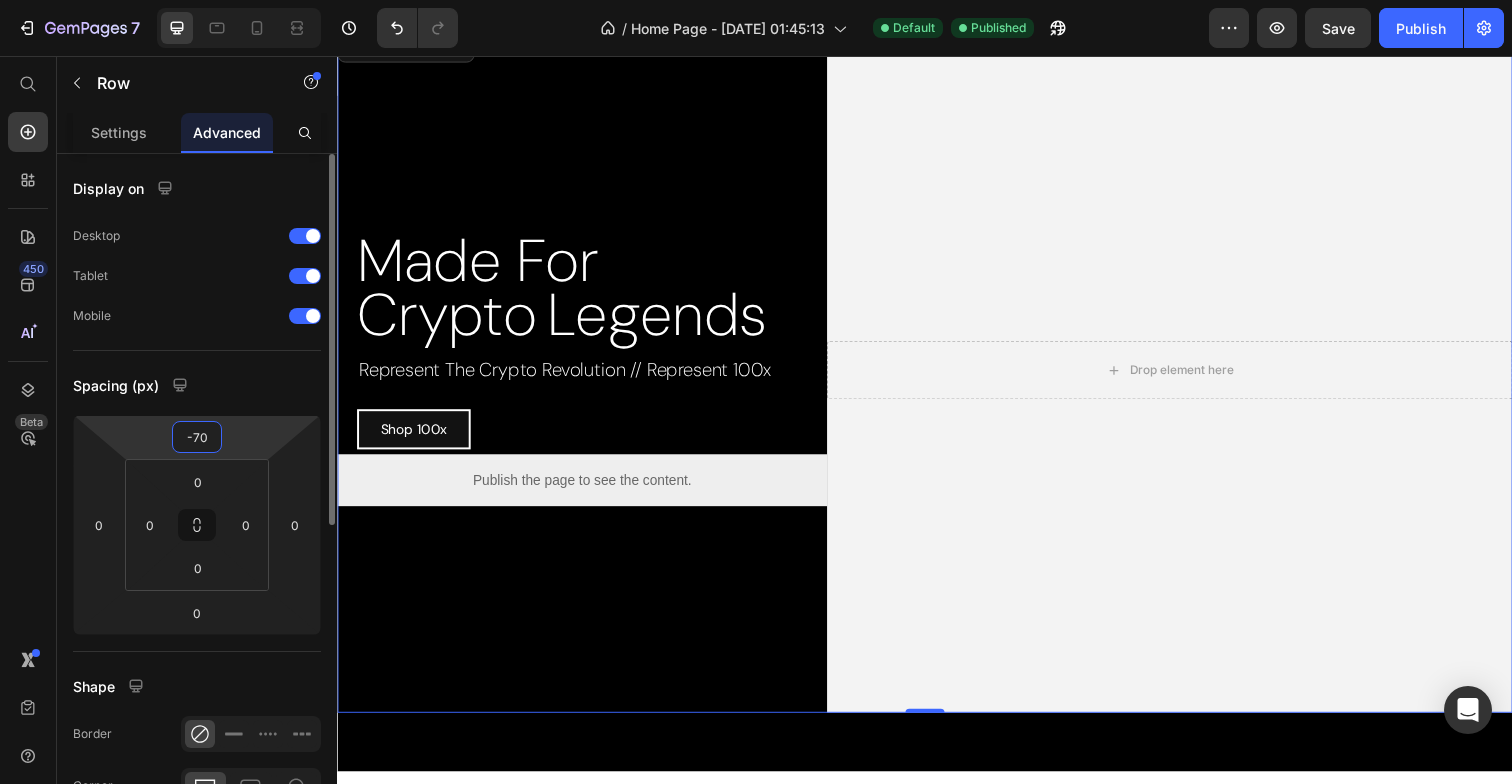 type on "-70" 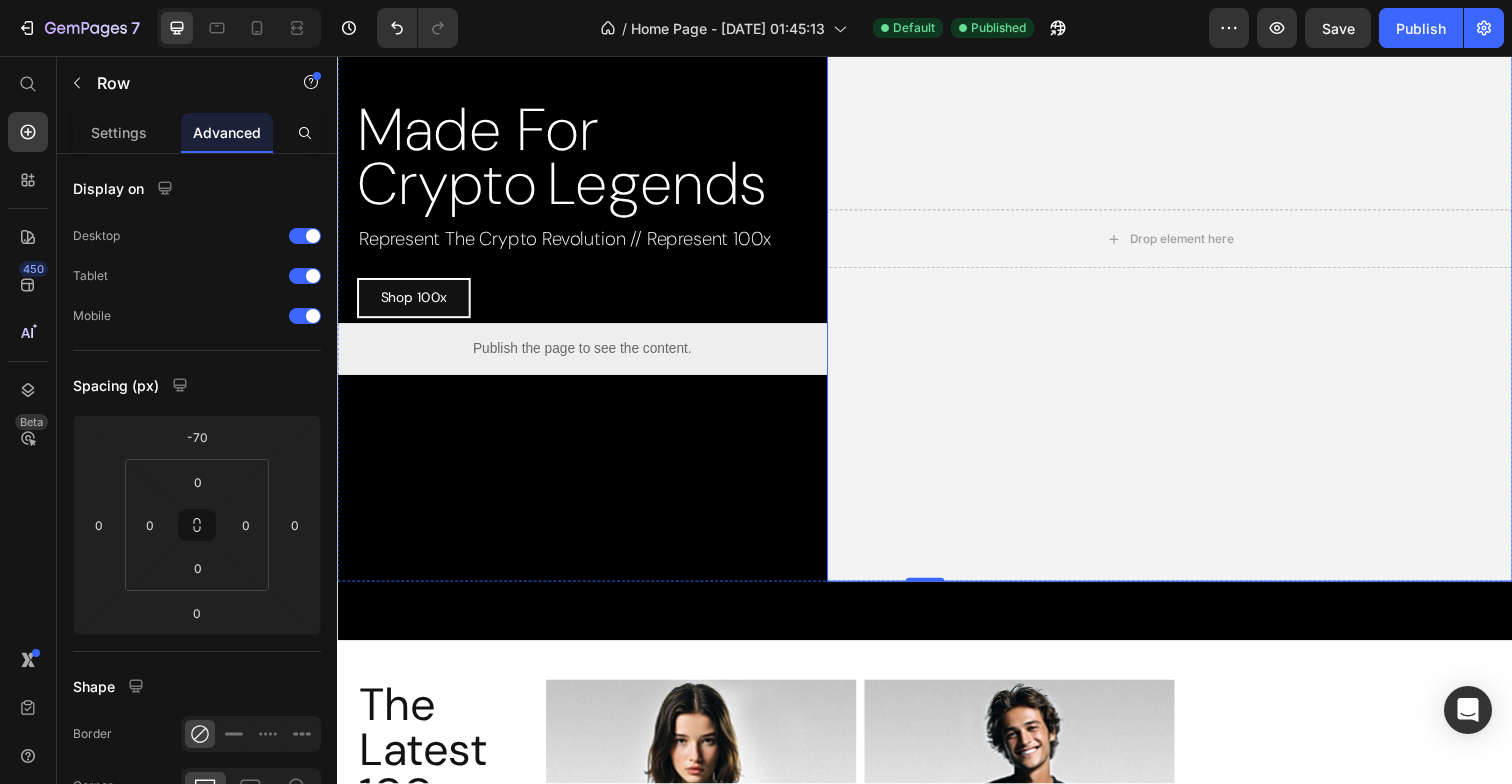 scroll, scrollTop: 156, scrollLeft: 0, axis: vertical 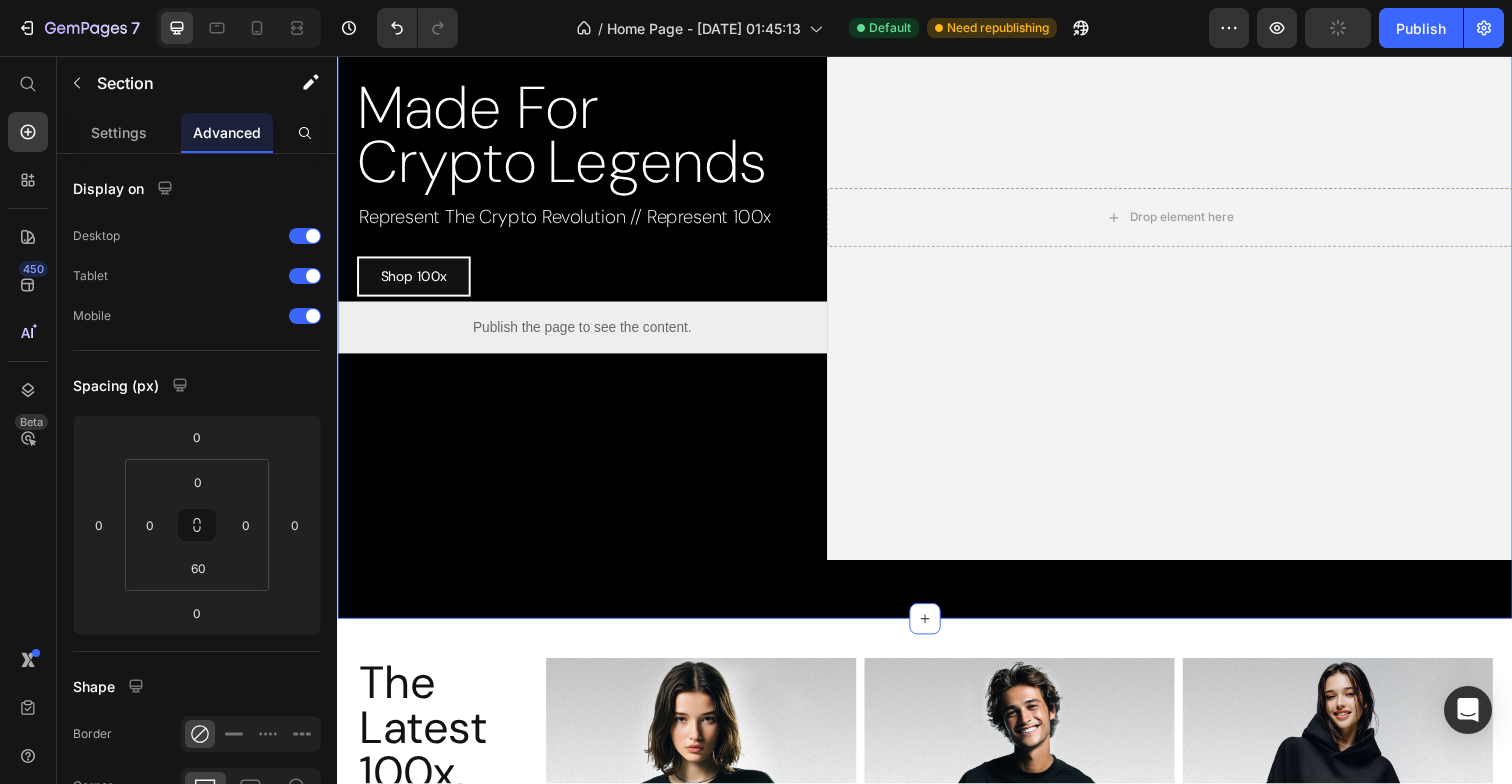 click on "Made For
Crypto Legends Custom Code Represent The Crypto Revolution // Represent 100x Text Block Shop 100x Button Row
Publish the page to see the content.
Custom Code
Drop element here Hero Banner Row Section 1   You can create reusable sections Create Theme Section AI Content Write with GemAI What would you like to describe here? Tone and Voice Persuasive Product Essence Premium Sweatshirt Show more Generate" at bounding box center (937, 286) 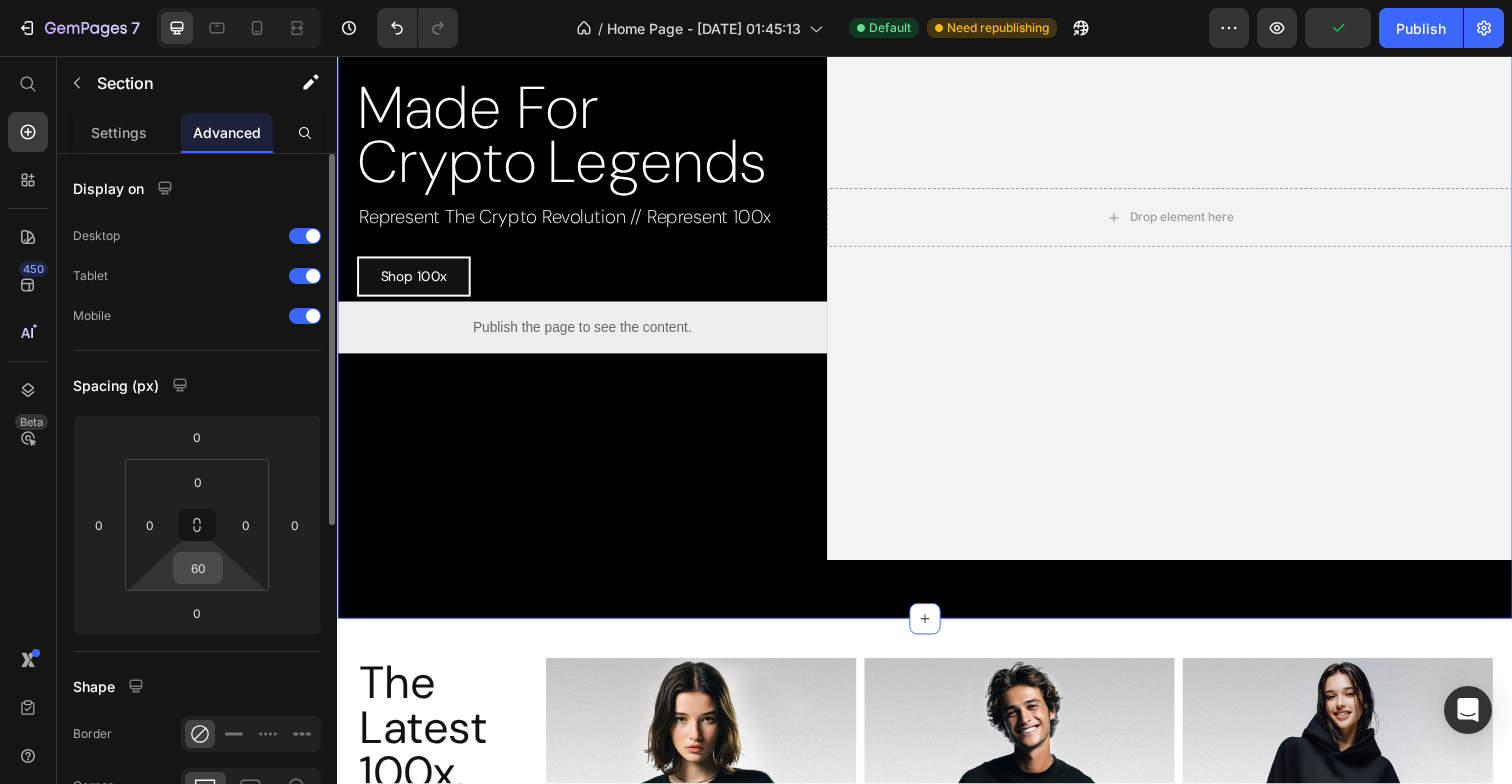 click on "60" at bounding box center (198, 568) 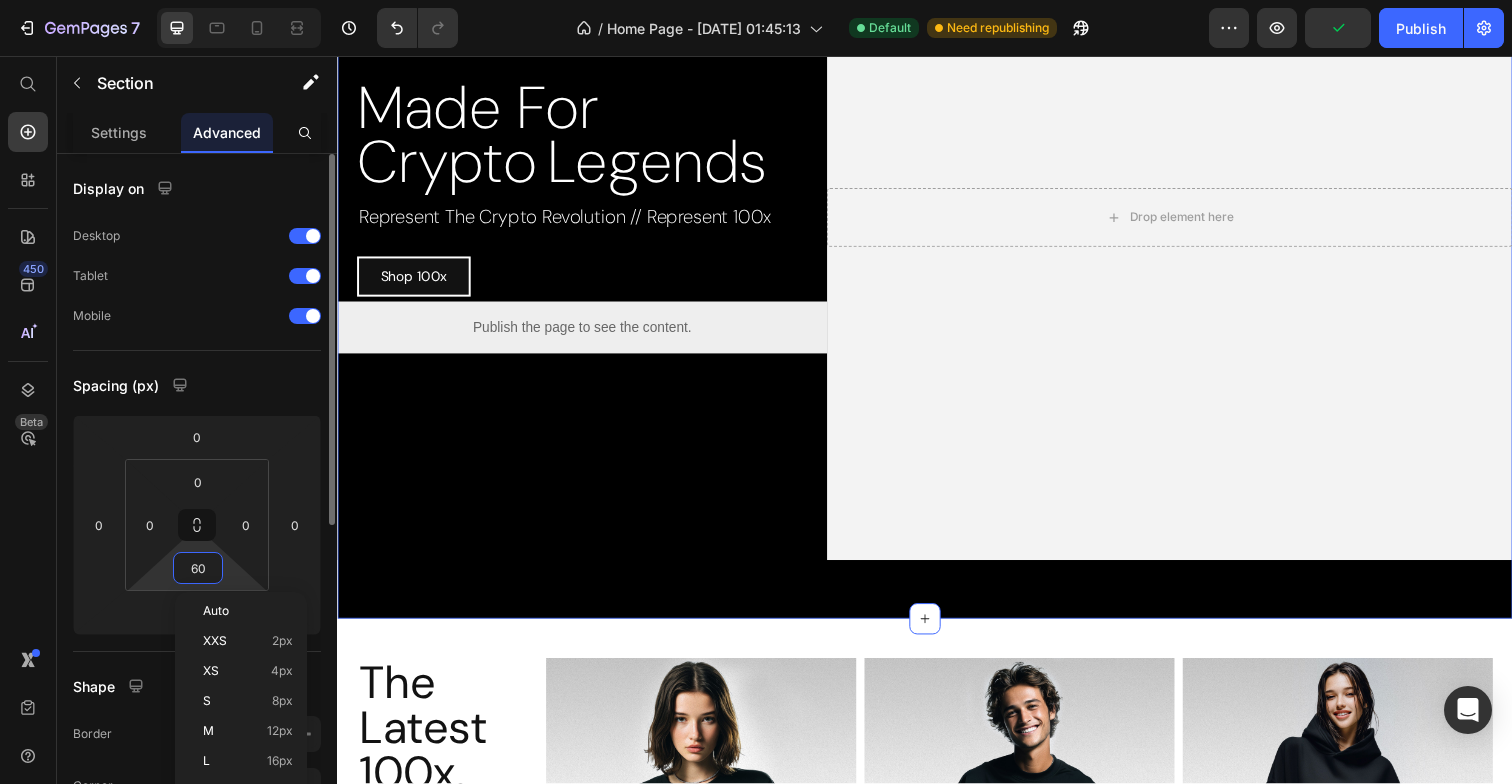type on "0" 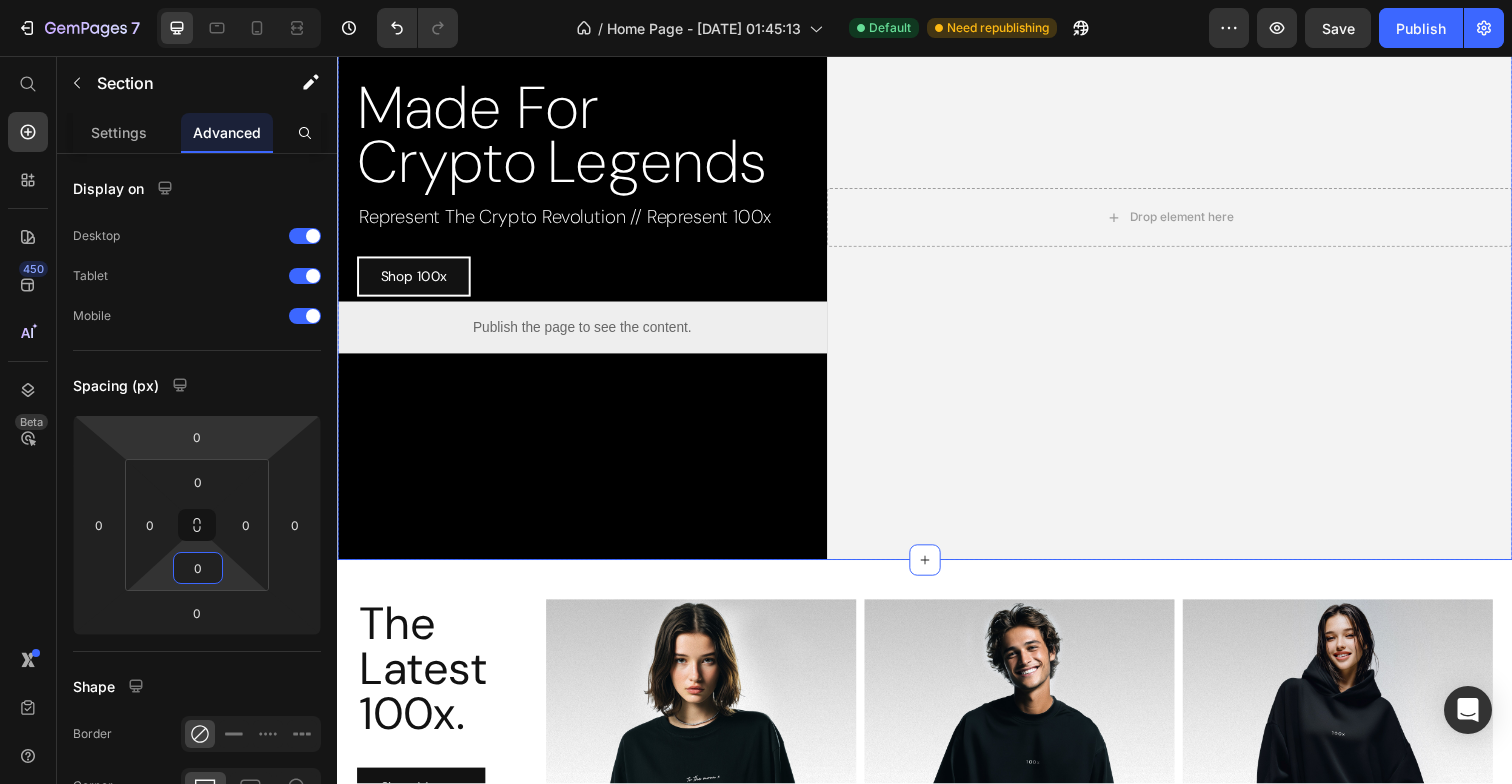 click on "Made For
Crypto Legends Custom Code Represent The Crypto Revolution // Represent 100x Text Block Shop 100x Button Row
Publish the page to see the content.
Custom Code" at bounding box center [587, 221] 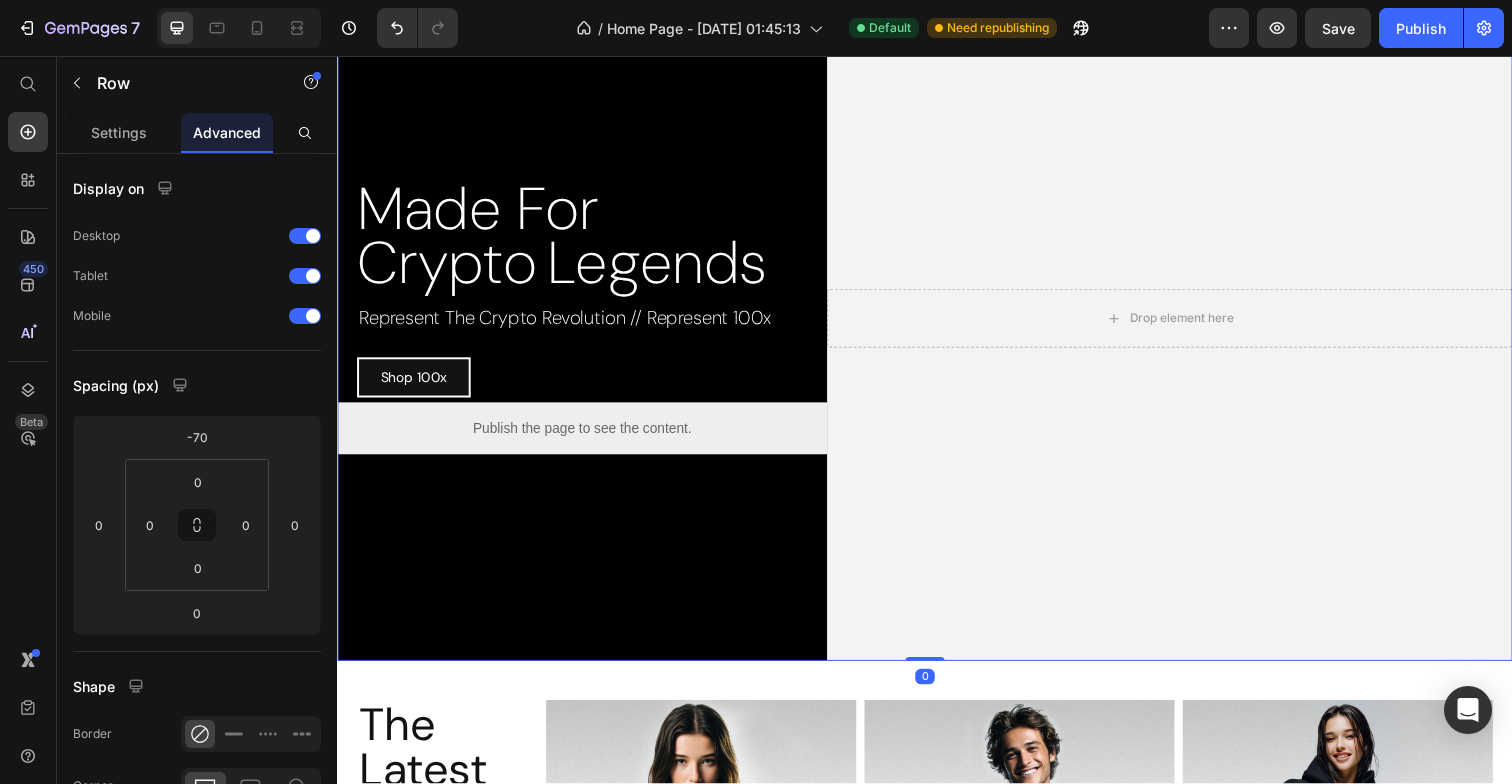 scroll, scrollTop: 0, scrollLeft: 0, axis: both 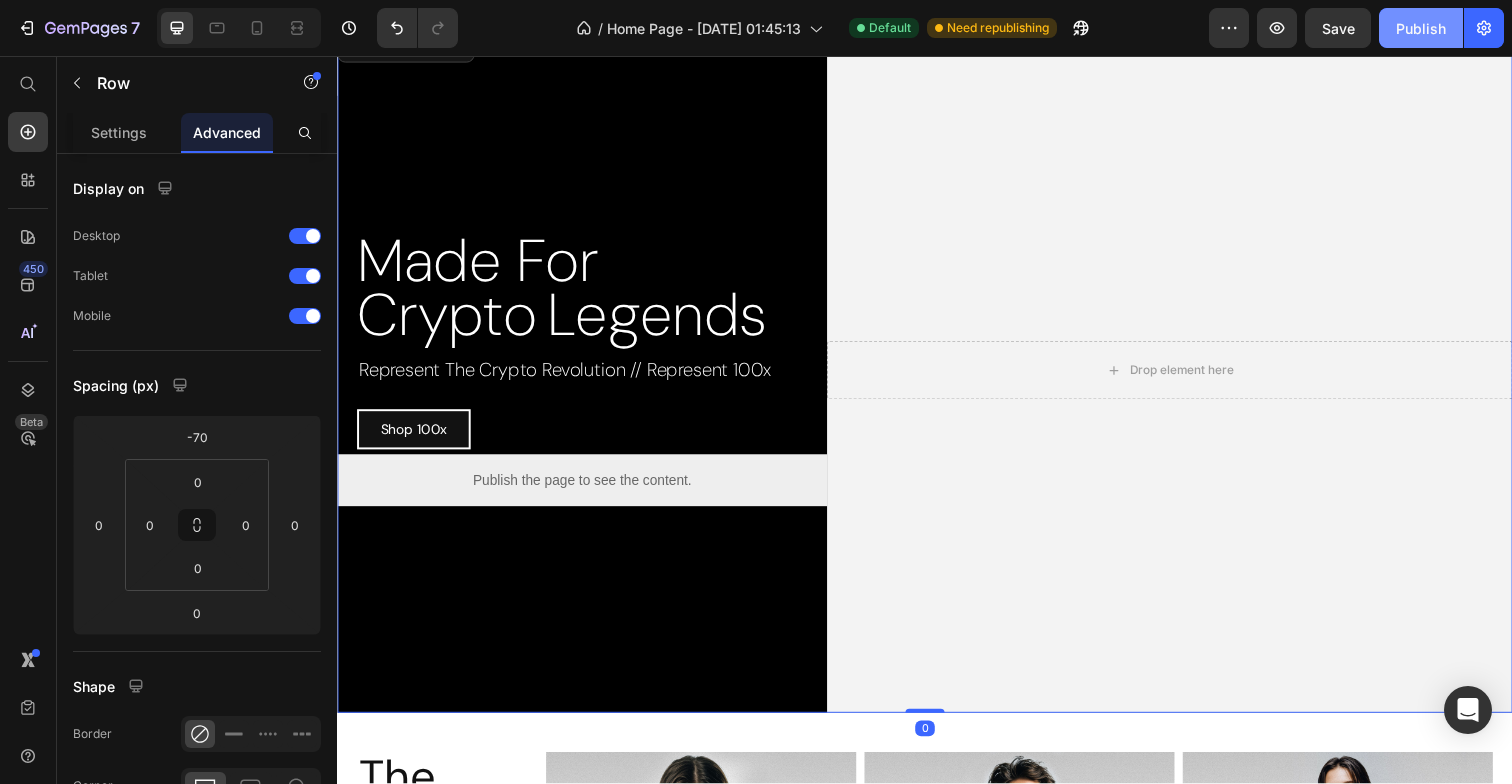 click on "Publish" at bounding box center [1421, 28] 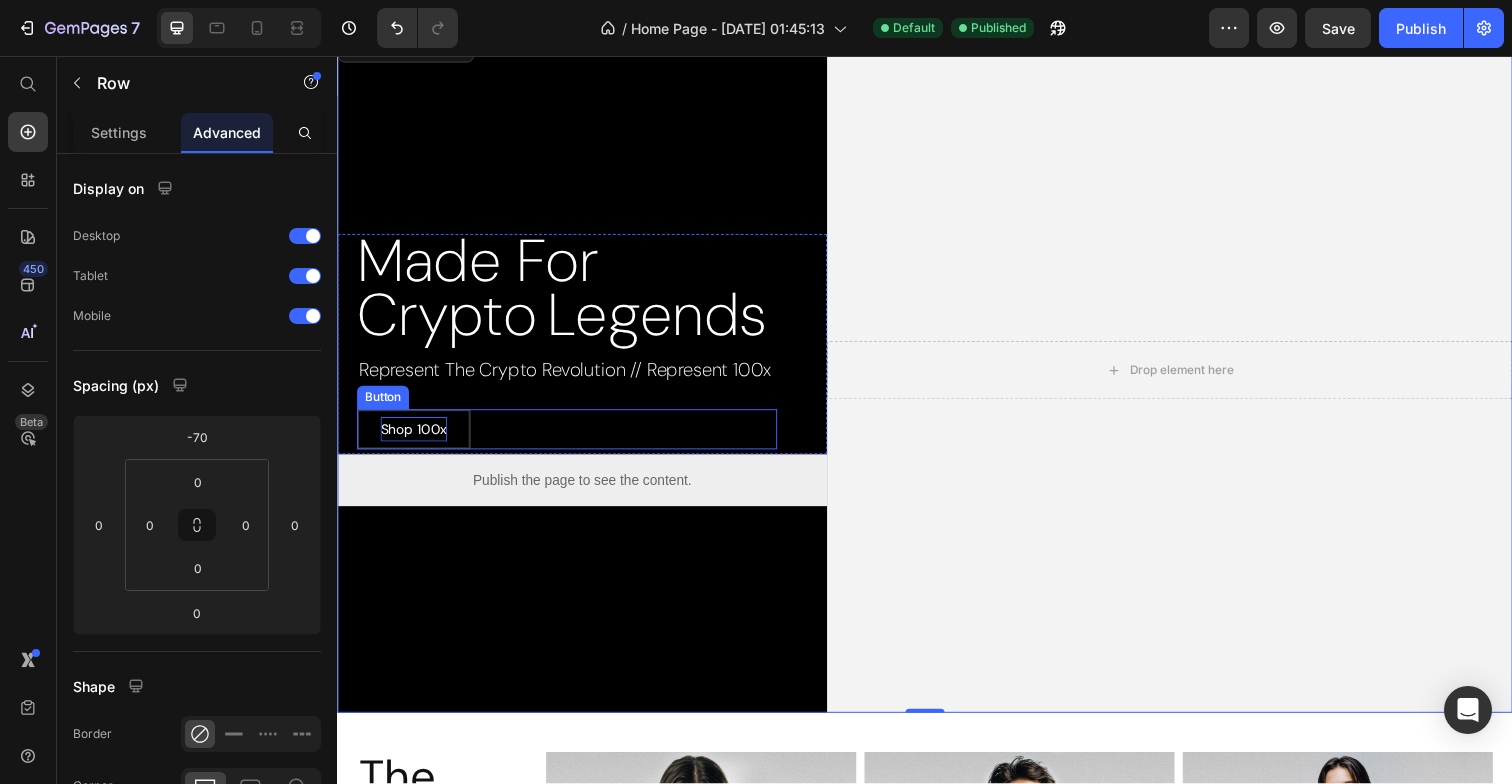 click on "Shop 100x" at bounding box center (415, 437) 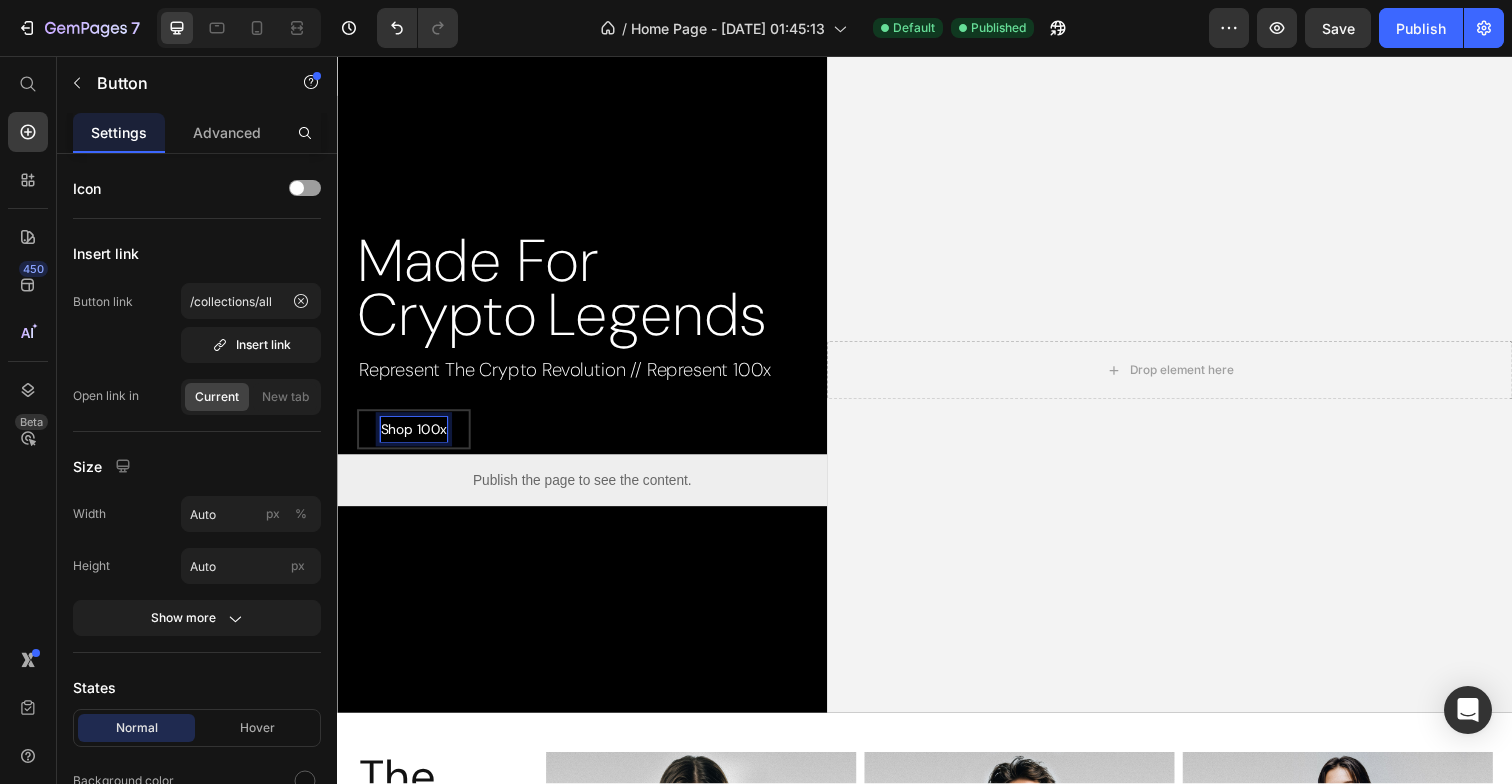 click on "Shop 100x" at bounding box center [415, 437] 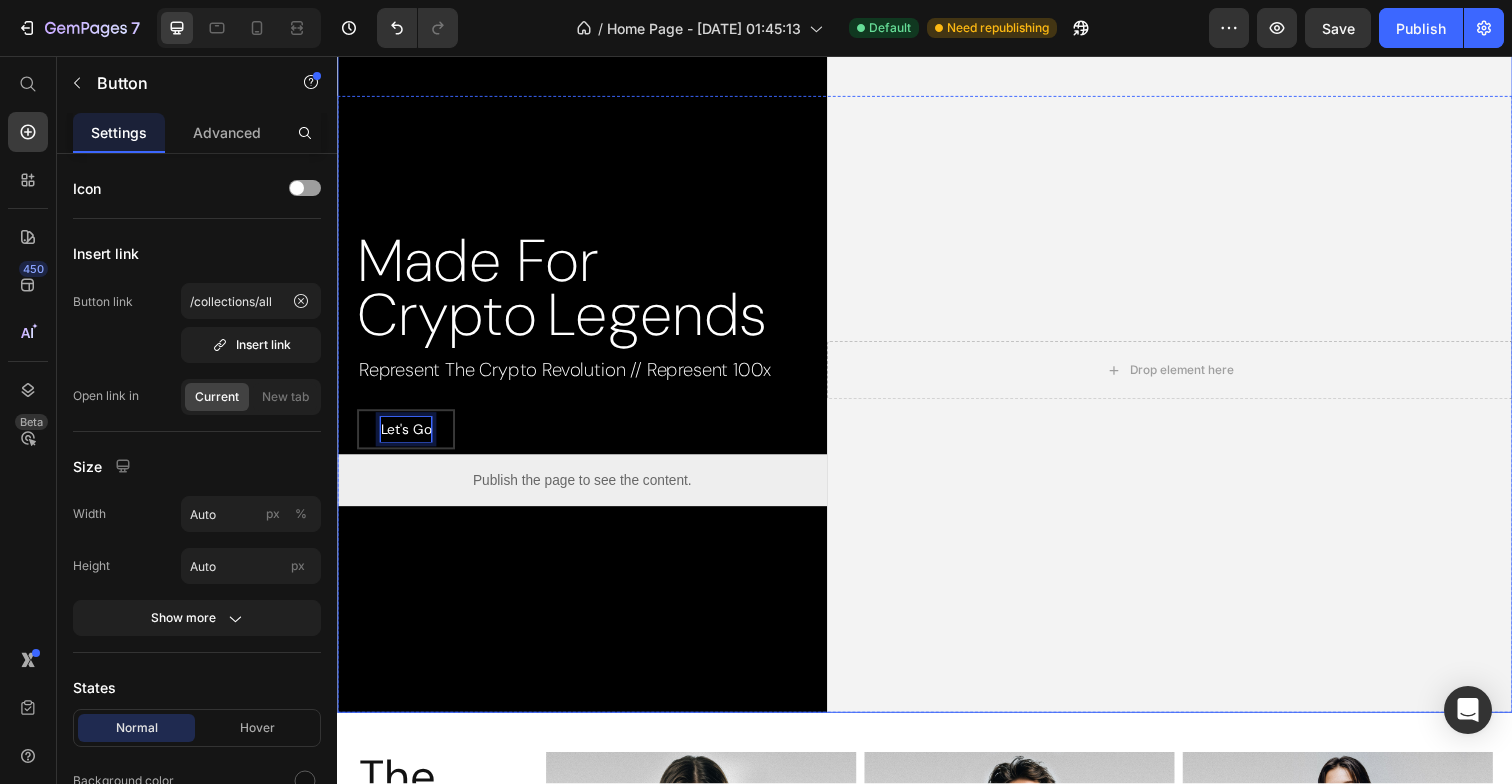 click on "Made For
Crypto Legends Custom Code Represent The Crypto Revolution // Represent 100x Text Block Let's Go Button   5 Row
Publish the page to see the content.
Custom Code" at bounding box center (587, 377) 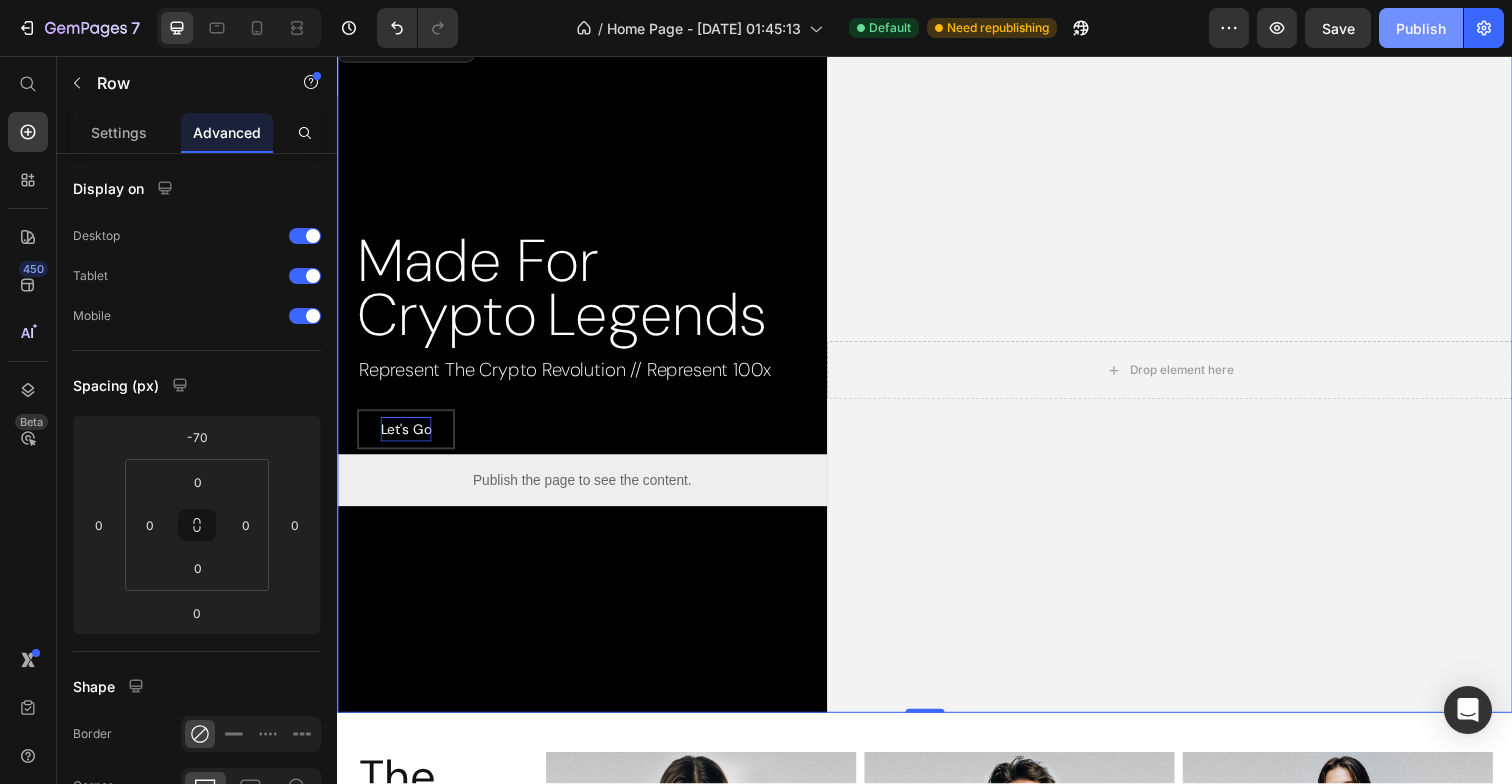 click on "Publish" at bounding box center (1421, 28) 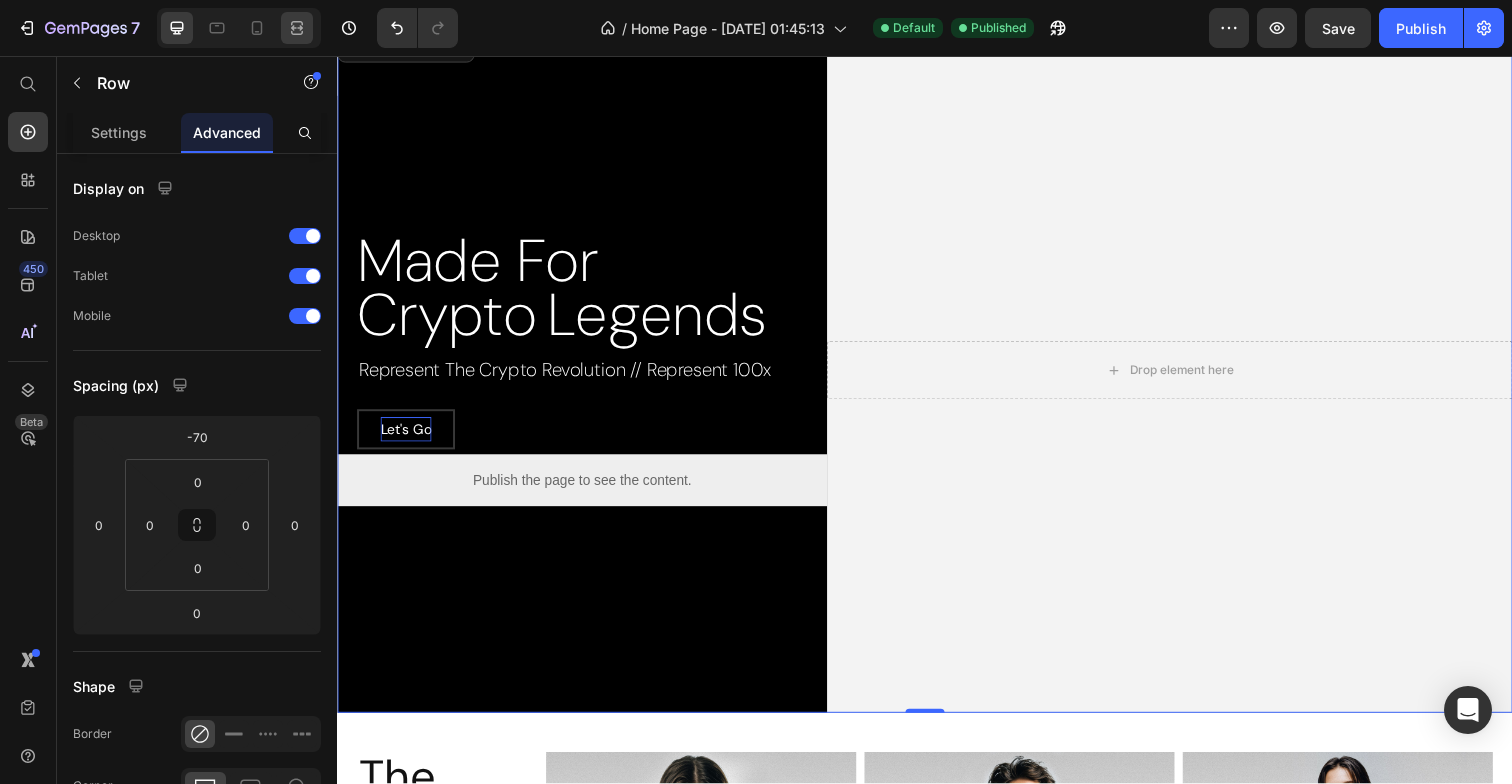 type 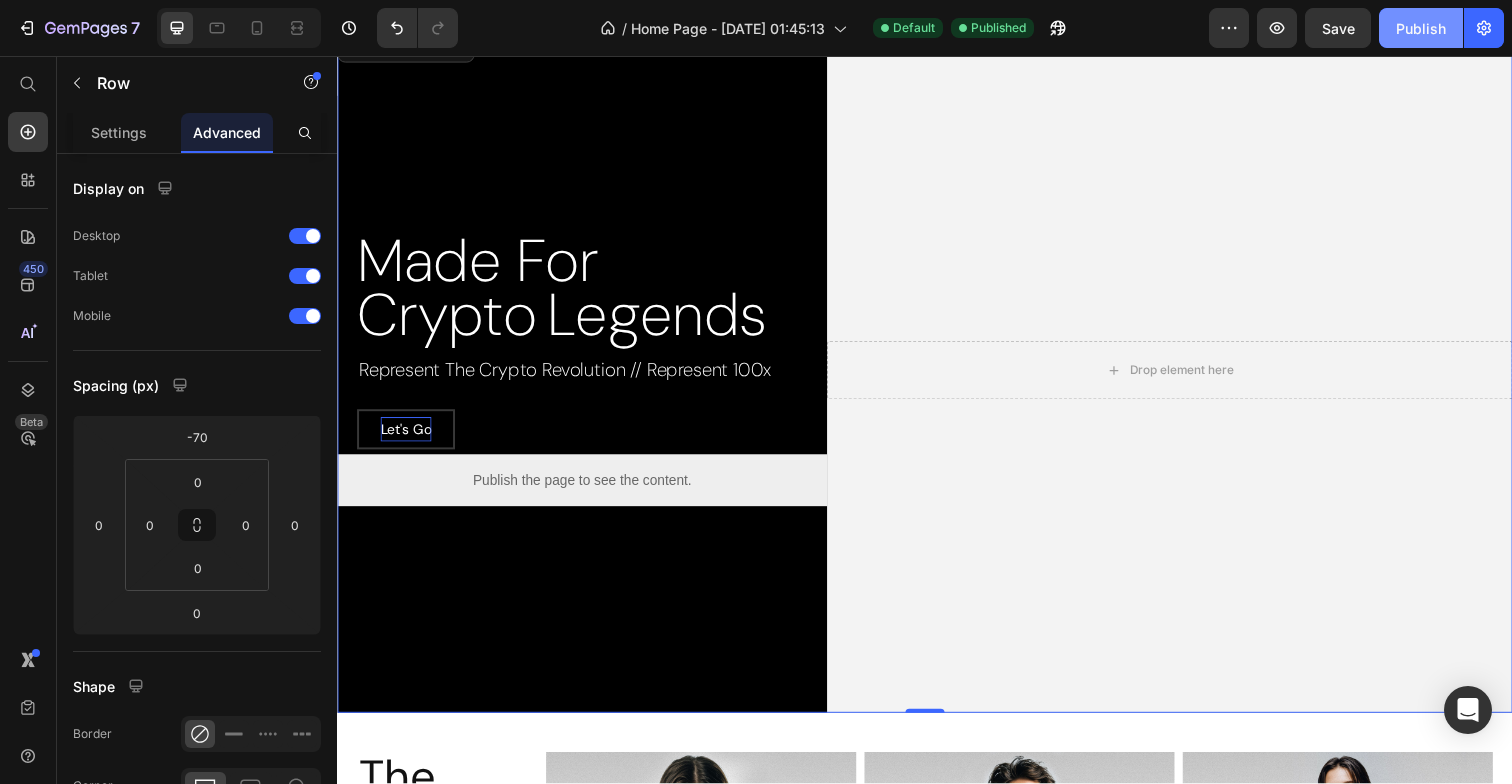 click on "Publish" at bounding box center (1421, 28) 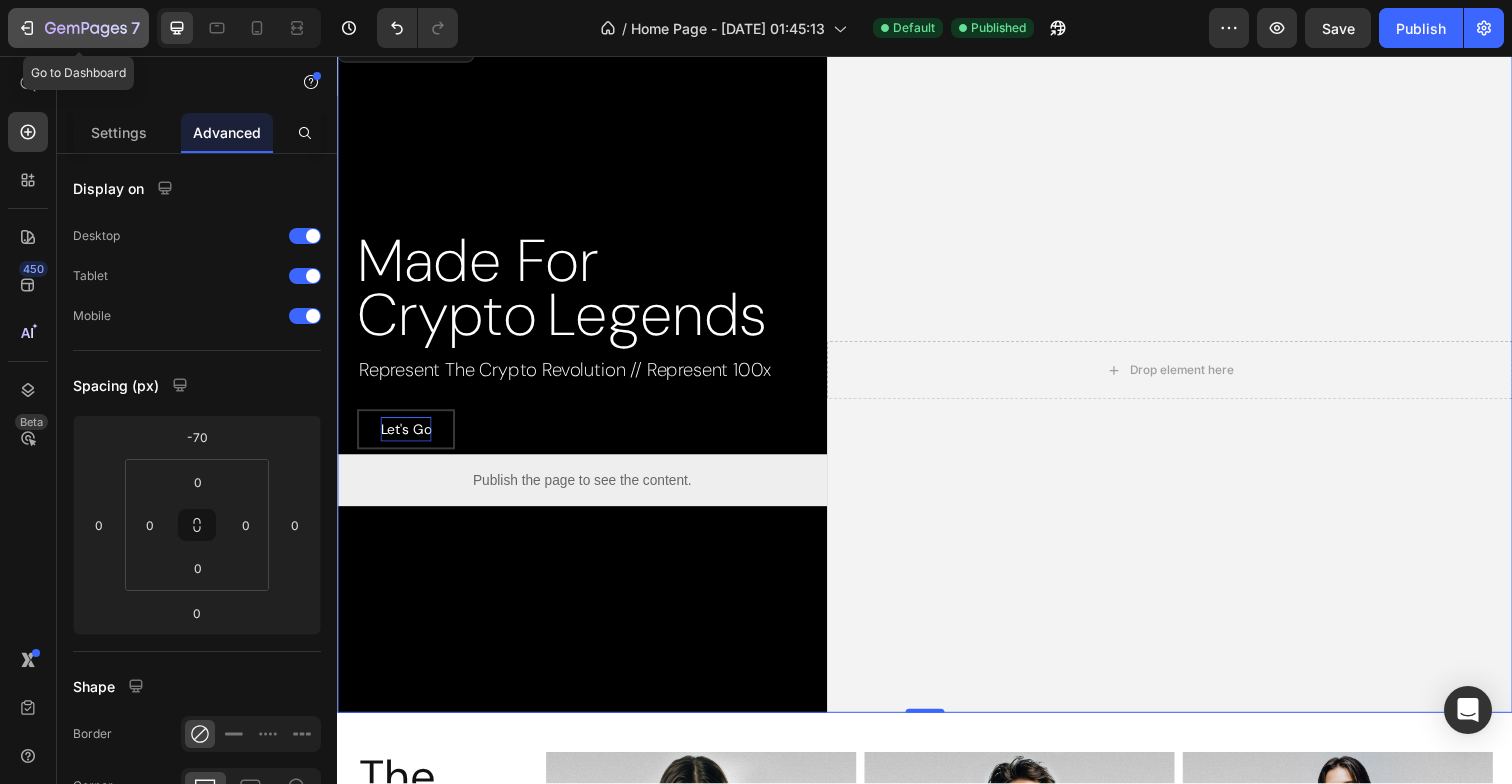 click 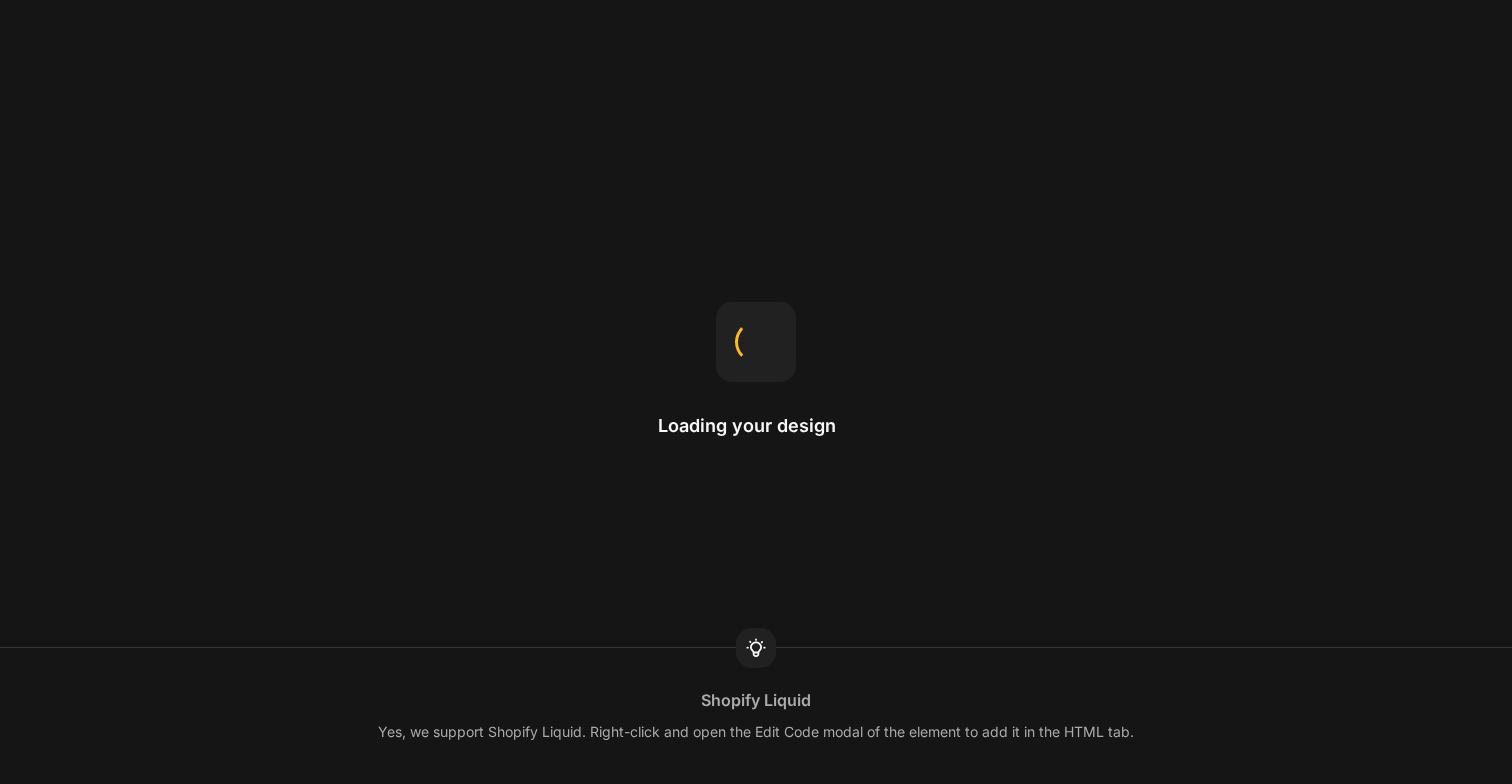 scroll, scrollTop: 0, scrollLeft: 0, axis: both 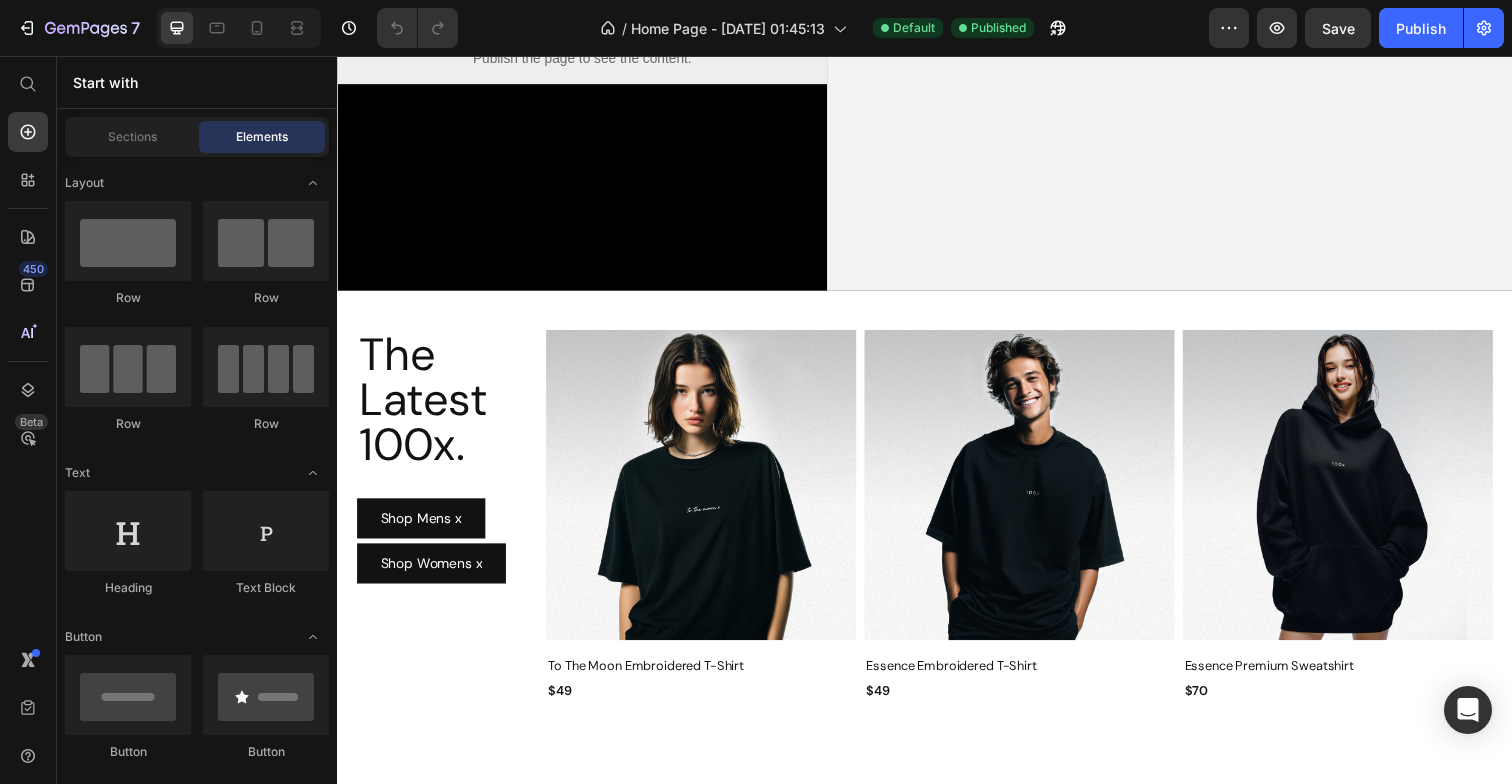 click at bounding box center (708, 494) 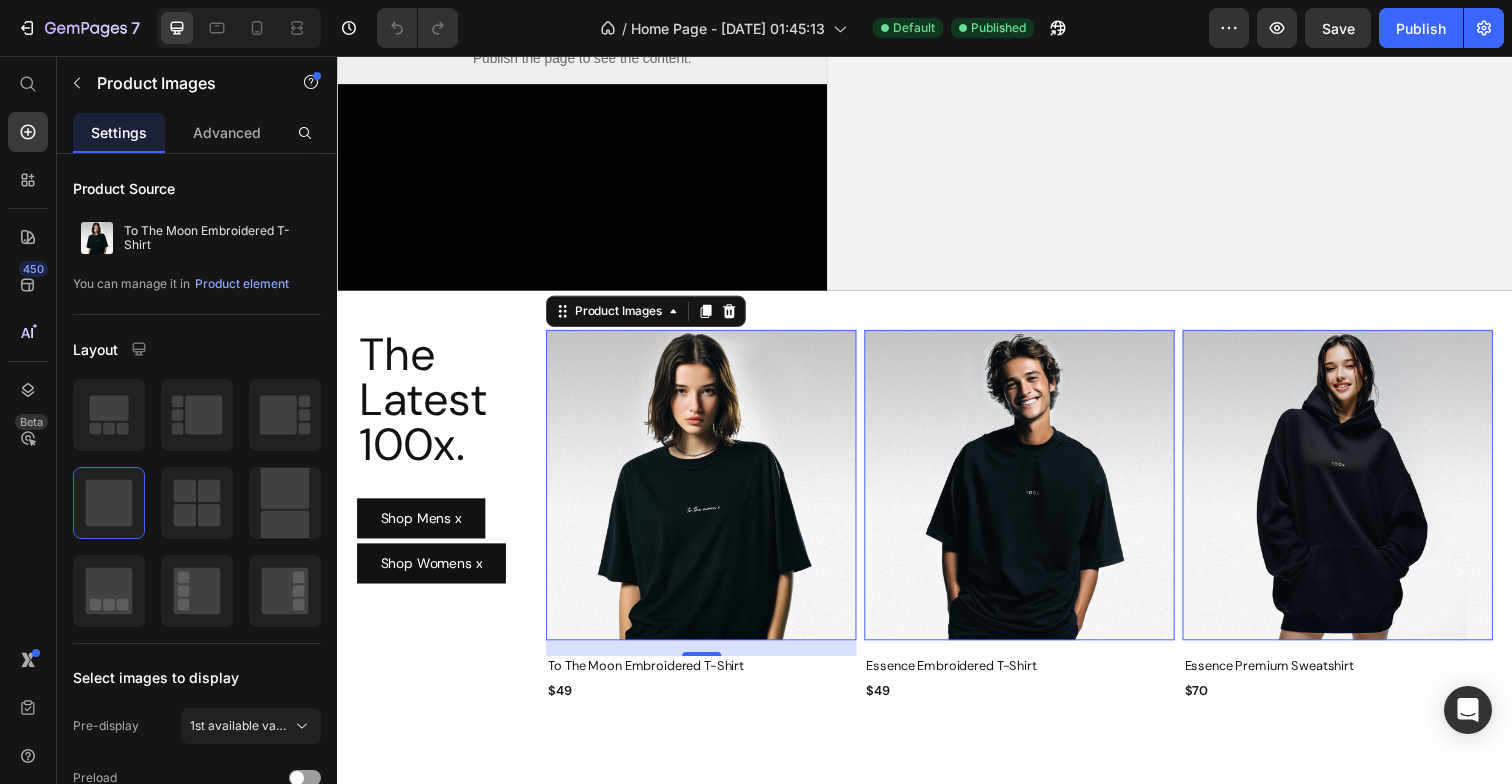 scroll, scrollTop: 528, scrollLeft: 0, axis: vertical 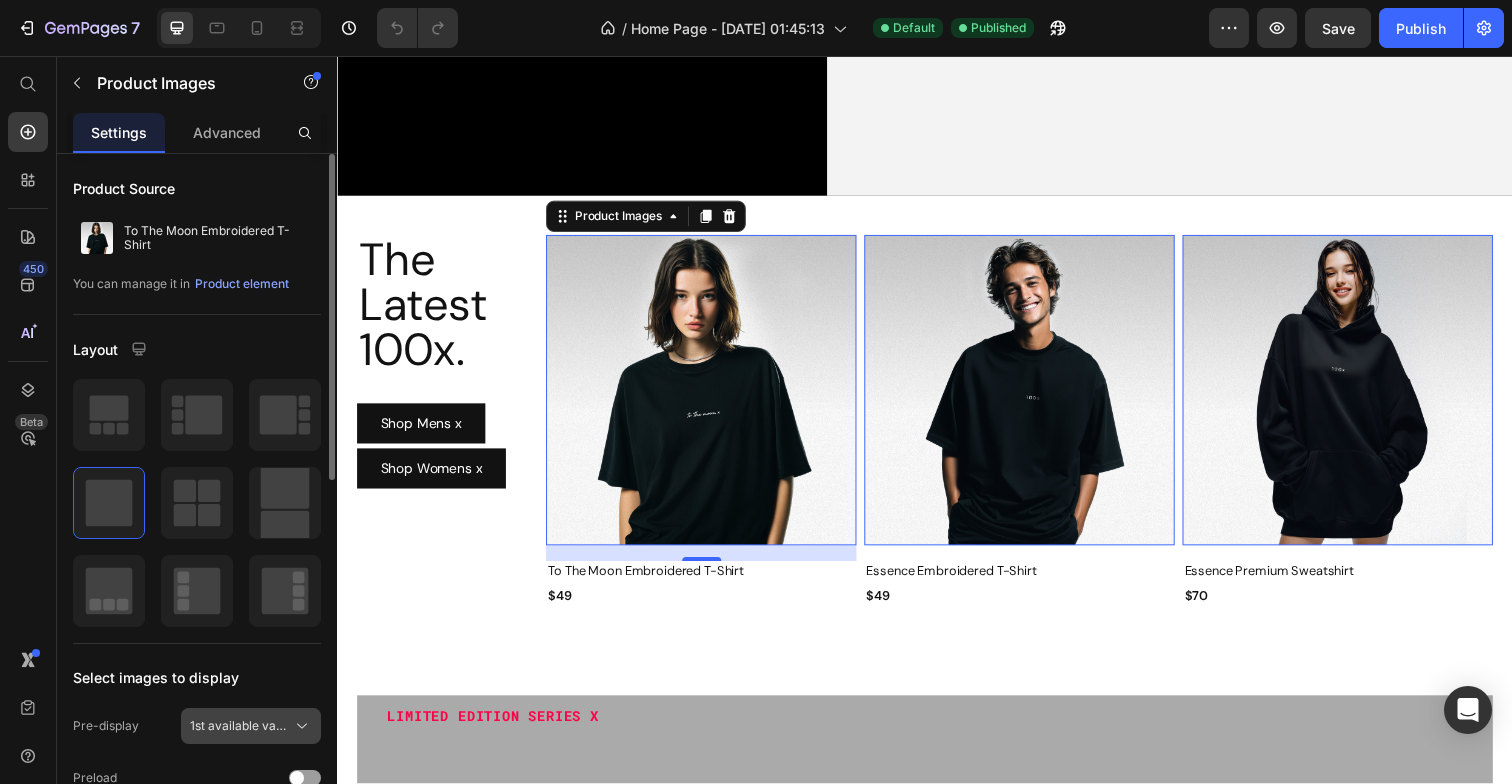 click on "1st available variant" at bounding box center (239, 726) 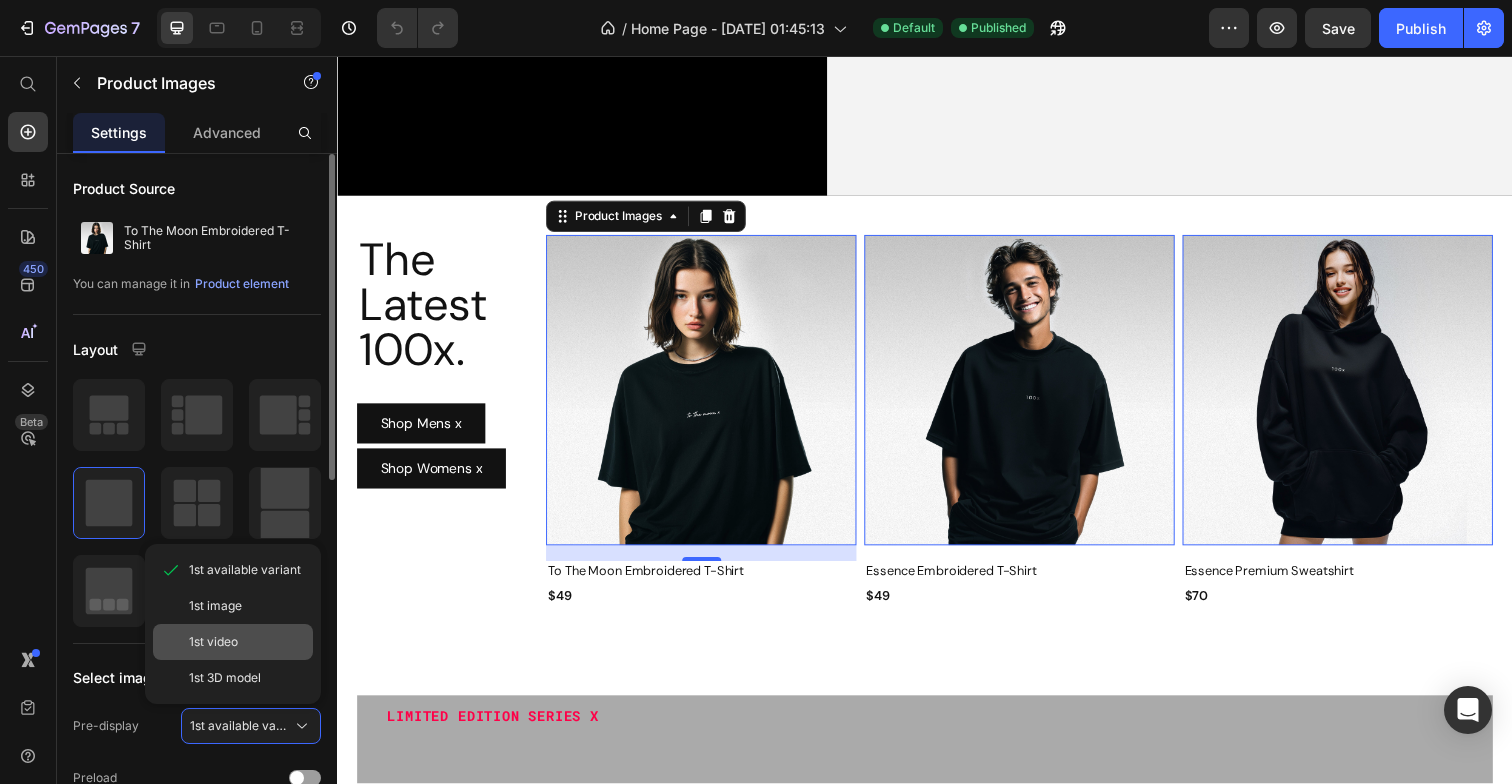 click on "1st video" at bounding box center [213, 642] 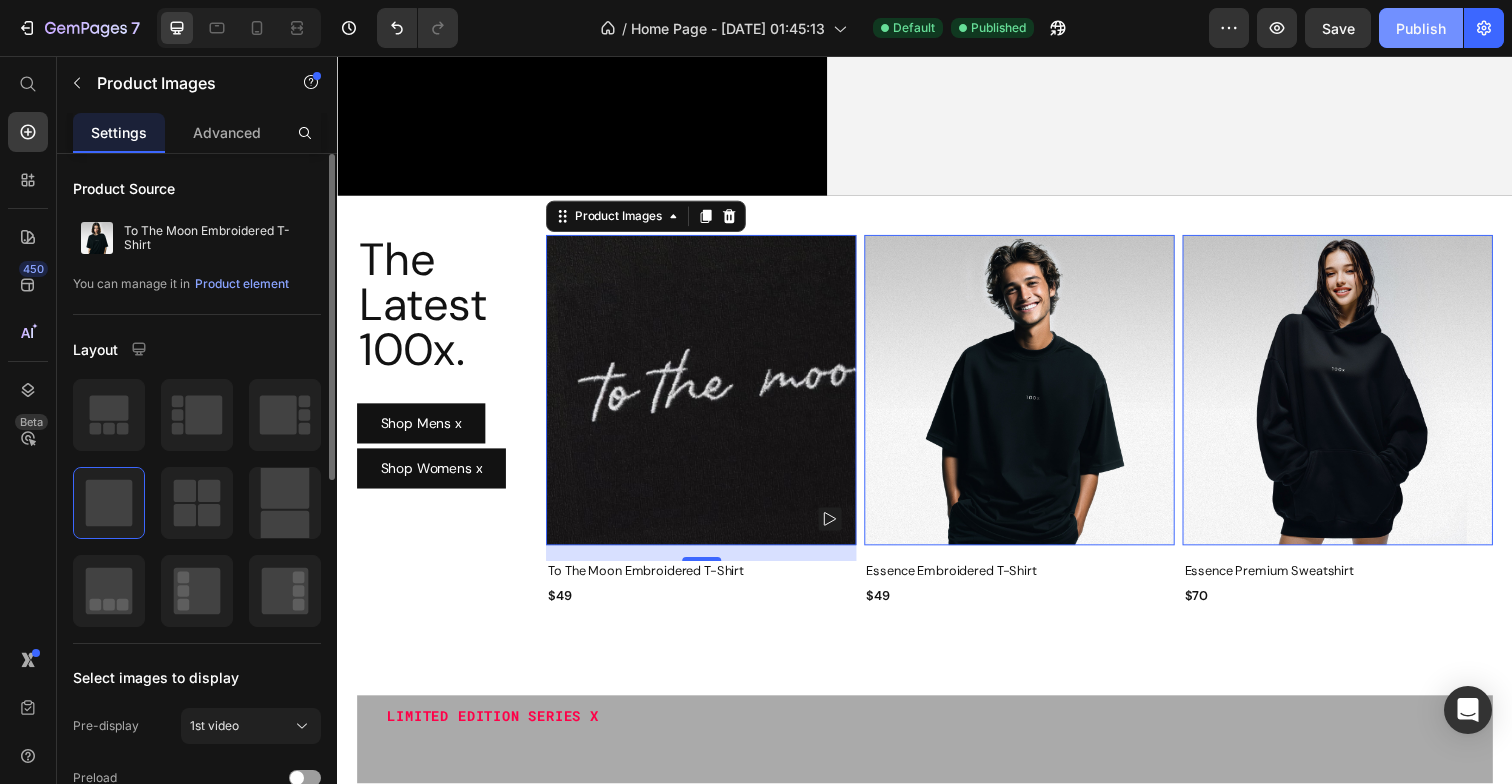 click on "Publish" at bounding box center (1421, 28) 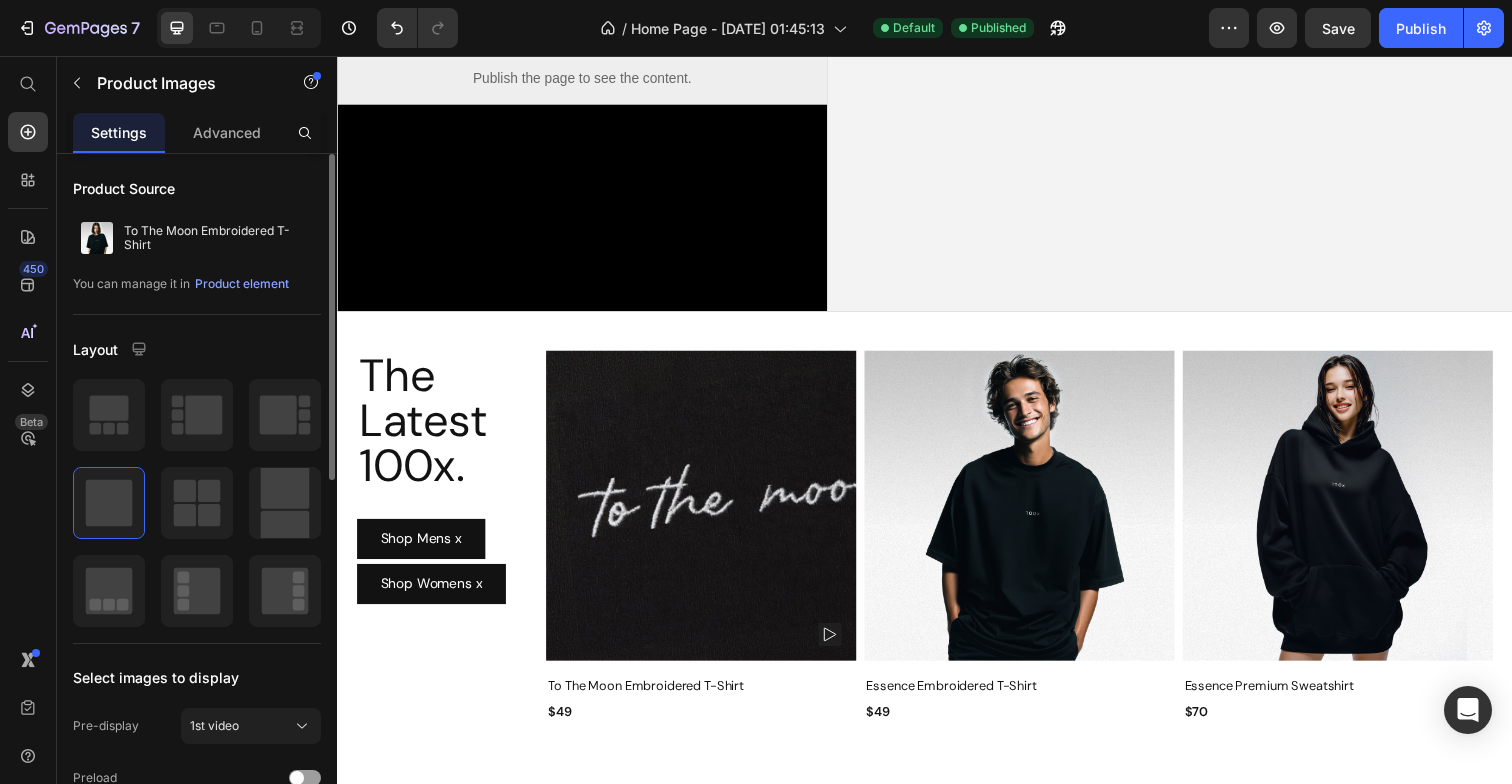 scroll, scrollTop: 412, scrollLeft: 0, axis: vertical 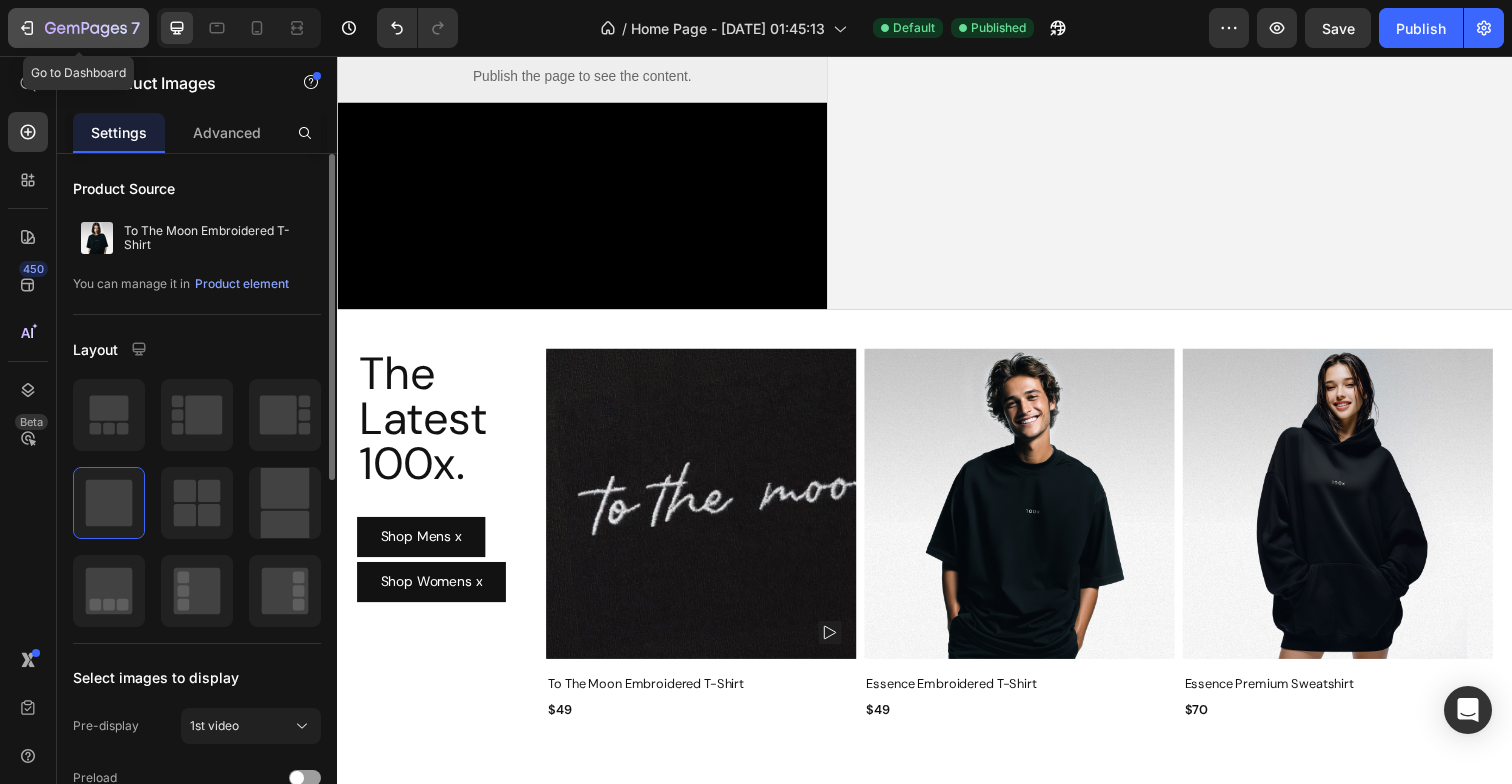 click 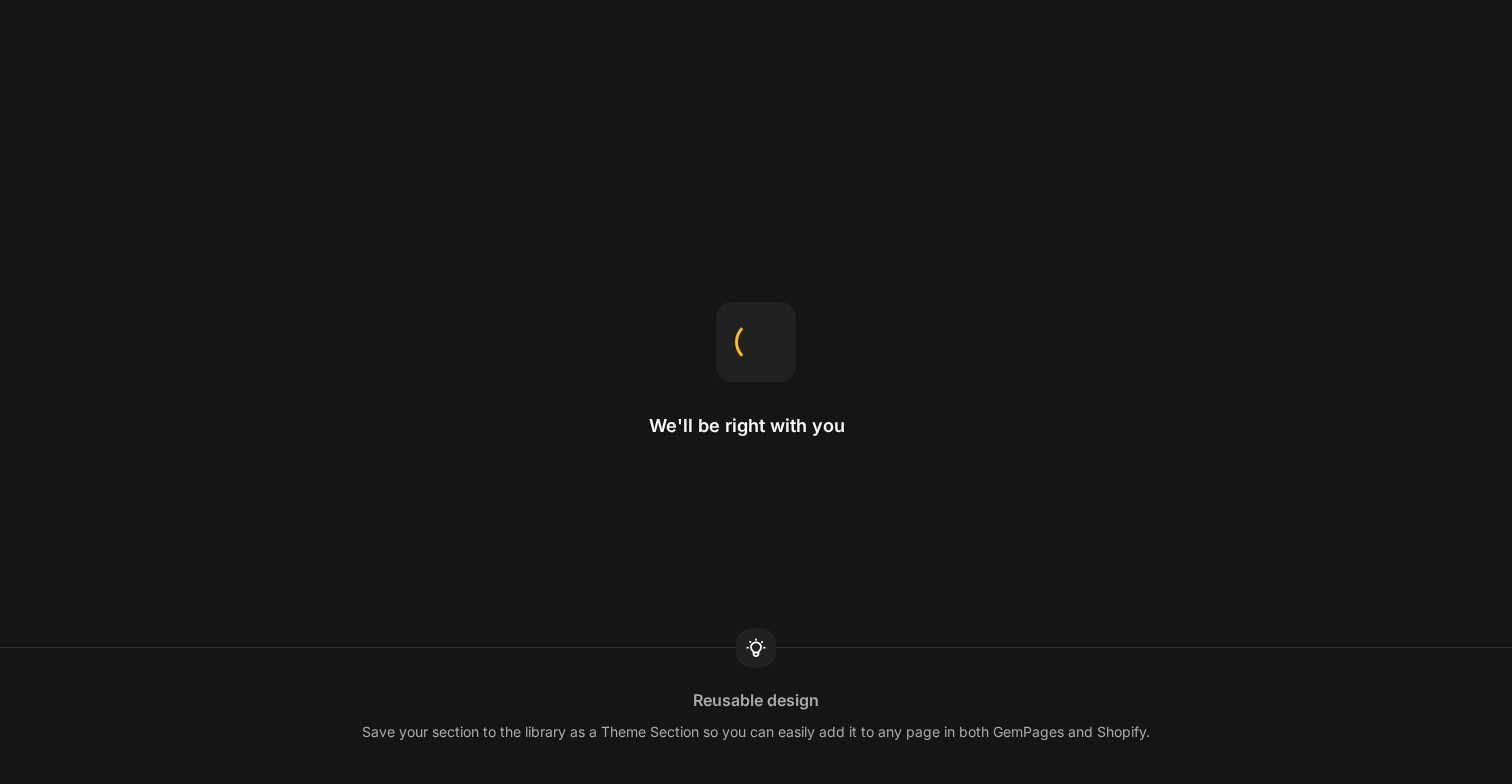 scroll, scrollTop: 0, scrollLeft: 0, axis: both 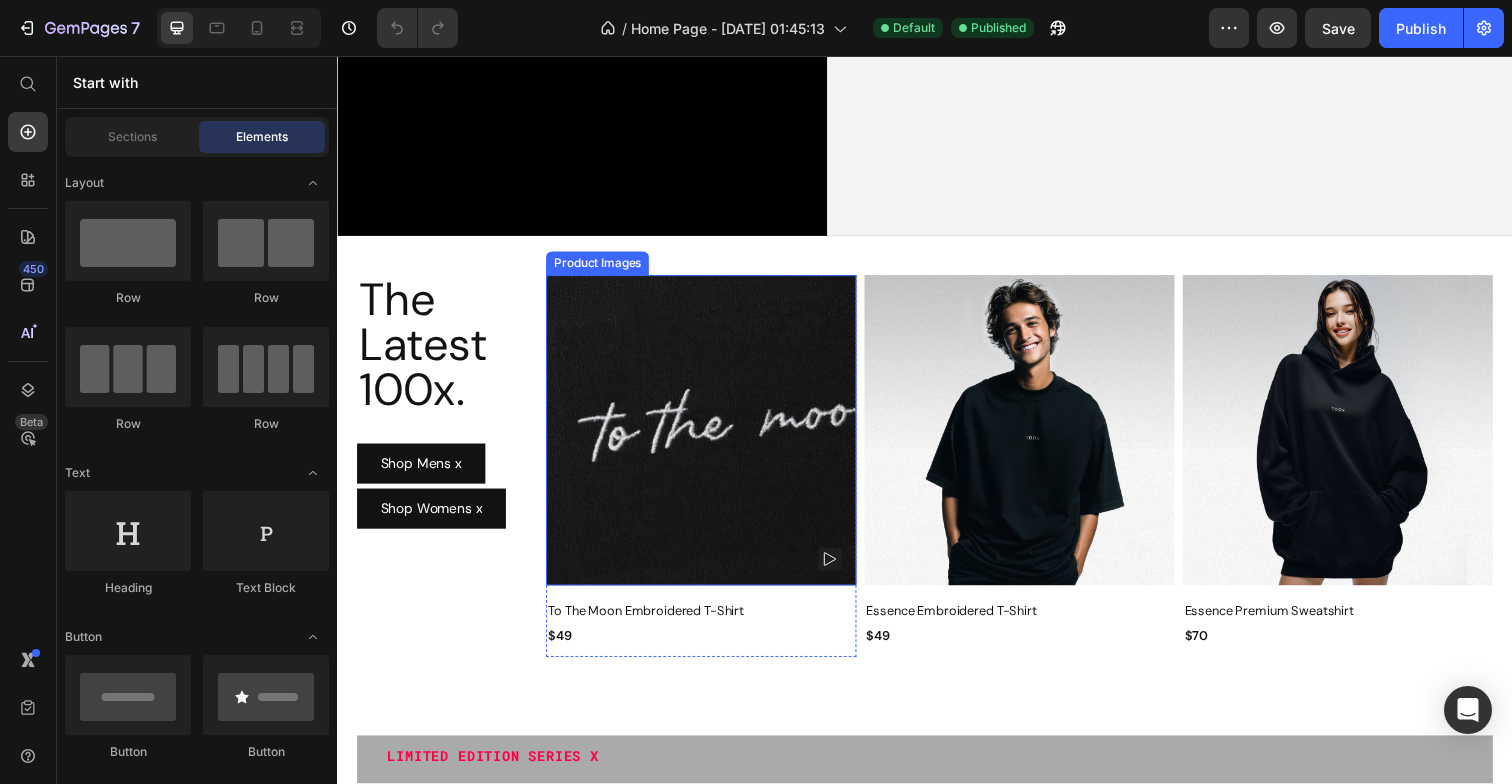 click at bounding box center [708, 438] 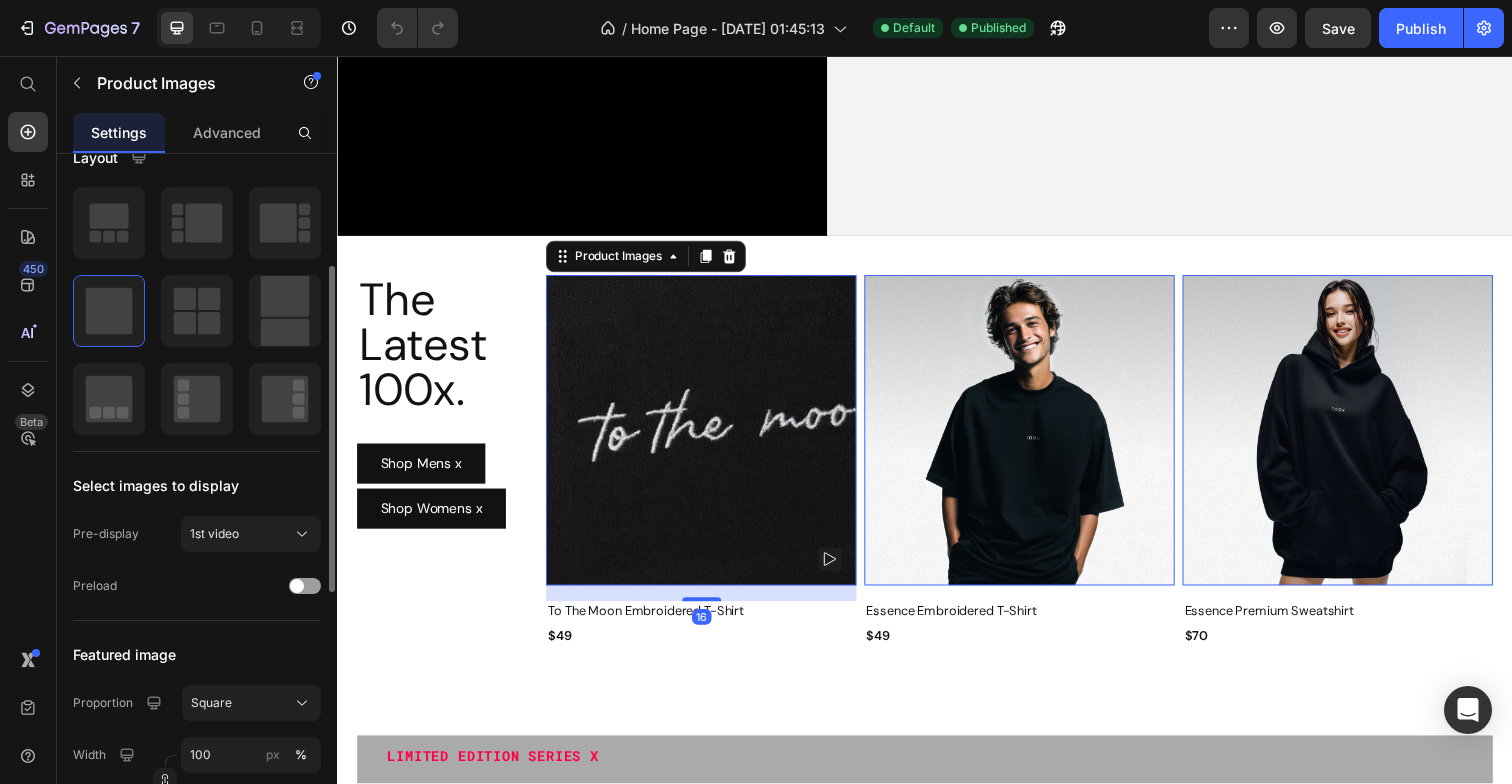 scroll, scrollTop: 206, scrollLeft: 0, axis: vertical 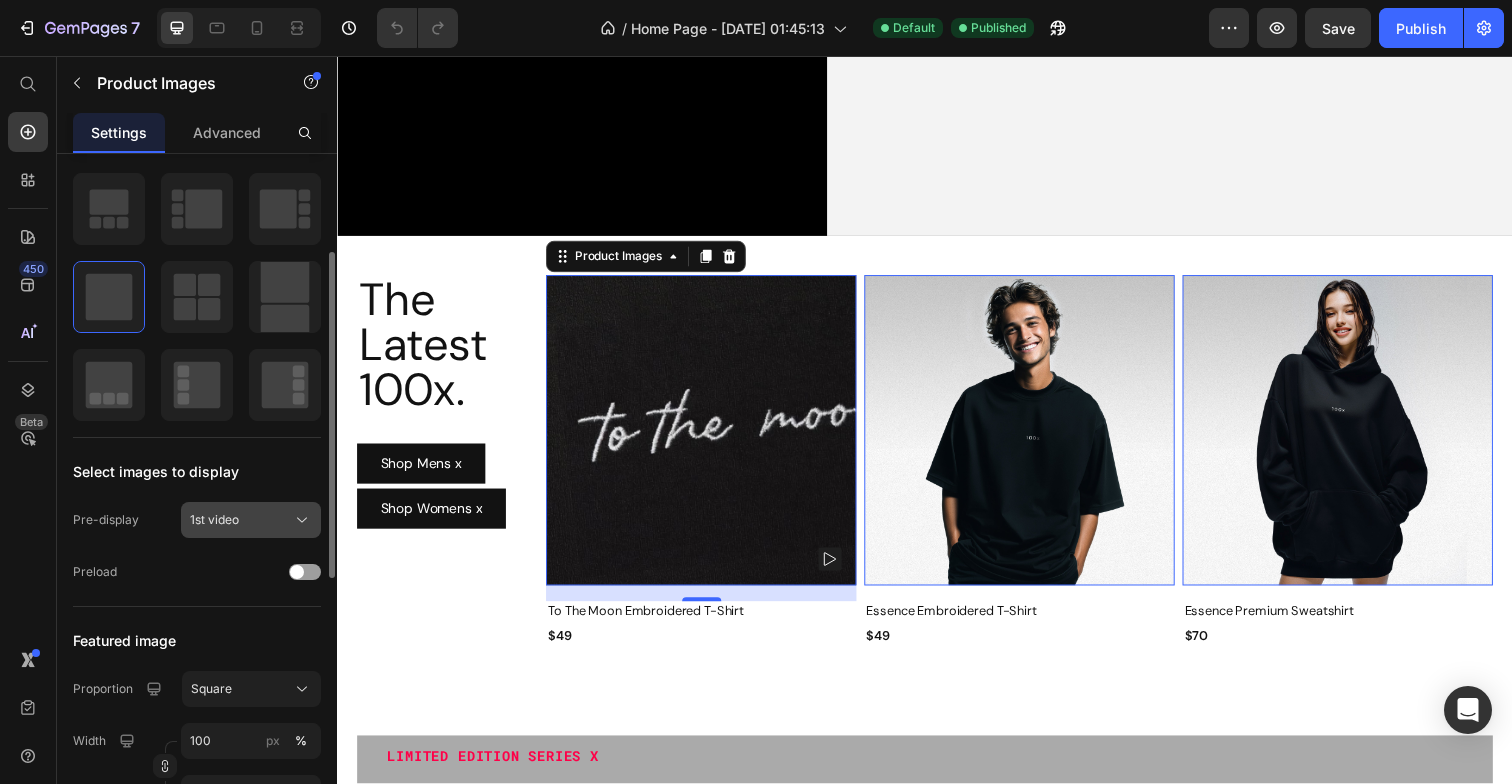 click on "1st video" at bounding box center [251, 520] 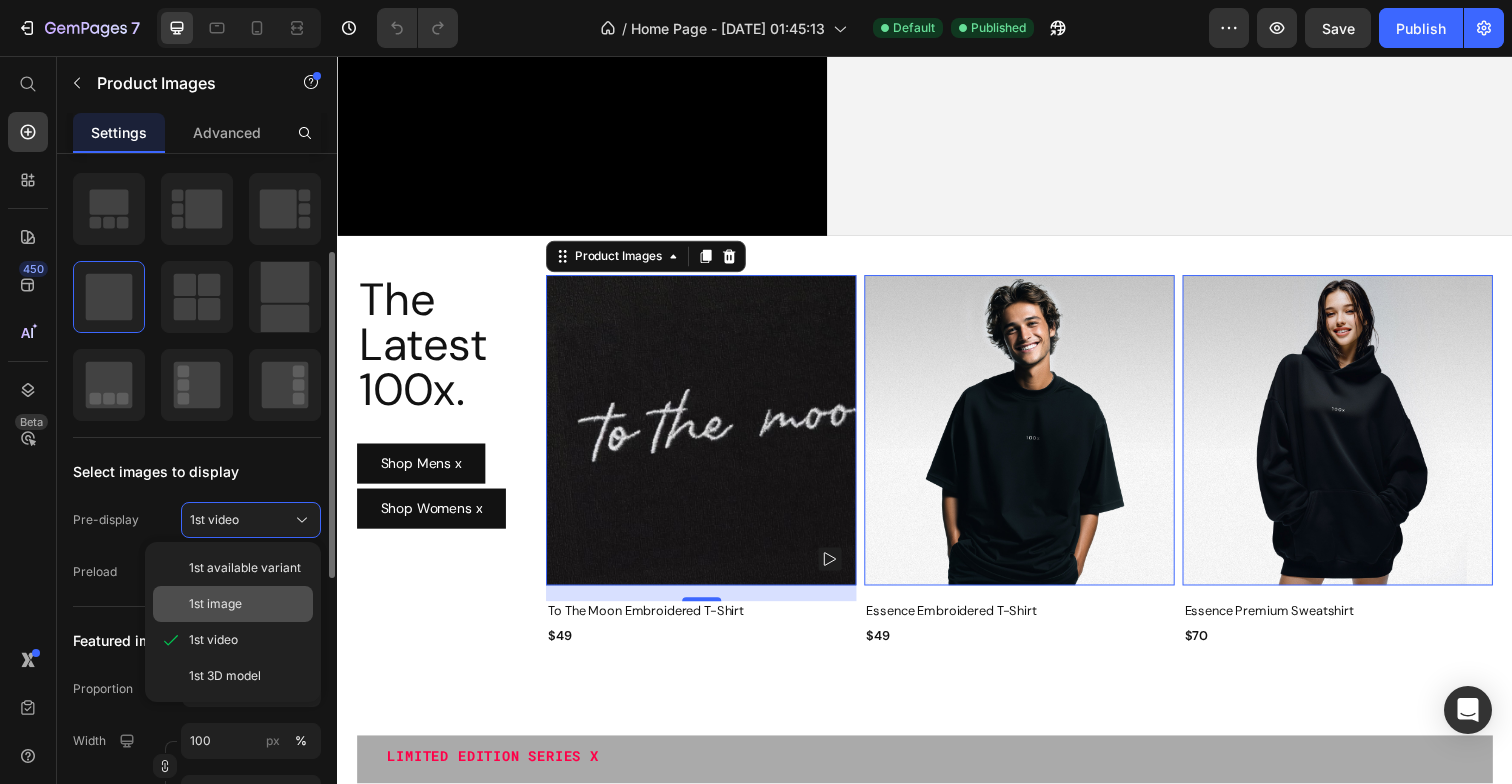 click on "1st image" 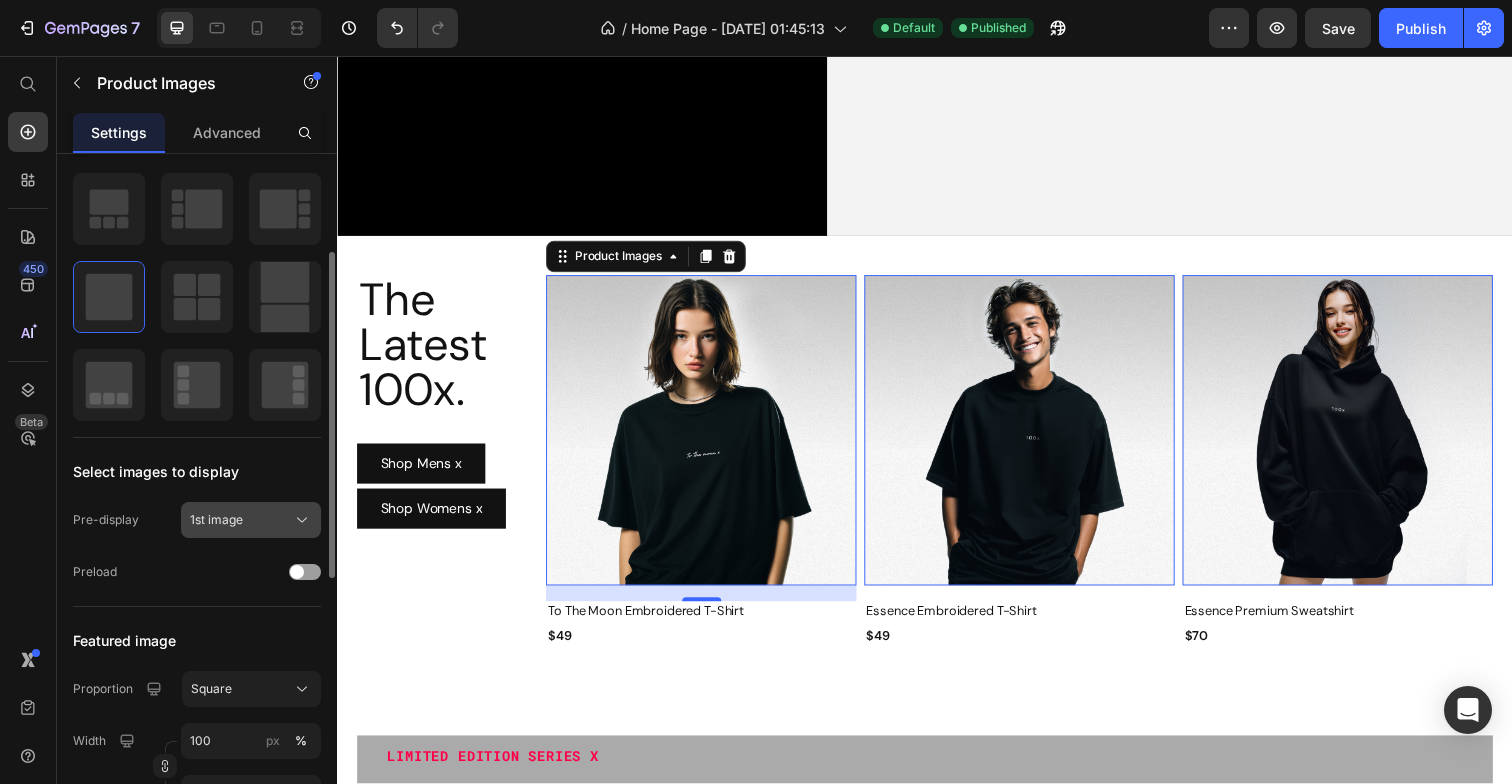 click on "1st image" at bounding box center (216, 520) 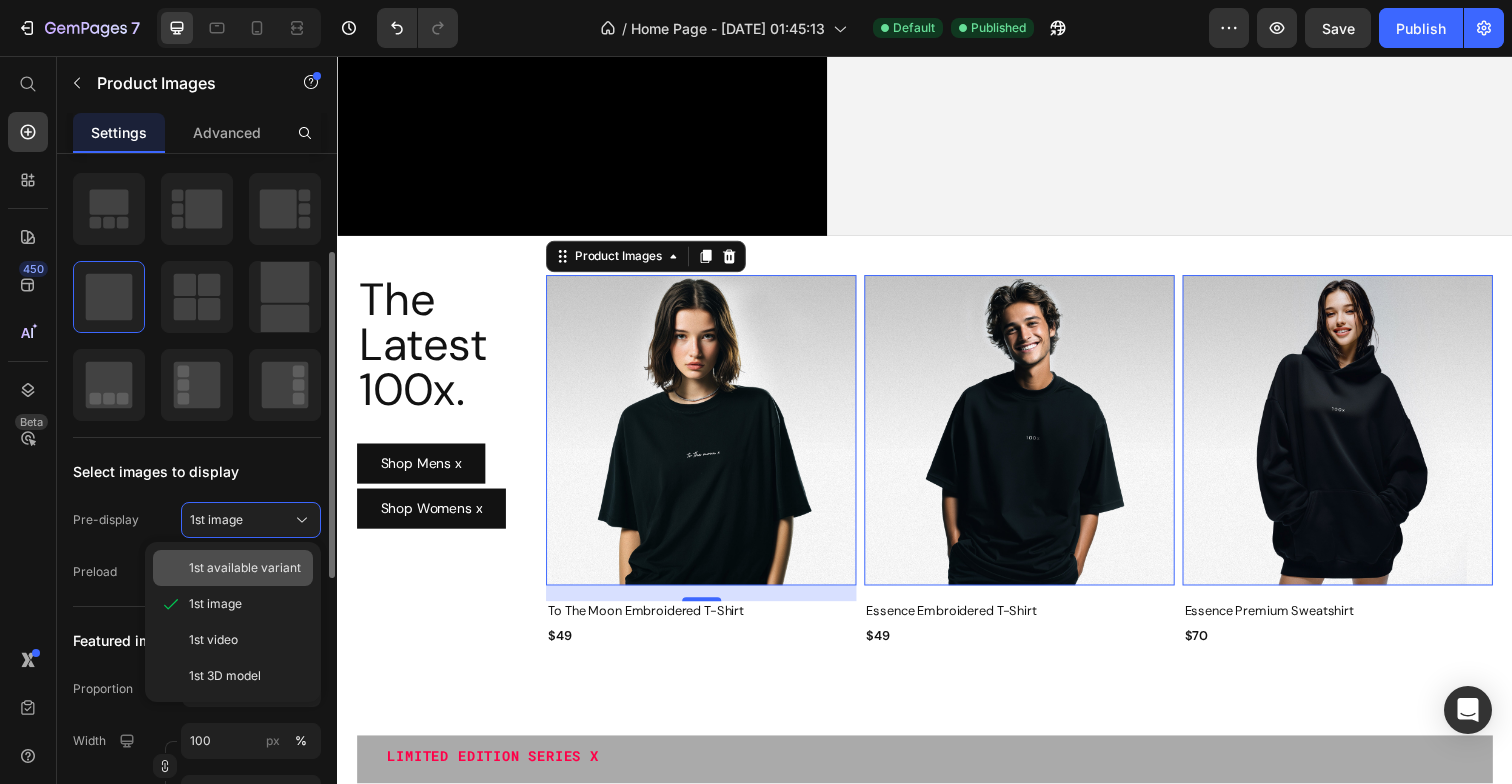 click on "1st available variant" 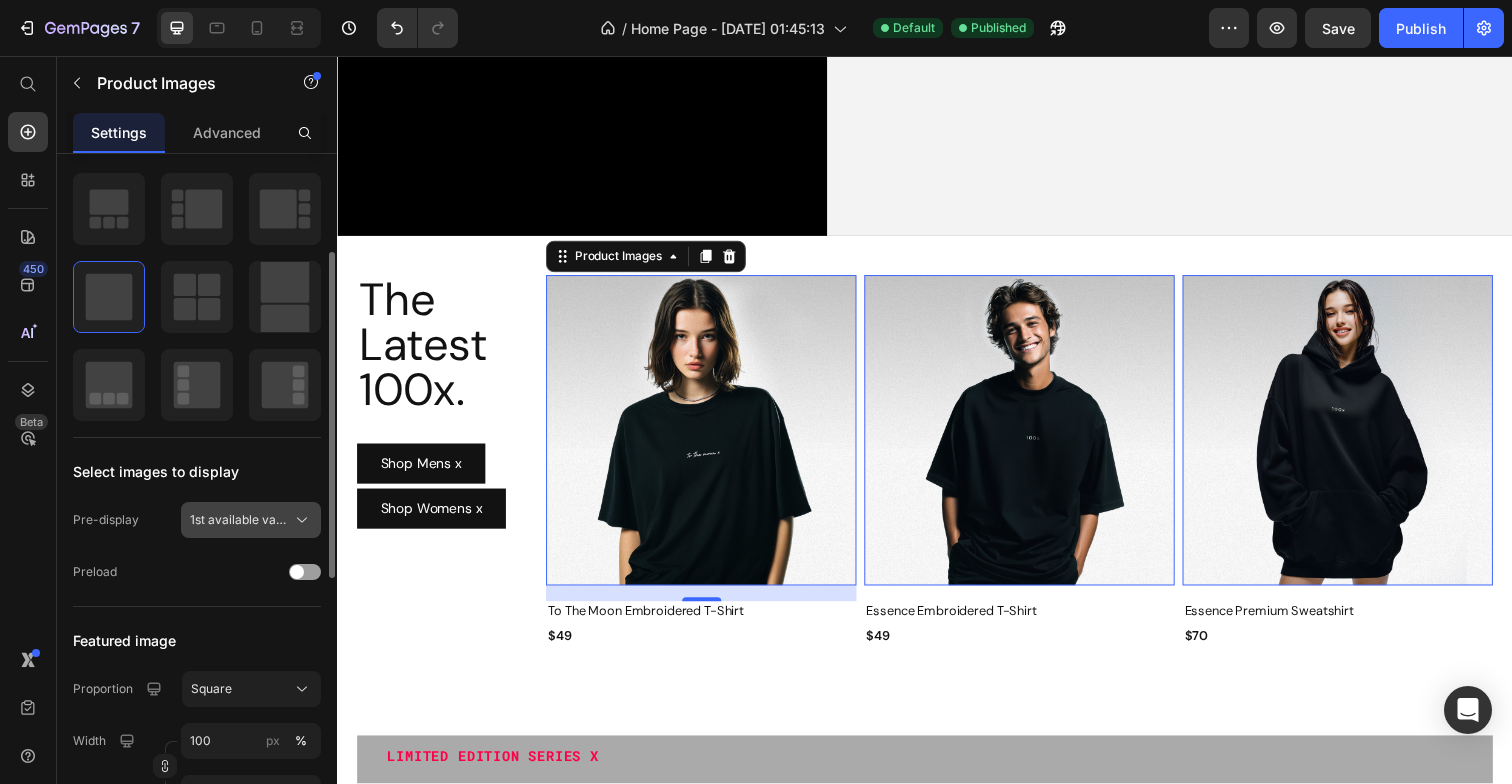 click on "1st available variant" at bounding box center (239, 520) 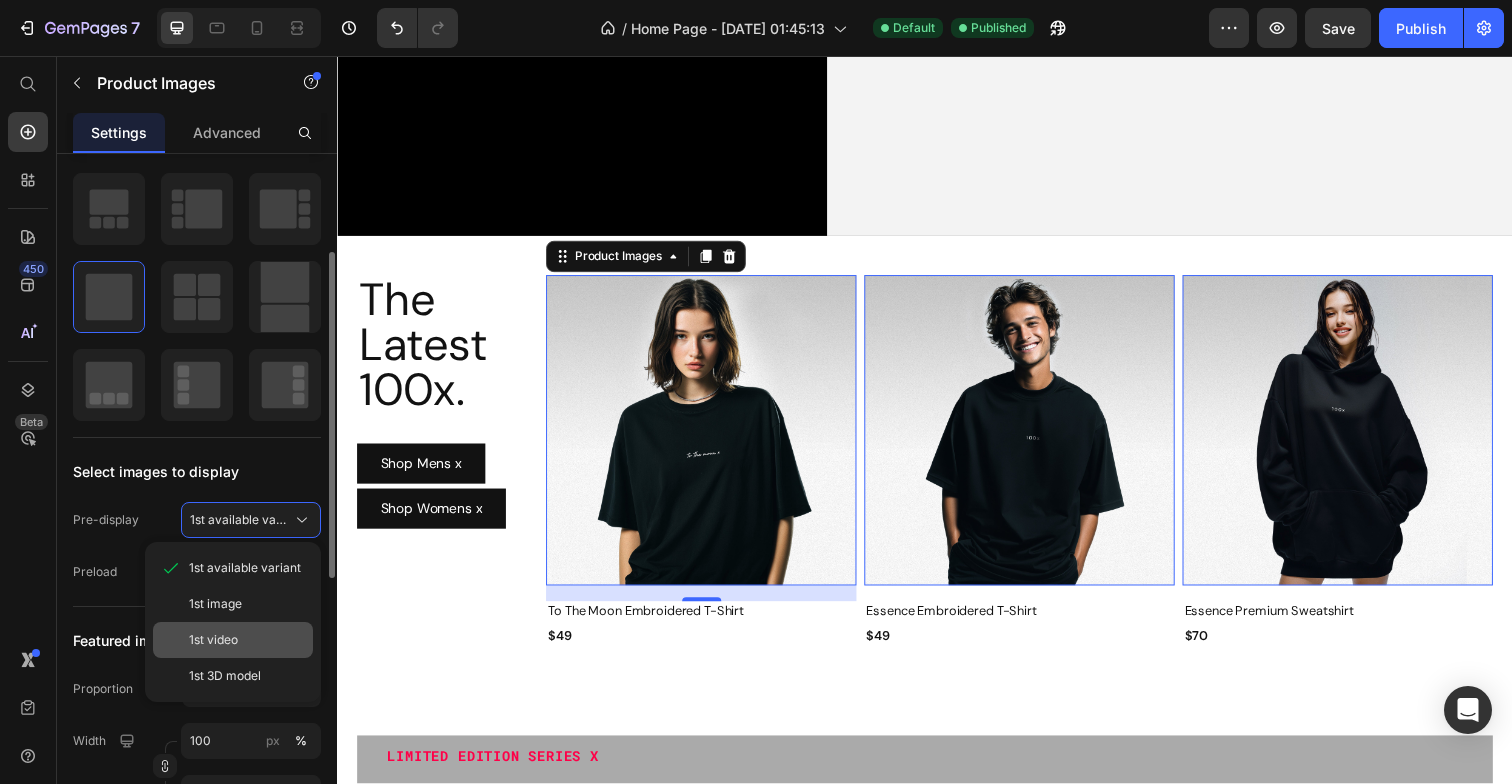 click on "1st video" at bounding box center [213, 640] 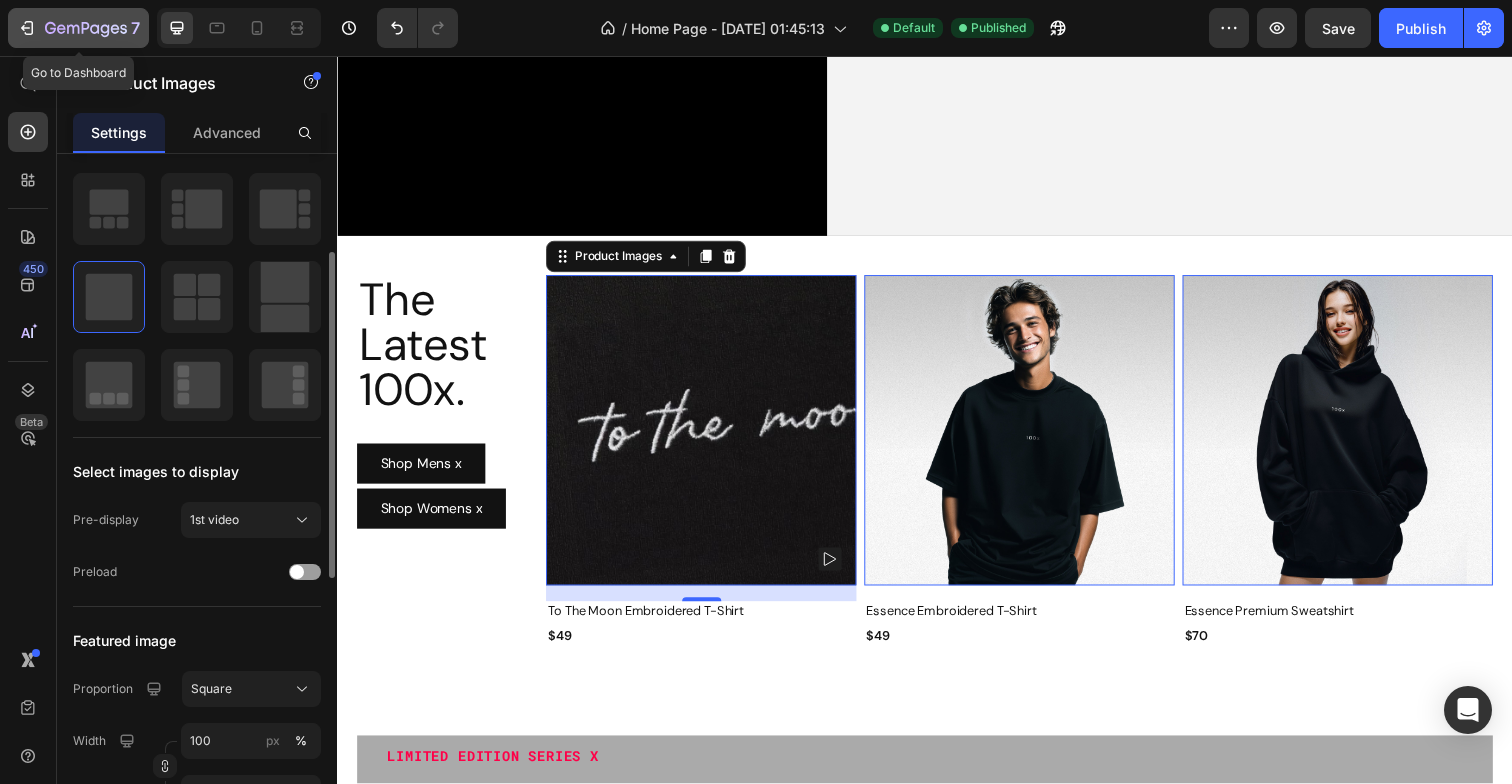 click 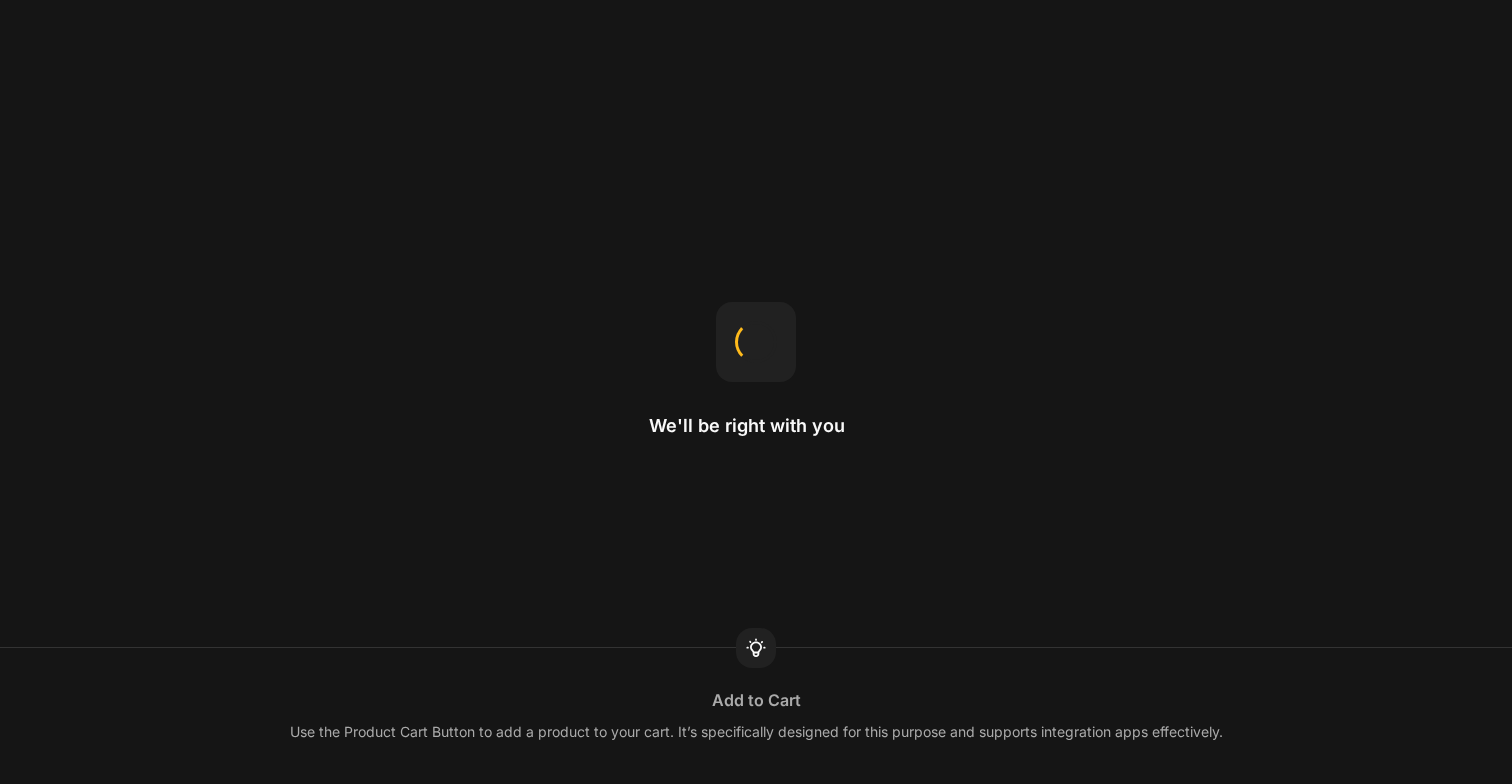 scroll, scrollTop: 0, scrollLeft: 0, axis: both 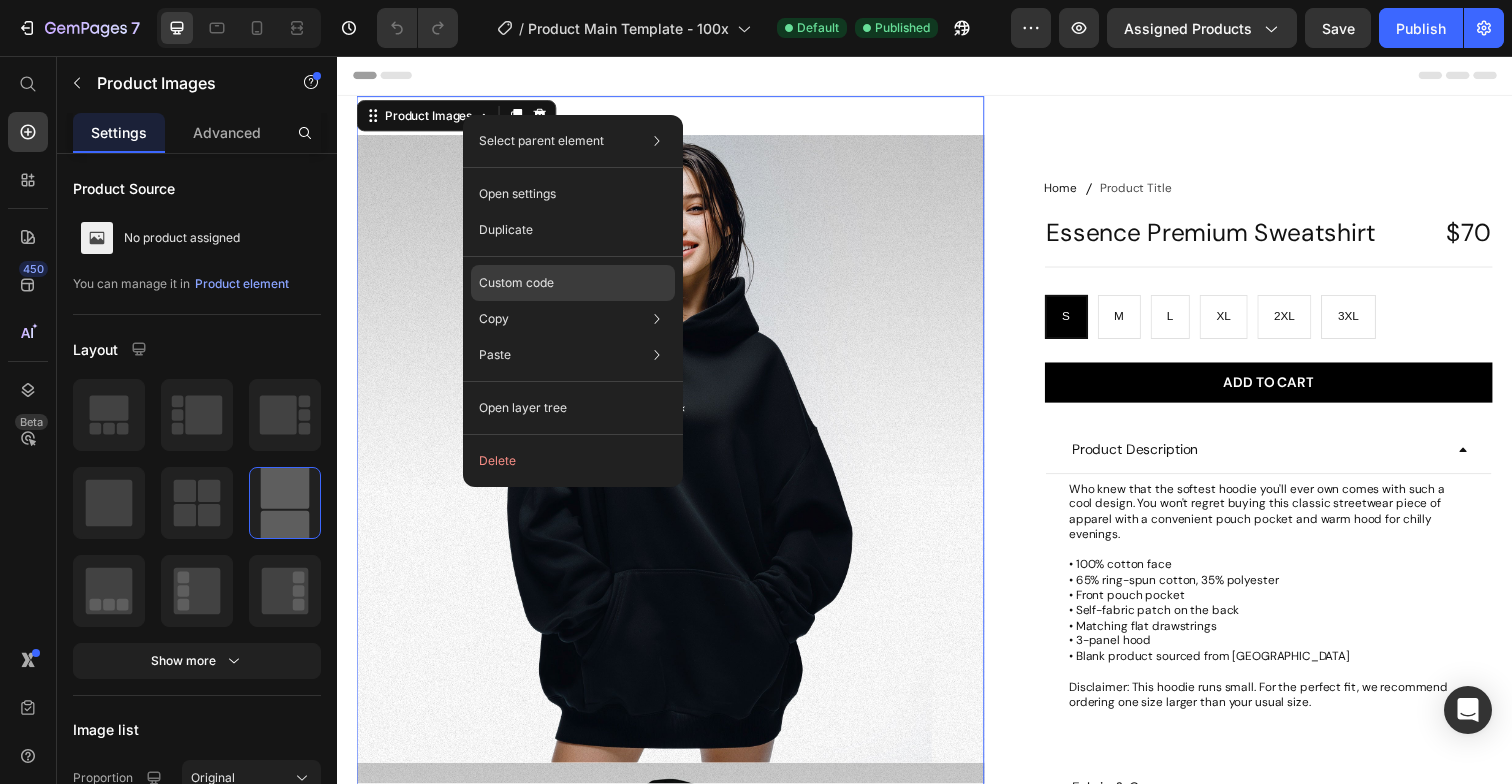 click on "Custom code" 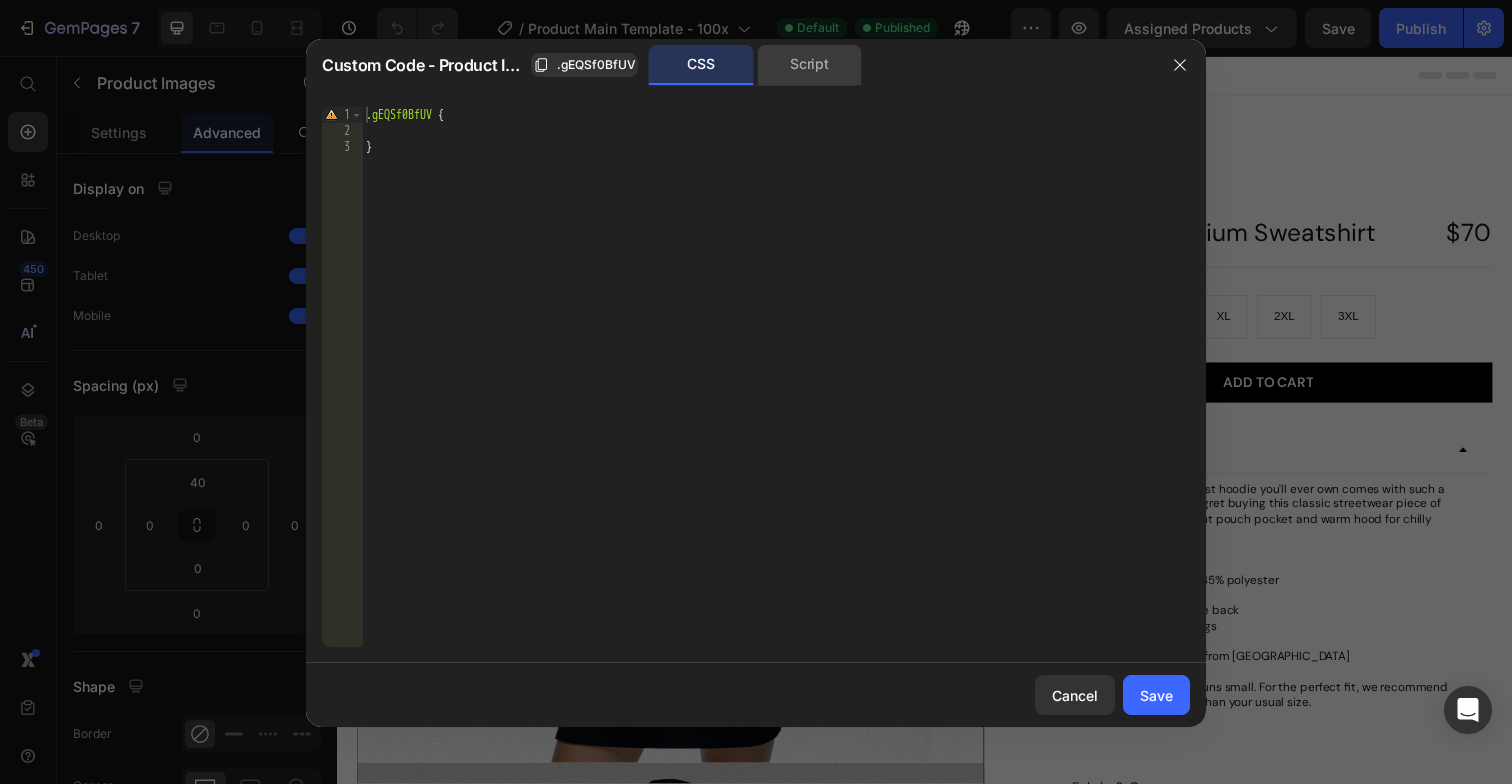 click on "Script" 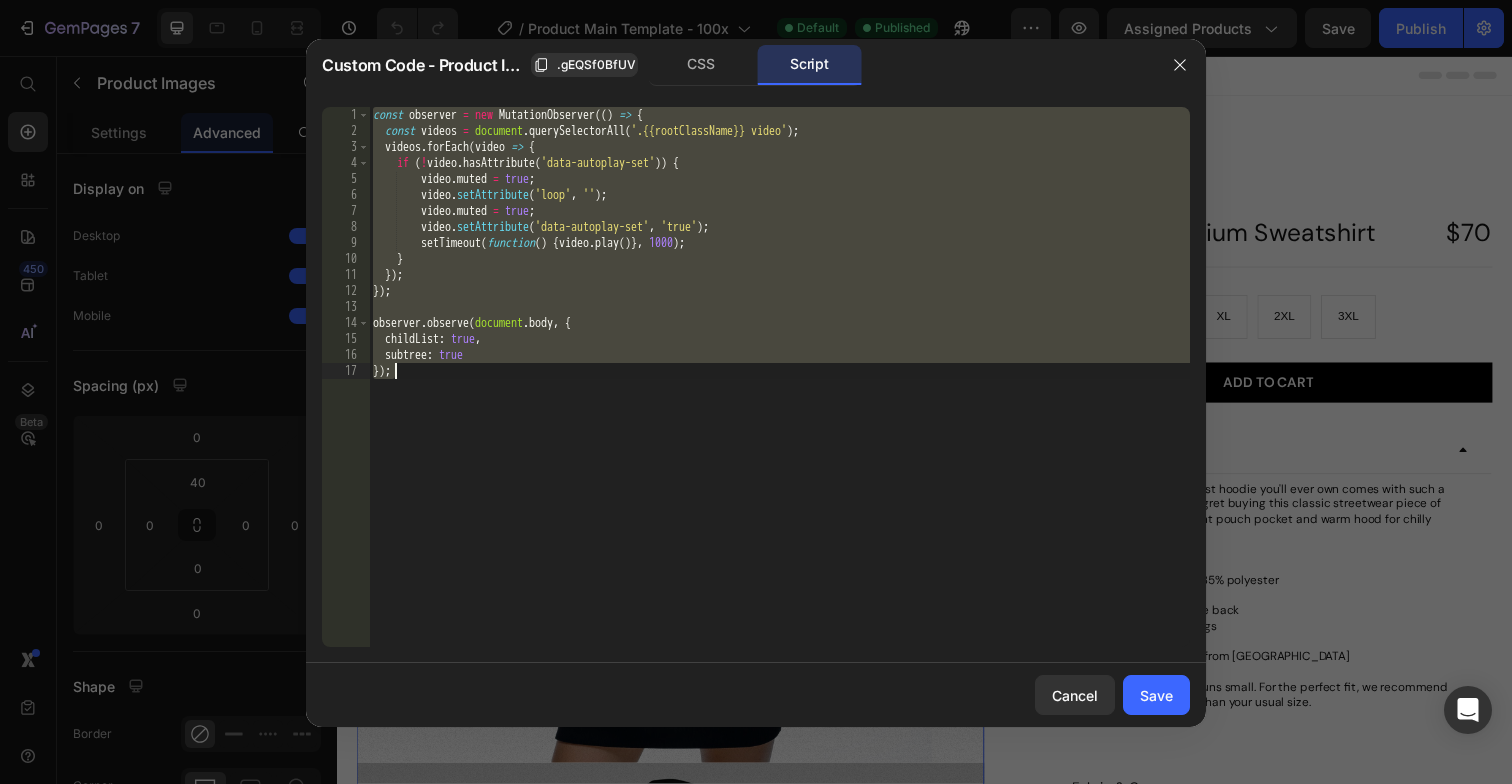 click on "const   observer   =   new   MutationObserver (( )   =>   {    const   videos   =   document . querySelectorAll ( '.{{rootClassName}} video' ) ;    videos . forEach ( video   =>   {      if   ( ! video . hasAttribute ( 'data-autoplay-set' ))   {           video . muted   =   true ;           video . setAttribute ( 'loop' ,   '' ) ;           video . muted   =   true ;           video . setAttribute ( 'data-autoplay-set' ,   'true' ) ;             setTimeout ( function ( )   { video . play ( )} ,   1000 ) ;      }    }) ; }) ; observer . observe ( document . body ,   {    childList :   true ,    subtree :   true }) ;" at bounding box center [779, 393] 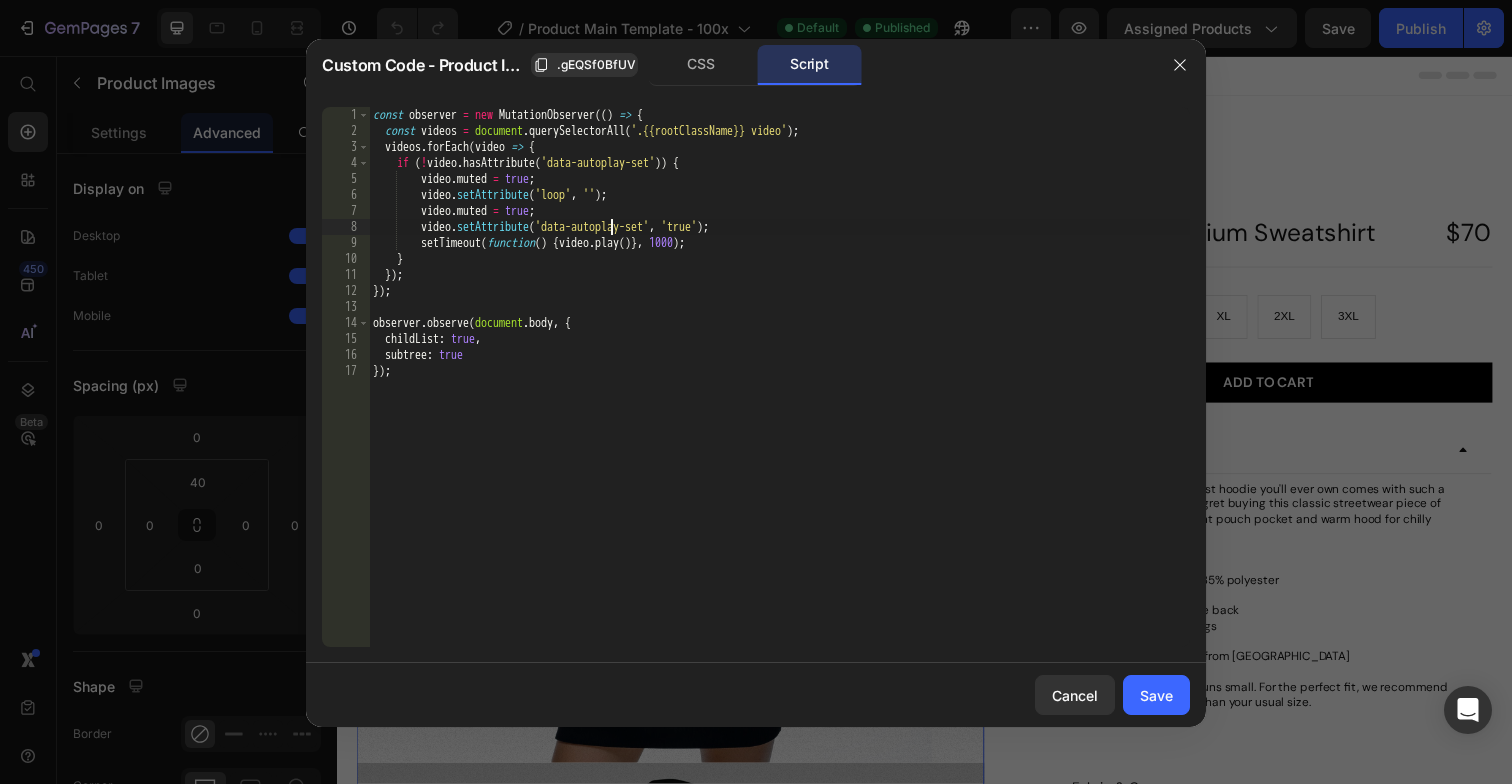type on "subtree: true
});" 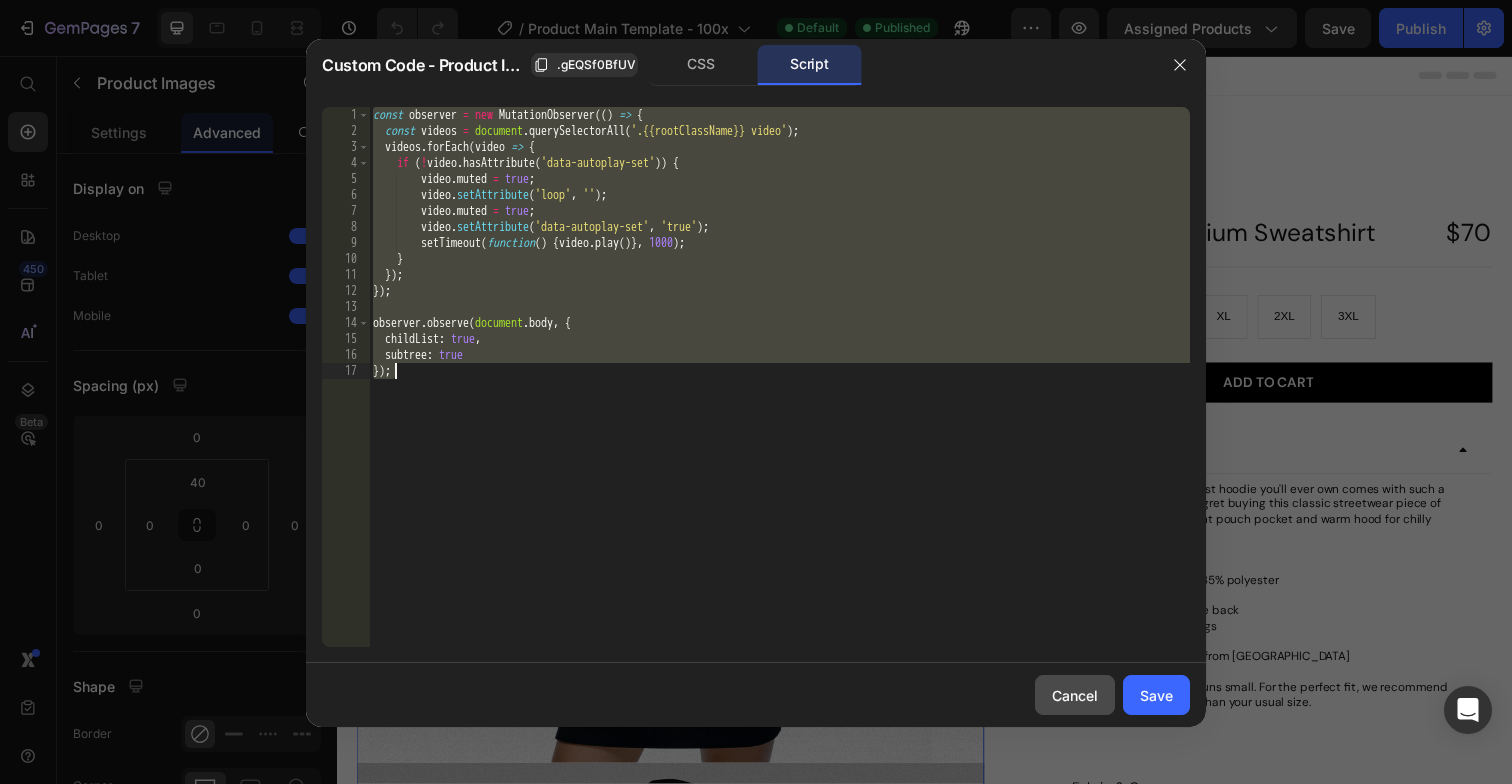 click on "Cancel" at bounding box center [1075, 695] 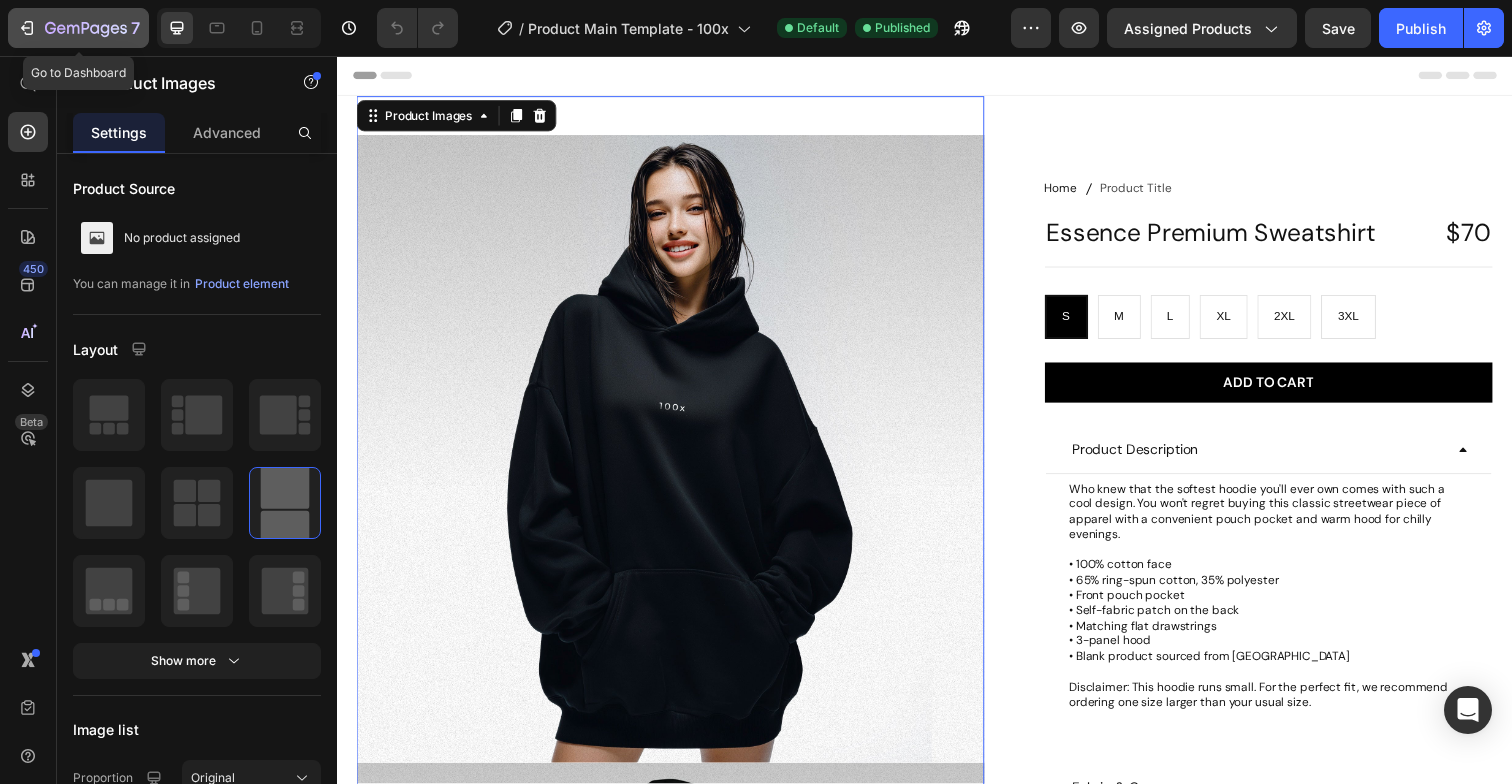 click 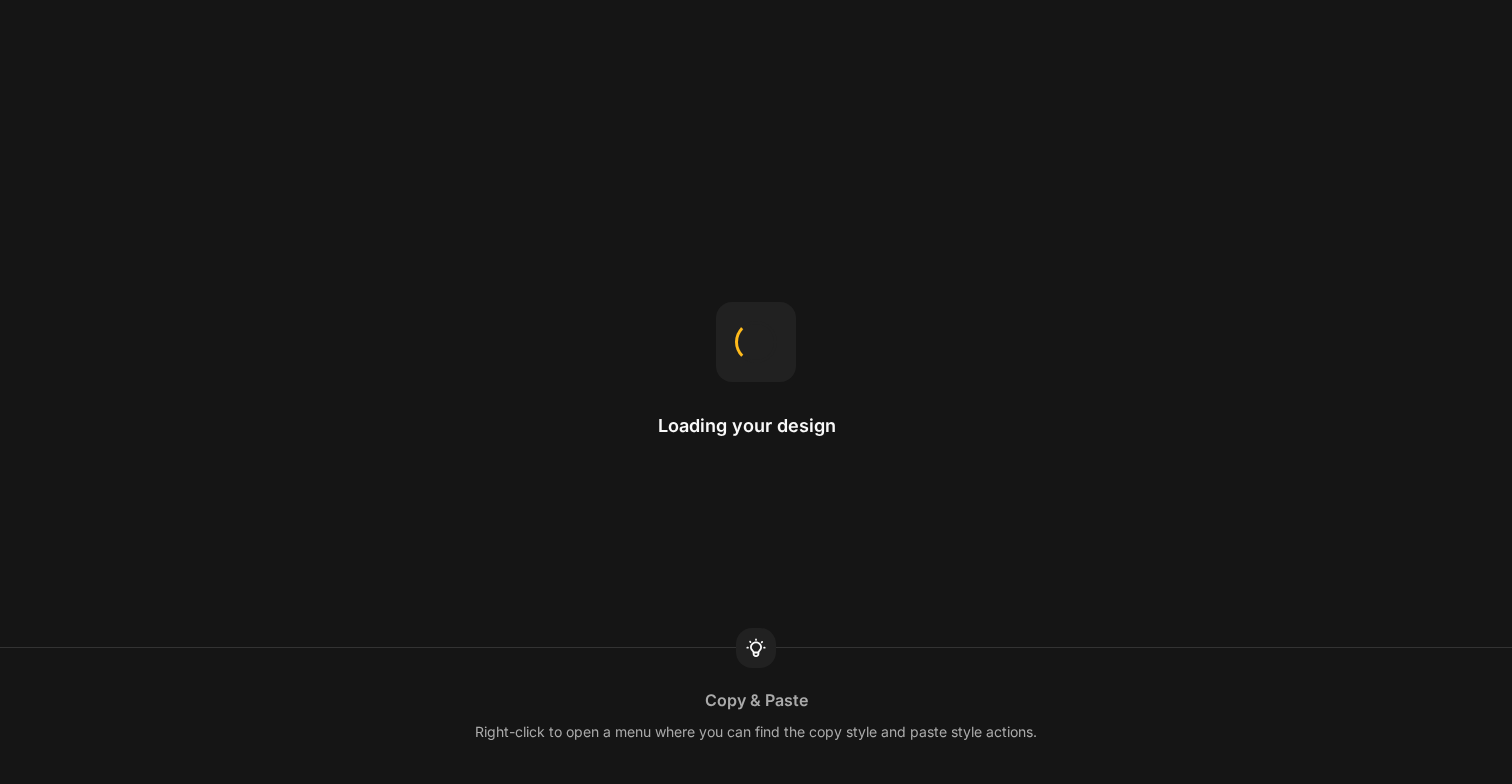 scroll, scrollTop: 0, scrollLeft: 0, axis: both 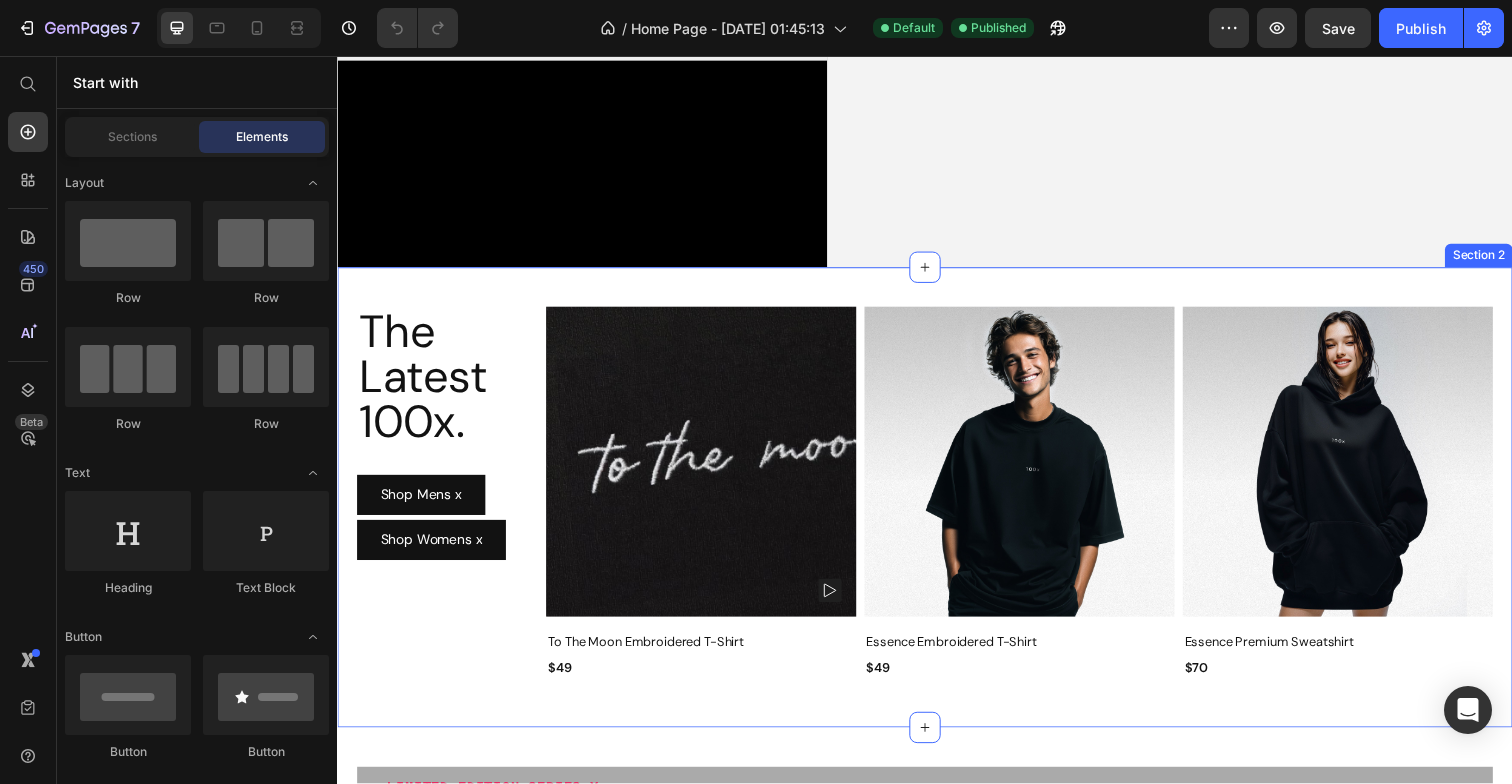 click on "The Latest 100x. Heading Shop Mens x Button Shop Womens x Button Product Images To The Moon Embroidered T-Shirt Product Title $49 Product Price Row Row Product Images Essence Embroidered T-Shirt Product Title $49 Product Price Row Row Product Images Essence Premium Sweatshirt Product Title $70 Product Price Row Row Product List Row Section 2" at bounding box center [937, 507] 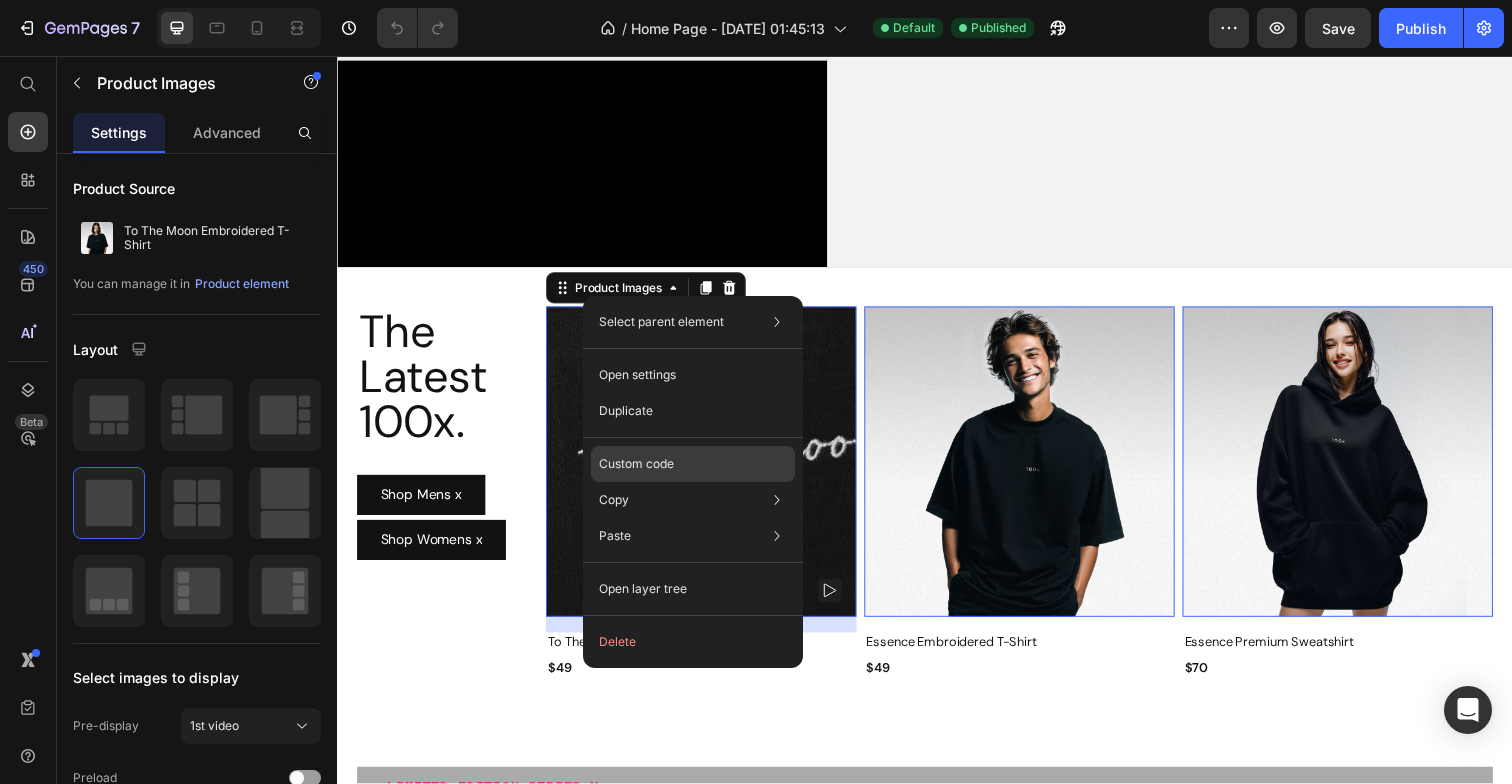click on "Custom code" 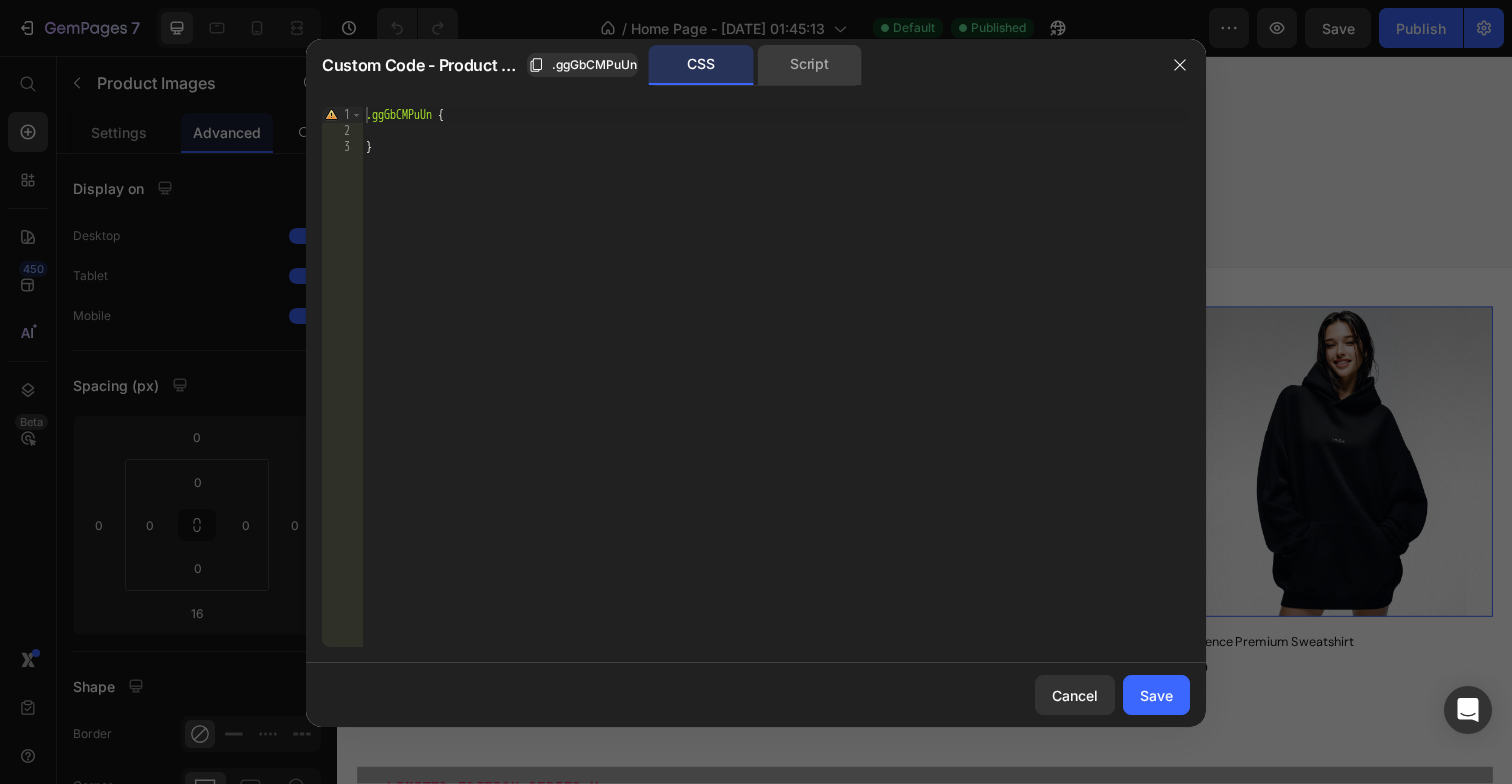 click on "Script" 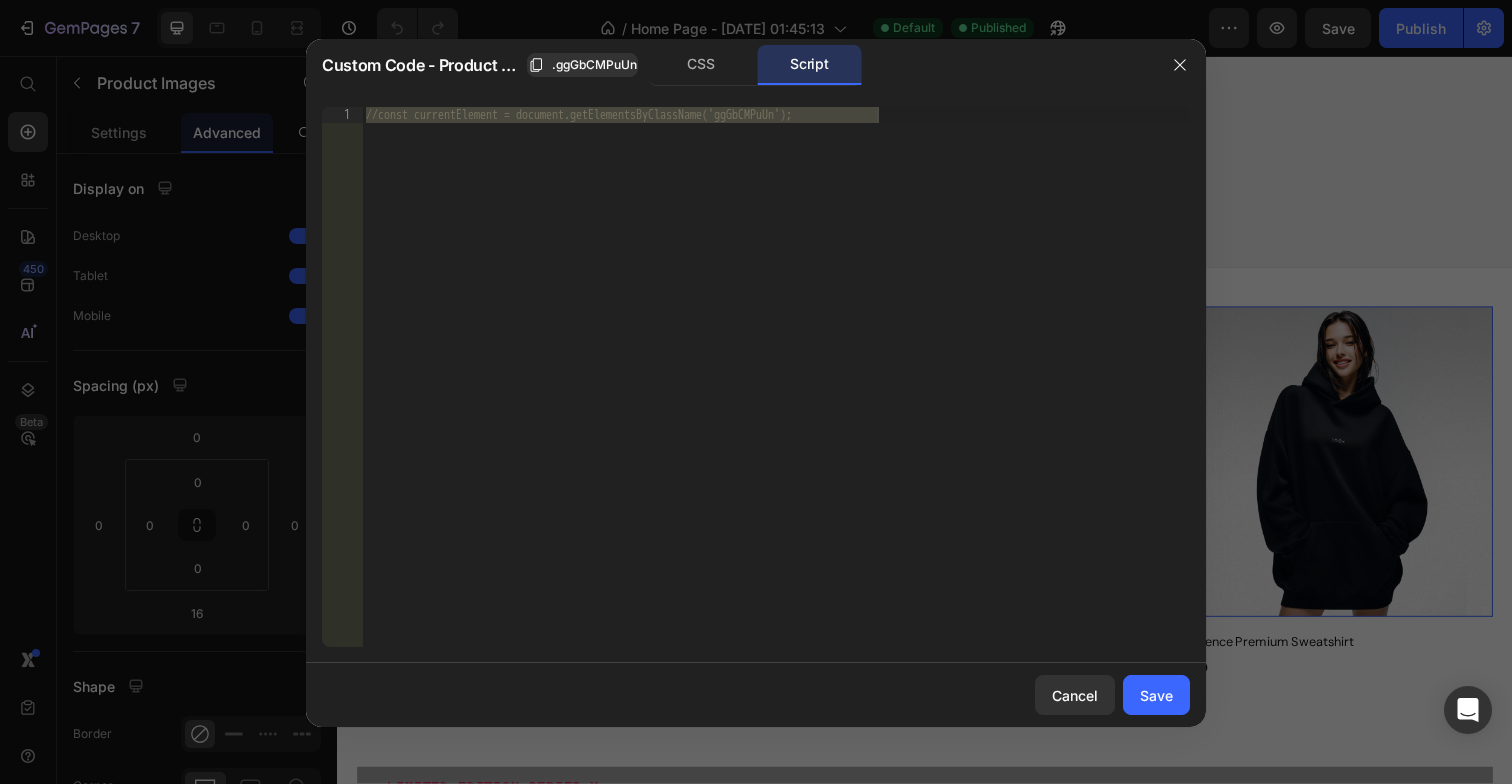 click on "//const currentElement = document.getElementsByClassName('ggGbCMPuUn');" at bounding box center (776, 393) 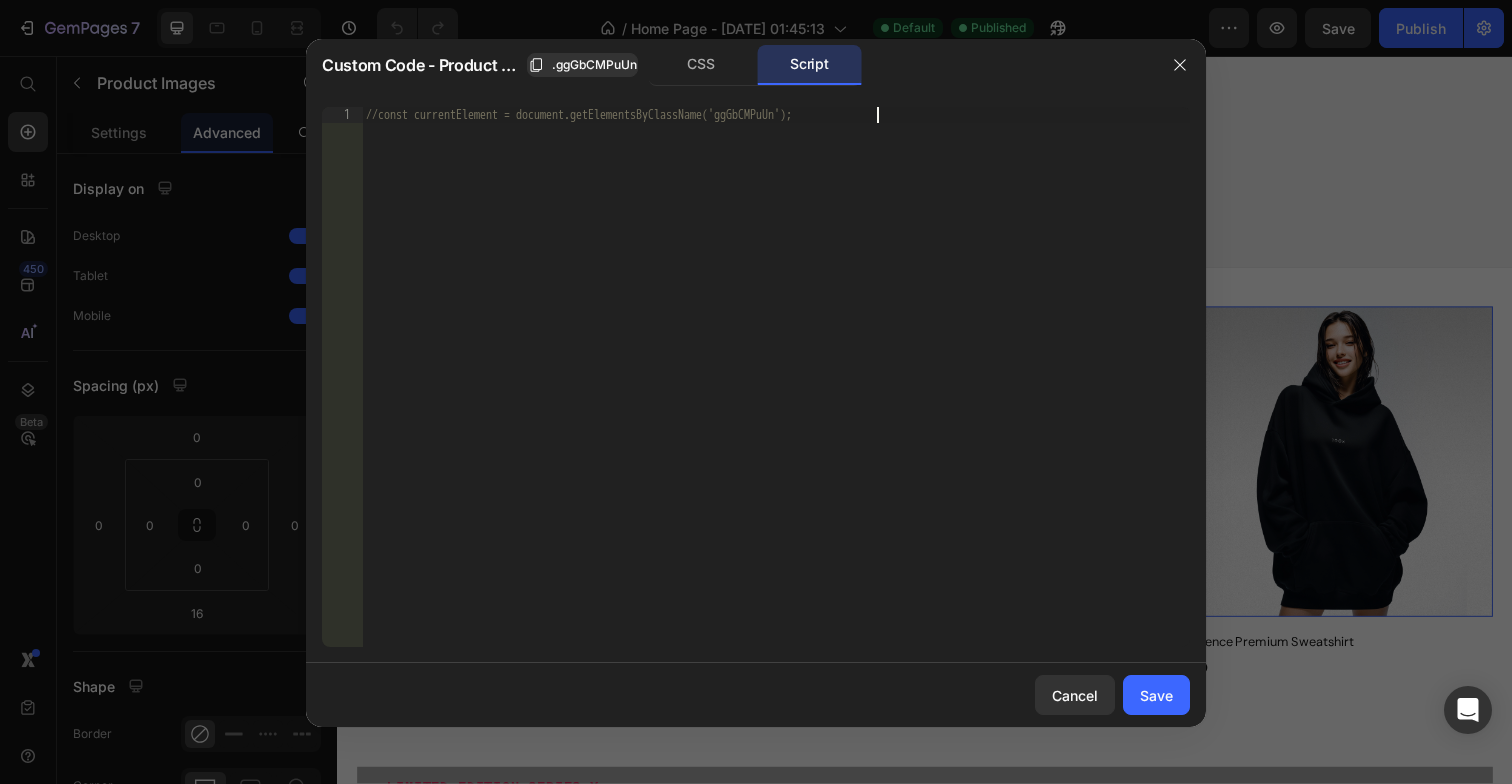 paste on "}" 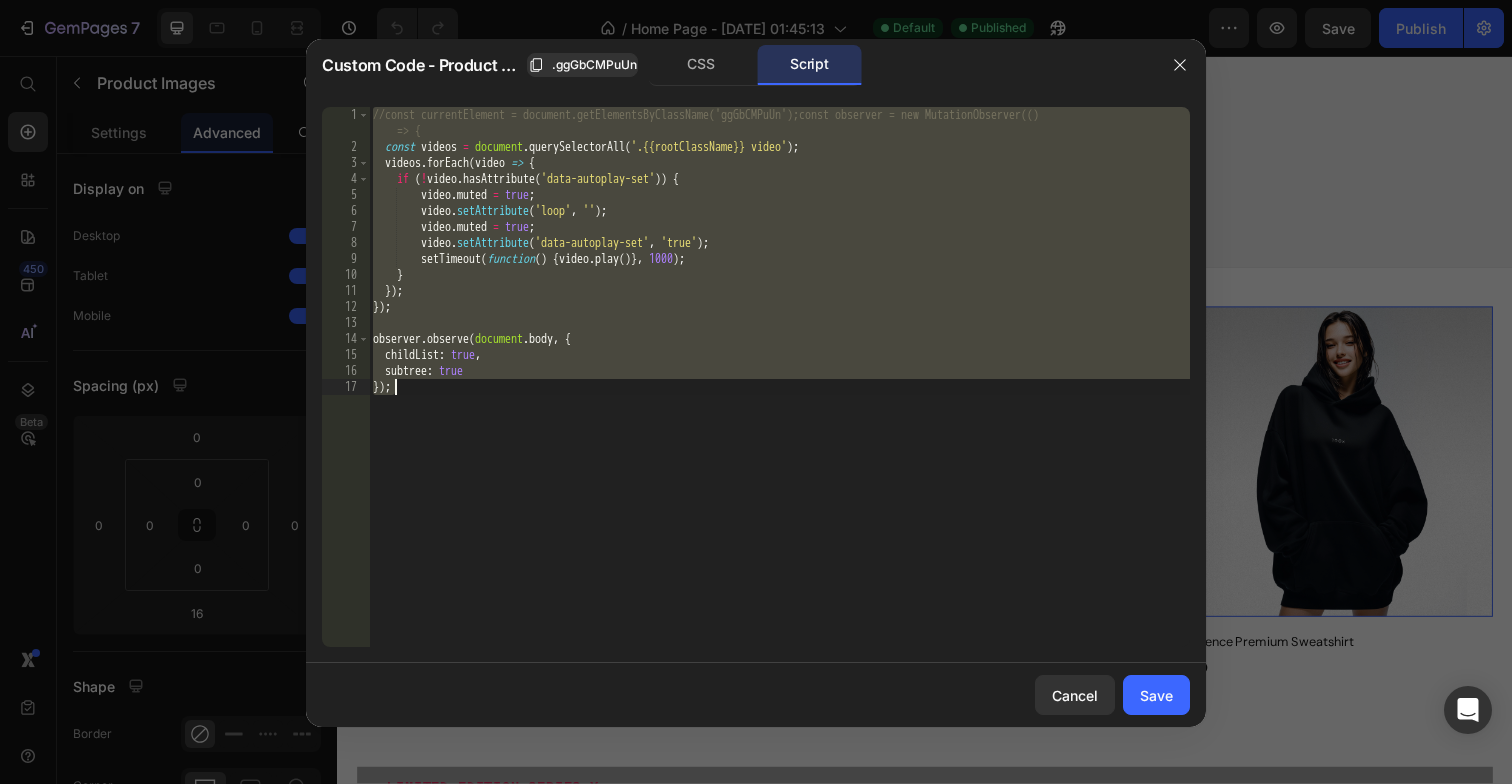 paste 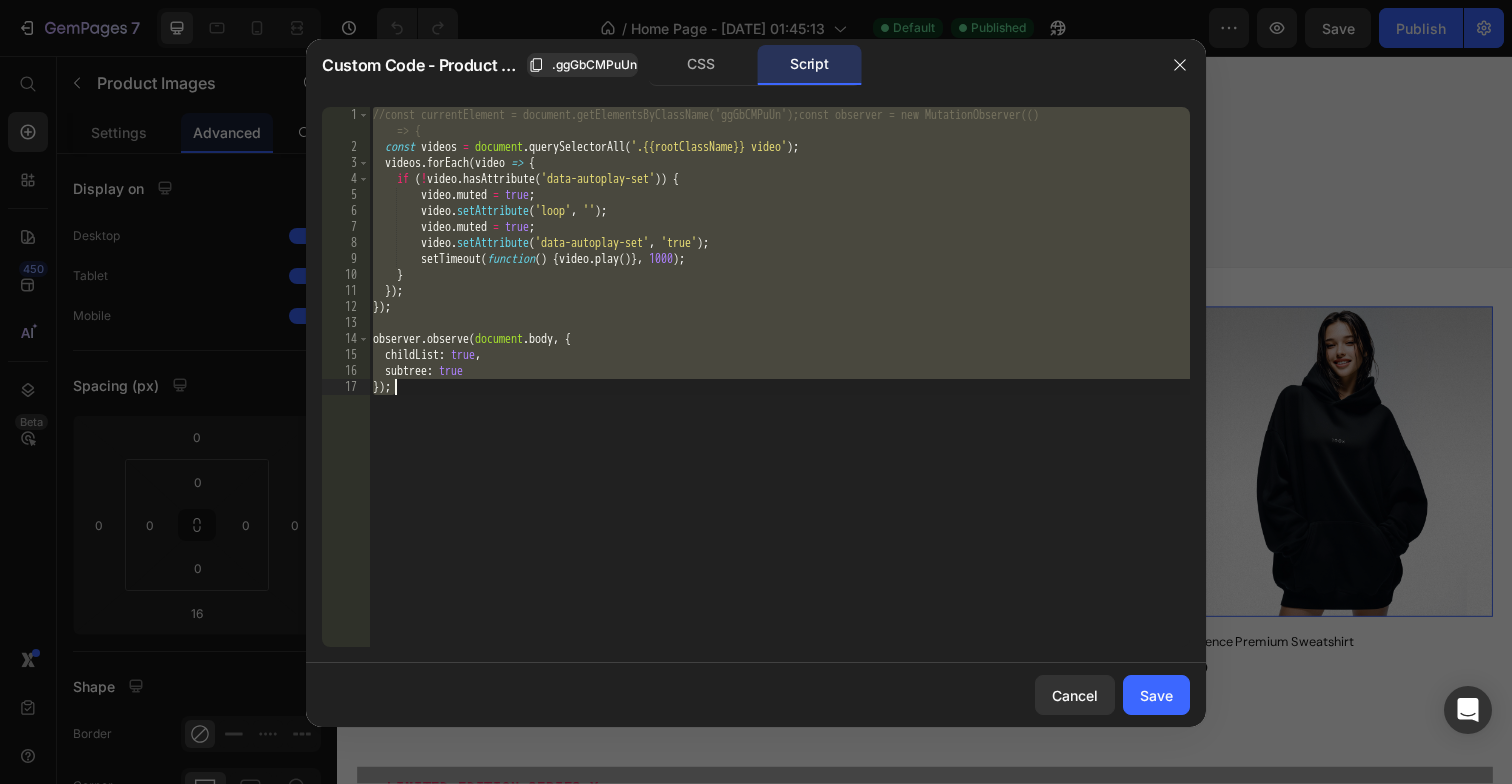 type on "});" 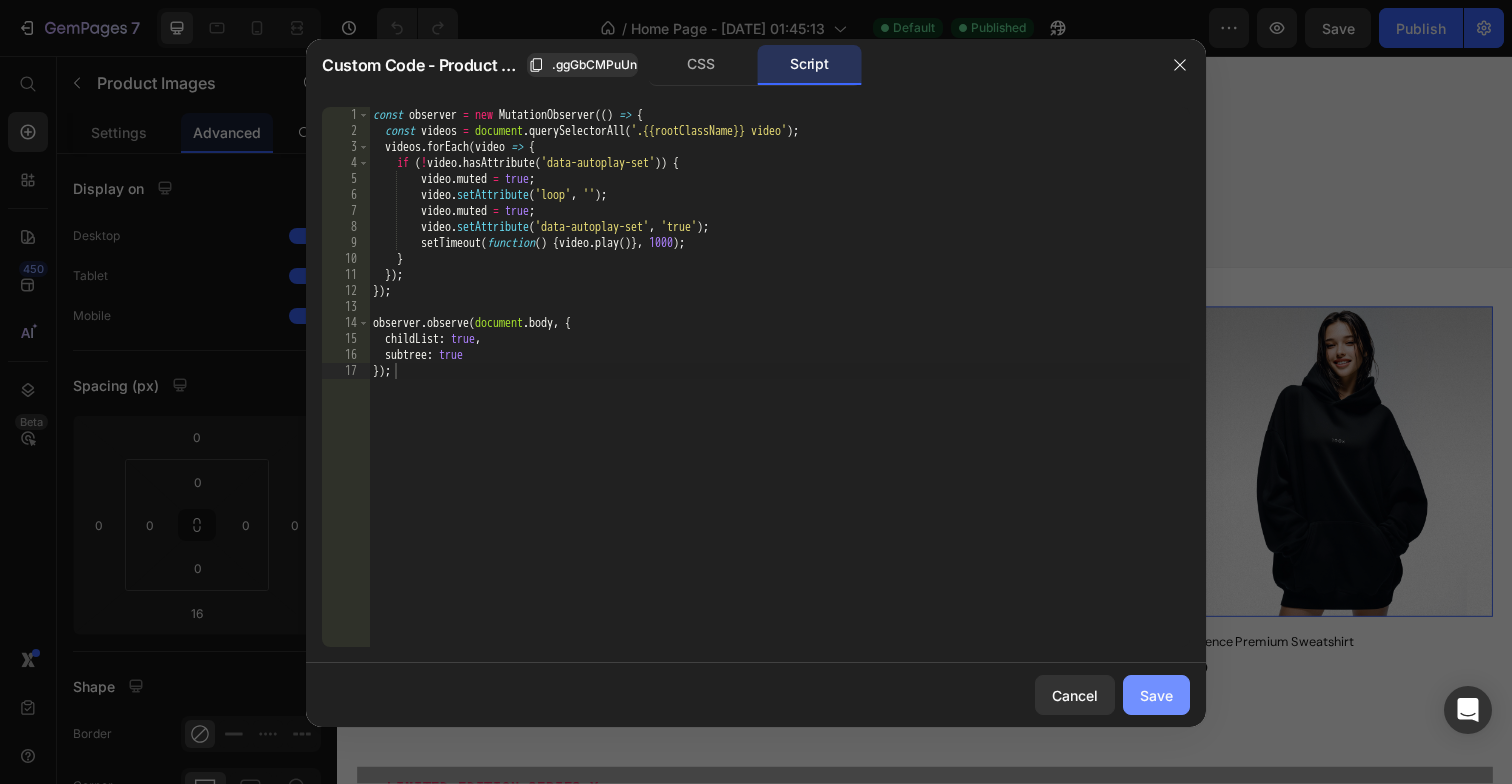 click on "Save" at bounding box center (1156, 695) 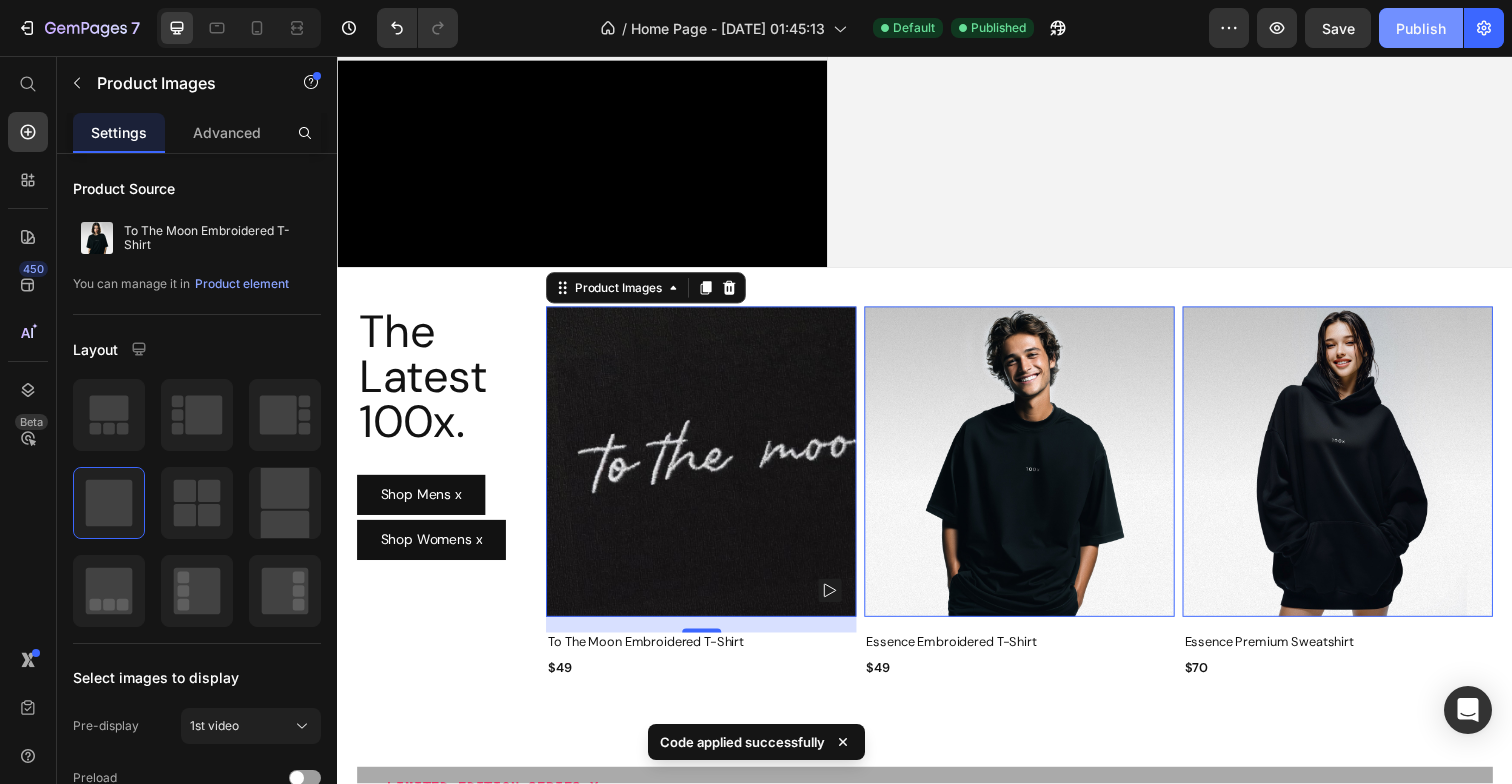 click on "Publish" 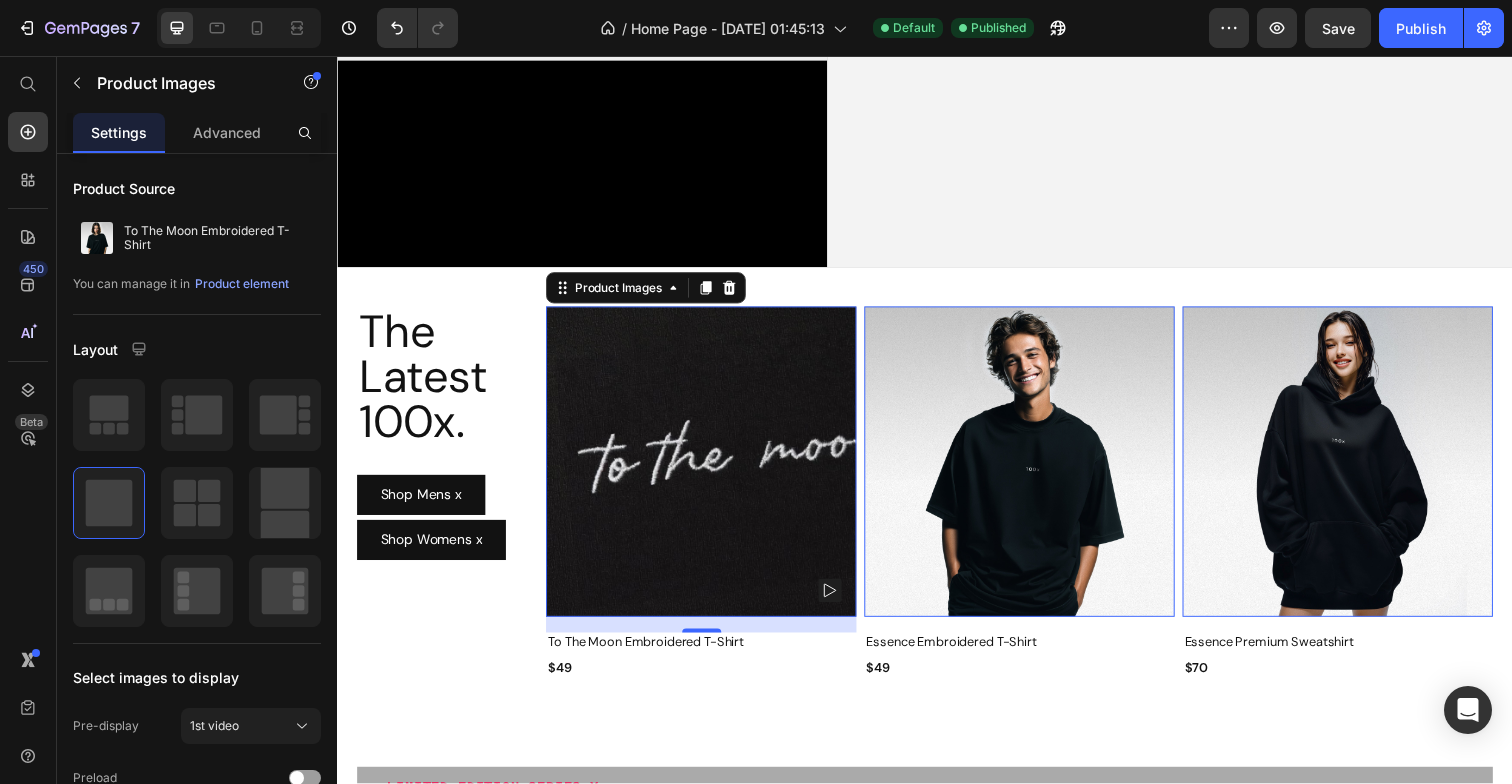click at bounding box center [1358, 470] 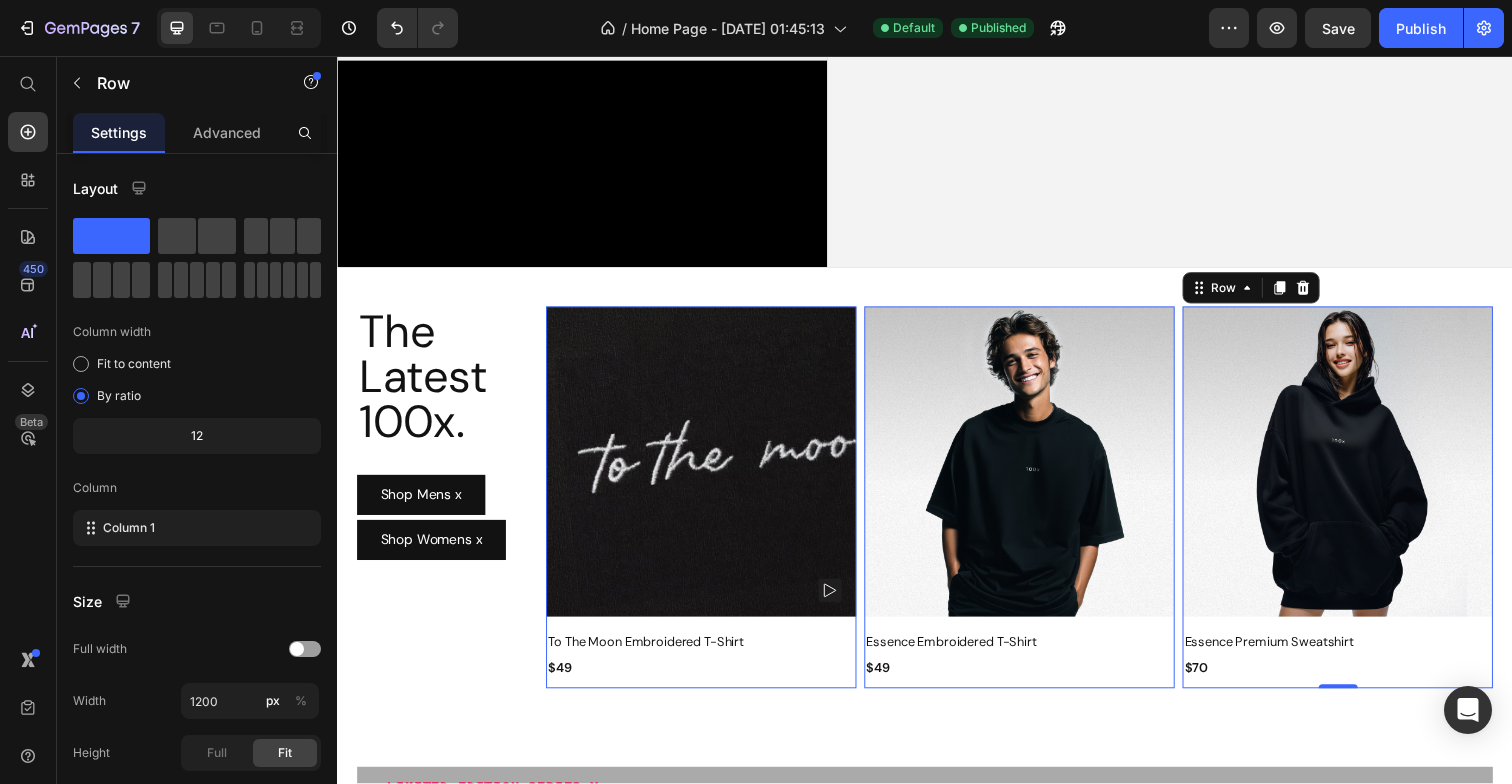 click on "Product Images Essence Premium Sweatshirt Product Title $70 Product Price Row" at bounding box center [708, 507] 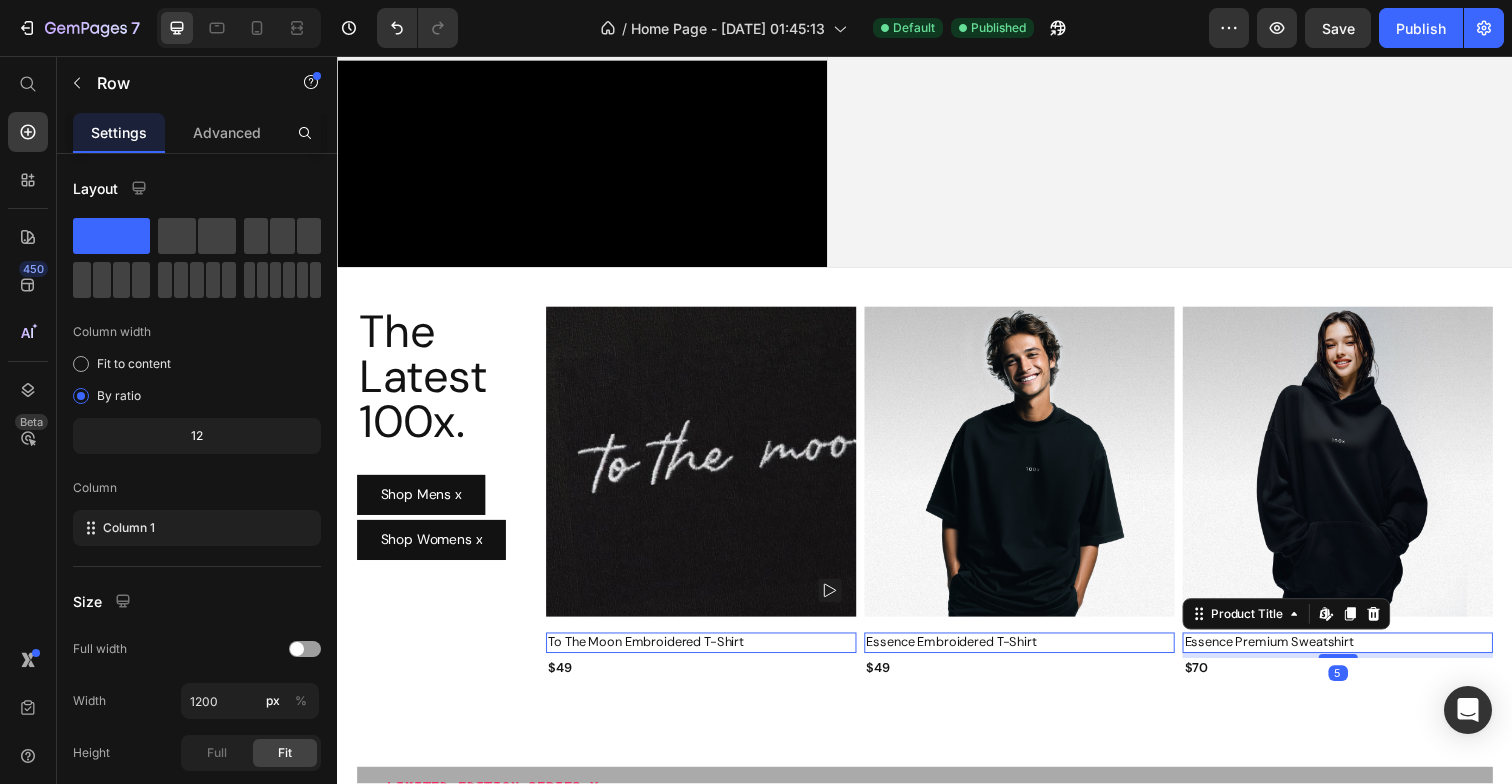 click on "Essence Premium Sweatshirt" at bounding box center [708, 655] 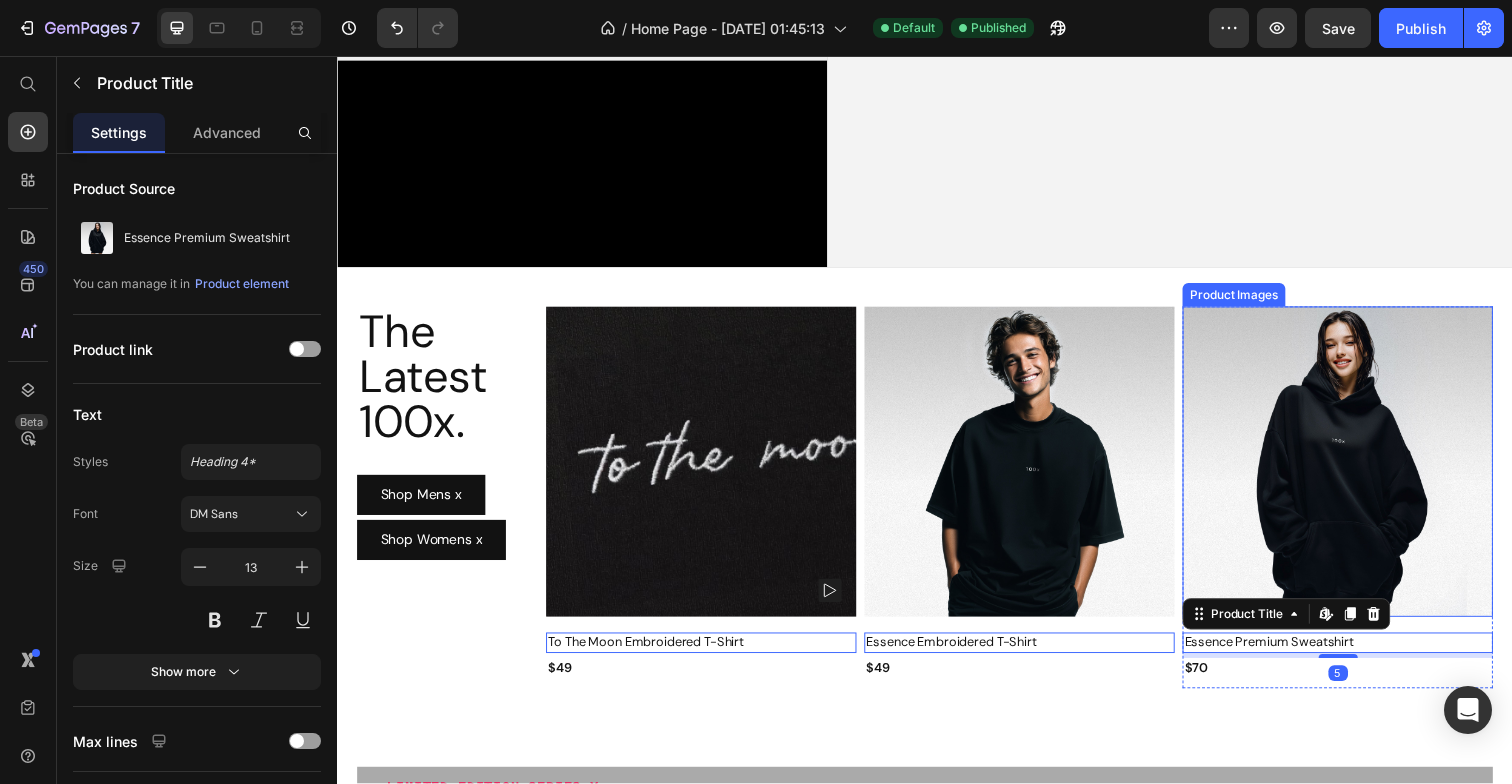 click at bounding box center [1358, 470] 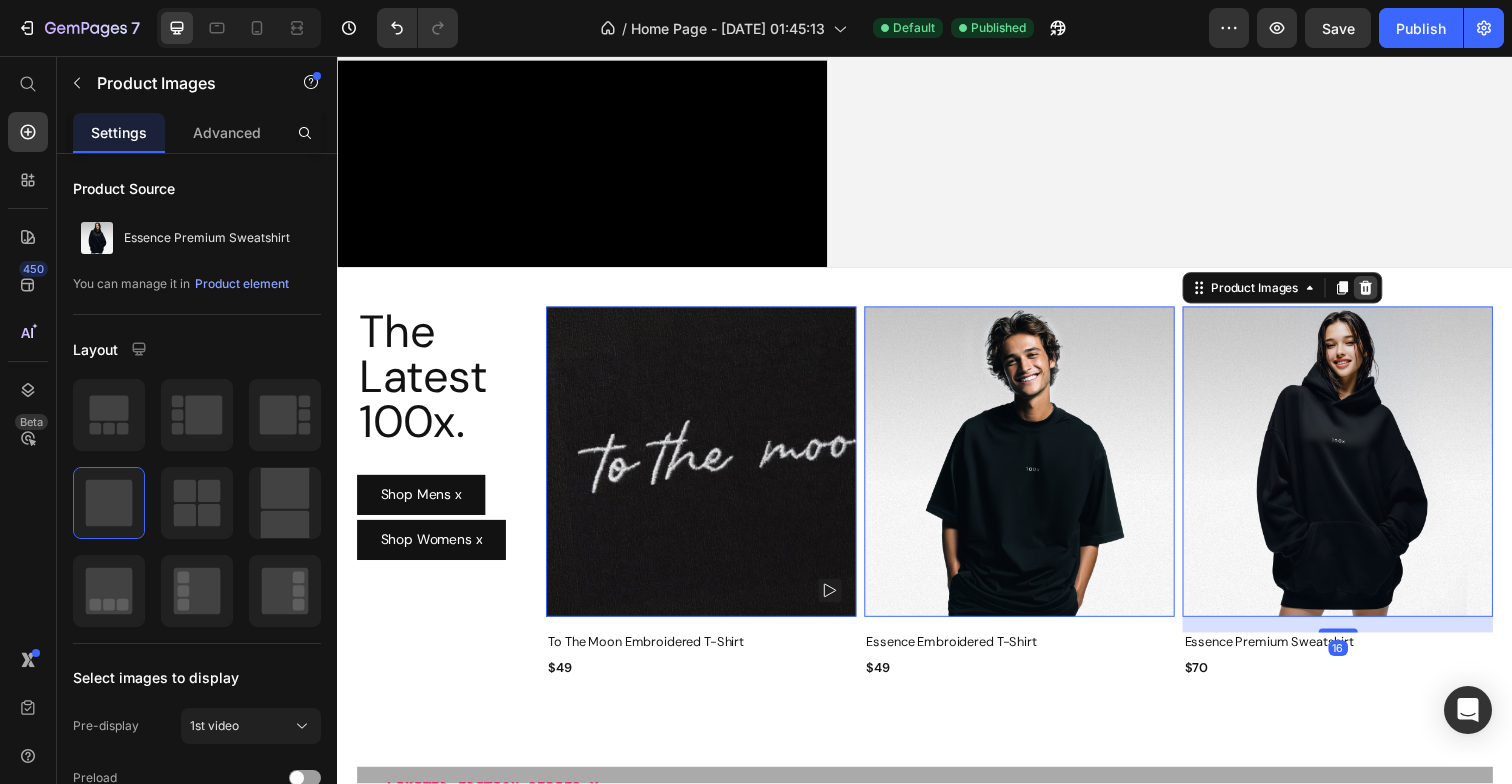 click at bounding box center [337, 56] 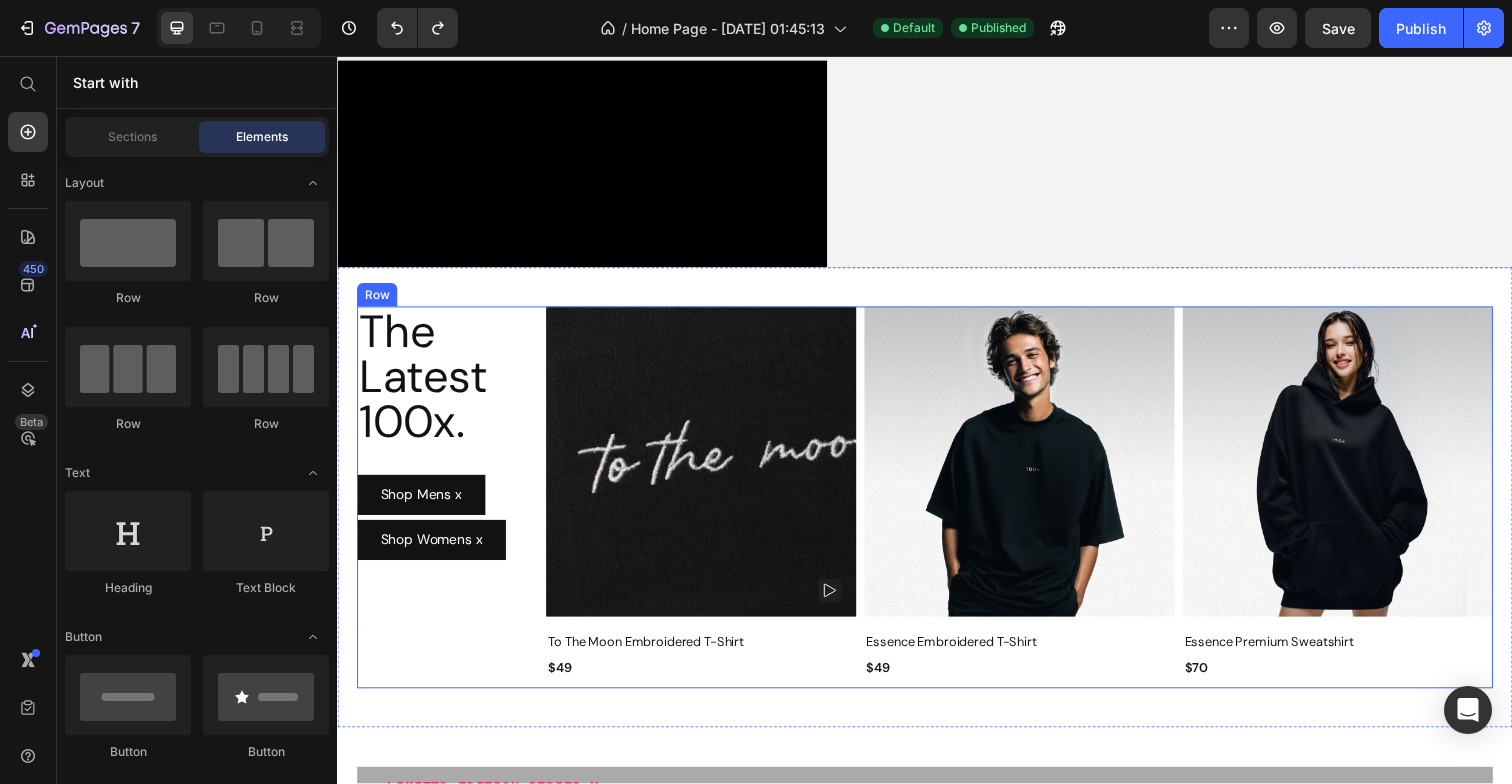 click on "The Latest 100x. Heading Shop Mens x Button Shop Womens x Button" at bounding box center [453, 507] 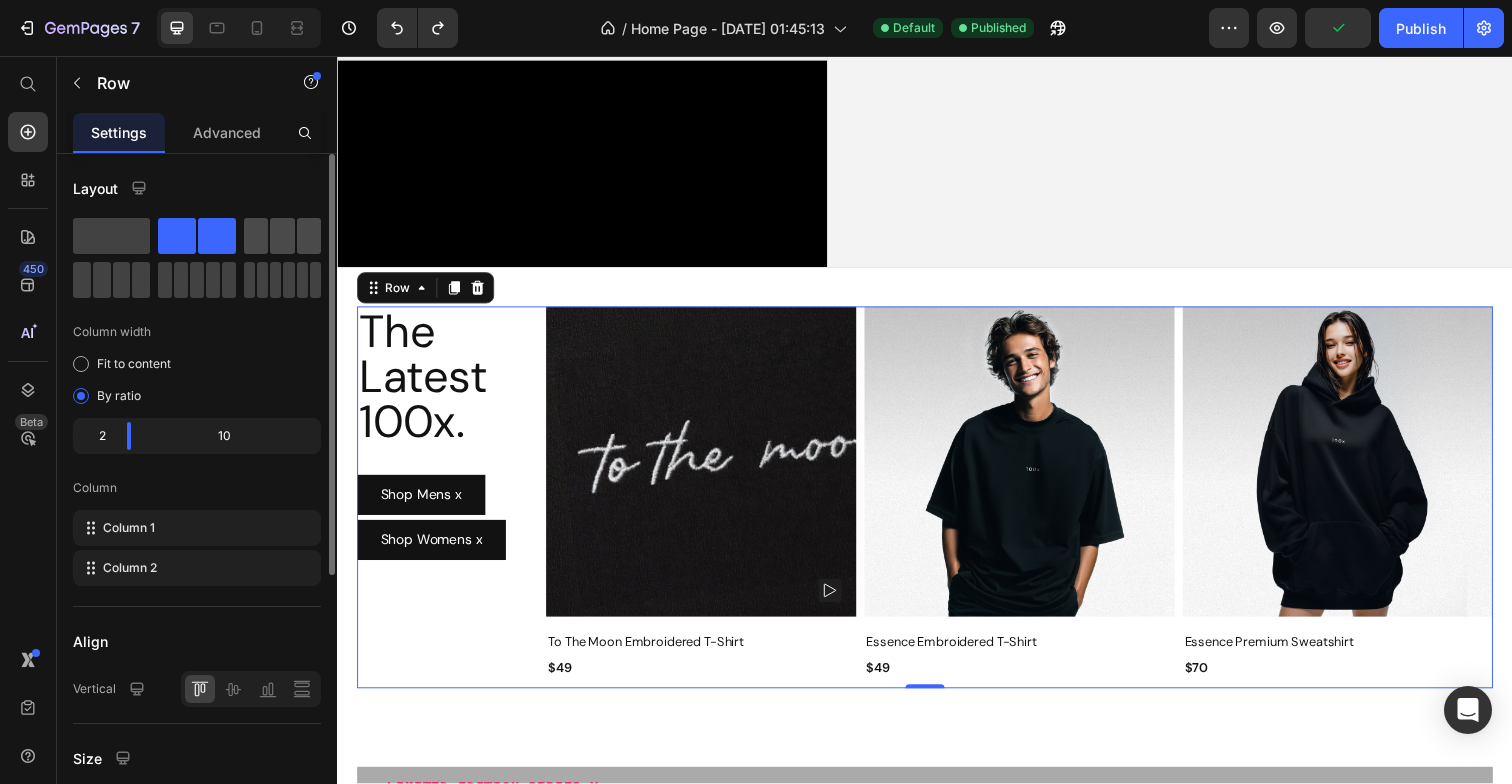 click 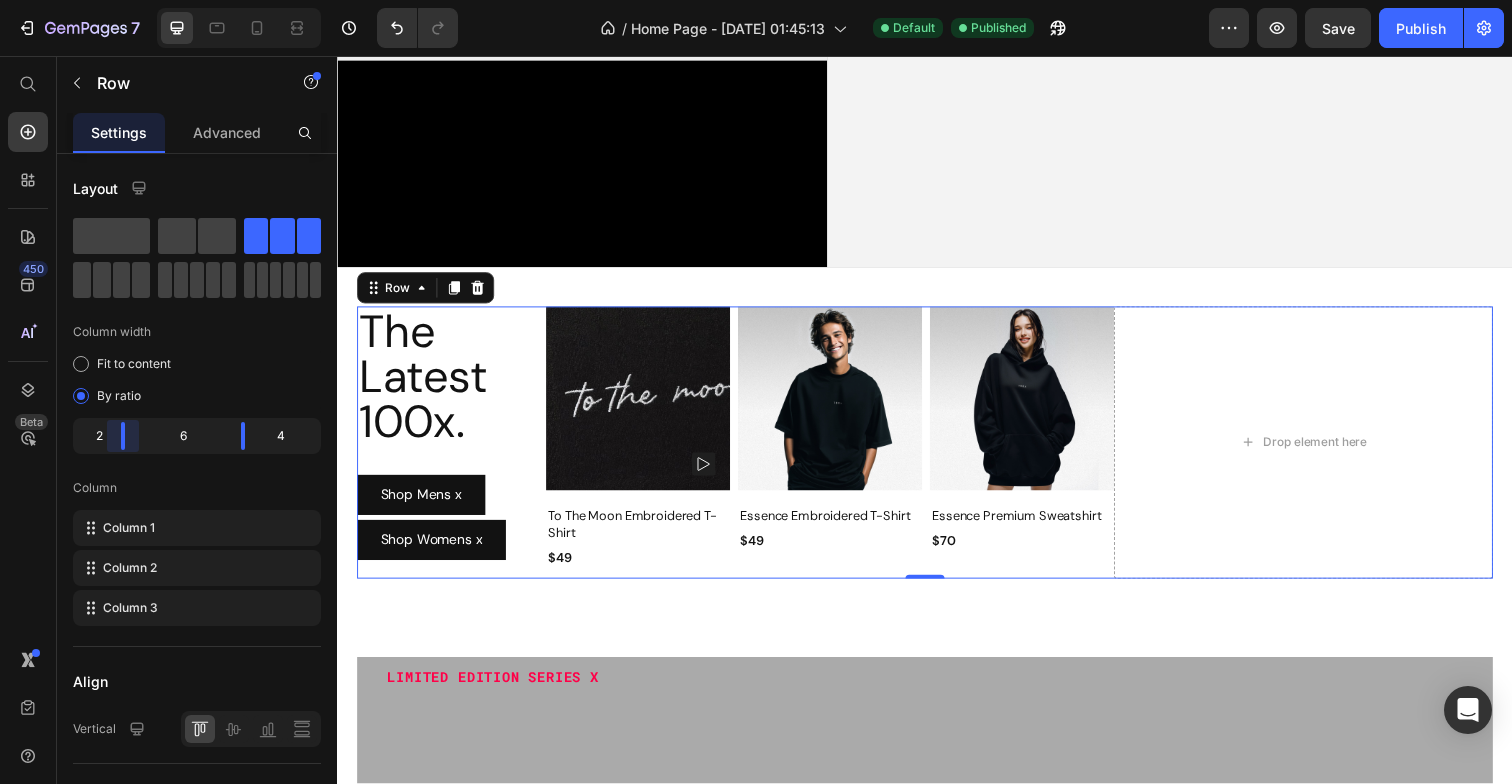 drag, startPoint x: 150, startPoint y: 436, endPoint x: 123, endPoint y: 435, distance: 27.018513 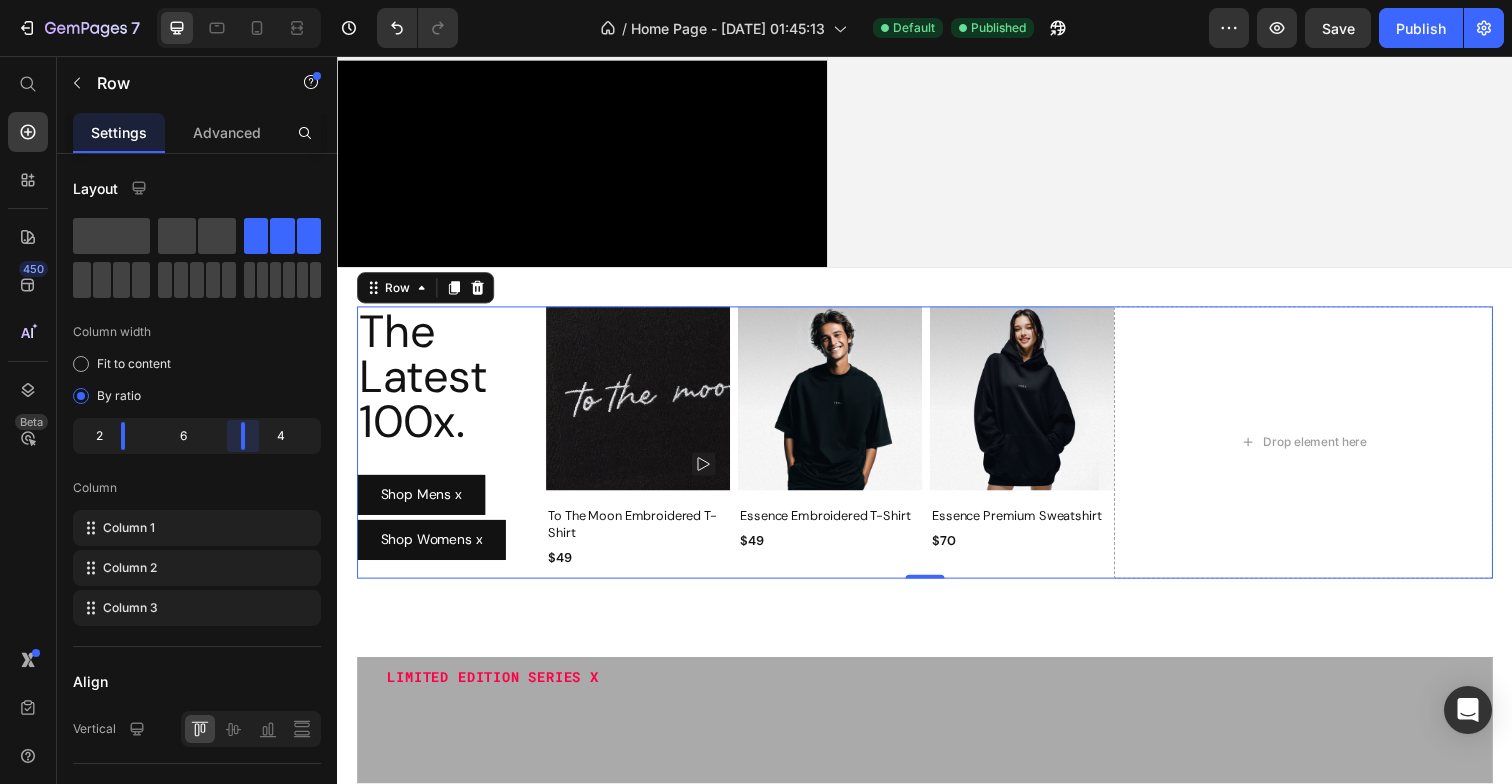 click on "7  Version history  /  Home Page - [DATE] 01:45:13 Default Published Preview  Save   Publish  450 Beta Start with Sections Elements Hero Section Product Detail Brands Trusted Badges Guarantee Product Breakdown How to use Testimonials Compare Bundle FAQs Social Proof Brand Story Product List Collection Blog List Contact Sticky Add to Cart Custom Footer Browse Library 450 Layout
Row
Row
Row
Row Text
Heading
Text Block Button
Button
Button
Sticky Back to top Media
Image" at bounding box center (756, 0) 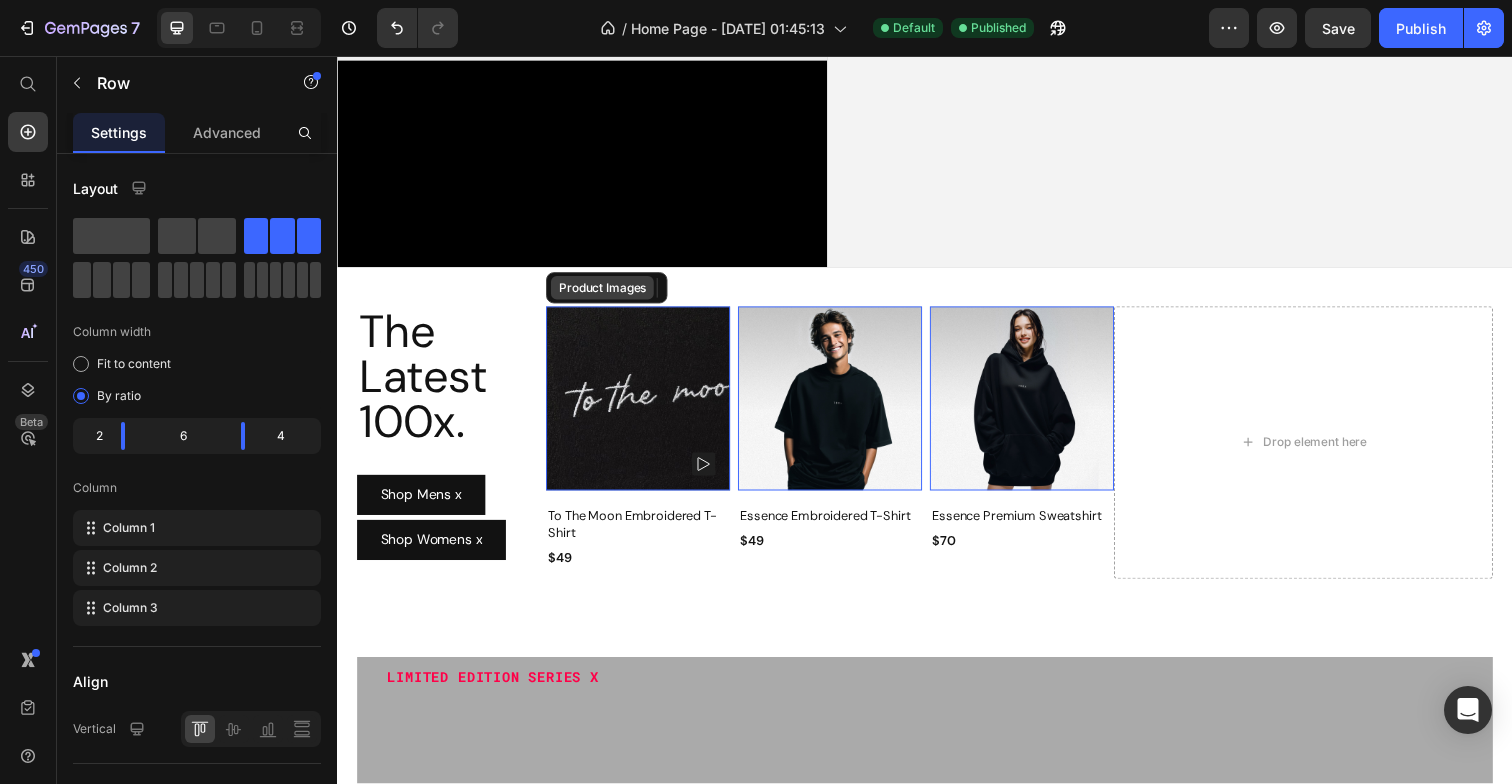 click on "Product Images" at bounding box center [607, 293] 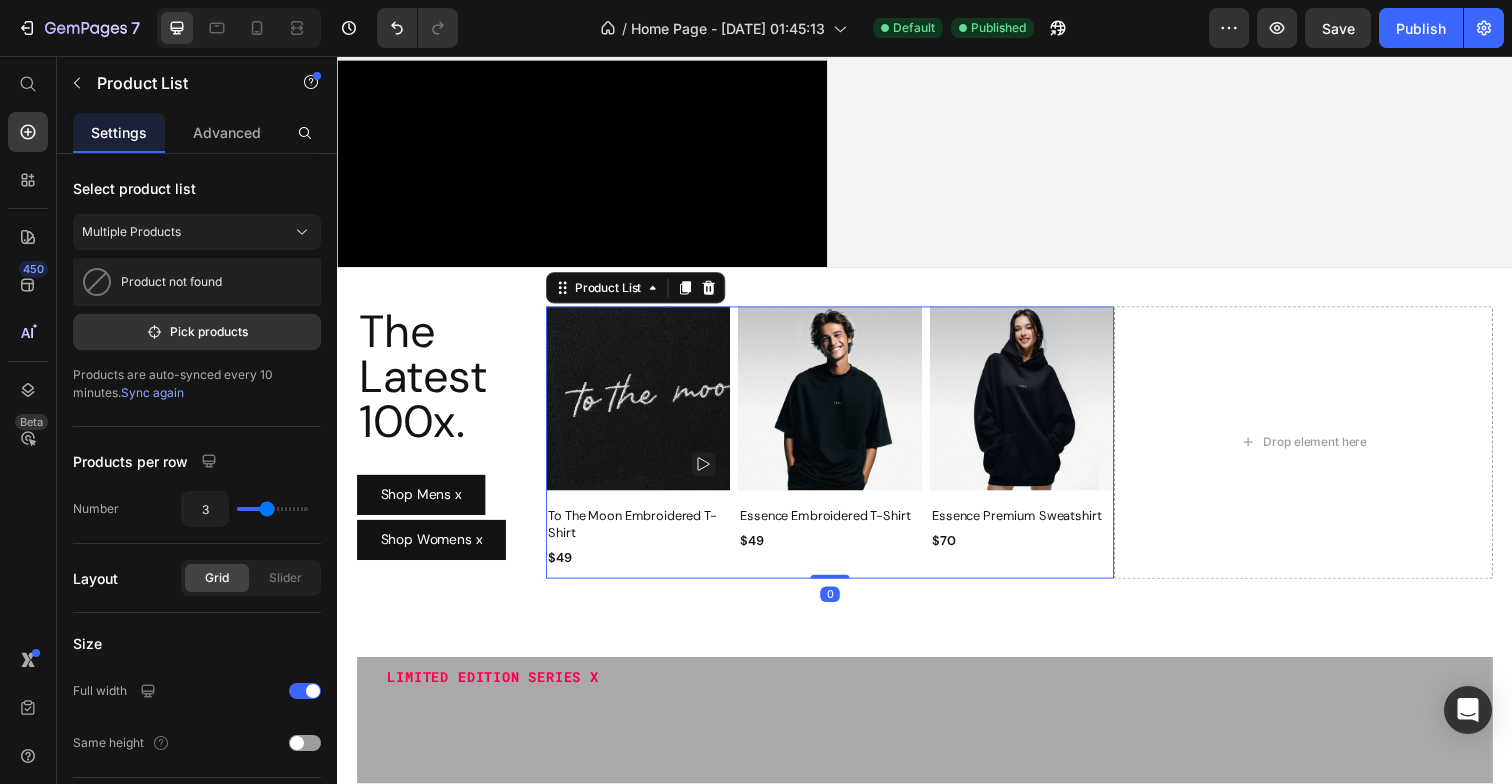 click on "Product Images Essence Premium Sweatshirt Product Title $70 Product Price Row Row" at bounding box center [1036, 451] 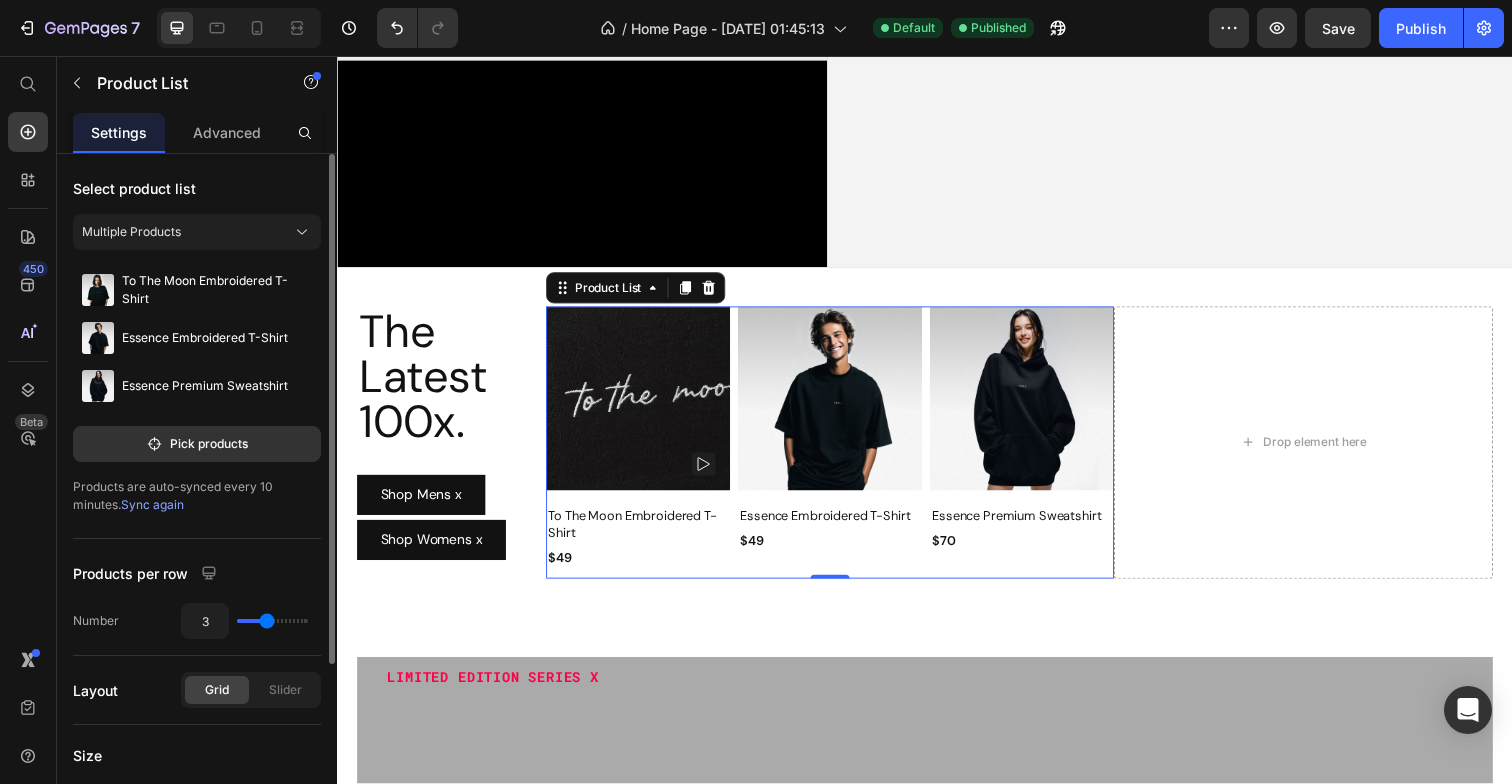 type on "2" 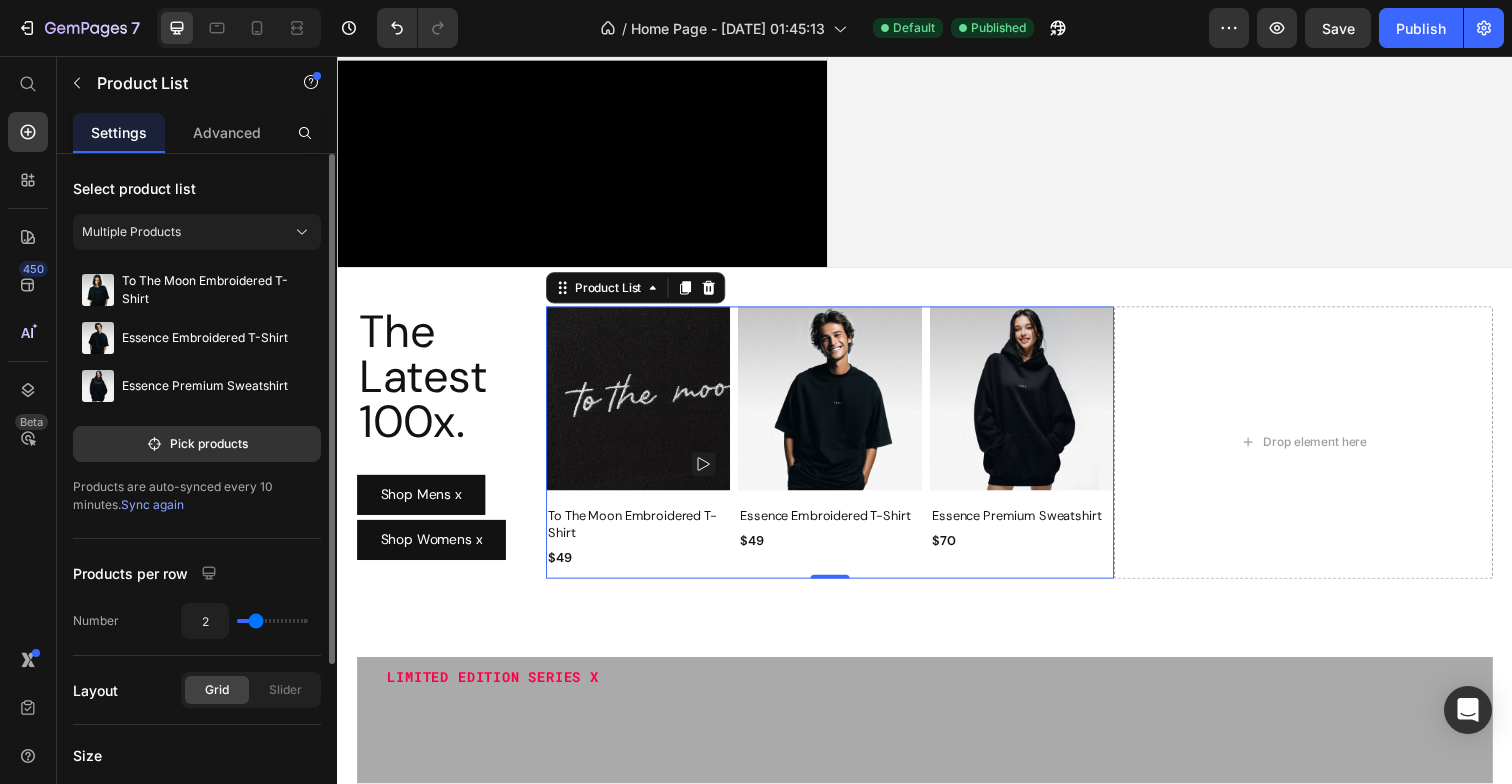 drag, startPoint x: 269, startPoint y: 614, endPoint x: 258, endPoint y: 617, distance: 11.401754 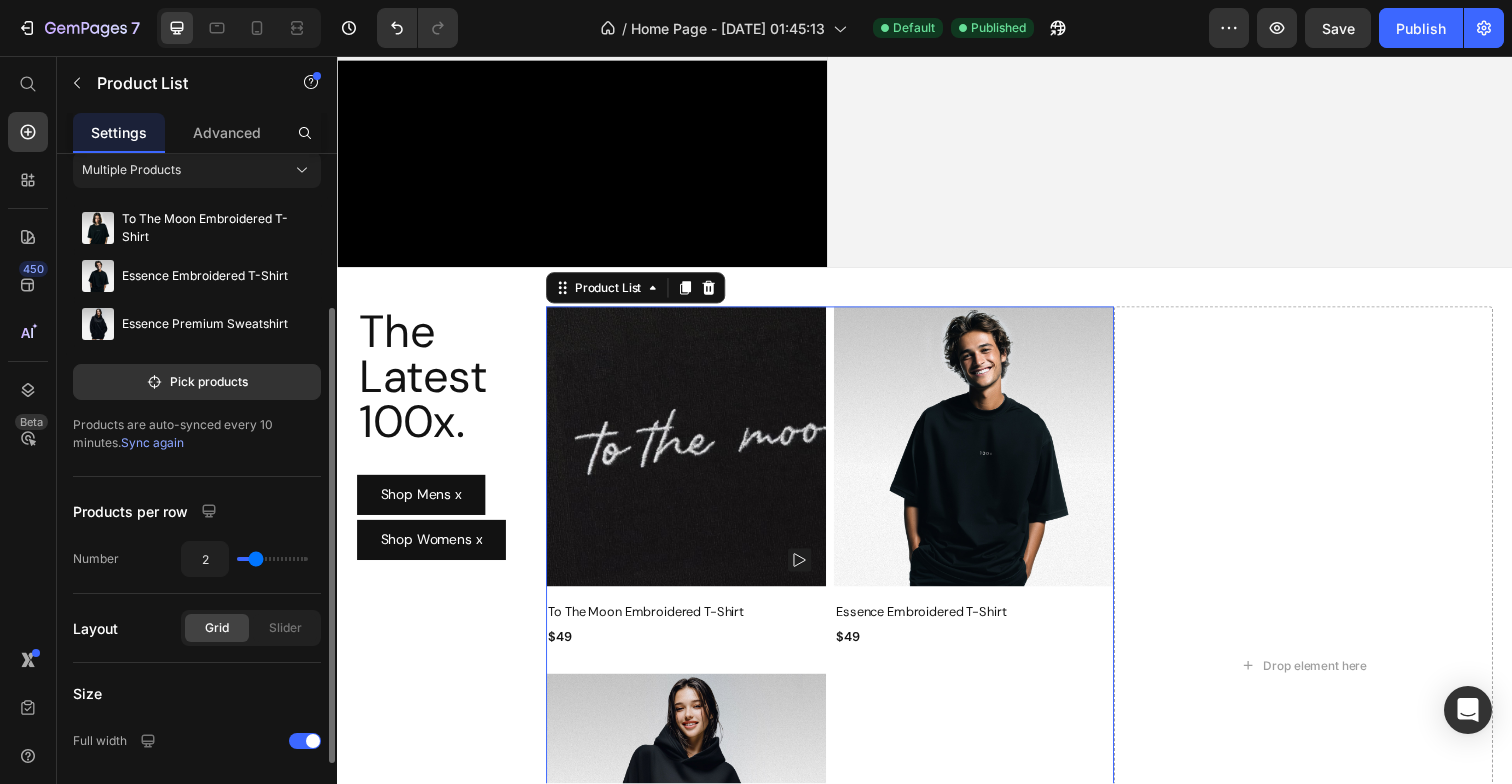 scroll, scrollTop: 43, scrollLeft: 0, axis: vertical 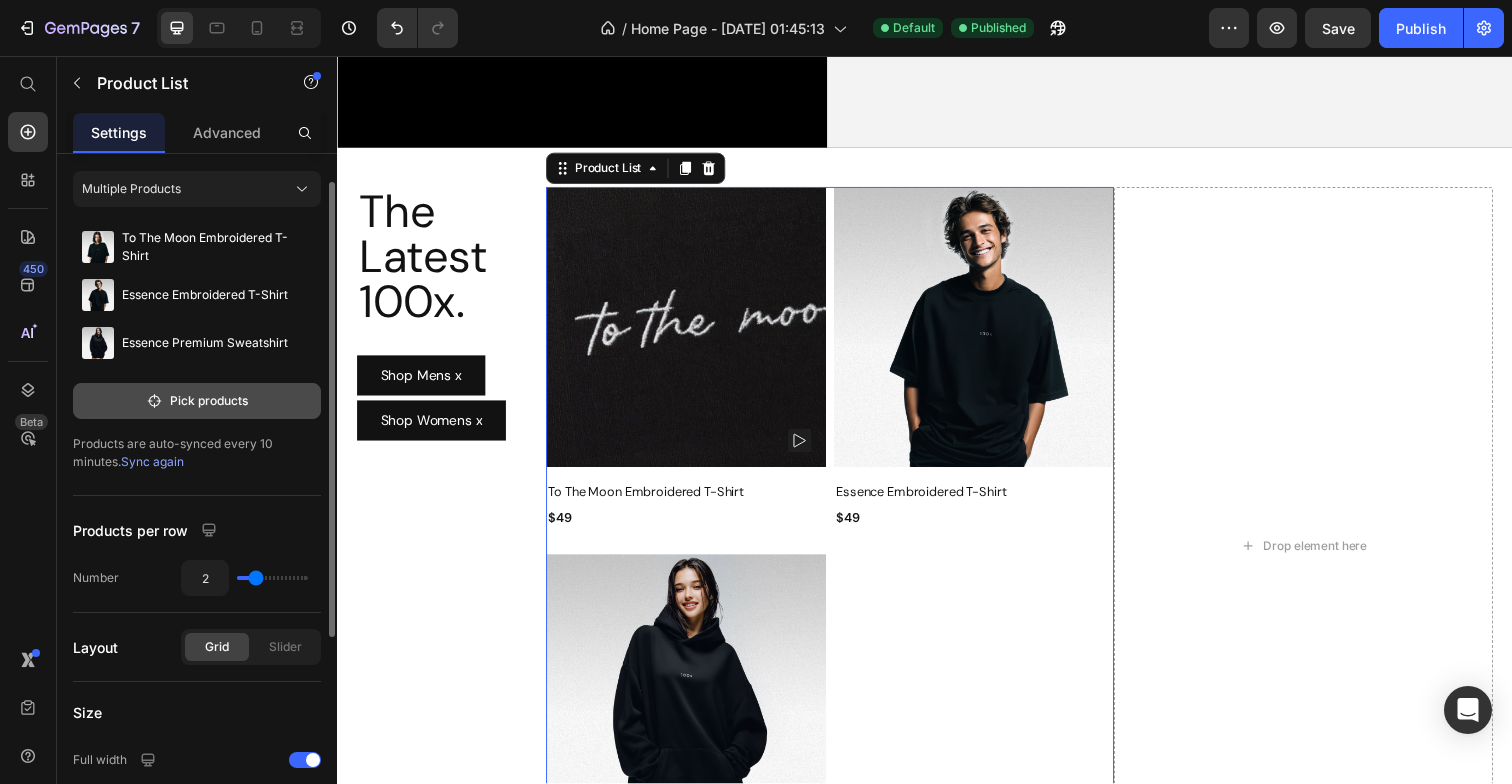 click on "Pick products" at bounding box center (197, 401) 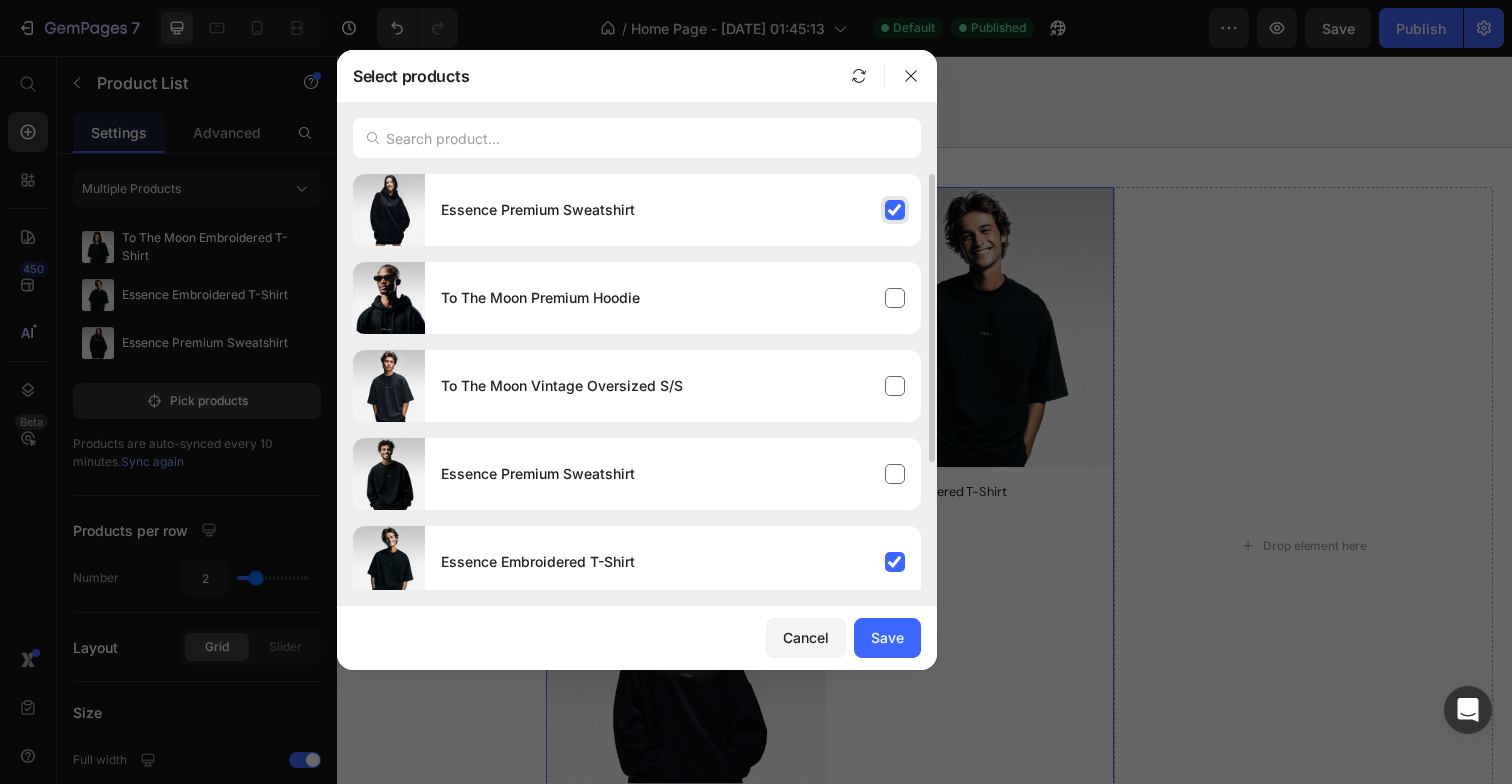 click on "Essence Premium Sweatshirt" at bounding box center [673, 210] 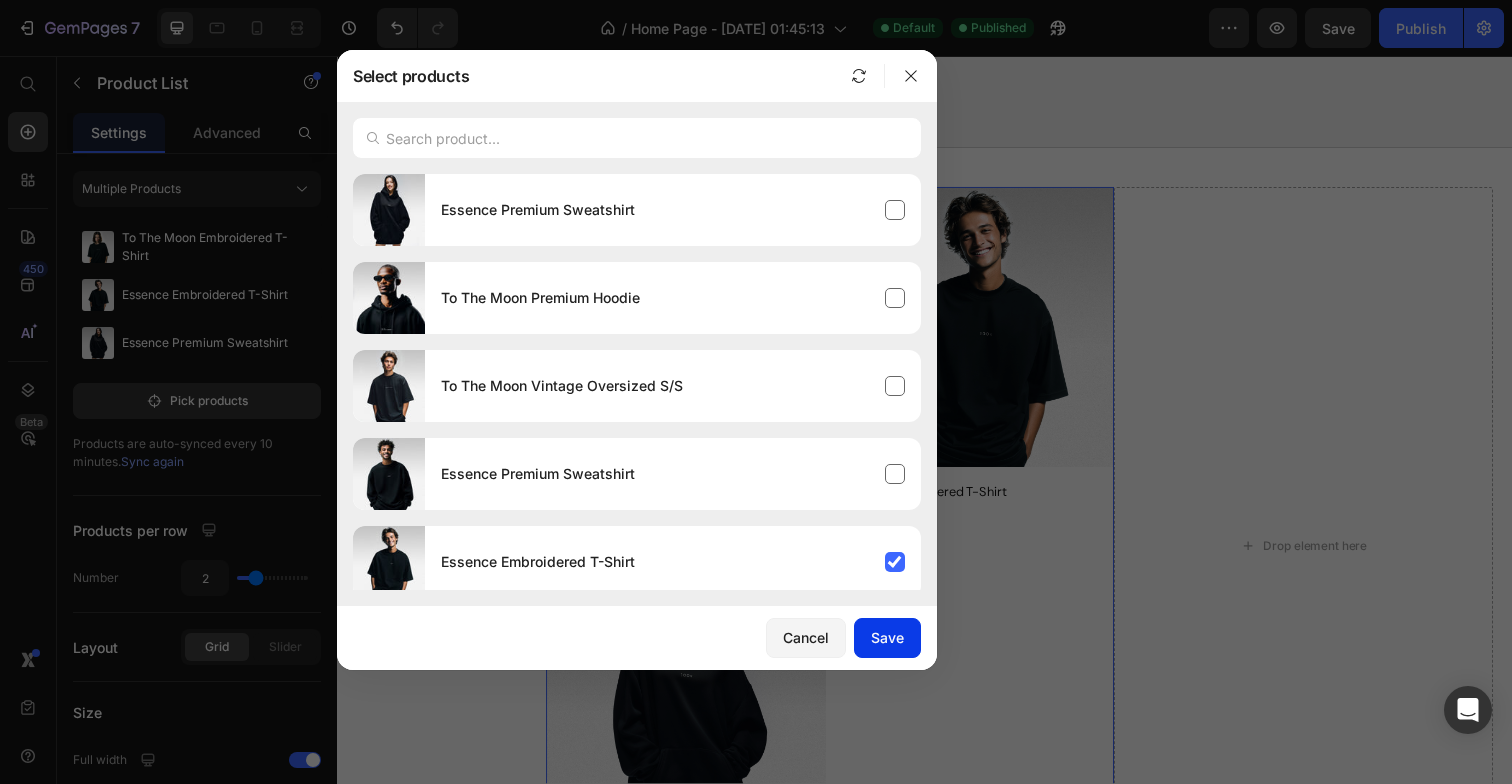 click on "Save" 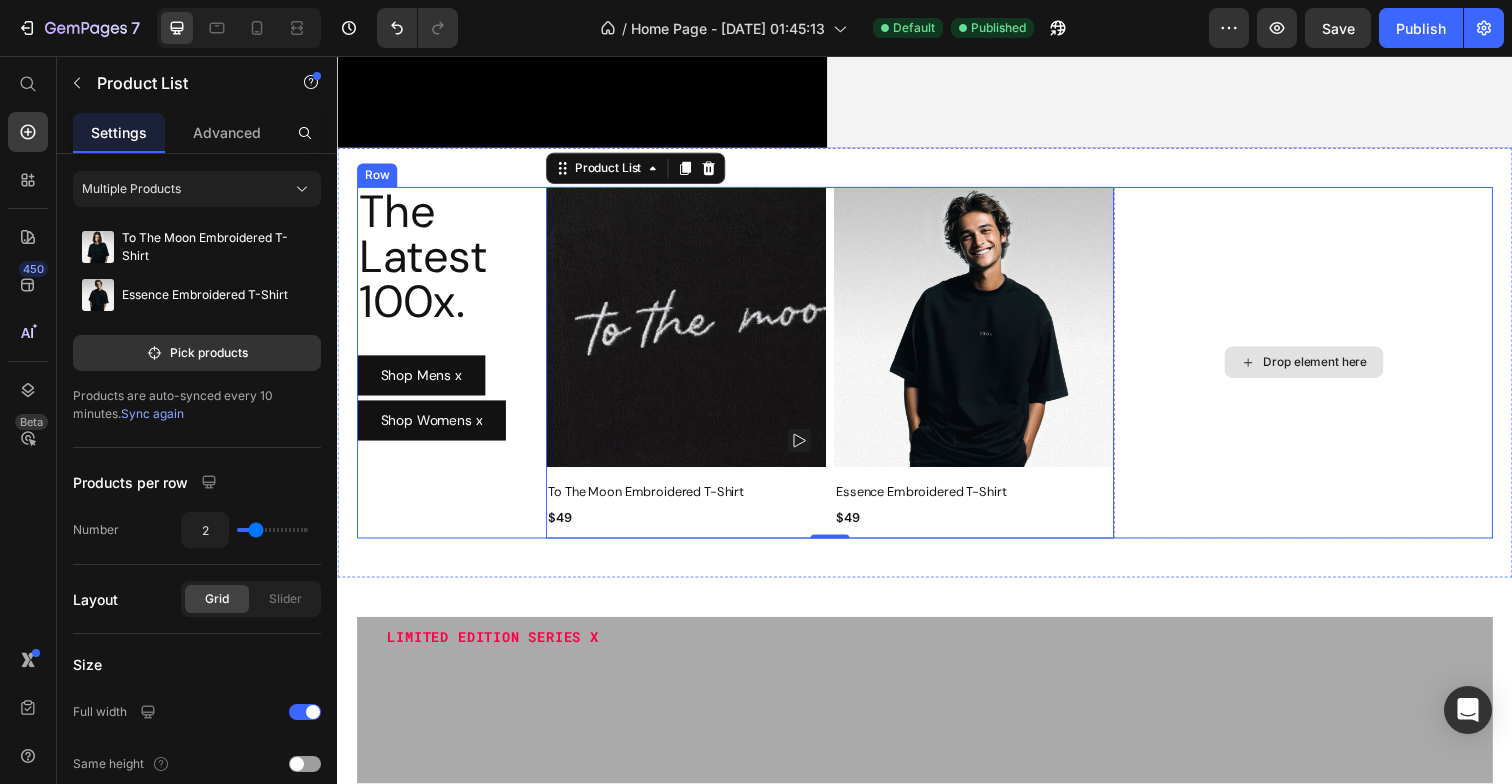 click on "Drop element here" at bounding box center (1336, 369) 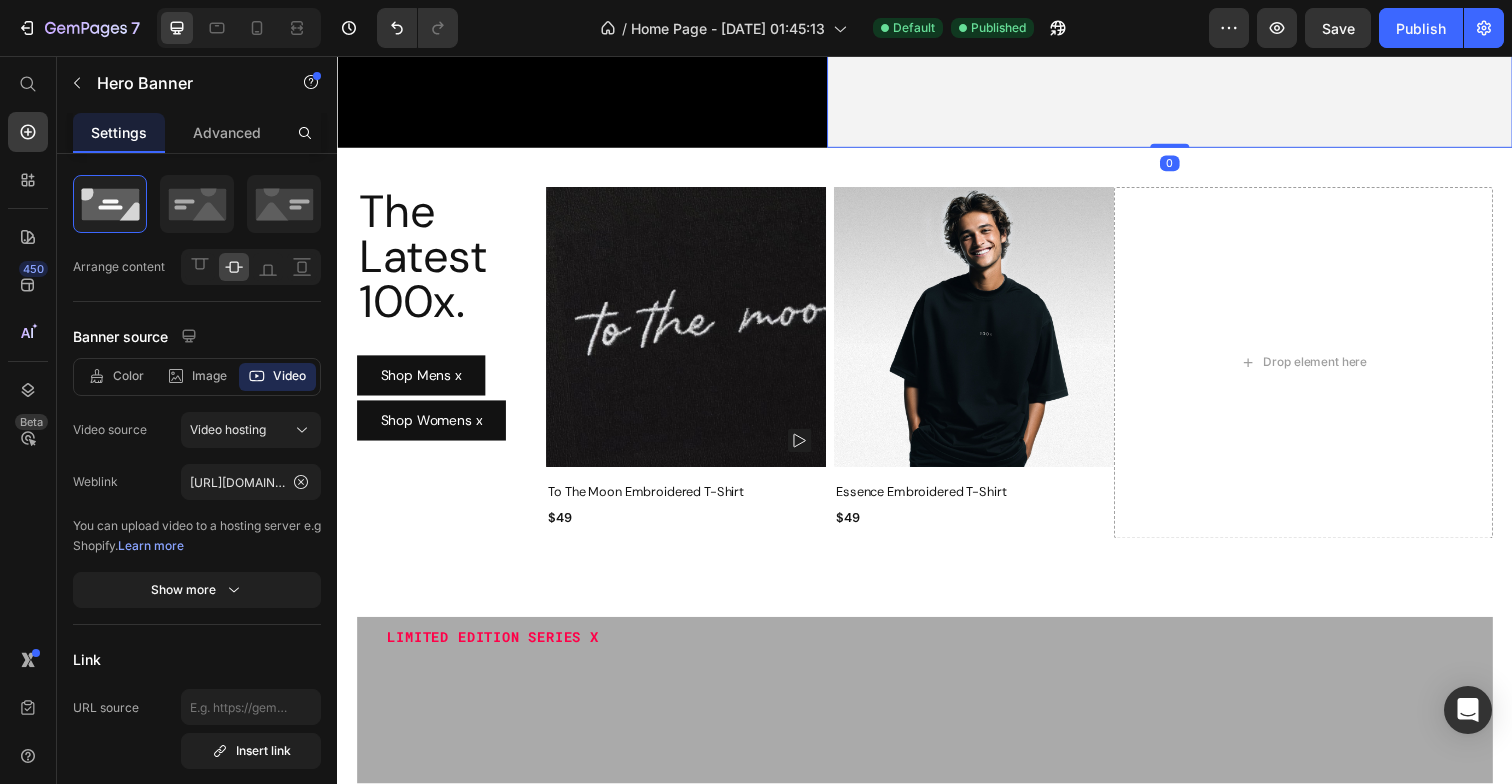 scroll, scrollTop: 0, scrollLeft: 0, axis: both 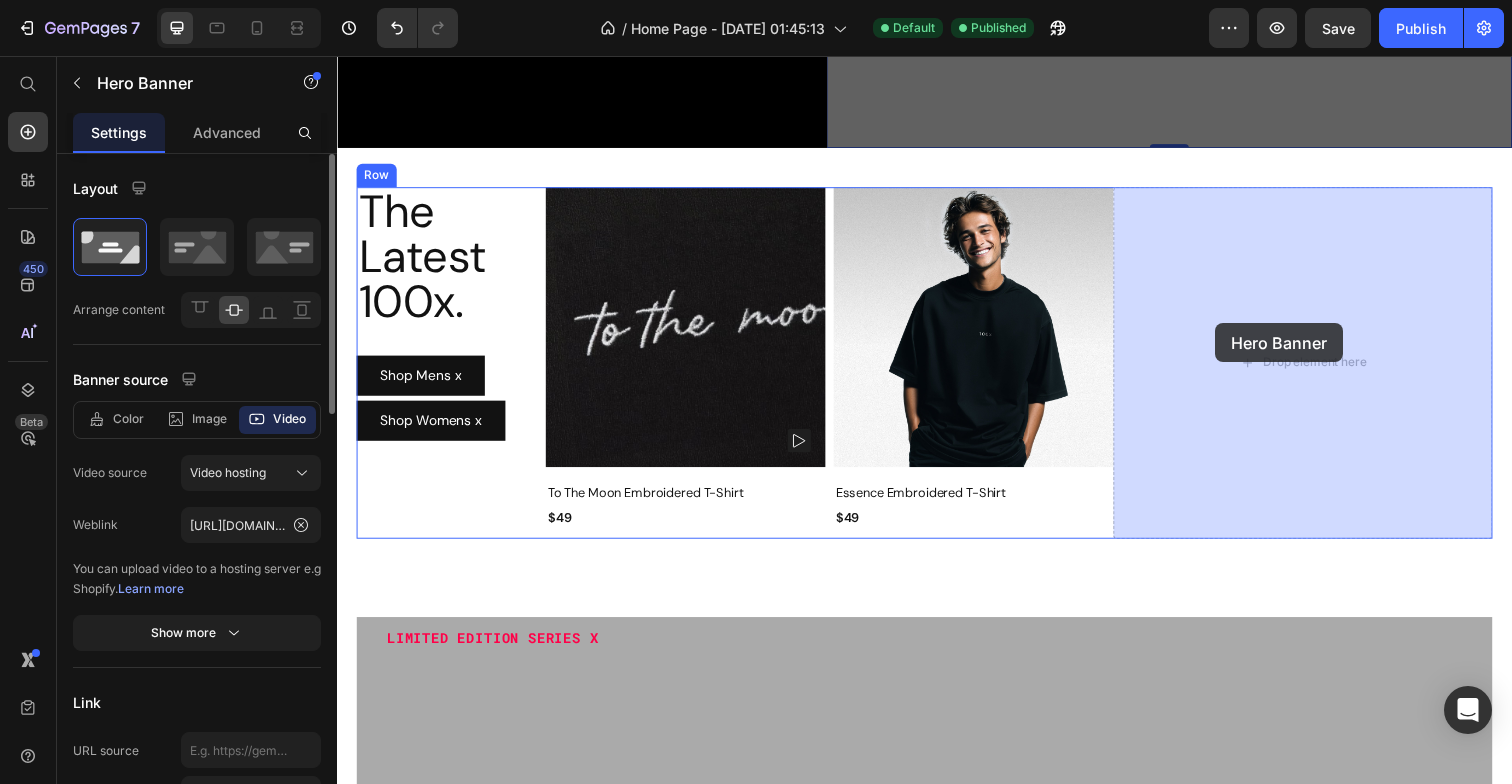 drag, startPoint x: 1201, startPoint y: 115, endPoint x: 1237, endPoint y: 335, distance: 222.926 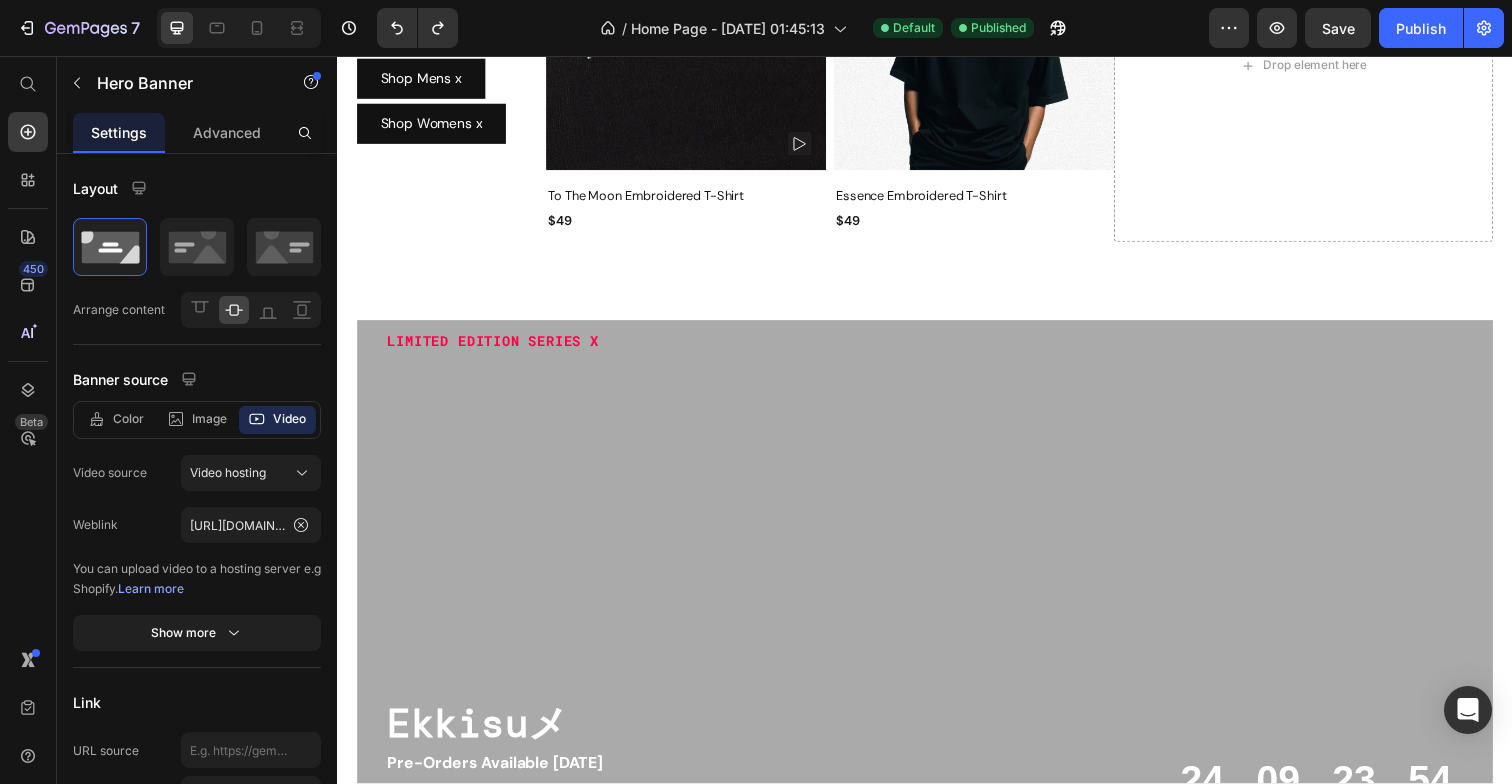 scroll, scrollTop: 898, scrollLeft: 0, axis: vertical 